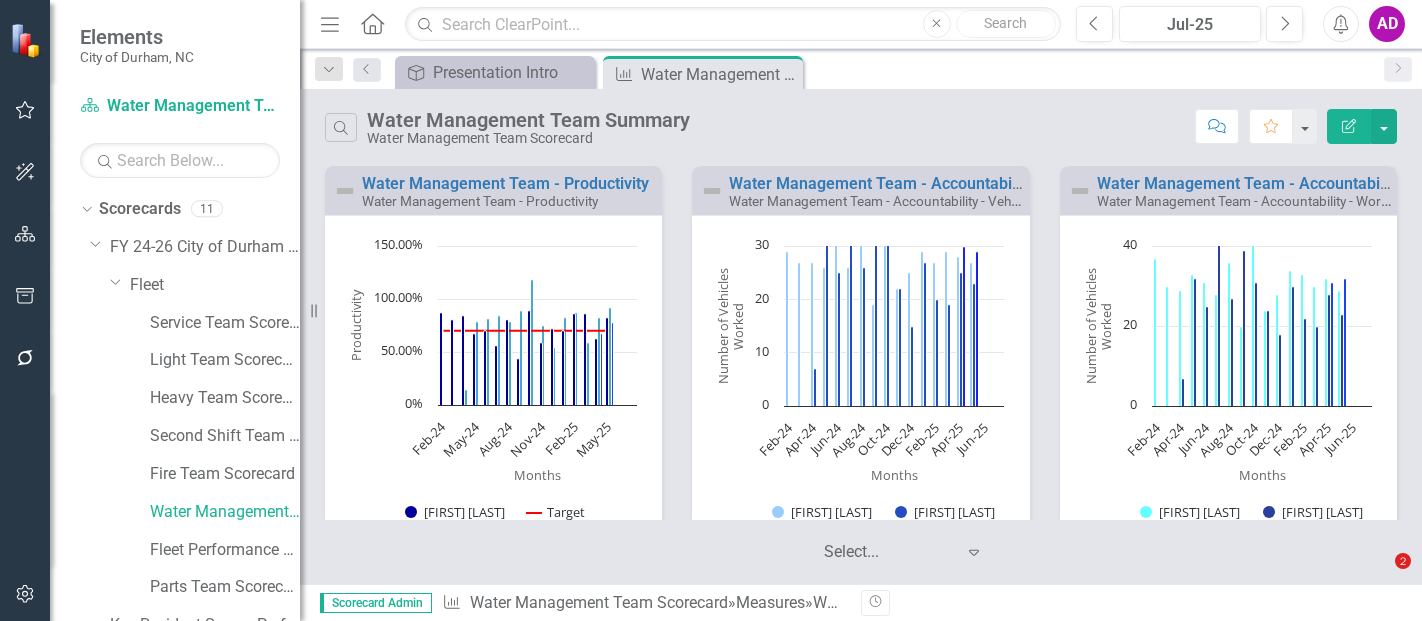 scroll, scrollTop: 0, scrollLeft: 0, axis: both 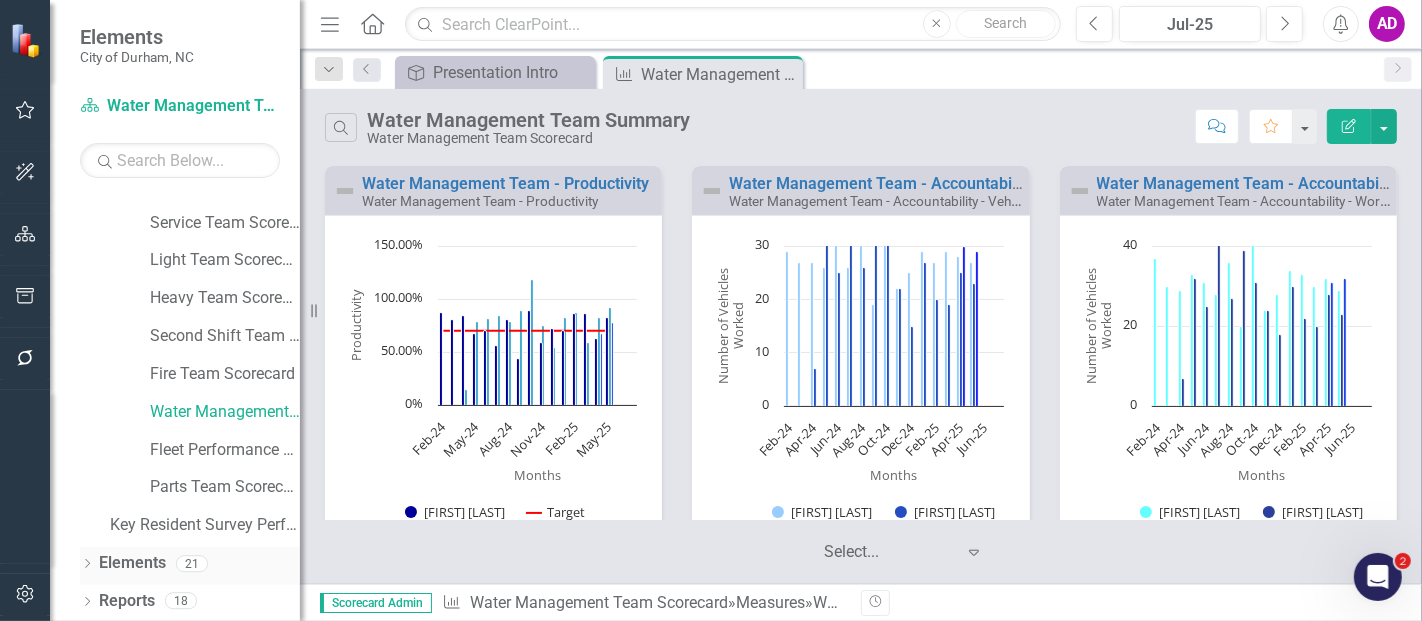 click on "Elements" at bounding box center [132, 563] 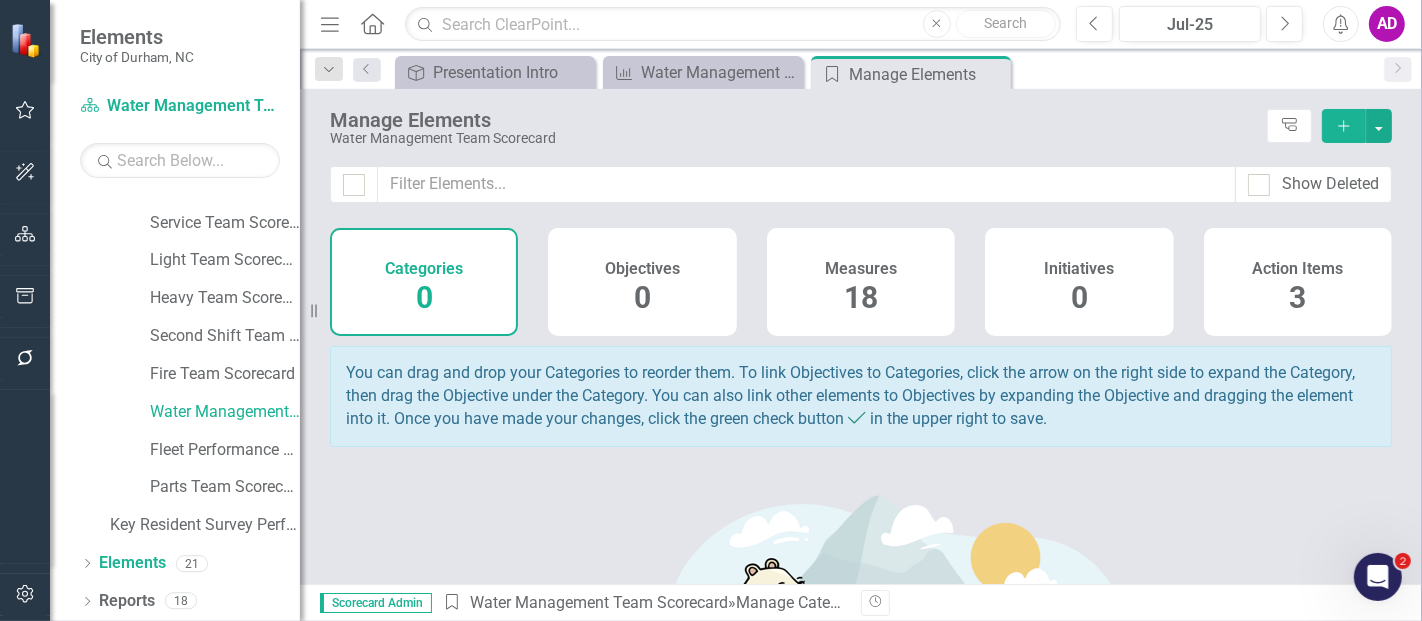 click on "Measures" at bounding box center [861, 269] 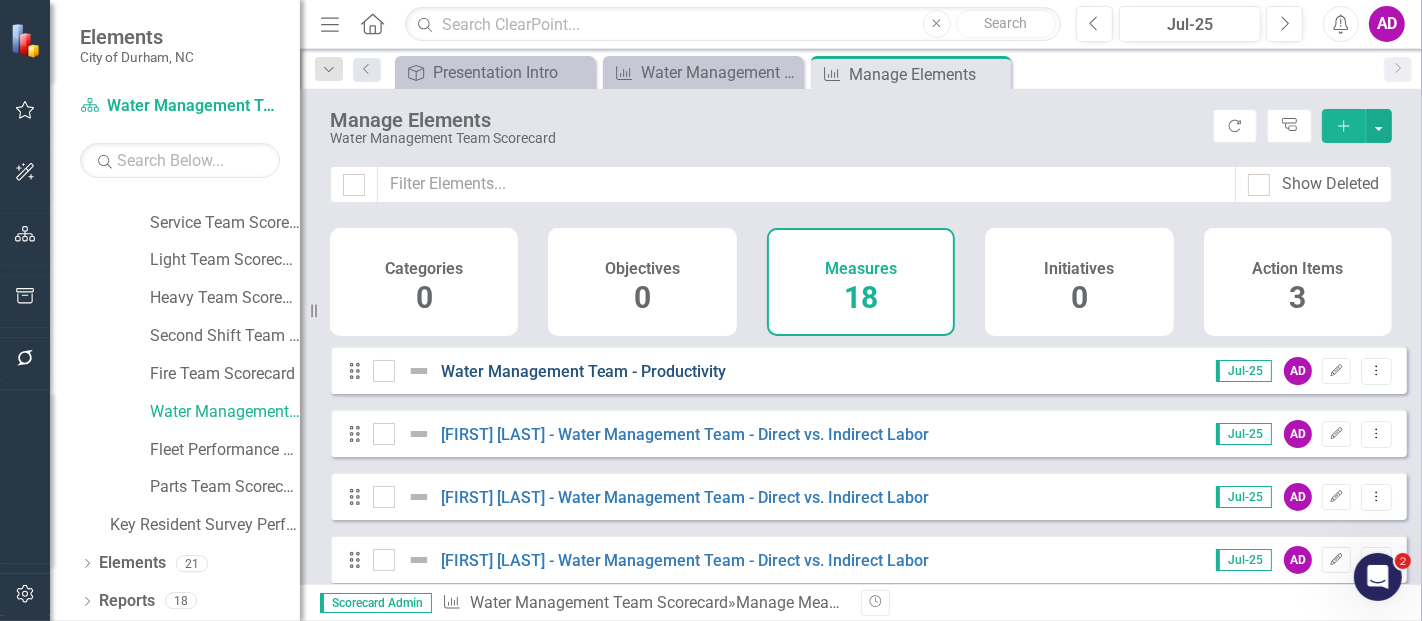 click on "Water Management Team - Productivity" at bounding box center [584, 371] 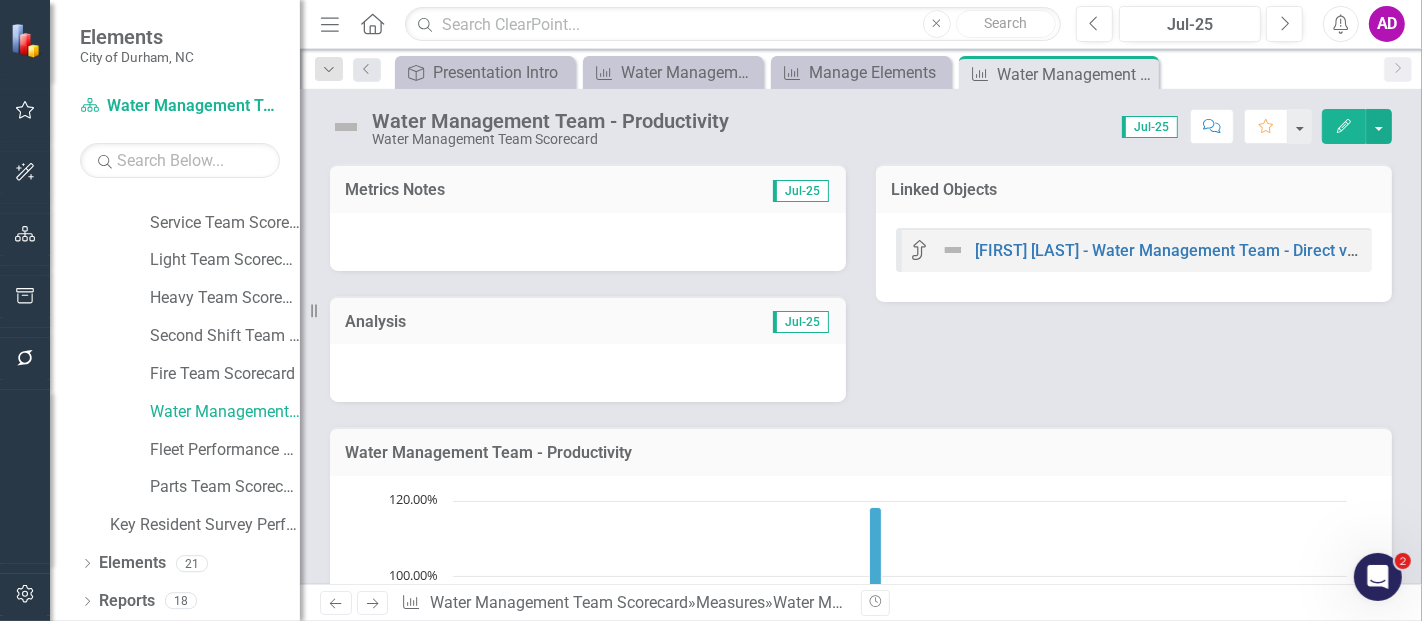 click at bounding box center (588, 242) 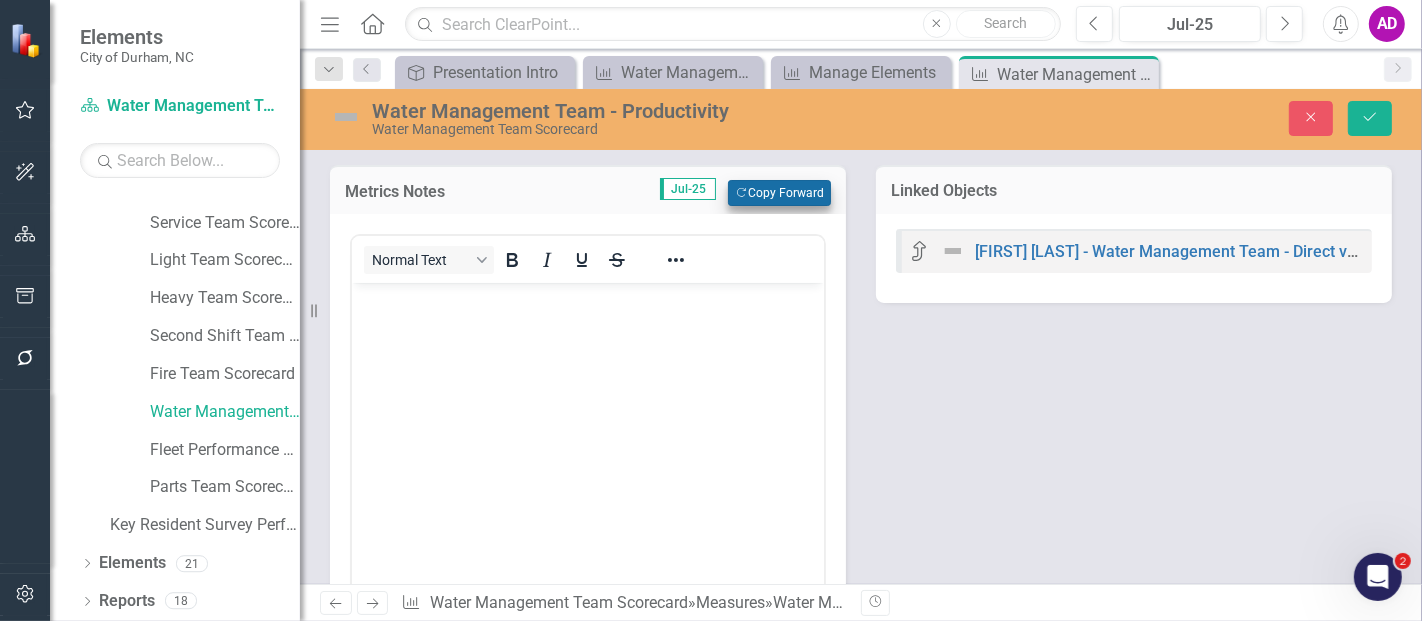 scroll, scrollTop: 0, scrollLeft: 0, axis: both 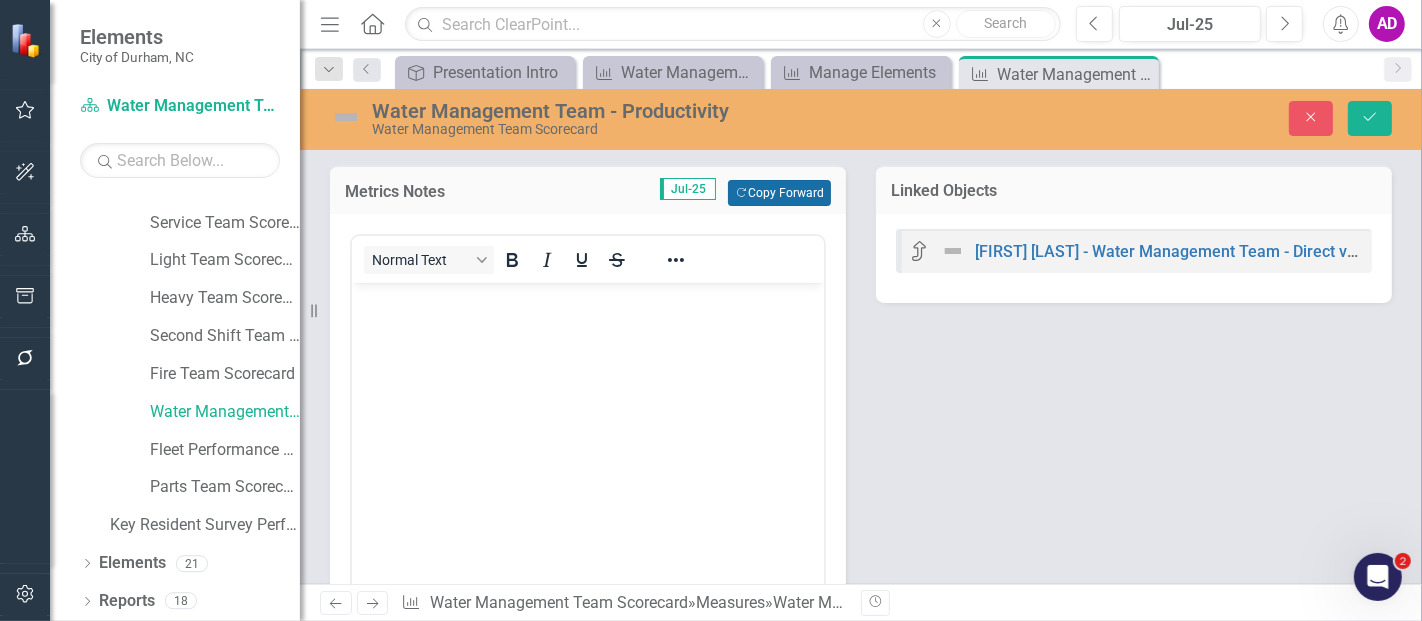 click on "Copy Forward  Copy Forward" at bounding box center (779, 193) 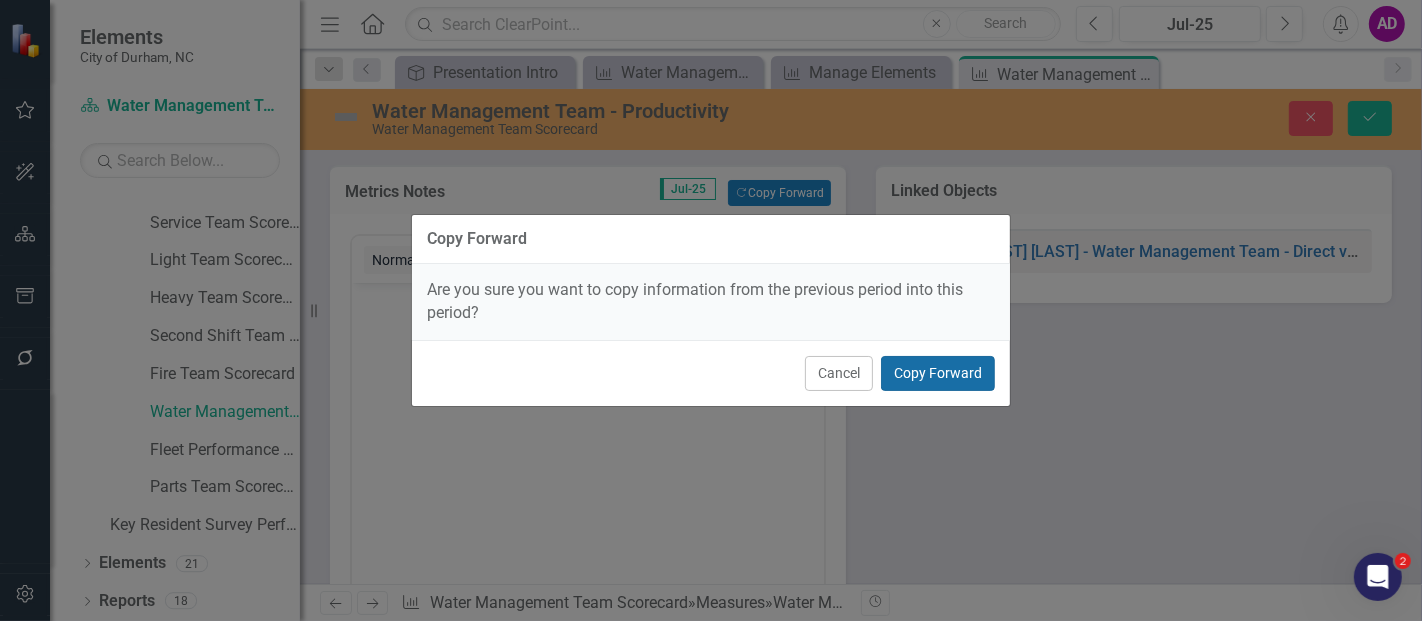 click on "Copy Forward" at bounding box center (938, 373) 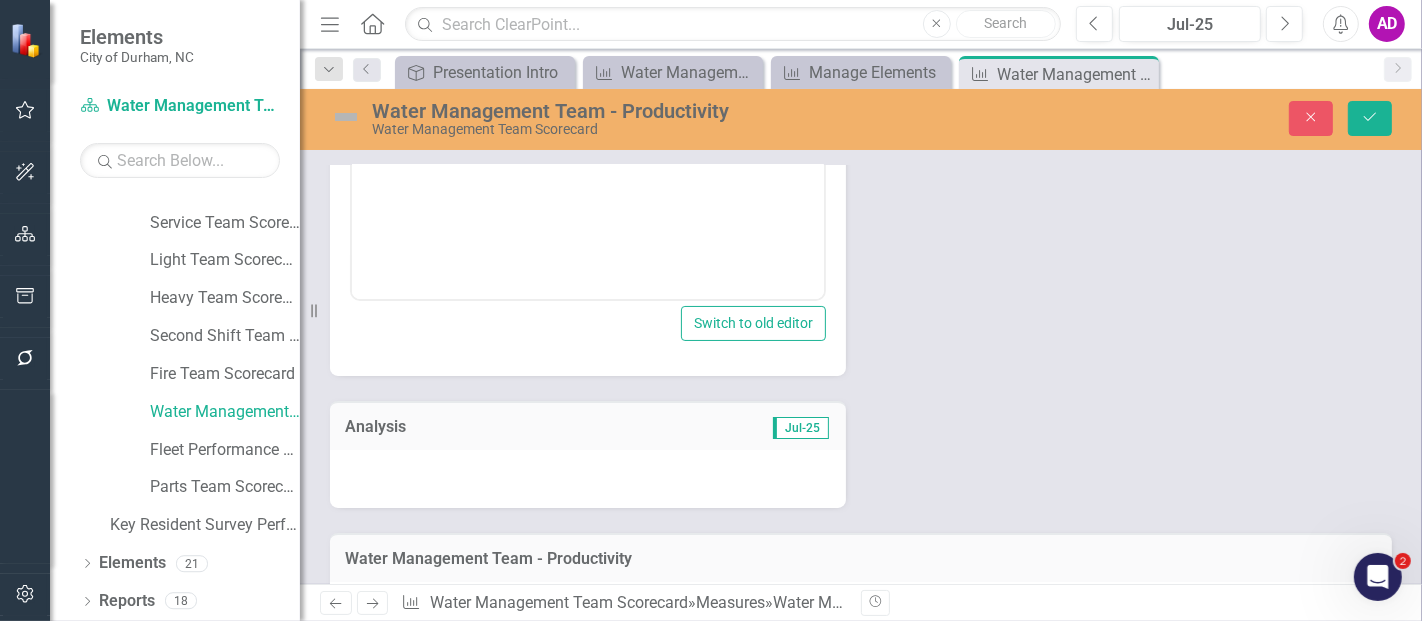 scroll, scrollTop: 444, scrollLeft: 0, axis: vertical 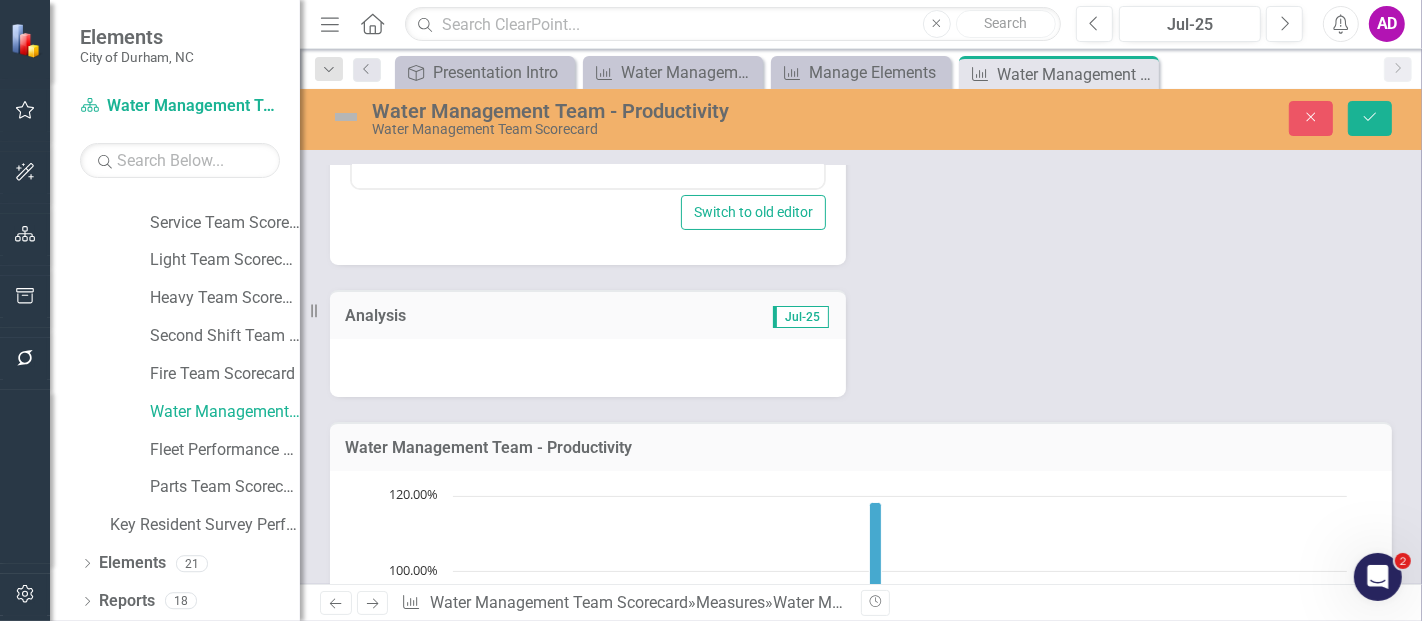 click at bounding box center [588, 368] 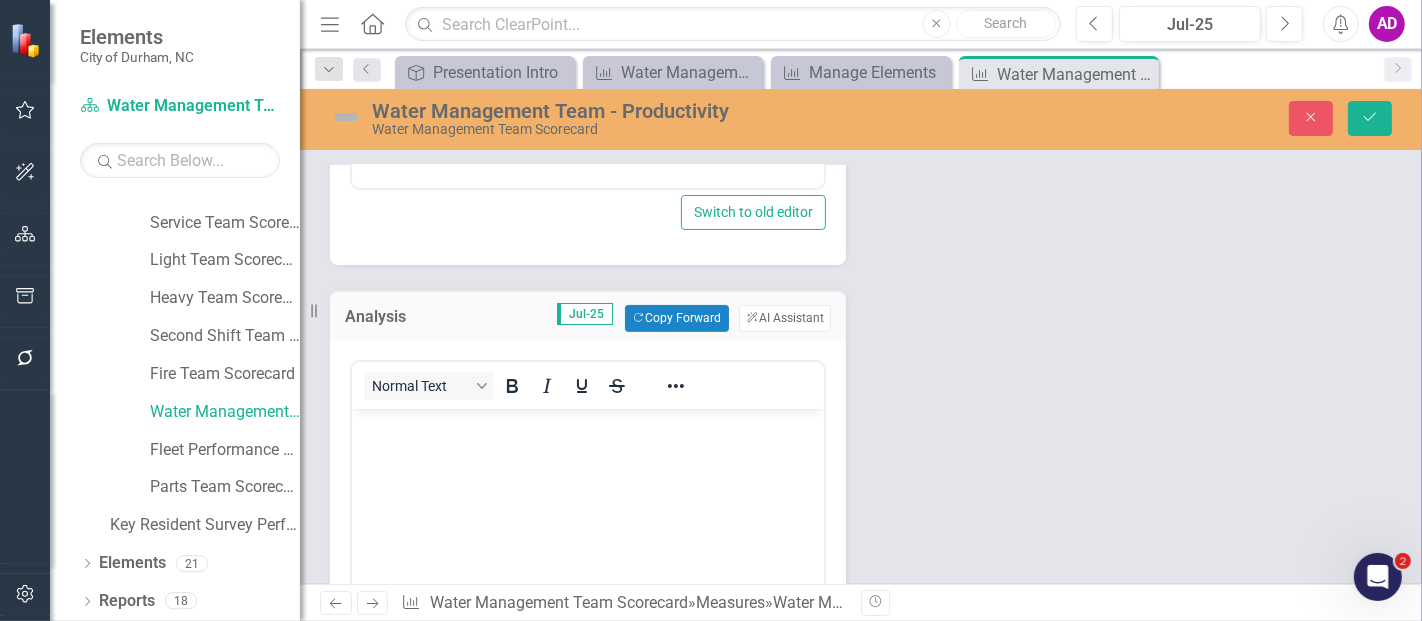 scroll, scrollTop: 0, scrollLeft: 0, axis: both 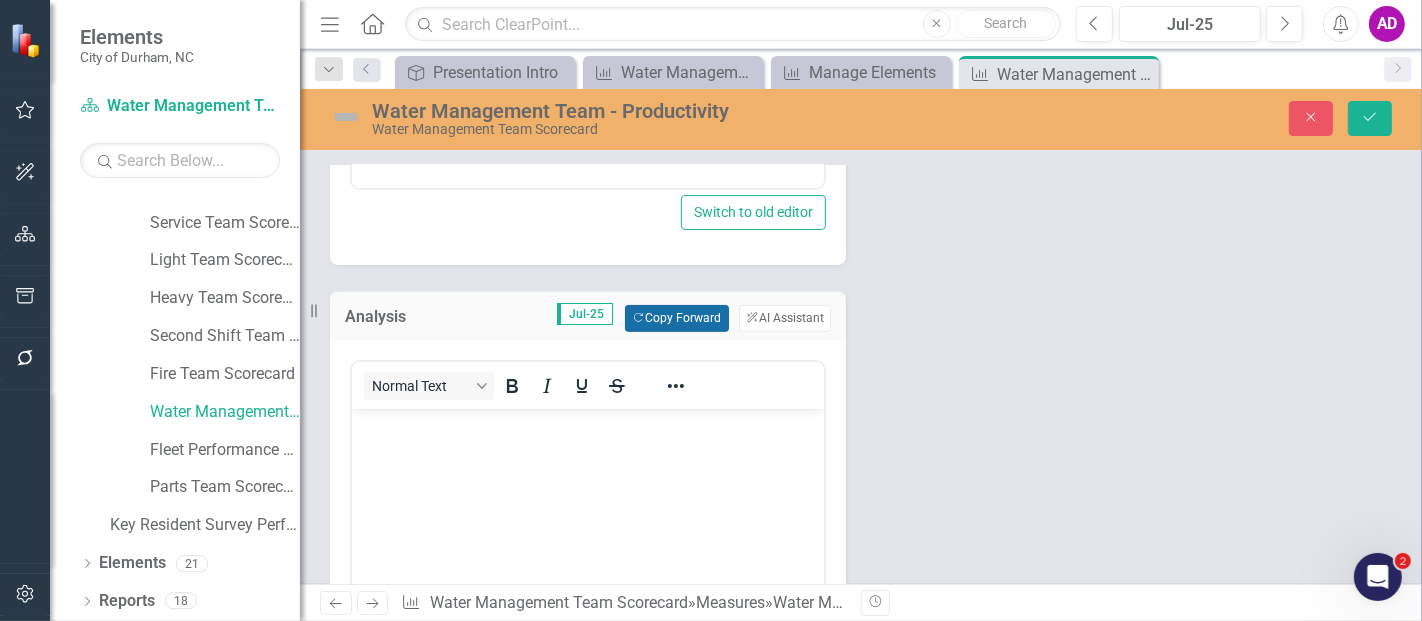 click on "Copy Forward  Copy Forward" at bounding box center [676, 318] 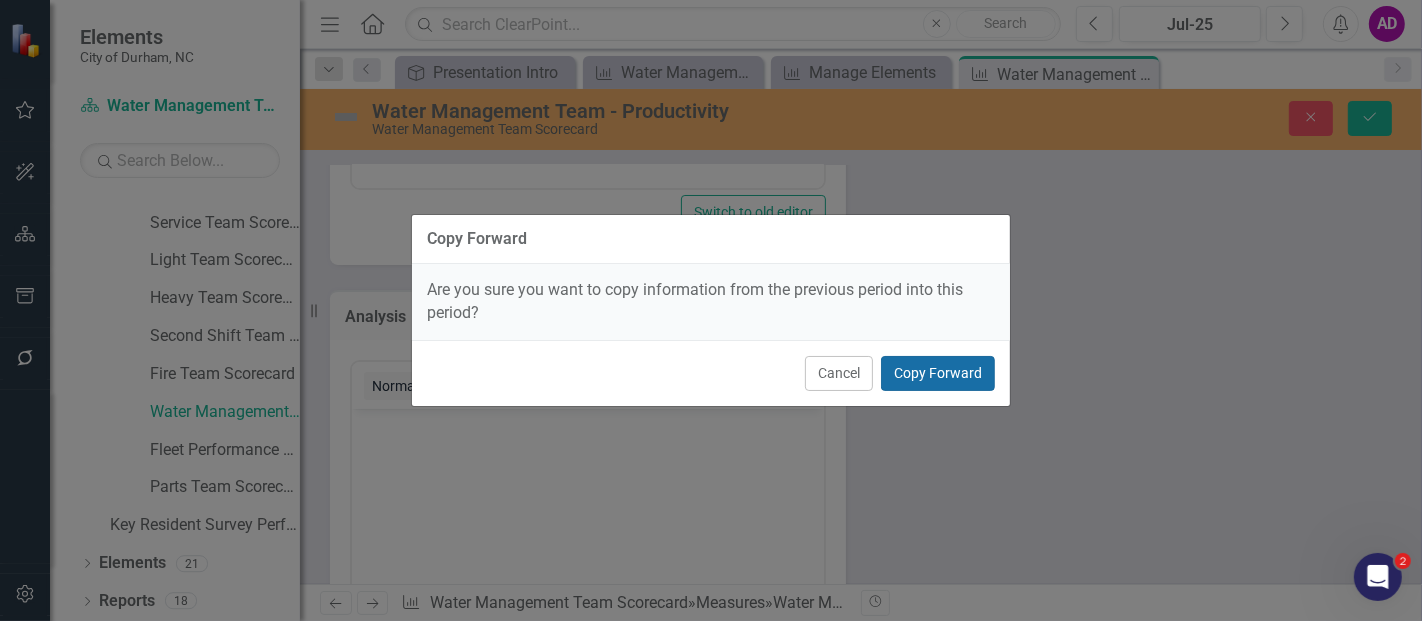 click on "Copy Forward" at bounding box center [938, 373] 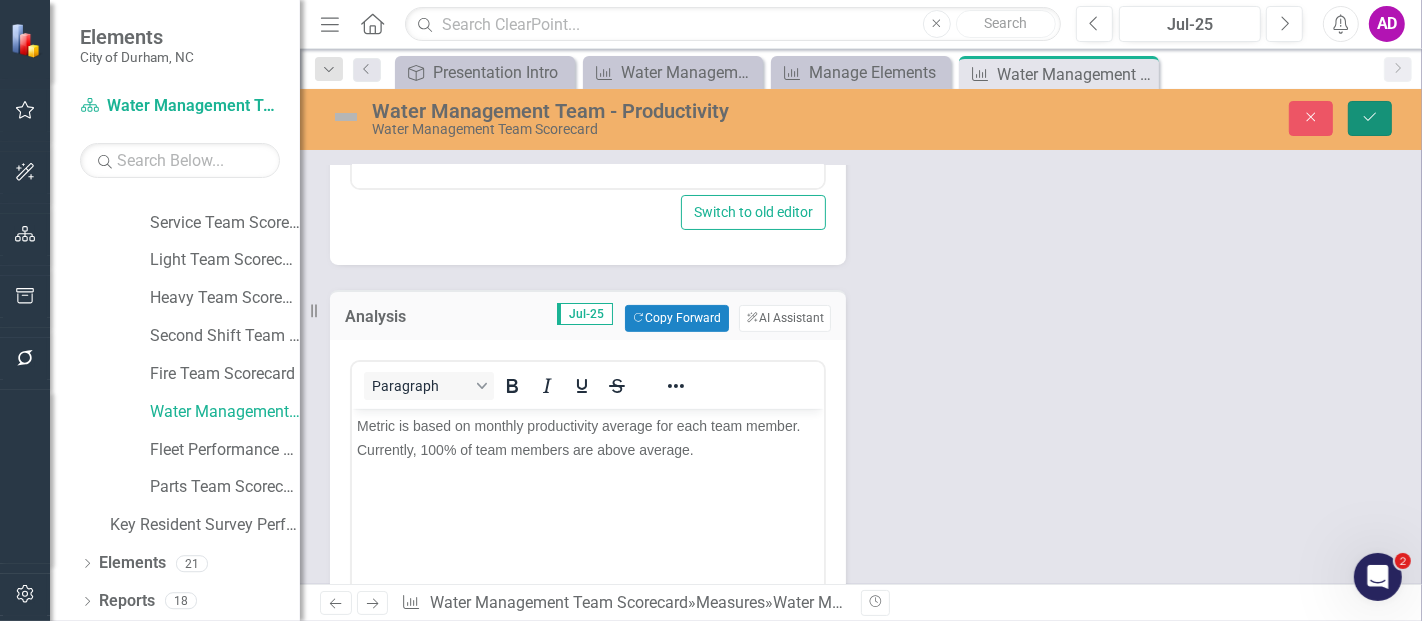 click on "Save" at bounding box center [1370, 118] 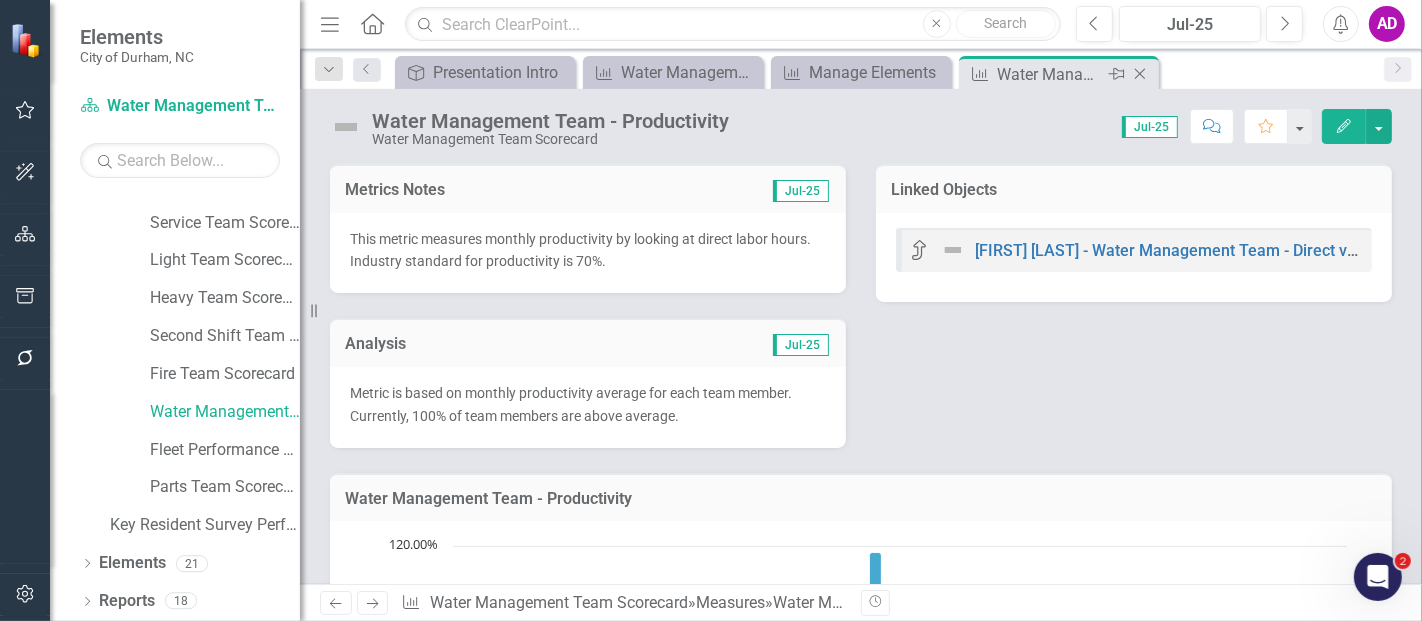 click on "Close" 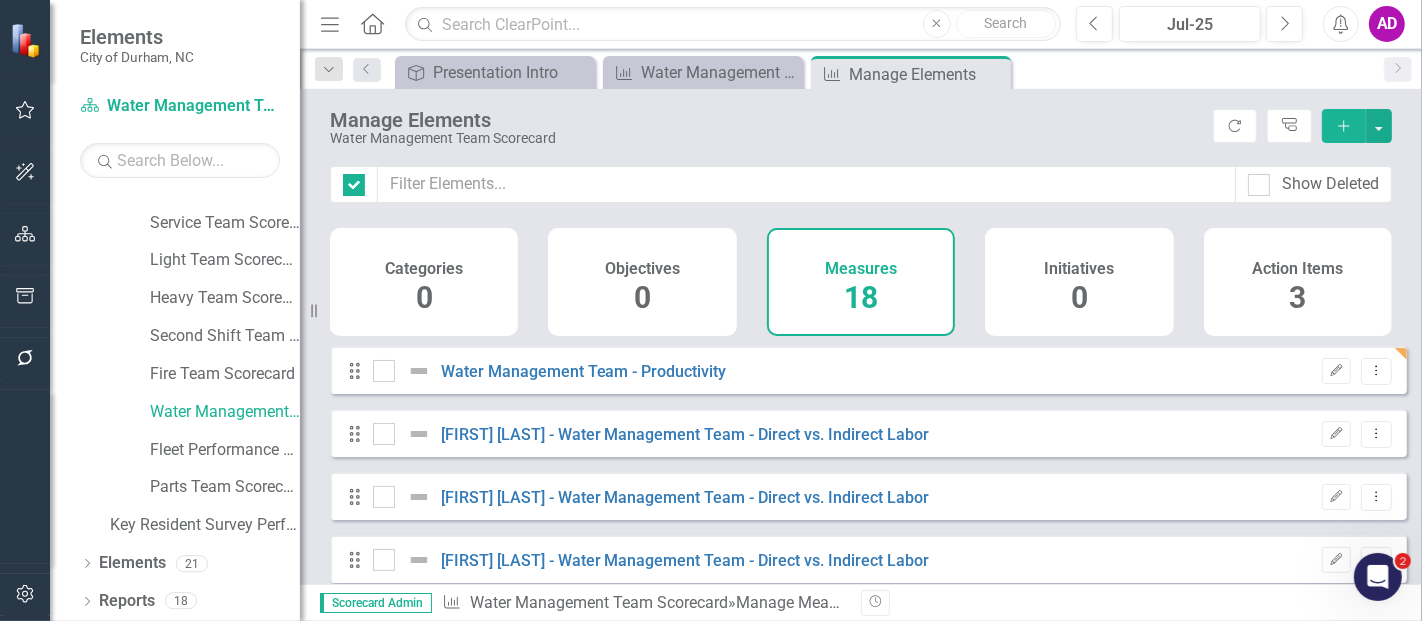 checkbox on "false" 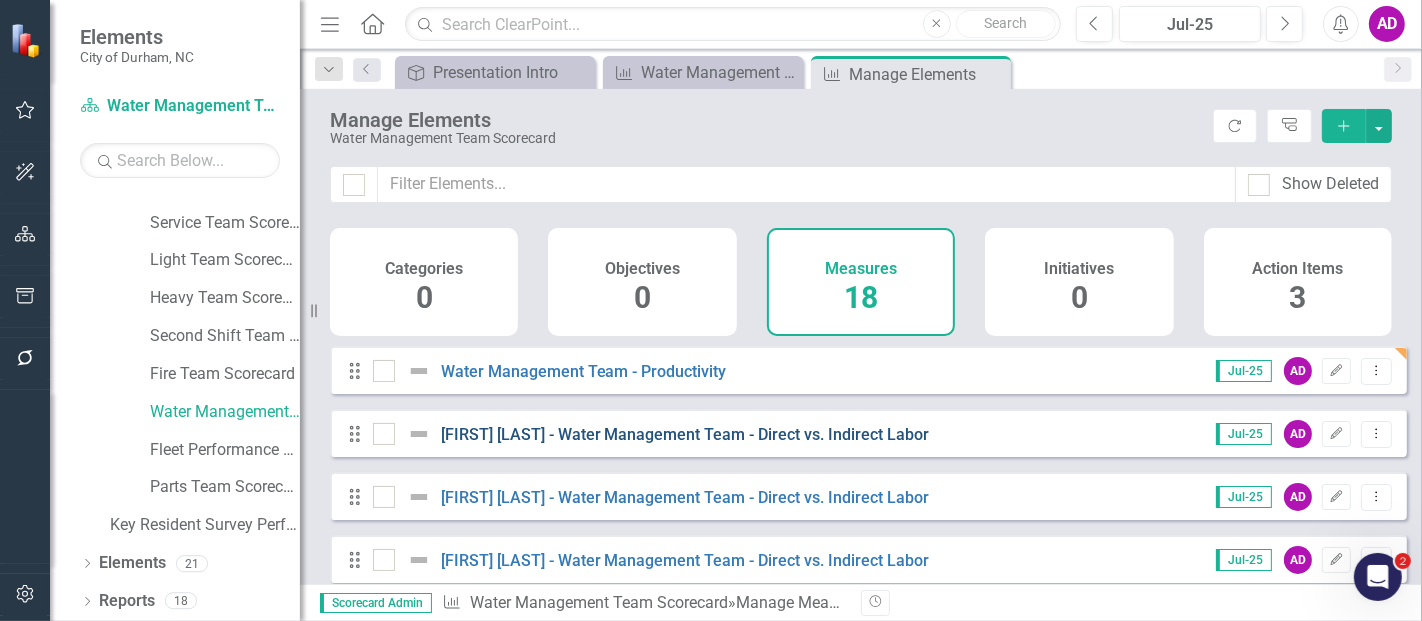 click on "[FIRST] [LAST] - Water Management Team - Direct vs. Indirect Labor" at bounding box center [685, 434] 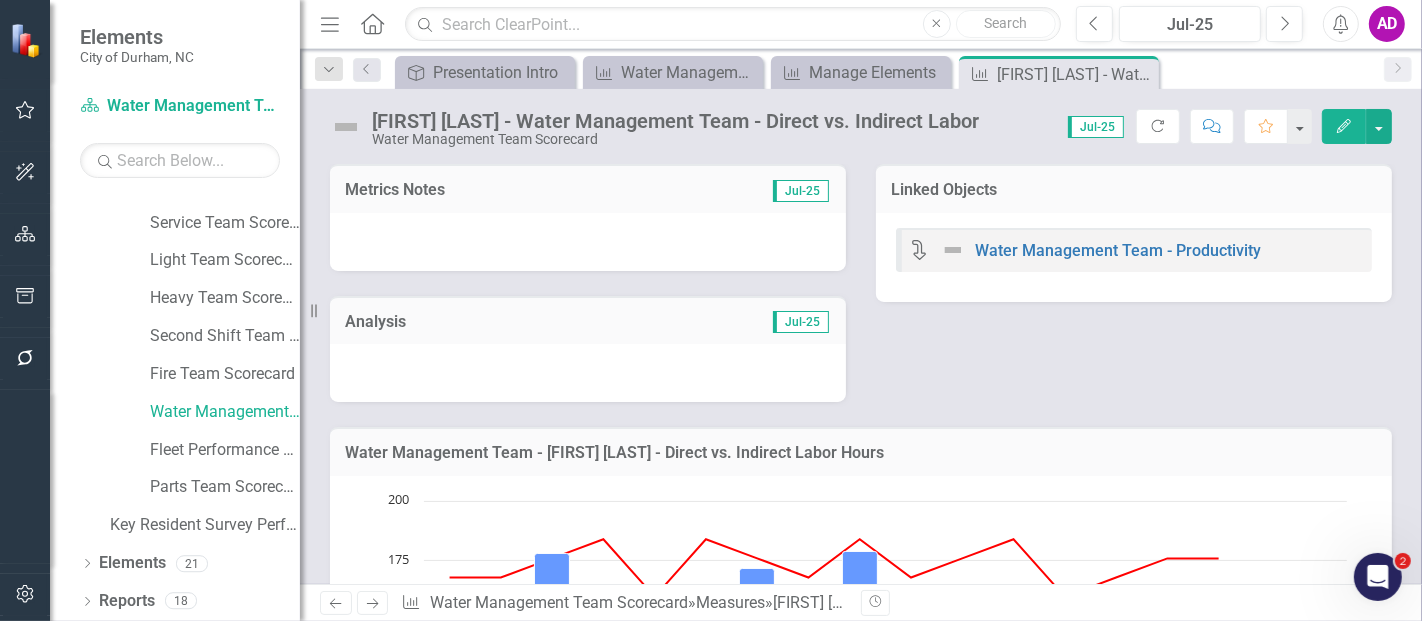 click at bounding box center [588, 242] 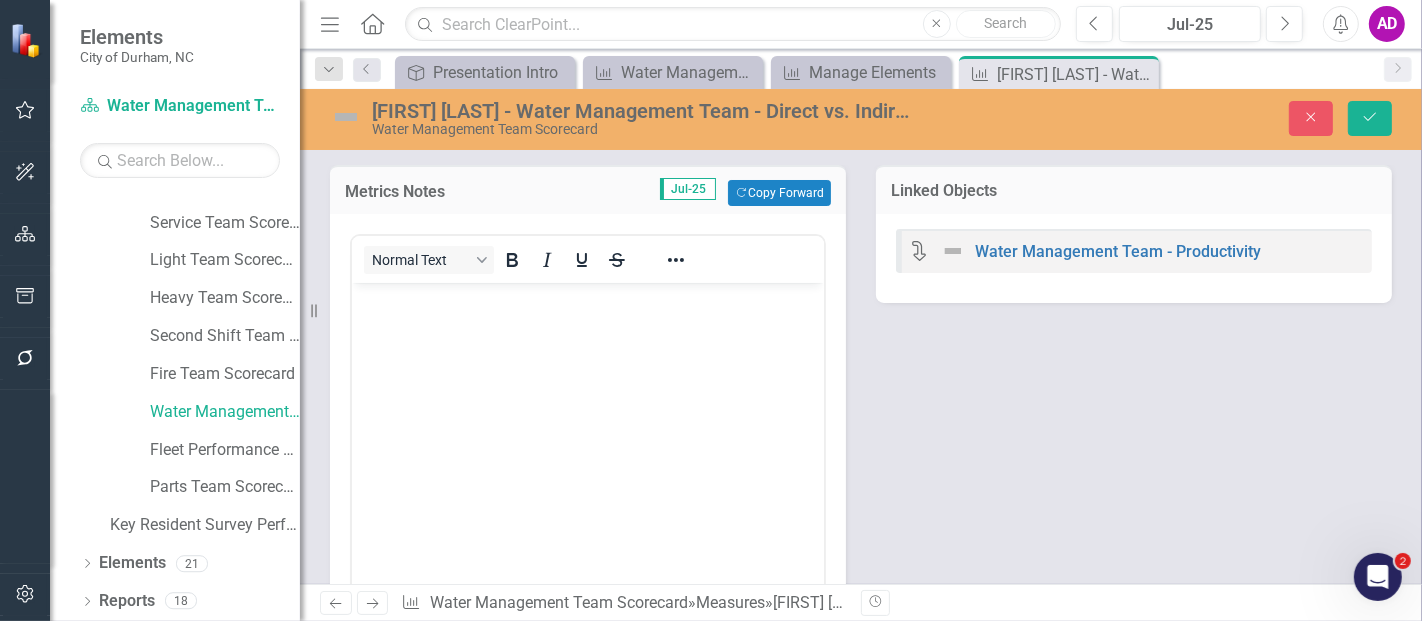 scroll, scrollTop: 0, scrollLeft: 0, axis: both 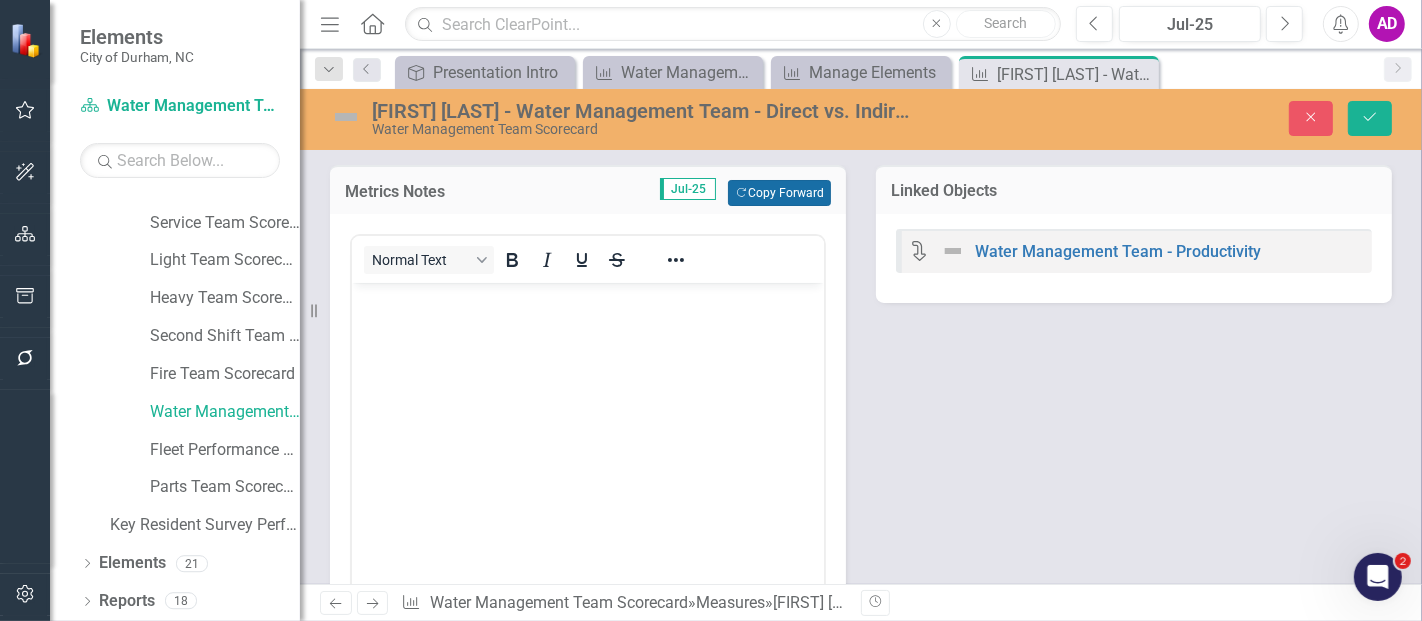 click on "Copy Forward  Copy Forward" at bounding box center (779, 193) 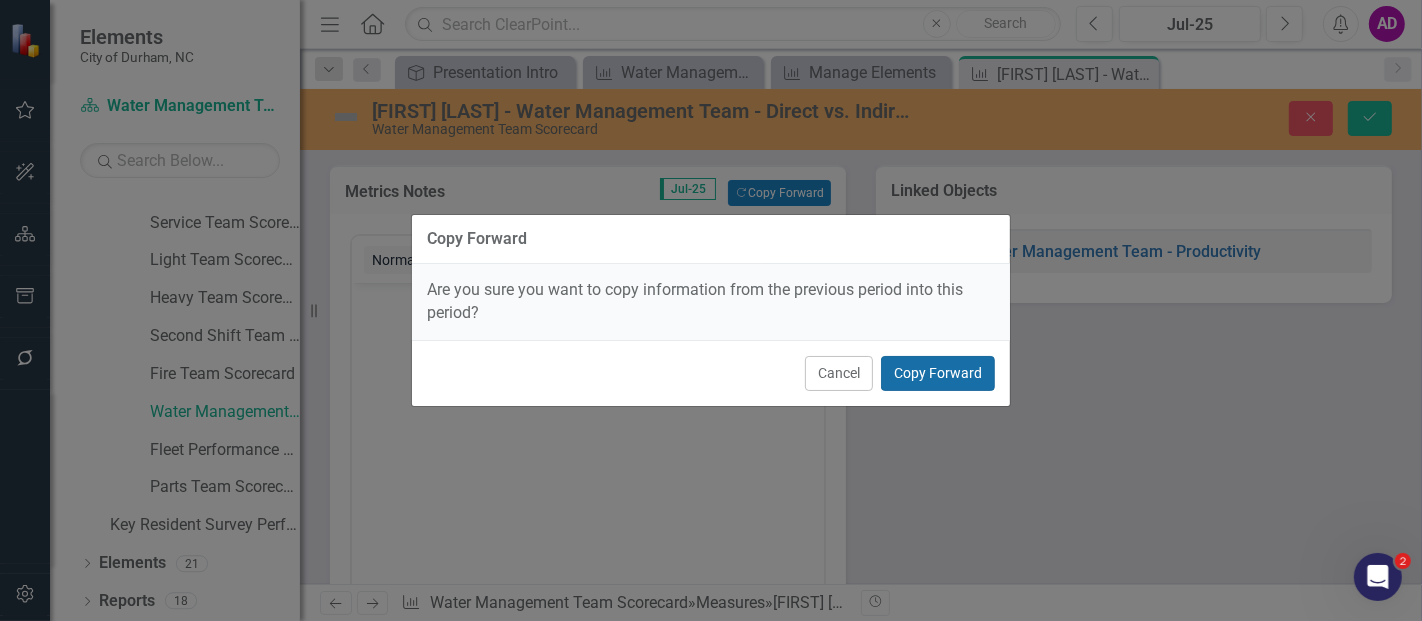 click on "Copy Forward" at bounding box center (938, 373) 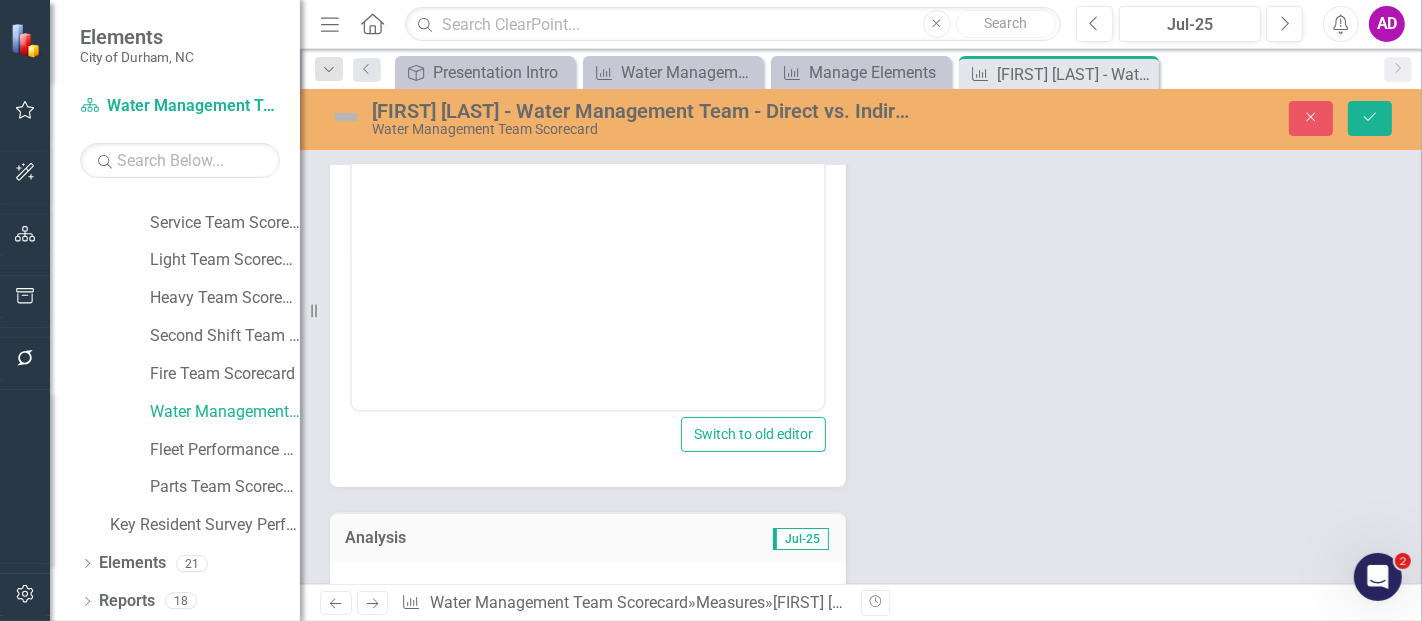 scroll, scrollTop: 333, scrollLeft: 0, axis: vertical 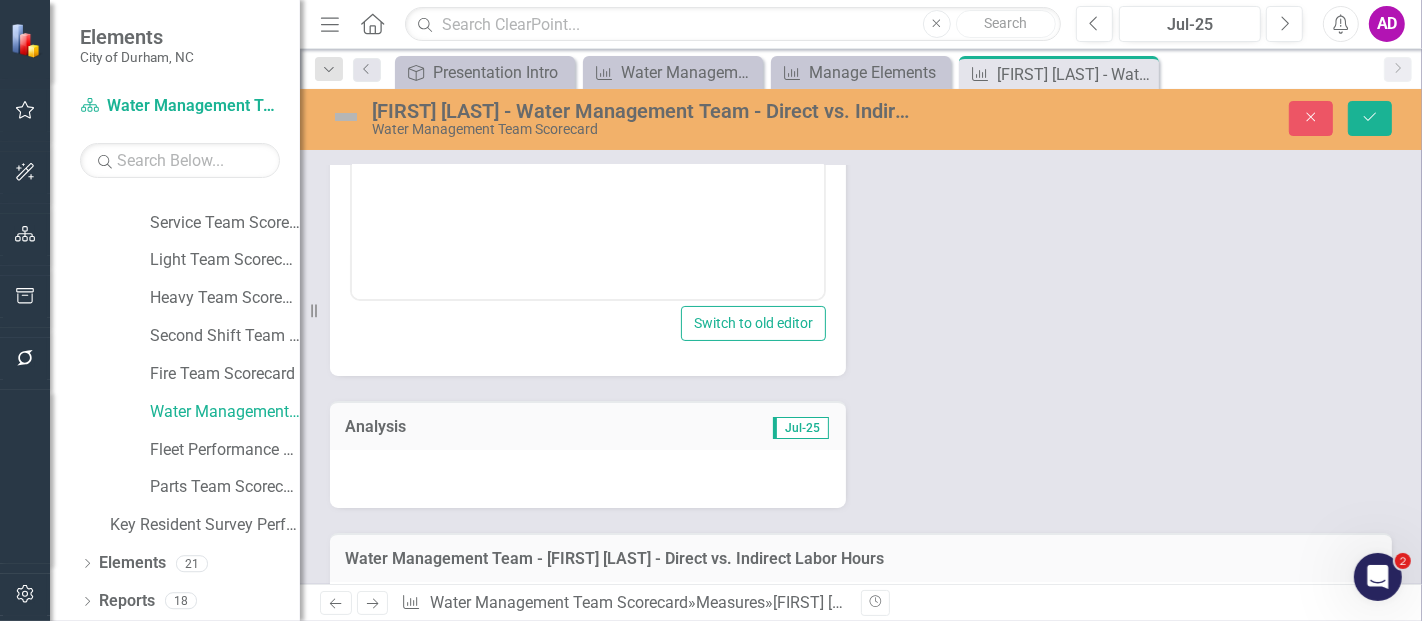 click at bounding box center (588, 479) 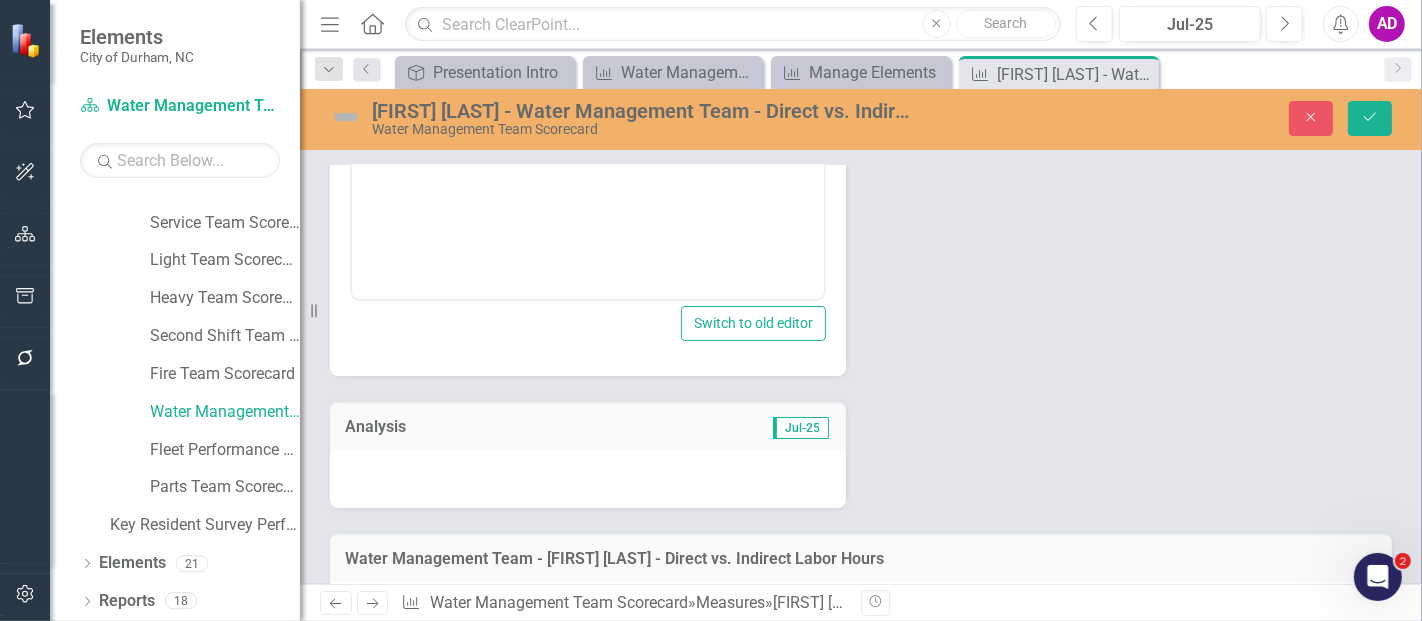click at bounding box center [588, 479] 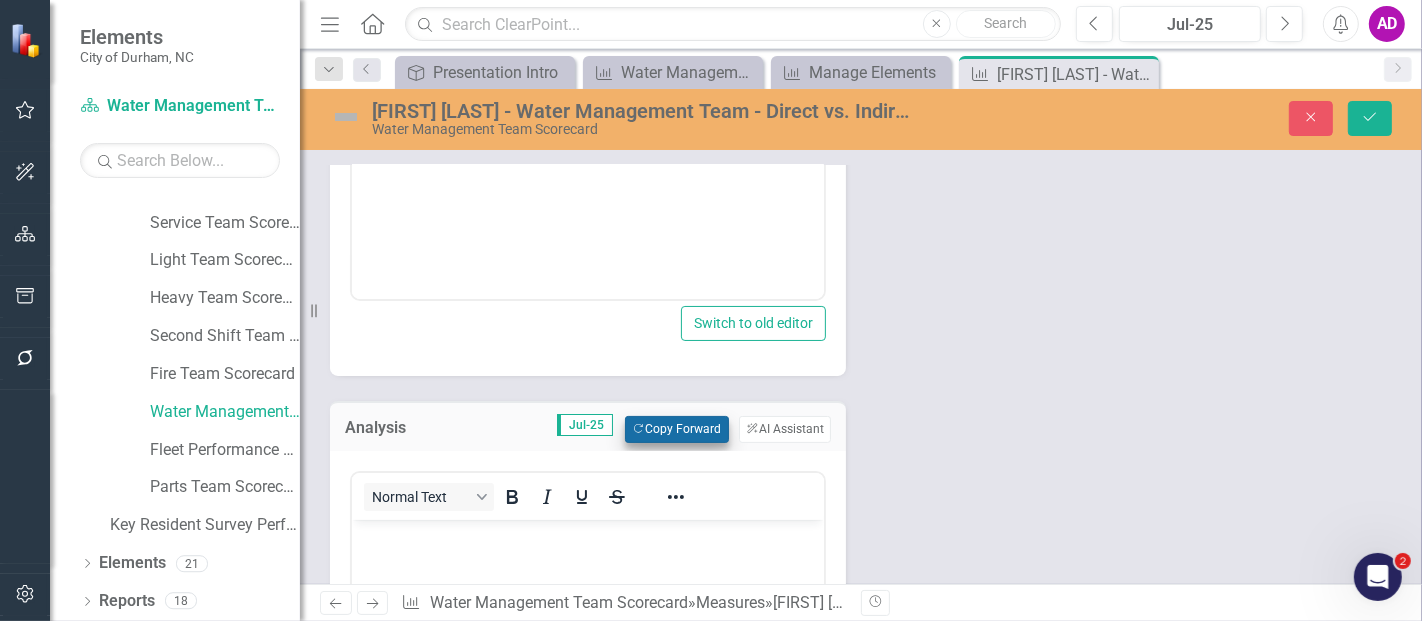 scroll, scrollTop: 0, scrollLeft: 0, axis: both 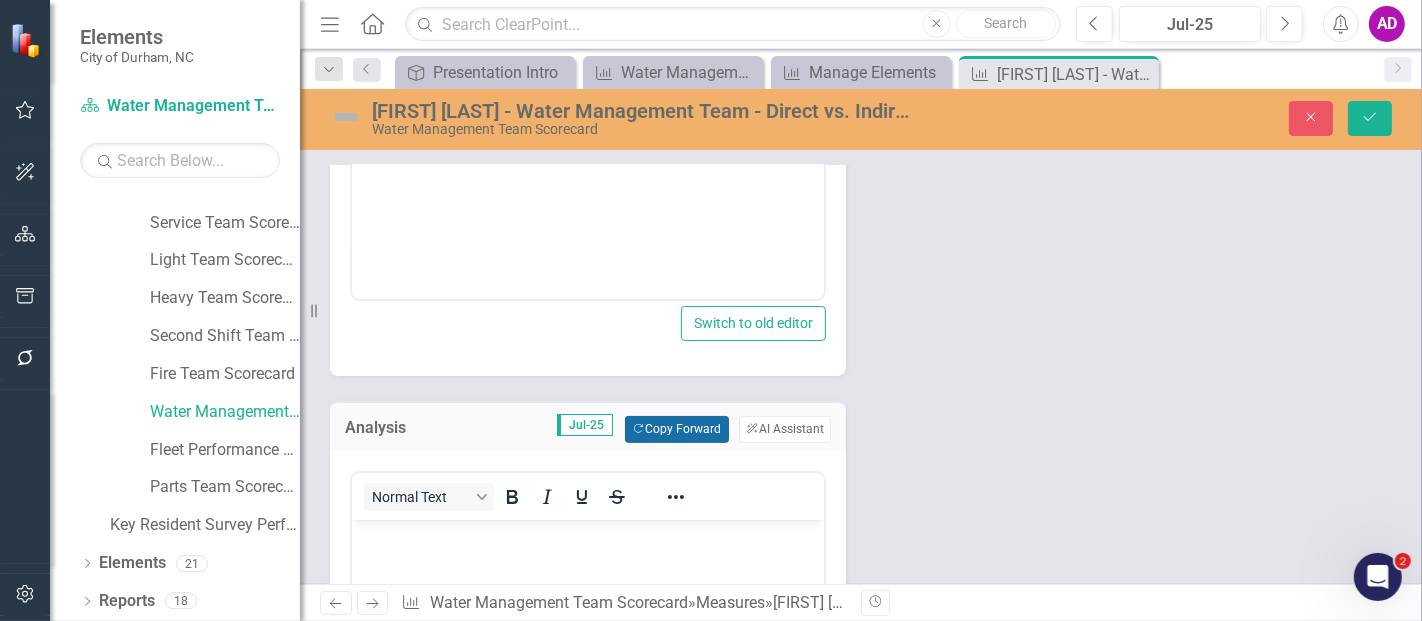 click on "Copy Forward  Copy Forward" at bounding box center [676, 429] 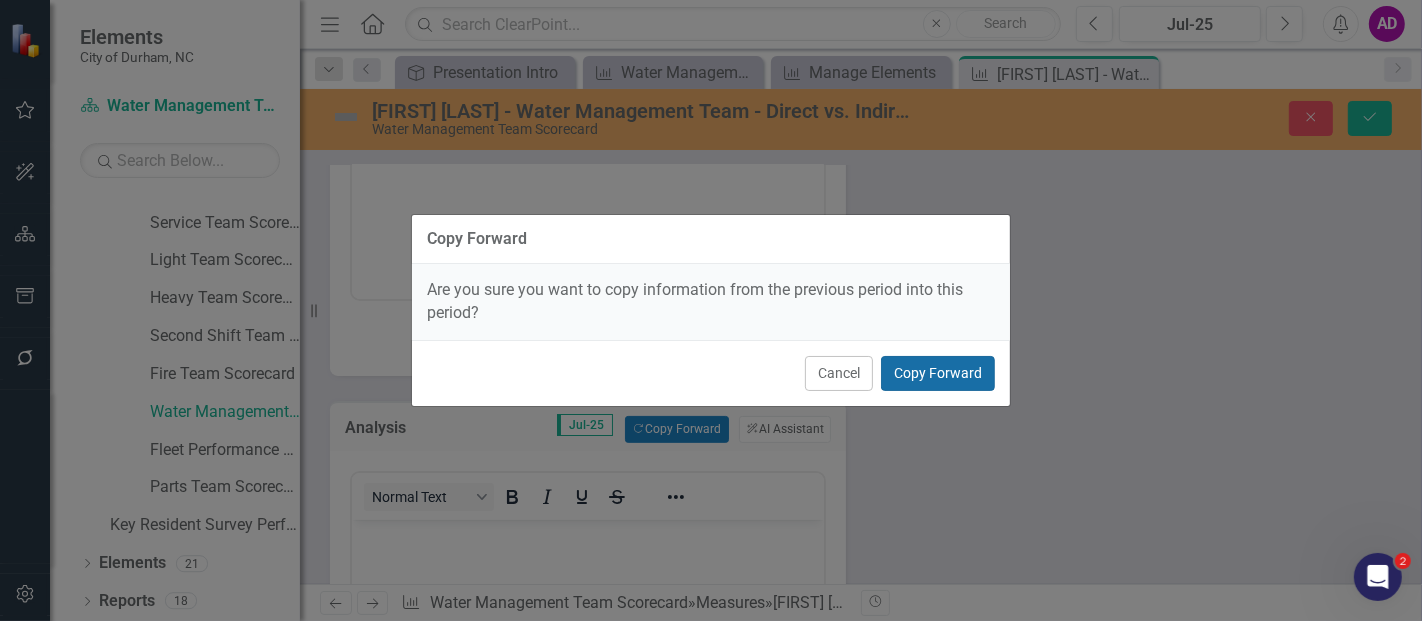click on "Copy Forward" at bounding box center [938, 373] 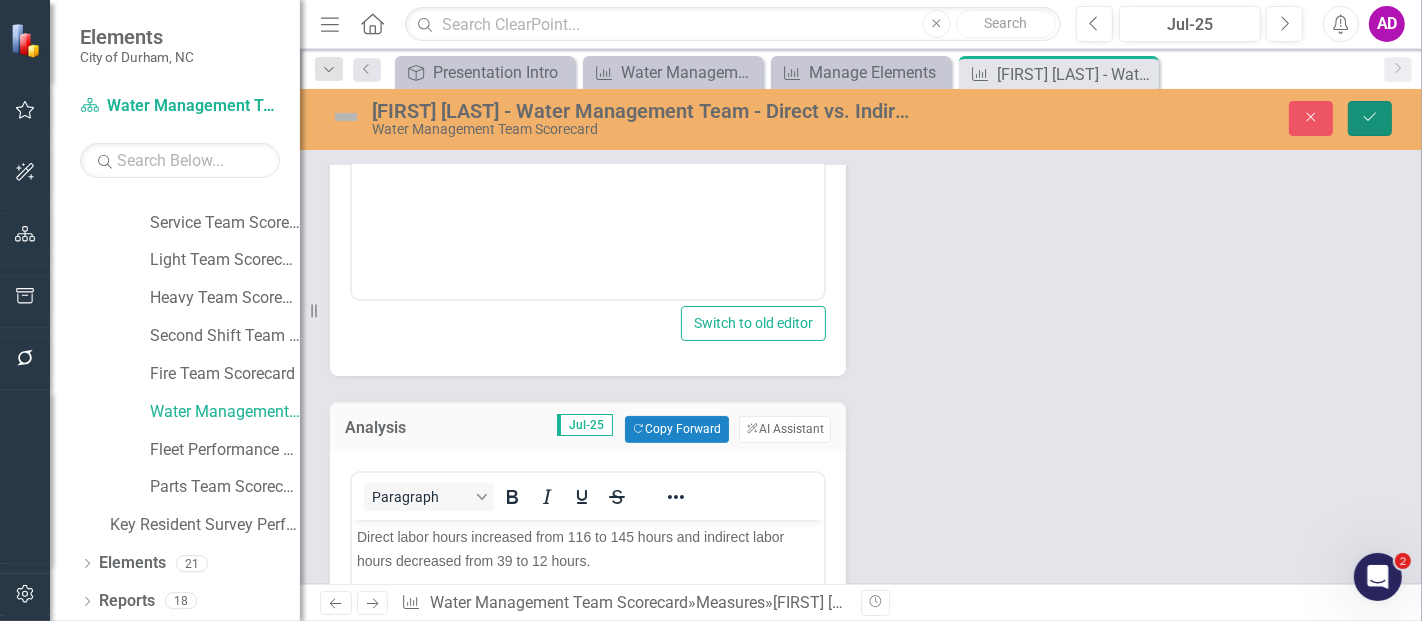 click on "Save" at bounding box center (1370, 118) 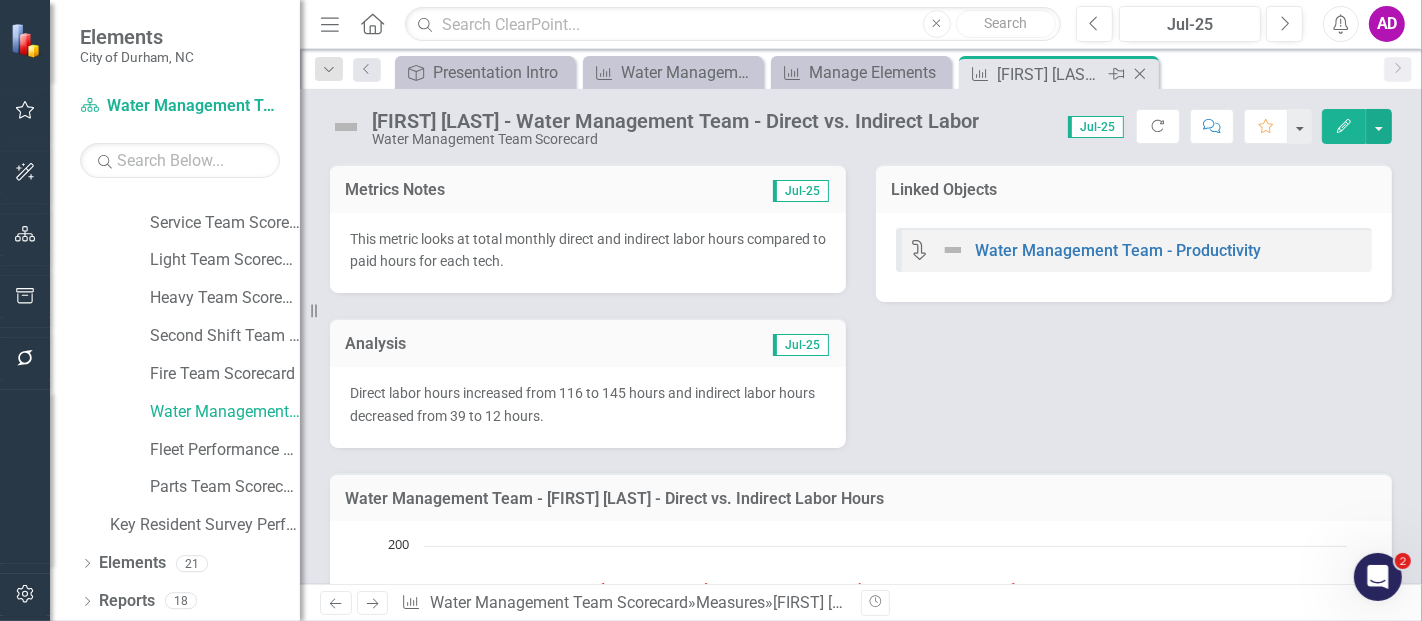 click 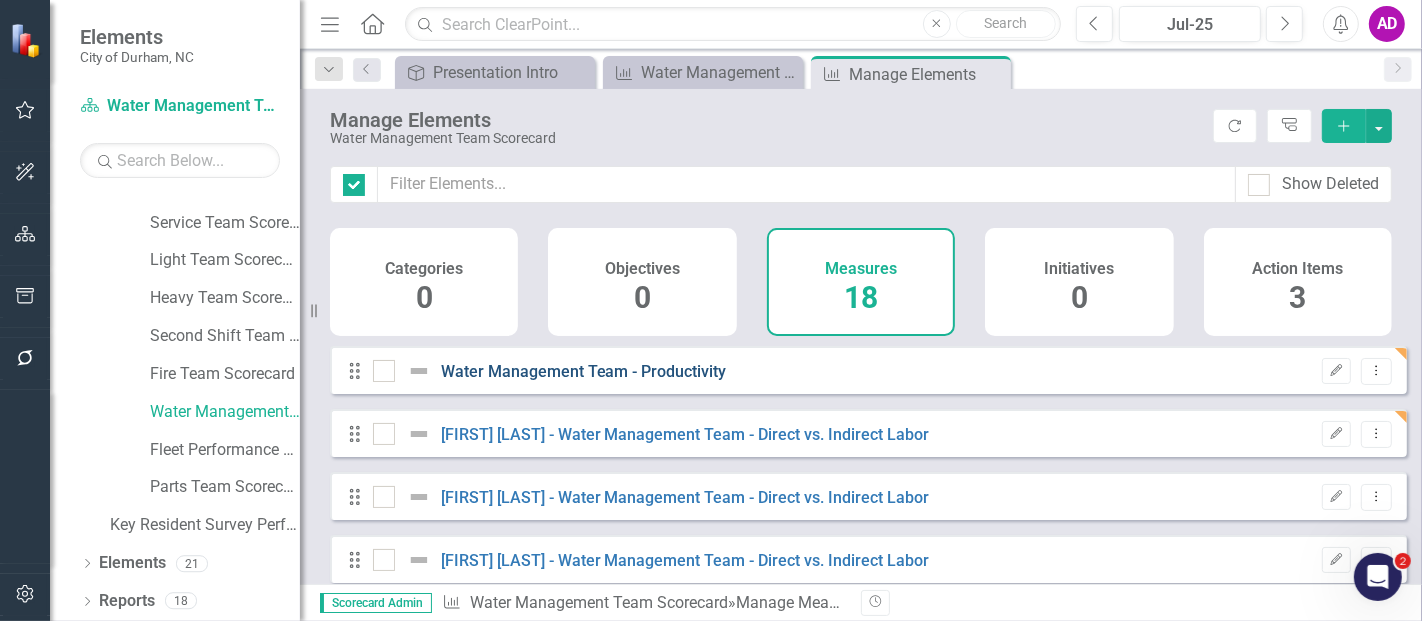 checkbox on "false" 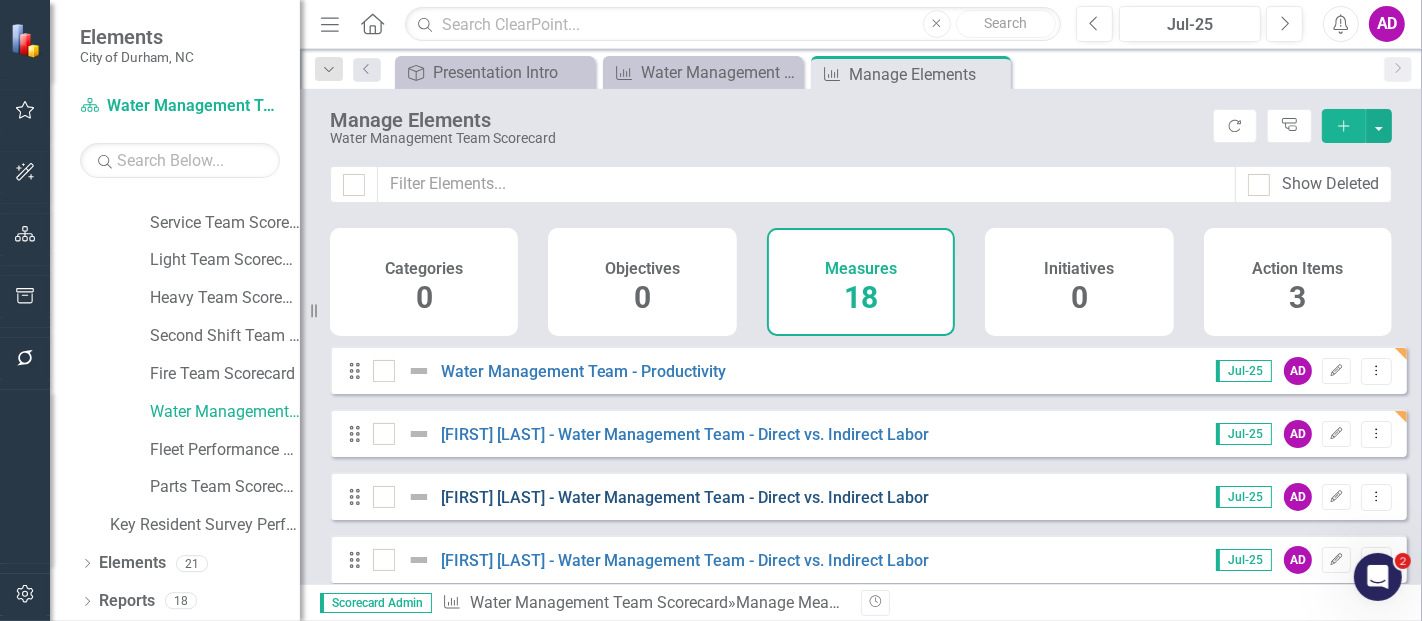 click on "[FIRST] [LAST] - Water Management Team - Direct vs. Indirect Labor" at bounding box center (685, 497) 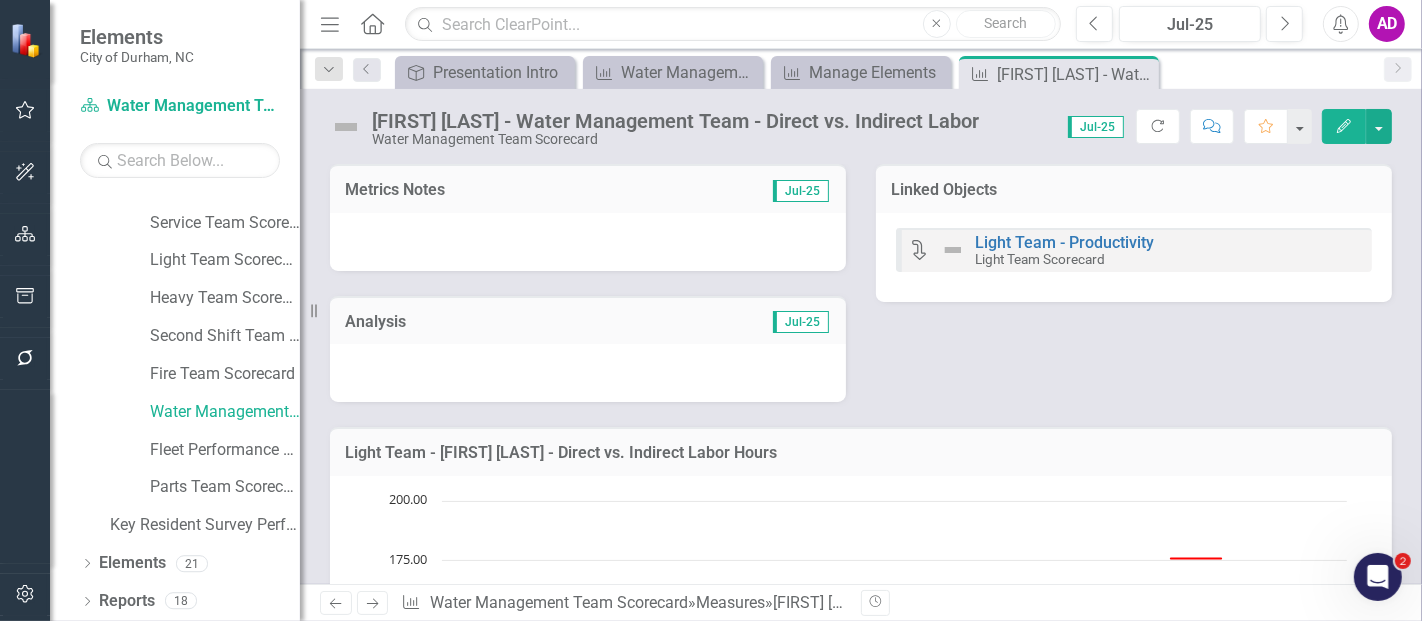 click at bounding box center [588, 242] 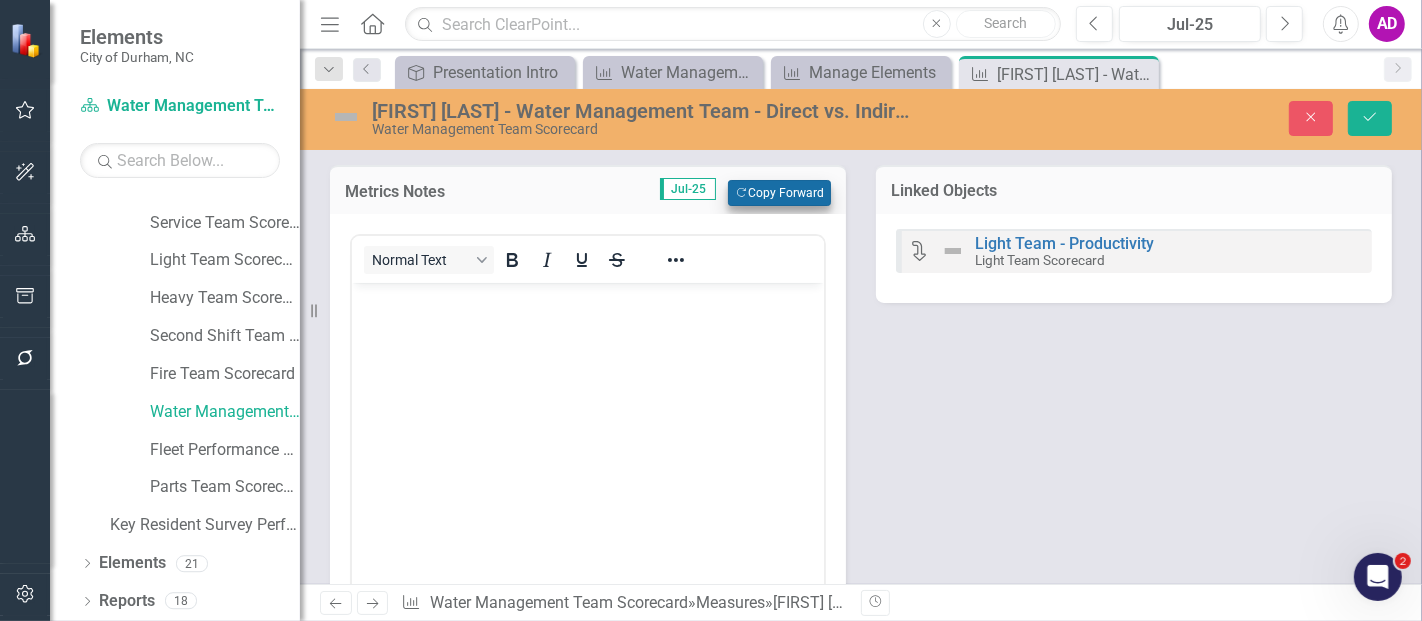 scroll, scrollTop: 0, scrollLeft: 0, axis: both 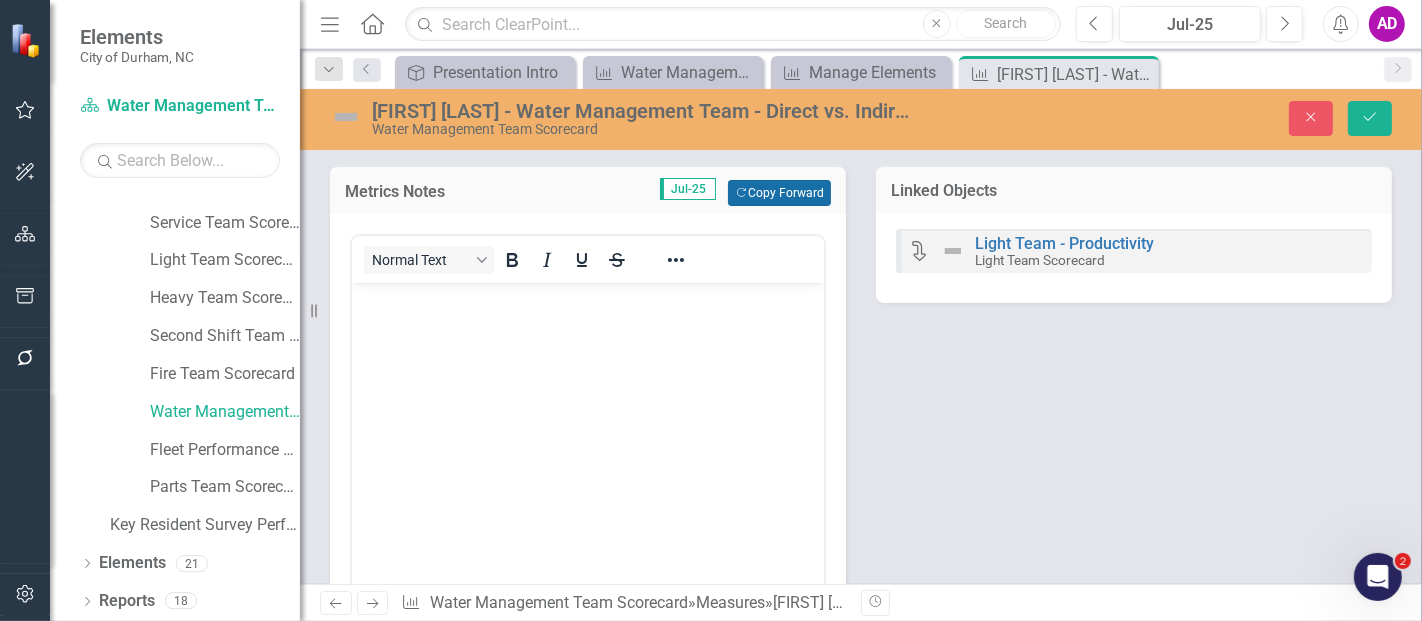 click on "Copy Forward  Copy Forward" at bounding box center (779, 193) 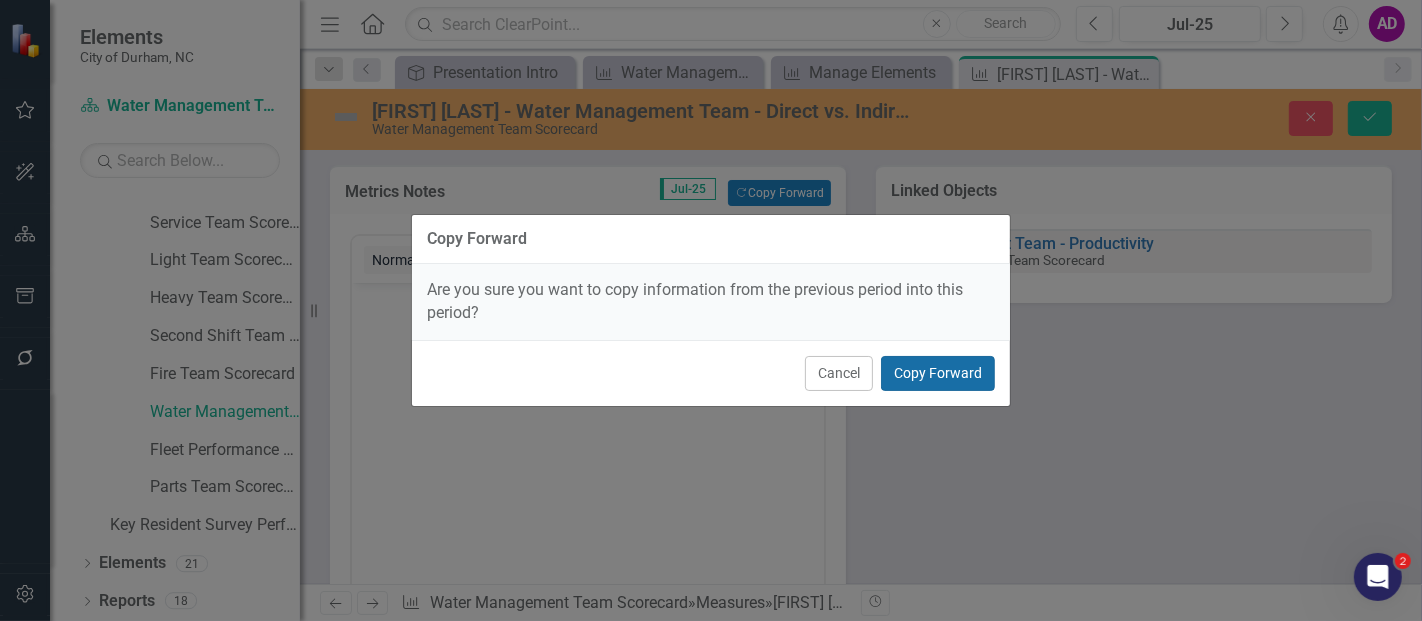 click on "Copy Forward" at bounding box center (938, 373) 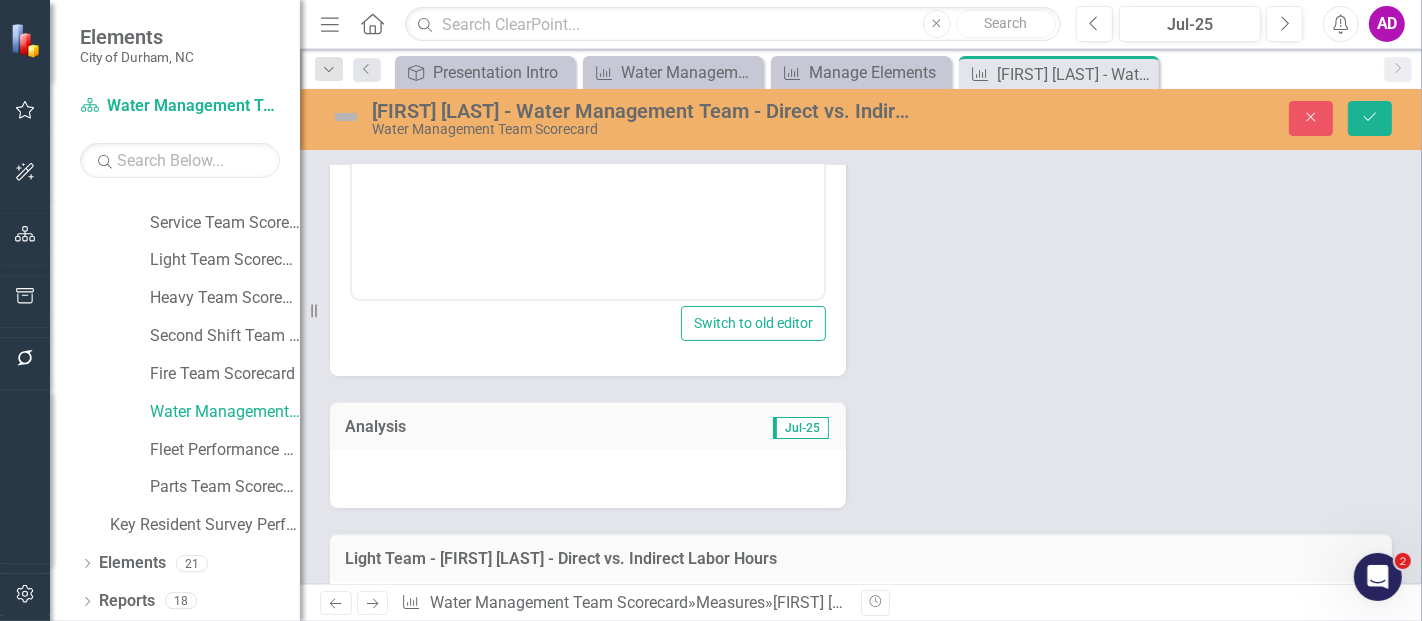 scroll, scrollTop: 444, scrollLeft: 0, axis: vertical 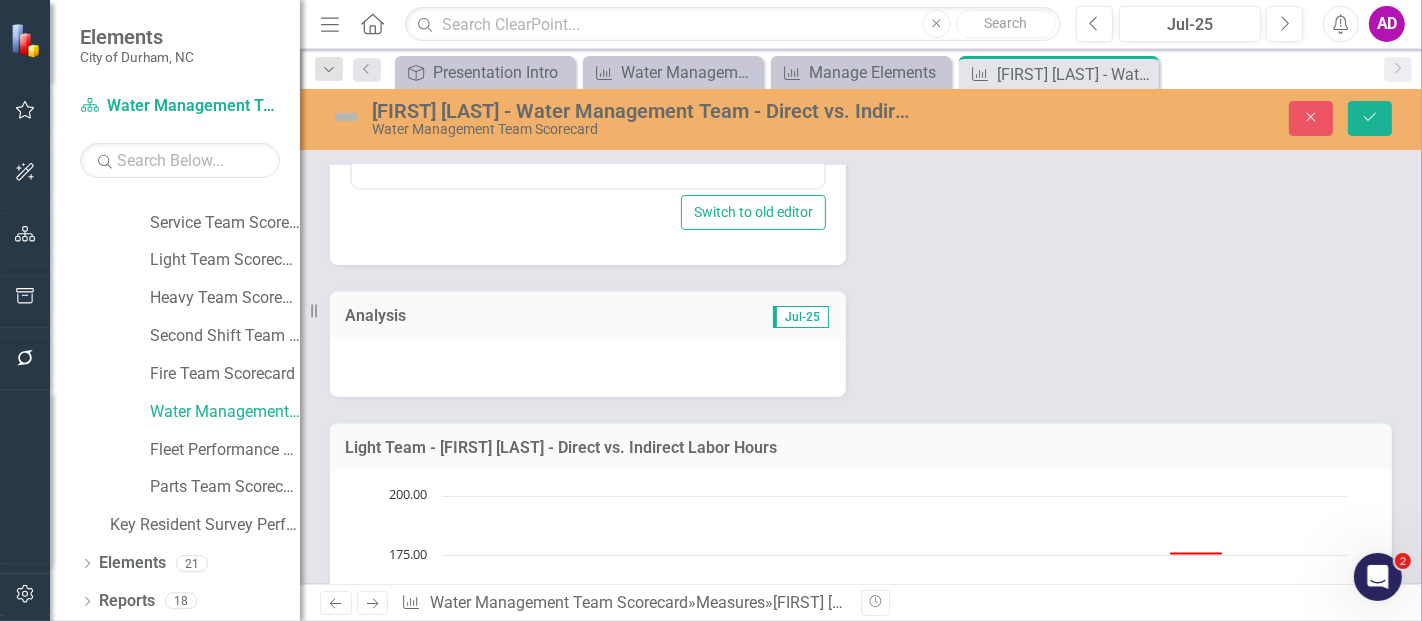 click at bounding box center [588, 368] 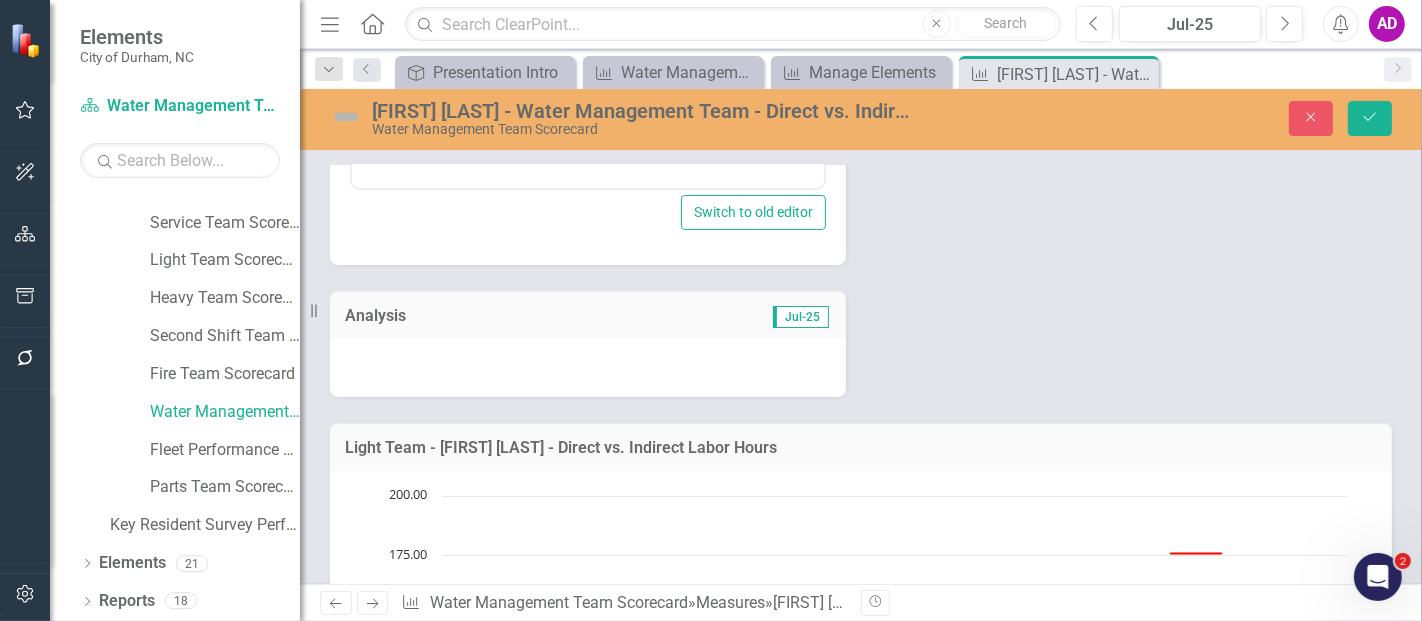 click at bounding box center (588, 368) 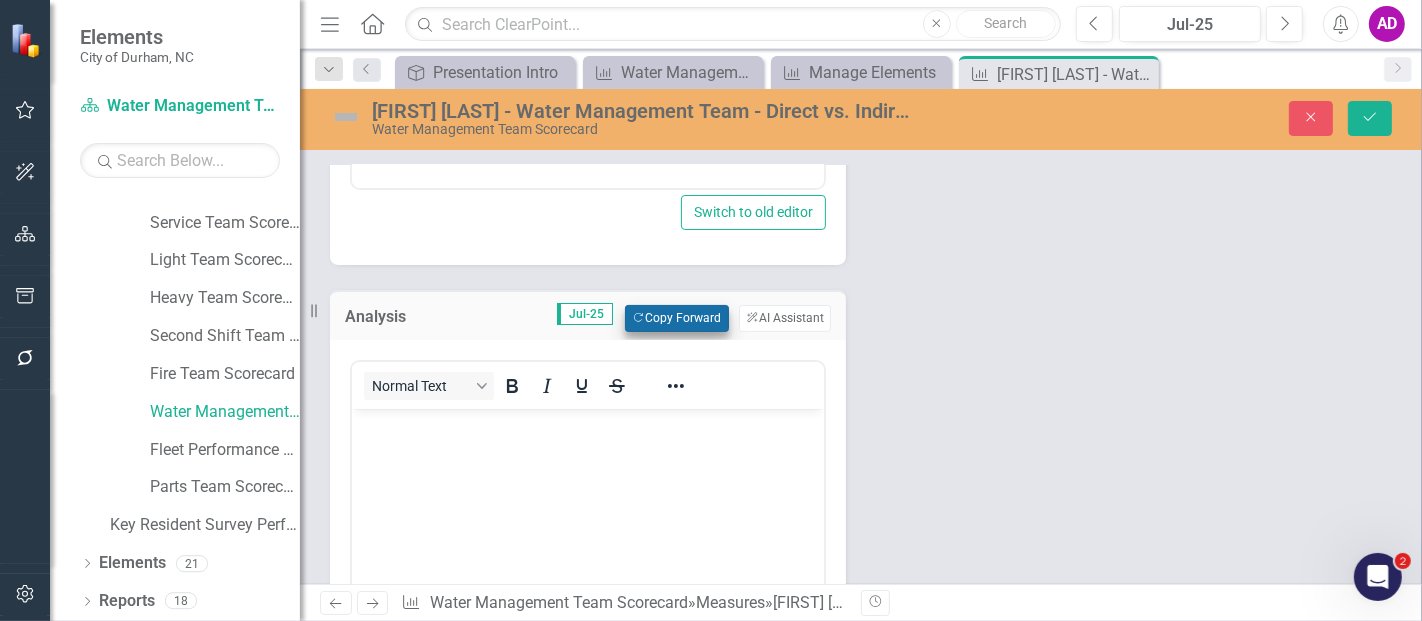 scroll, scrollTop: 0, scrollLeft: 0, axis: both 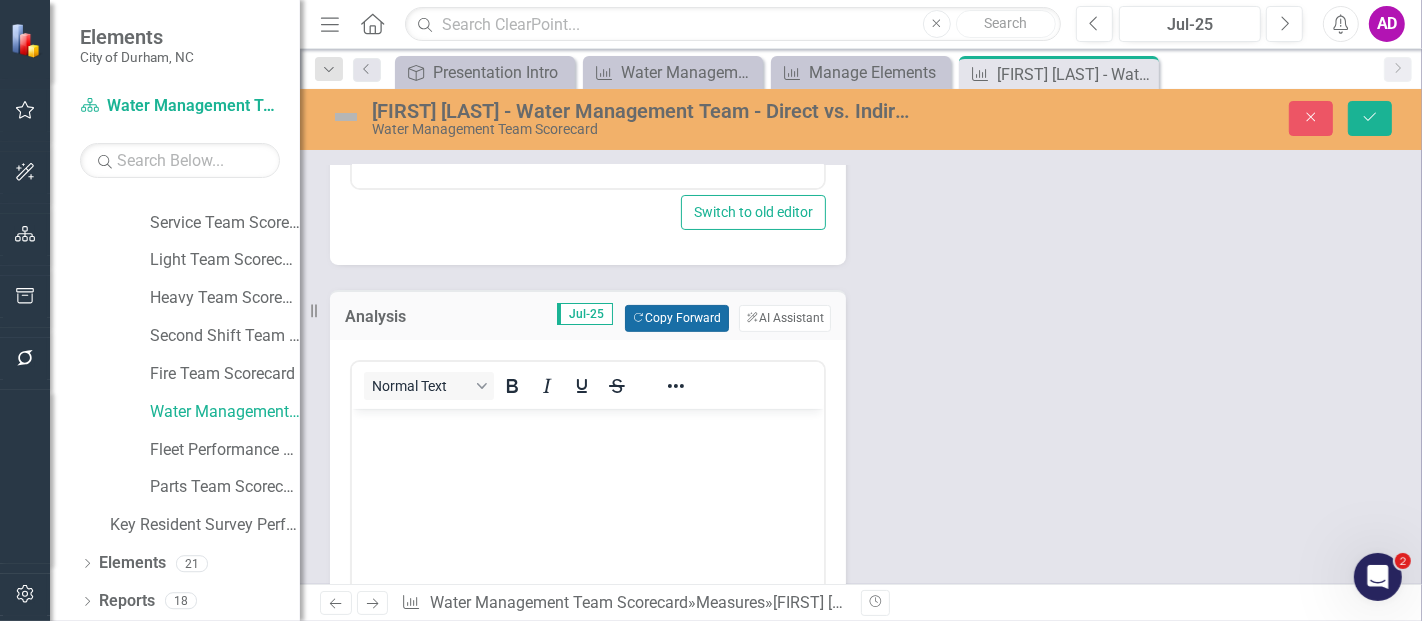 click on "Copy Forward  Copy Forward" at bounding box center (676, 318) 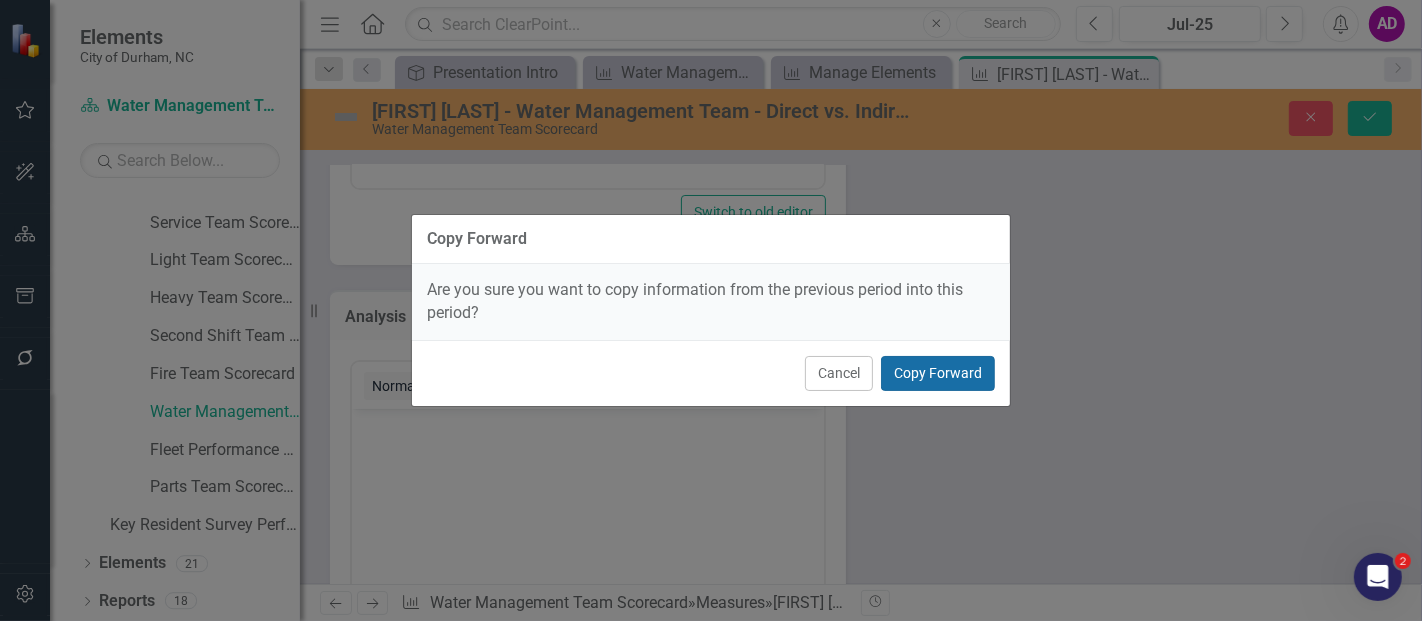 click on "Copy Forward" at bounding box center [938, 373] 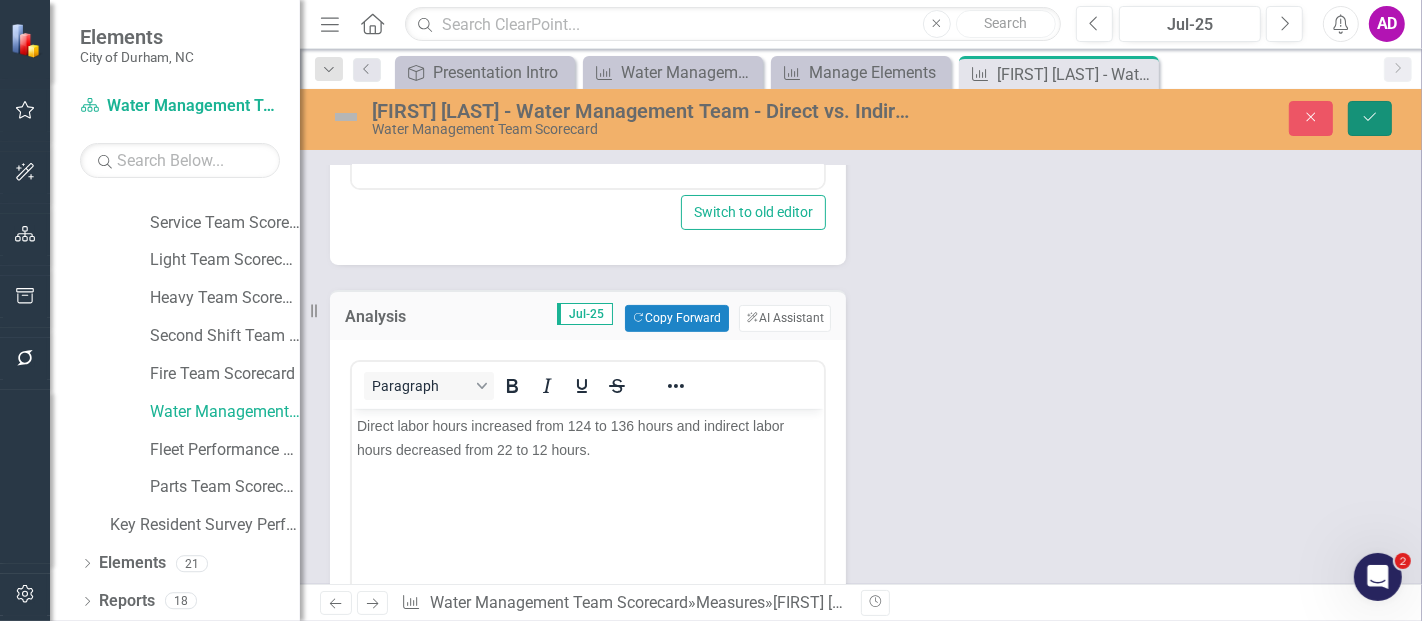 click on "Save" at bounding box center [1370, 118] 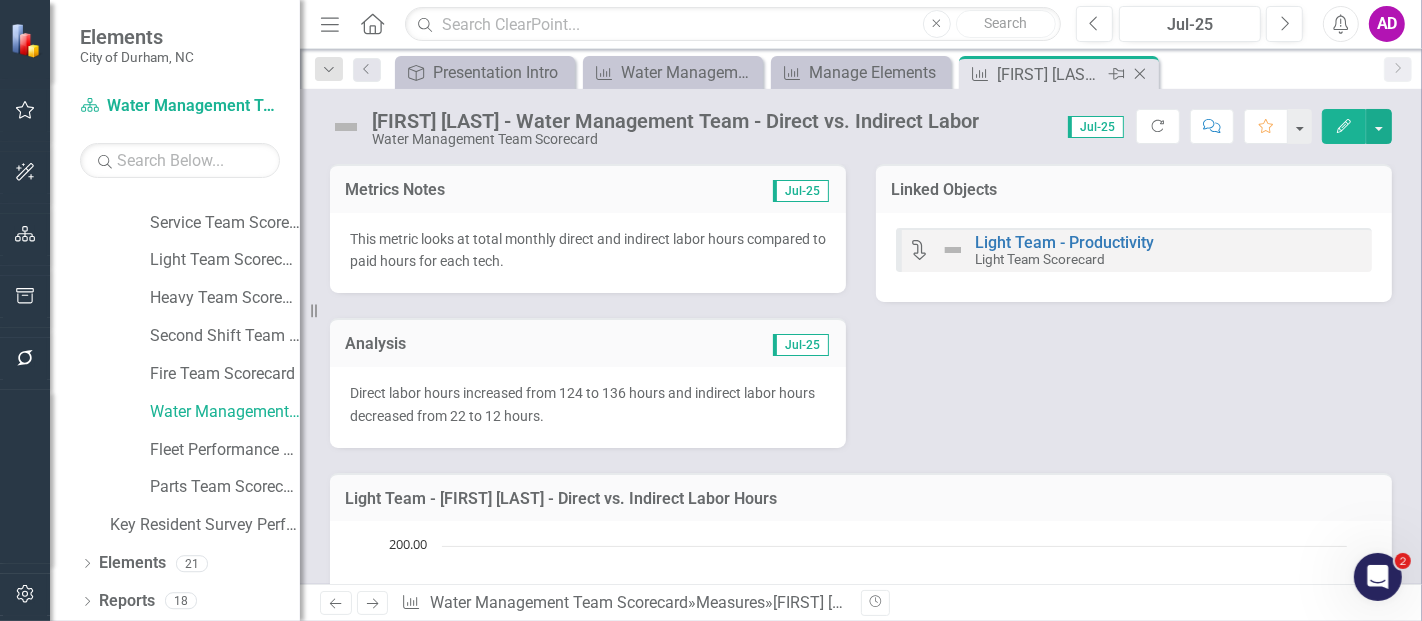 click on "Close" 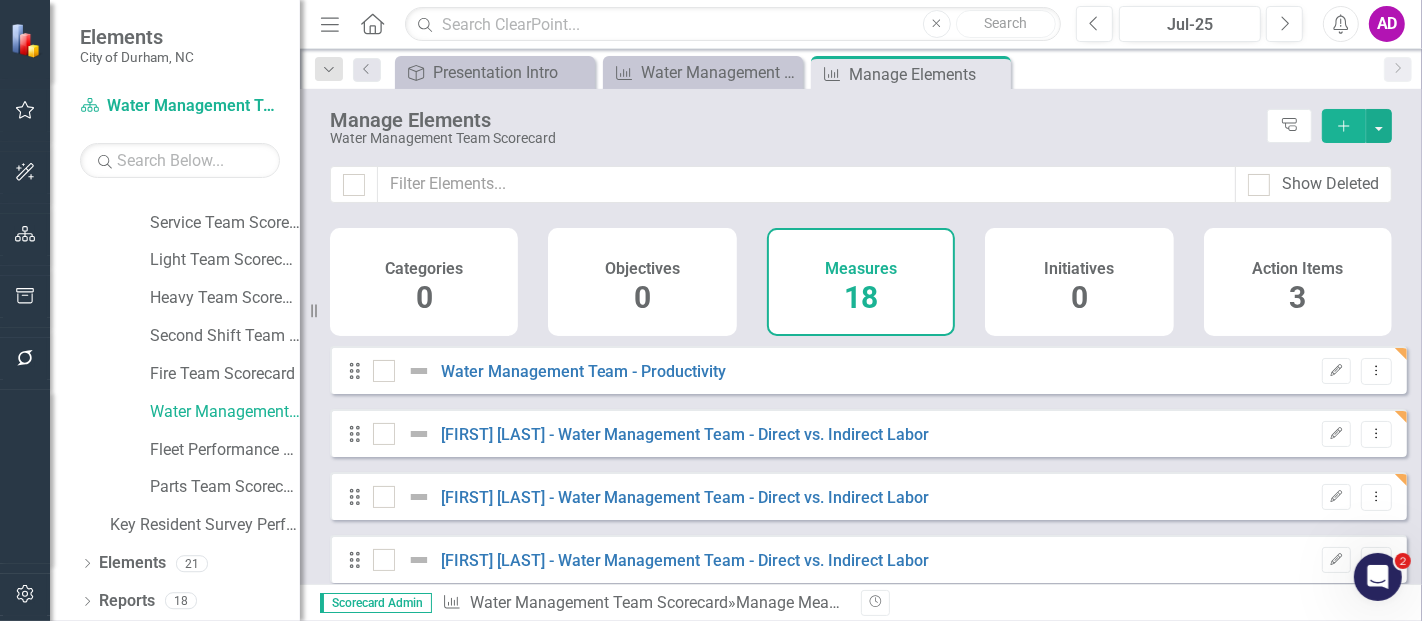 checkbox on "false" 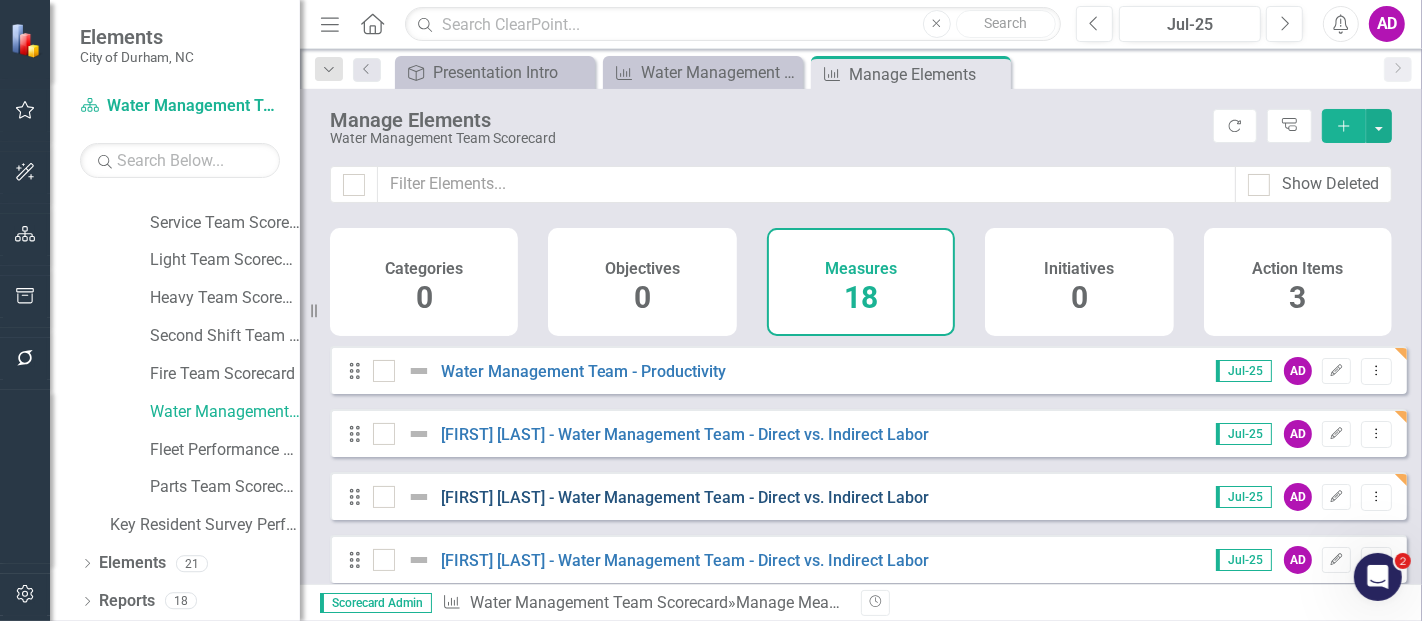 scroll, scrollTop: 111, scrollLeft: 0, axis: vertical 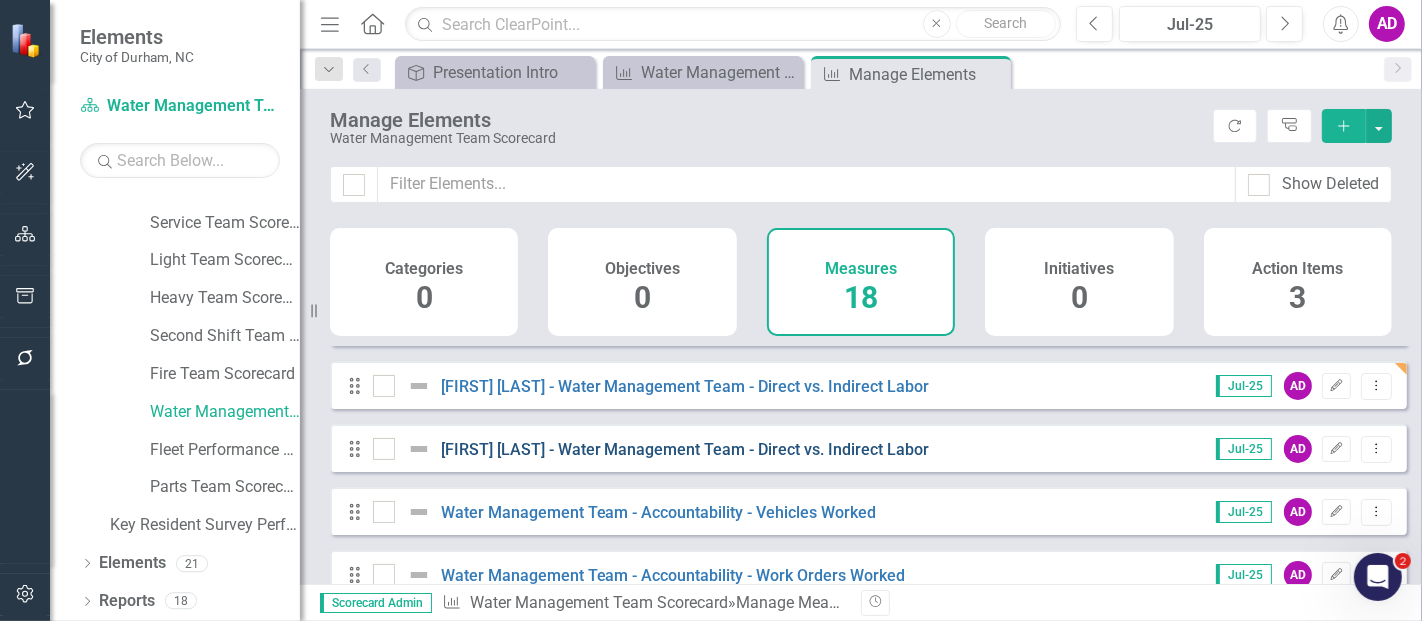 click on "[FIRST] [LAST] - Water Management Team - Direct vs. Indirect Labor" at bounding box center [685, 449] 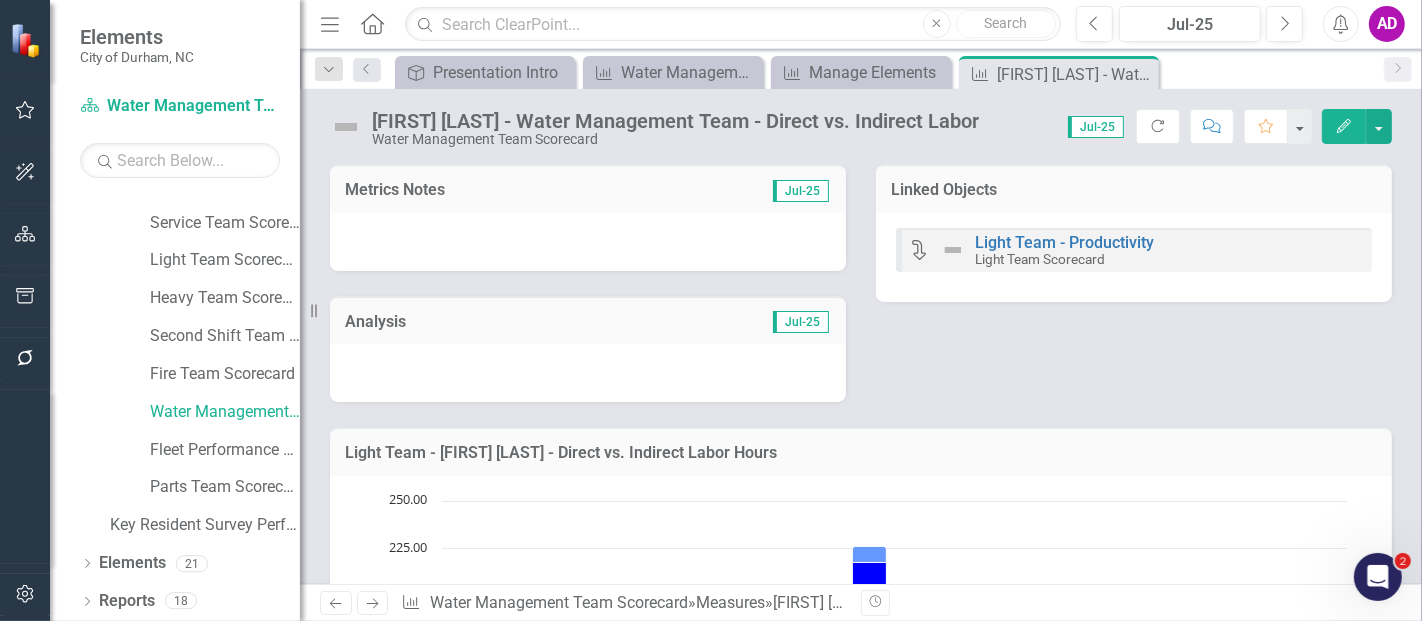 click at bounding box center [588, 242] 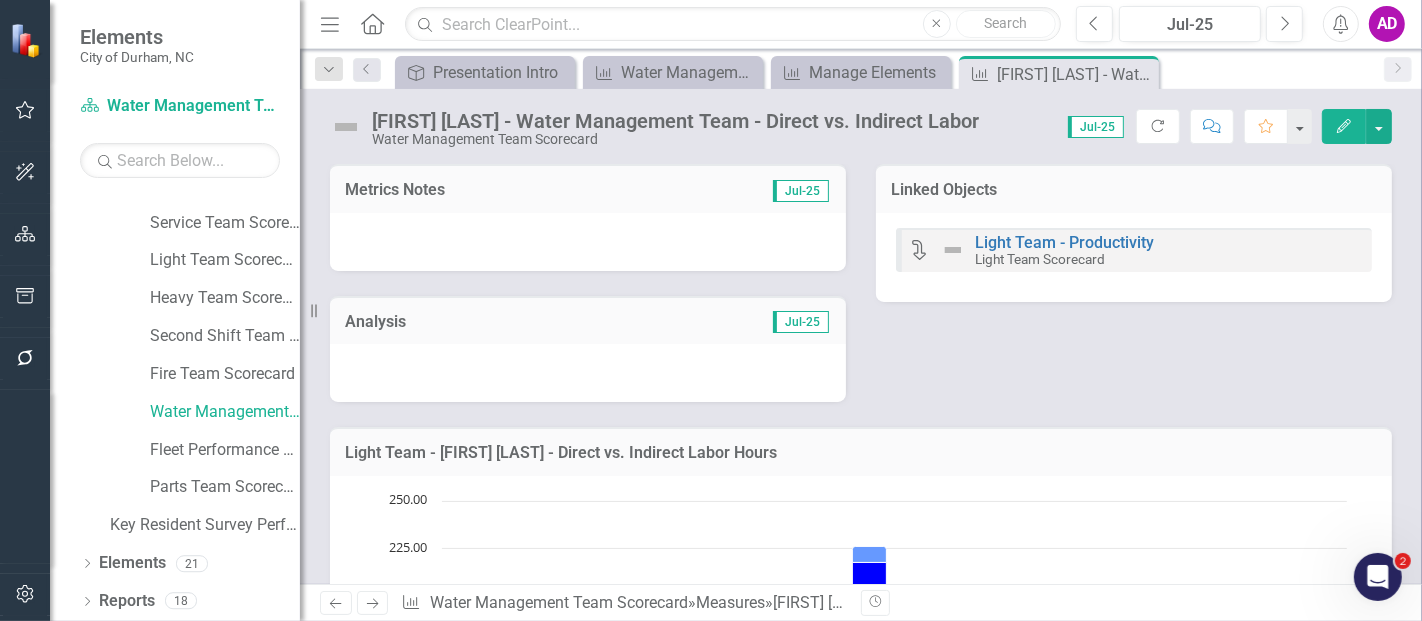 click at bounding box center (588, 242) 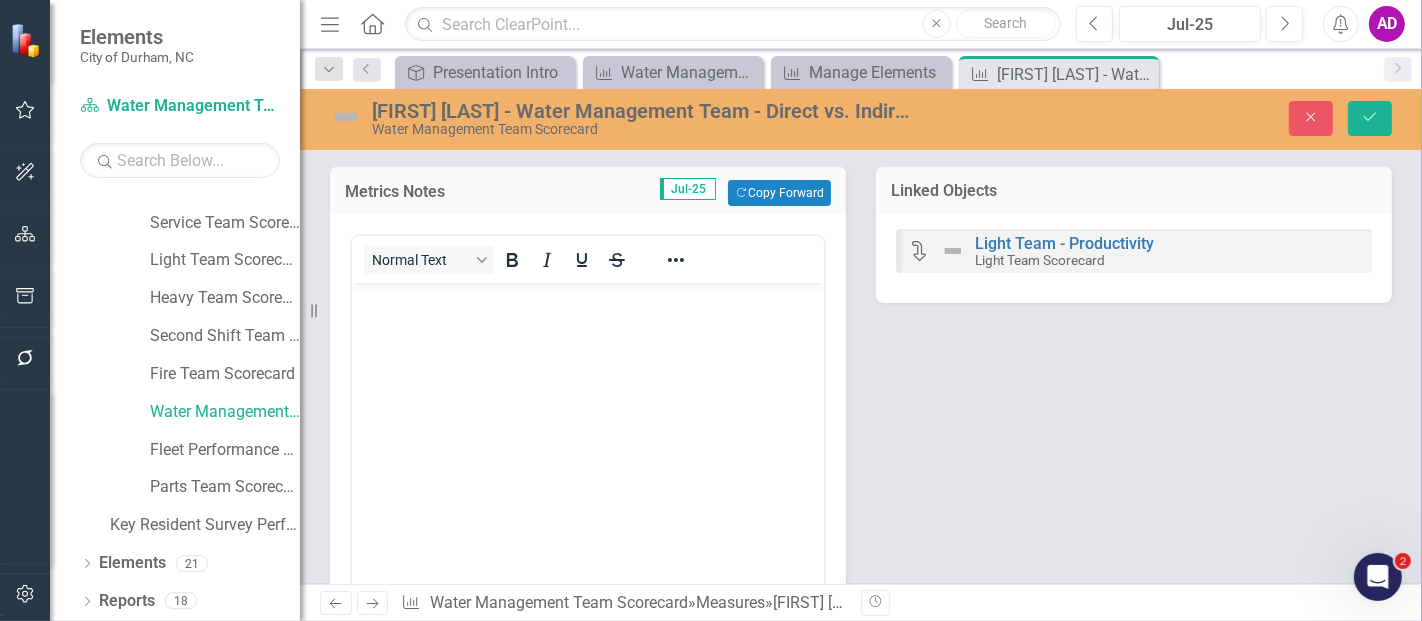 scroll, scrollTop: 0, scrollLeft: 0, axis: both 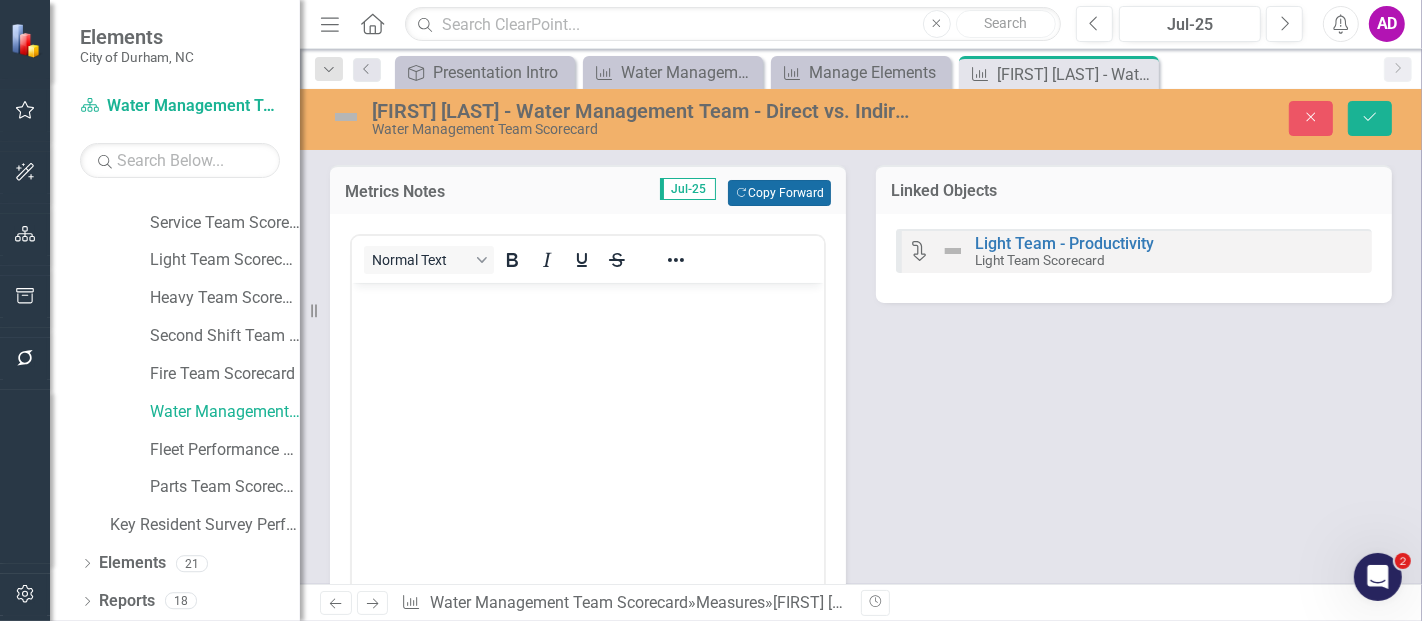 click on "Copy Forward  Copy Forward" at bounding box center (779, 193) 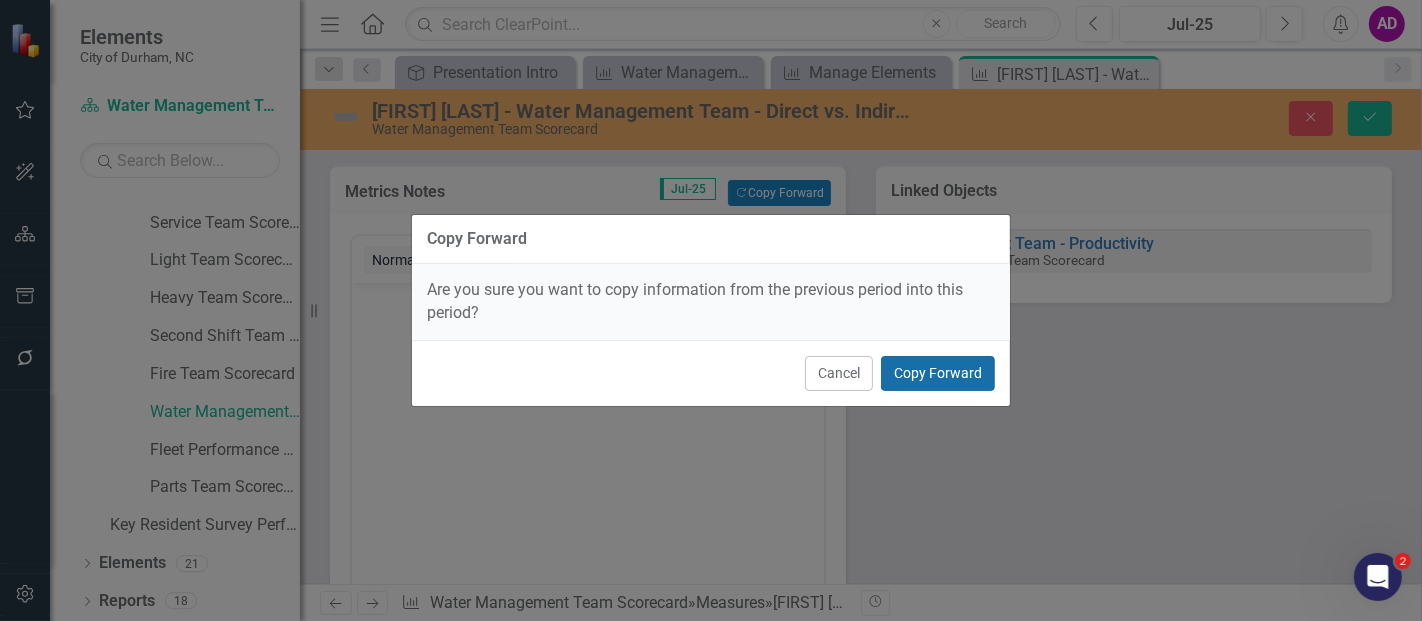 click on "Copy Forward" at bounding box center (938, 373) 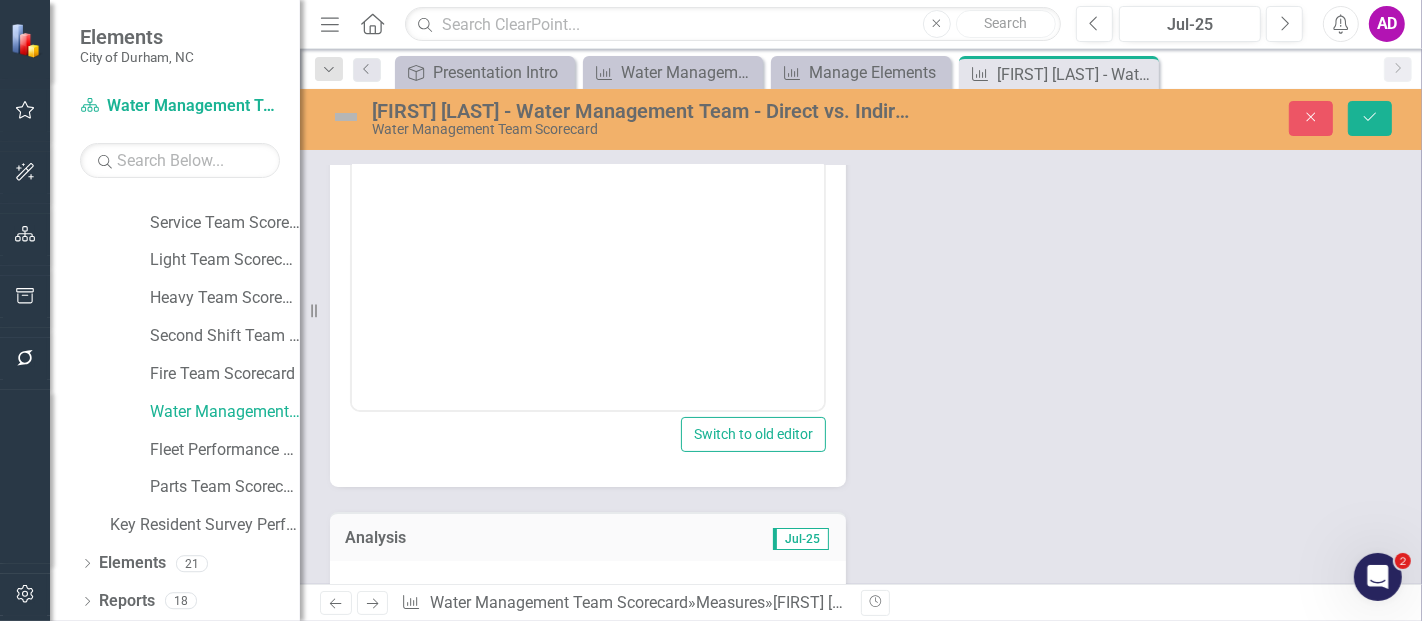 scroll, scrollTop: 333, scrollLeft: 0, axis: vertical 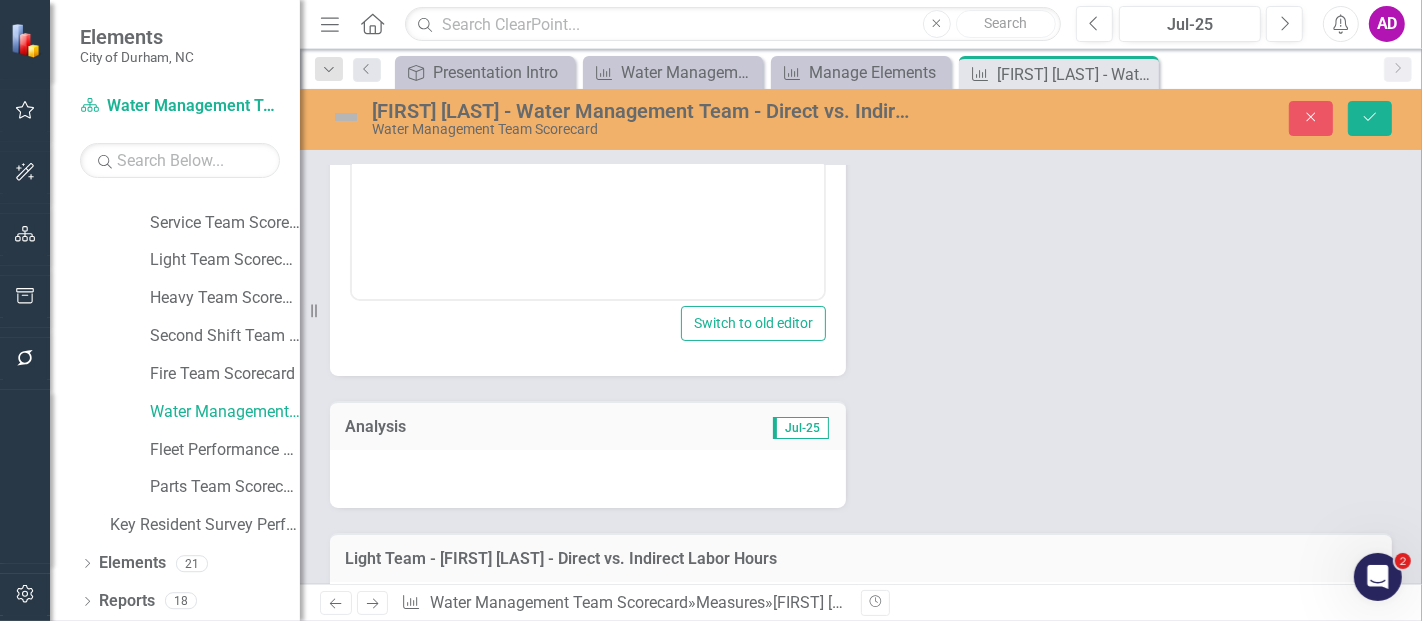 click at bounding box center [588, 479] 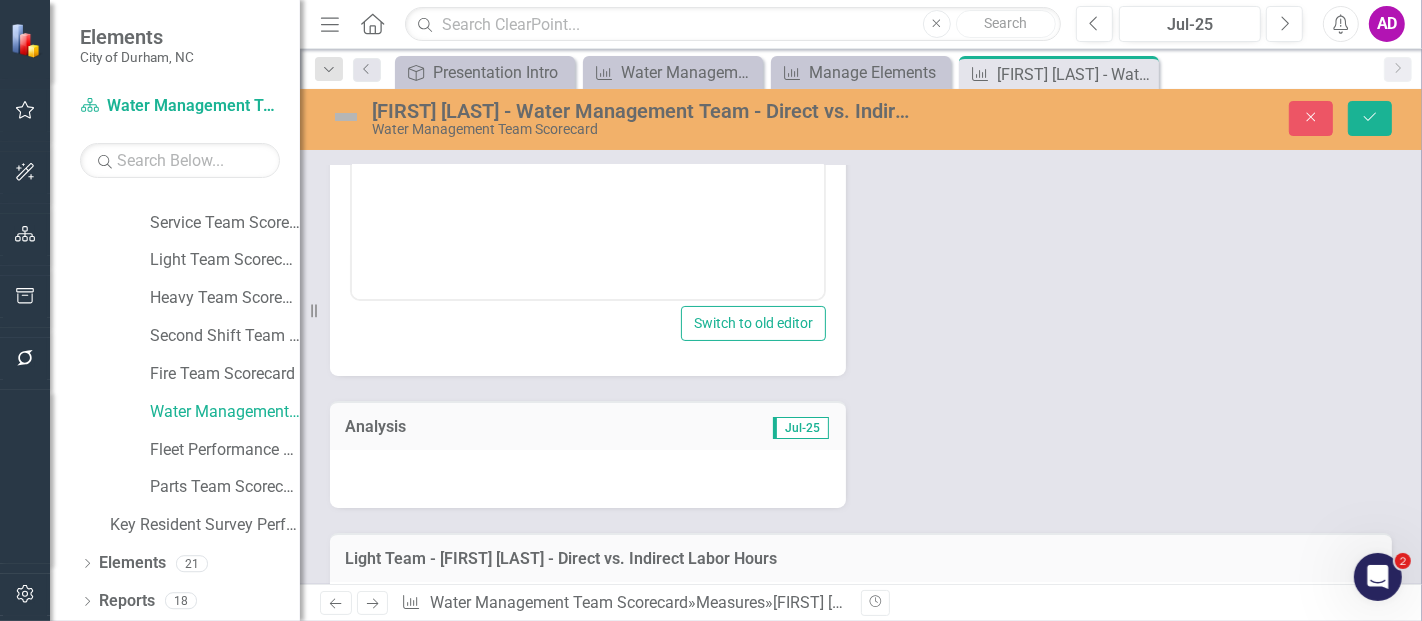 click at bounding box center [588, 479] 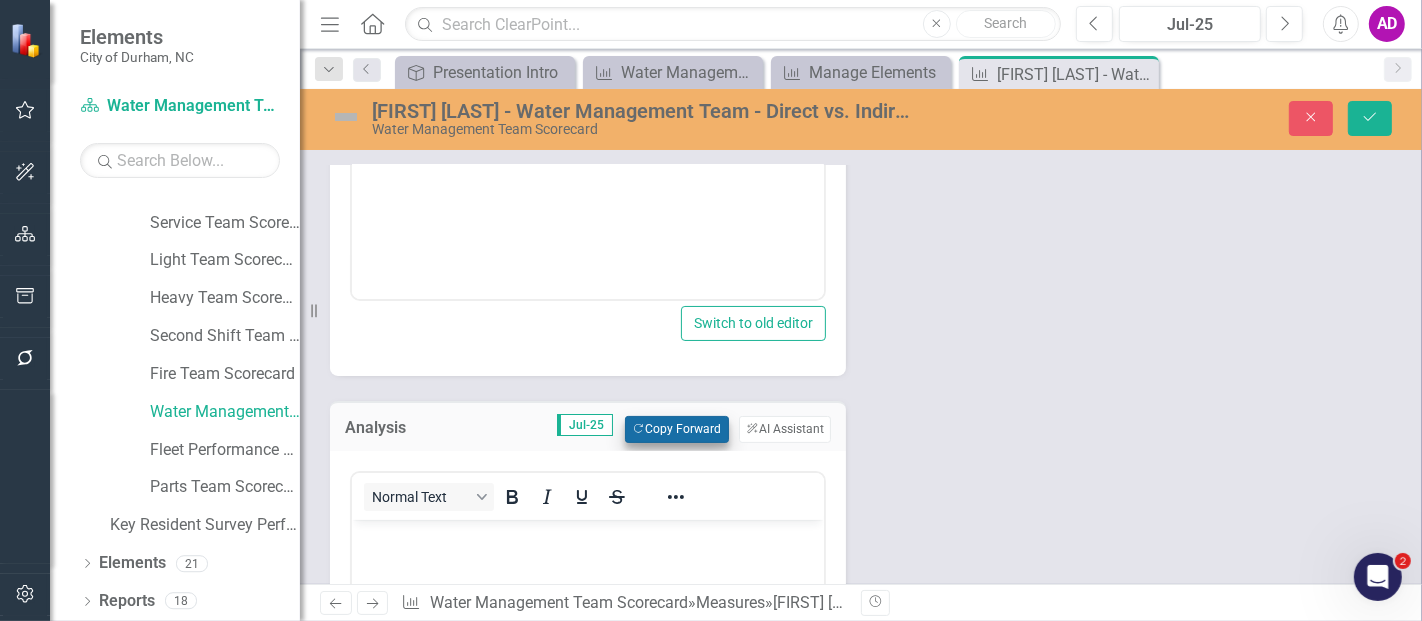 scroll, scrollTop: 0, scrollLeft: 0, axis: both 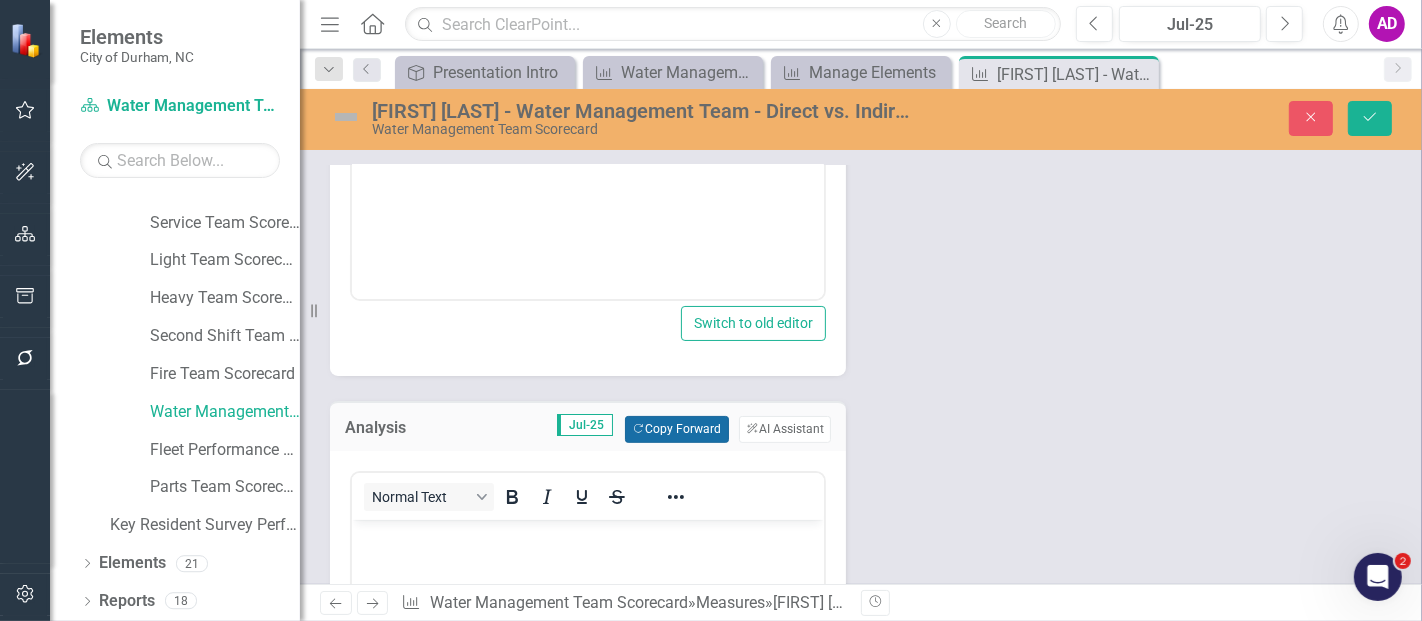 click on "Copy Forward  Copy Forward" at bounding box center (676, 429) 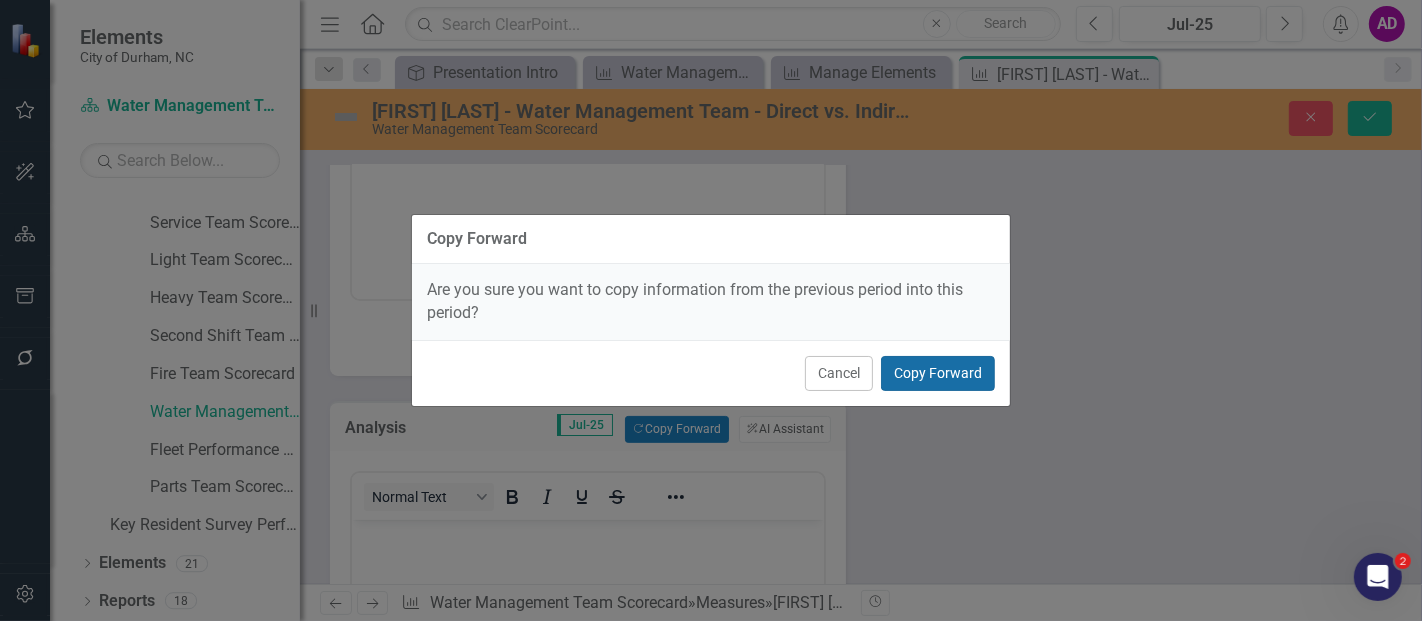 click on "Copy Forward" at bounding box center [938, 373] 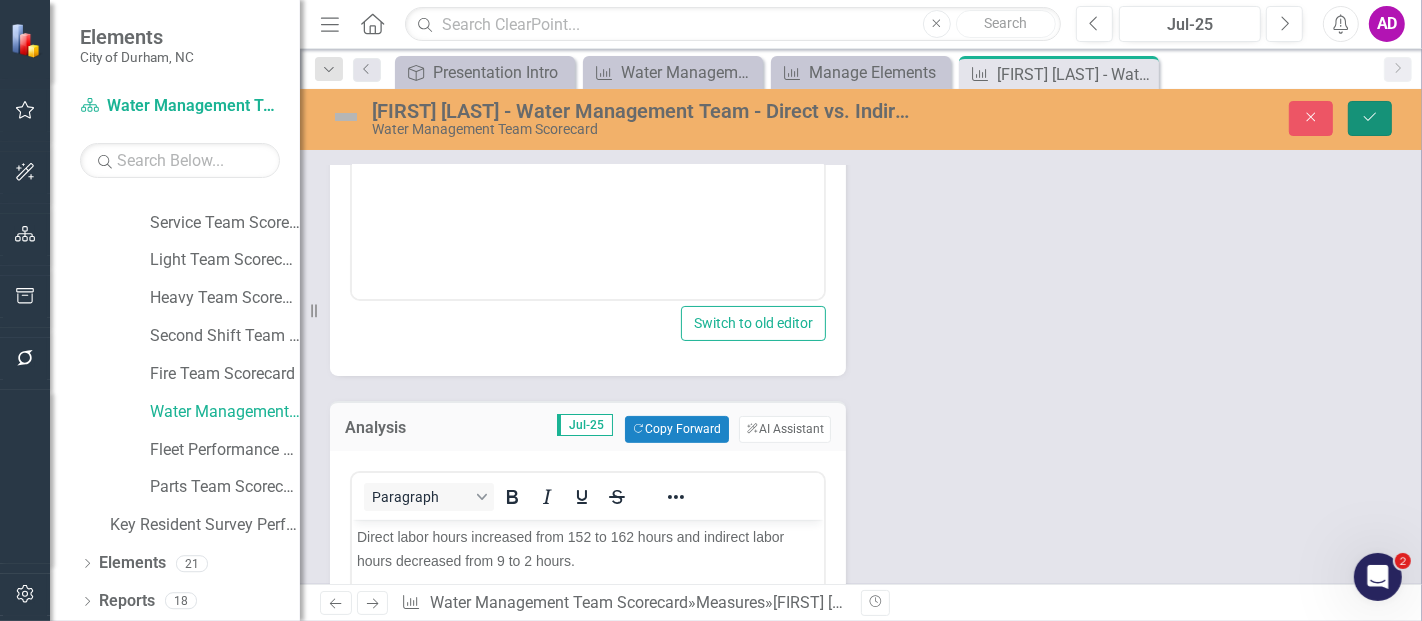 click on "Save" 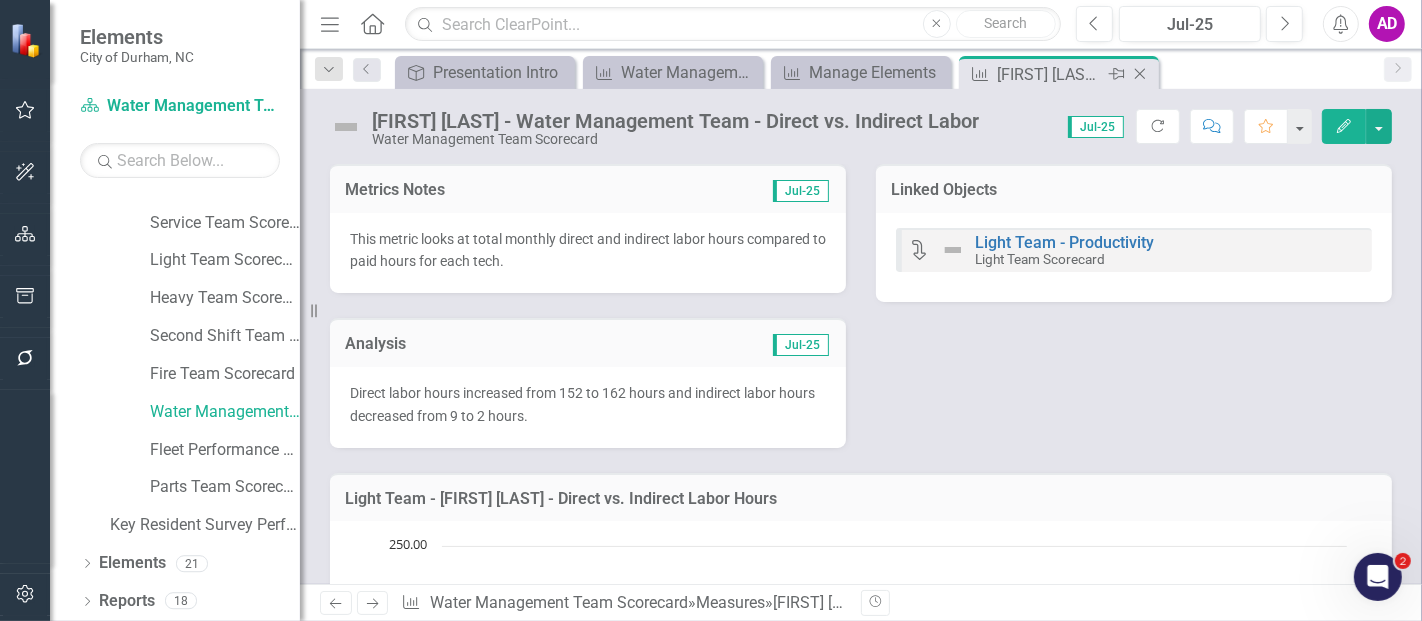 click on "Close" 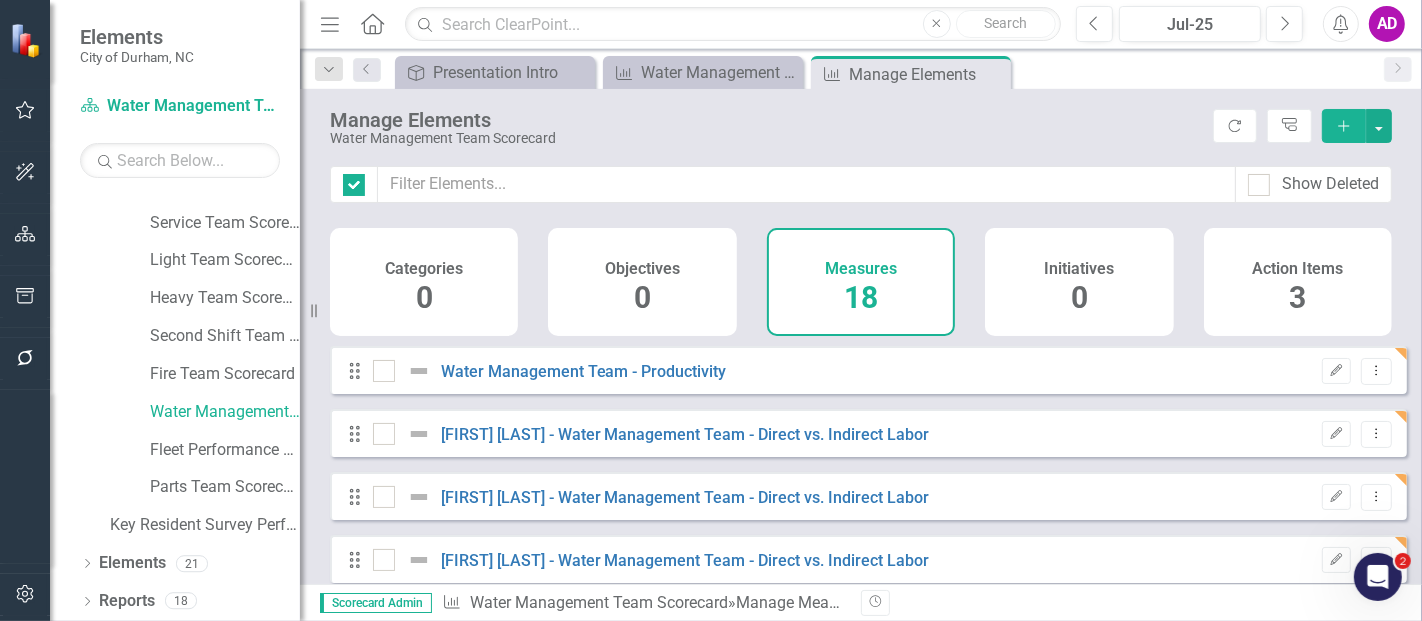 checkbox on "false" 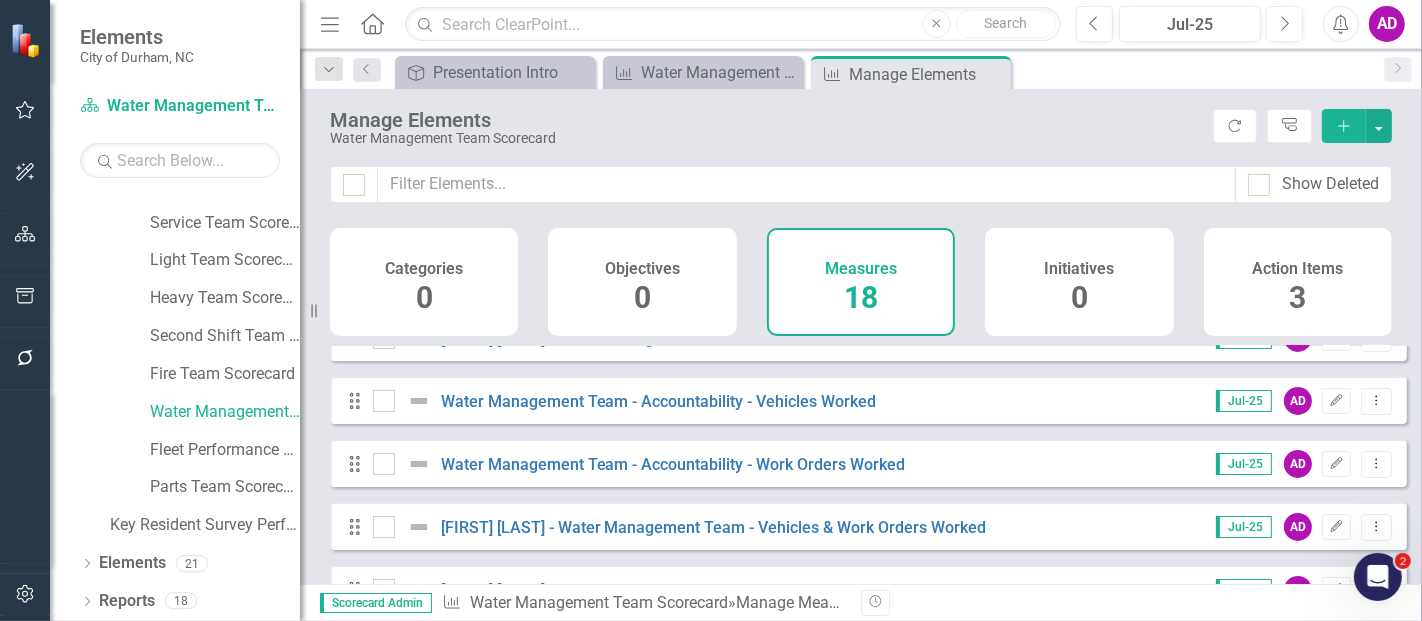 scroll, scrollTop: 111, scrollLeft: 0, axis: vertical 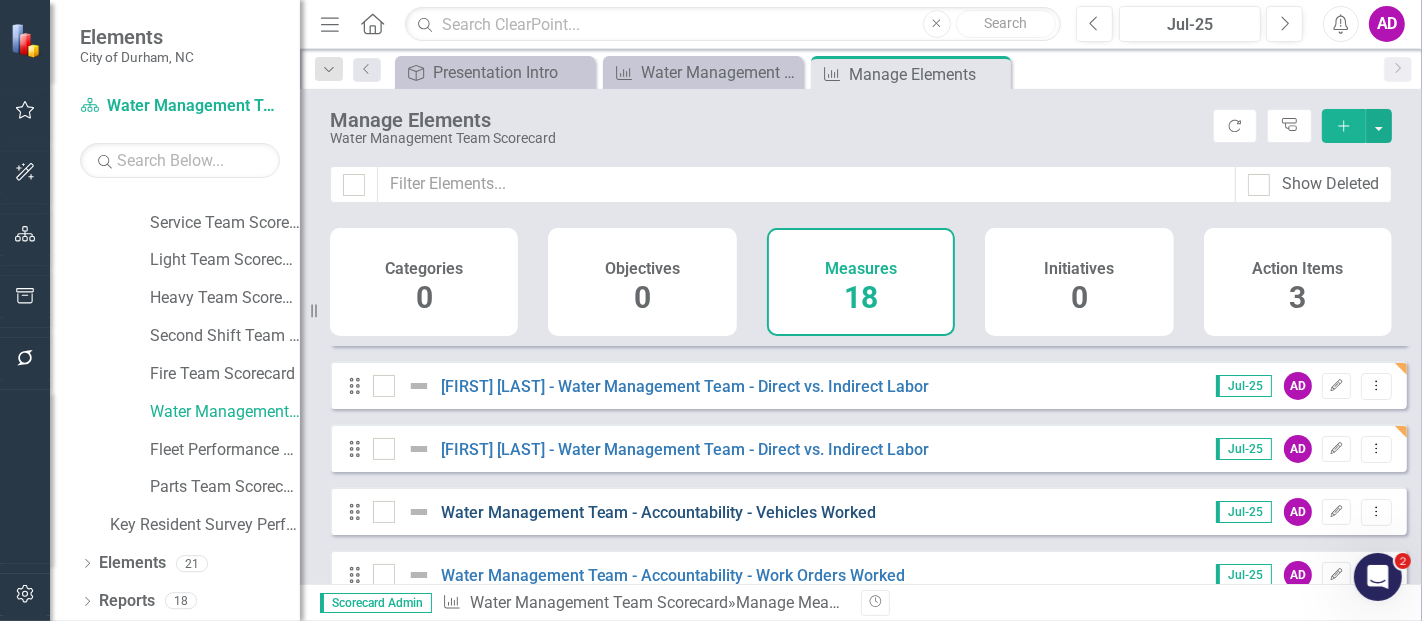 click on "Water Management Team - Accountability - Vehicles Worked" at bounding box center (659, 512) 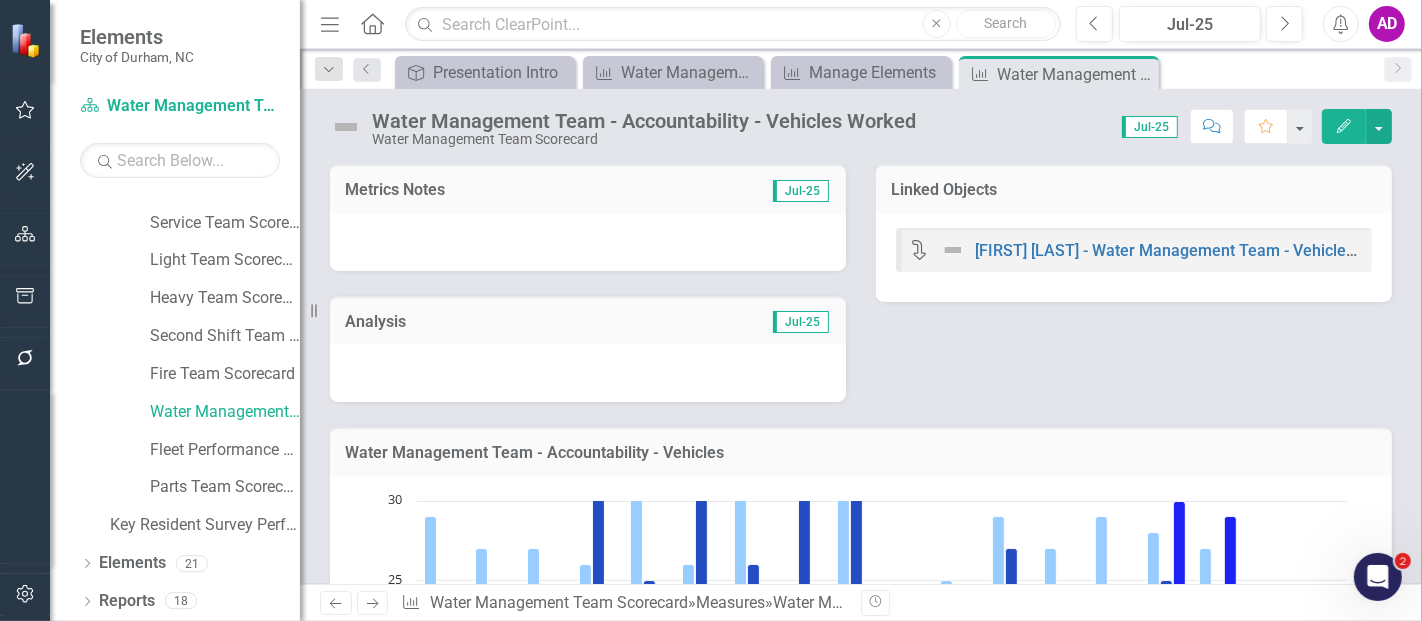 click at bounding box center [588, 242] 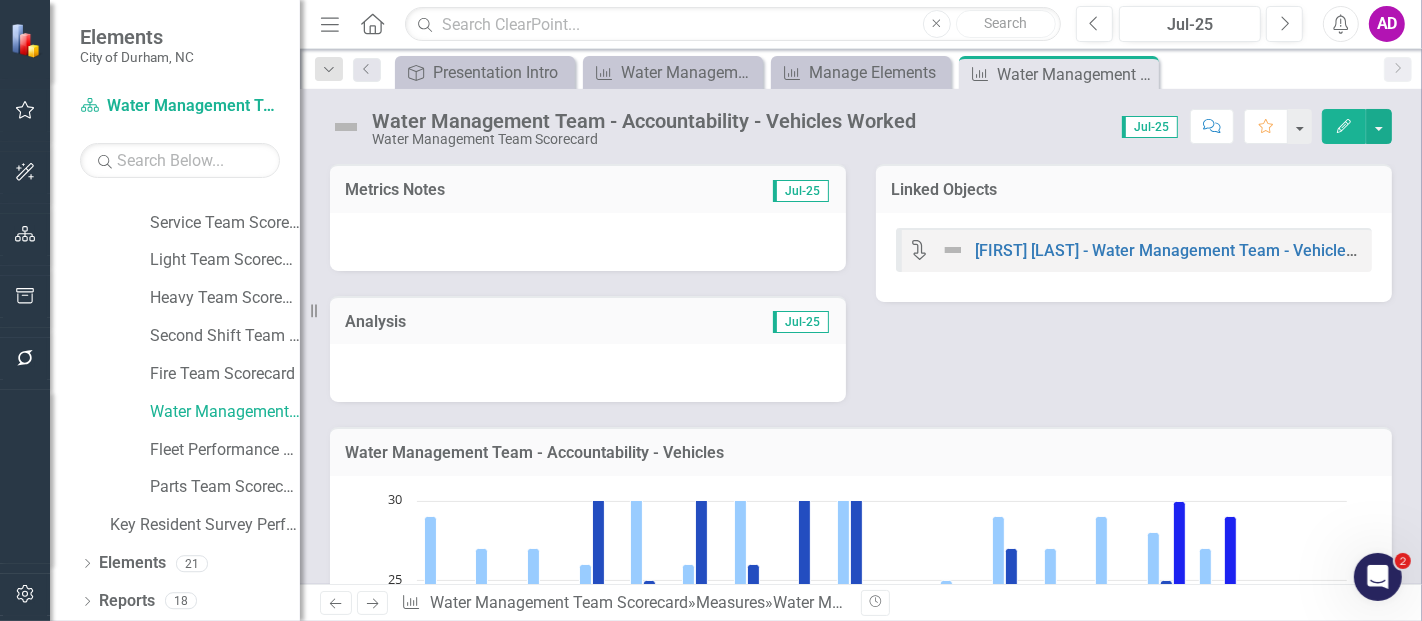 click at bounding box center (588, 242) 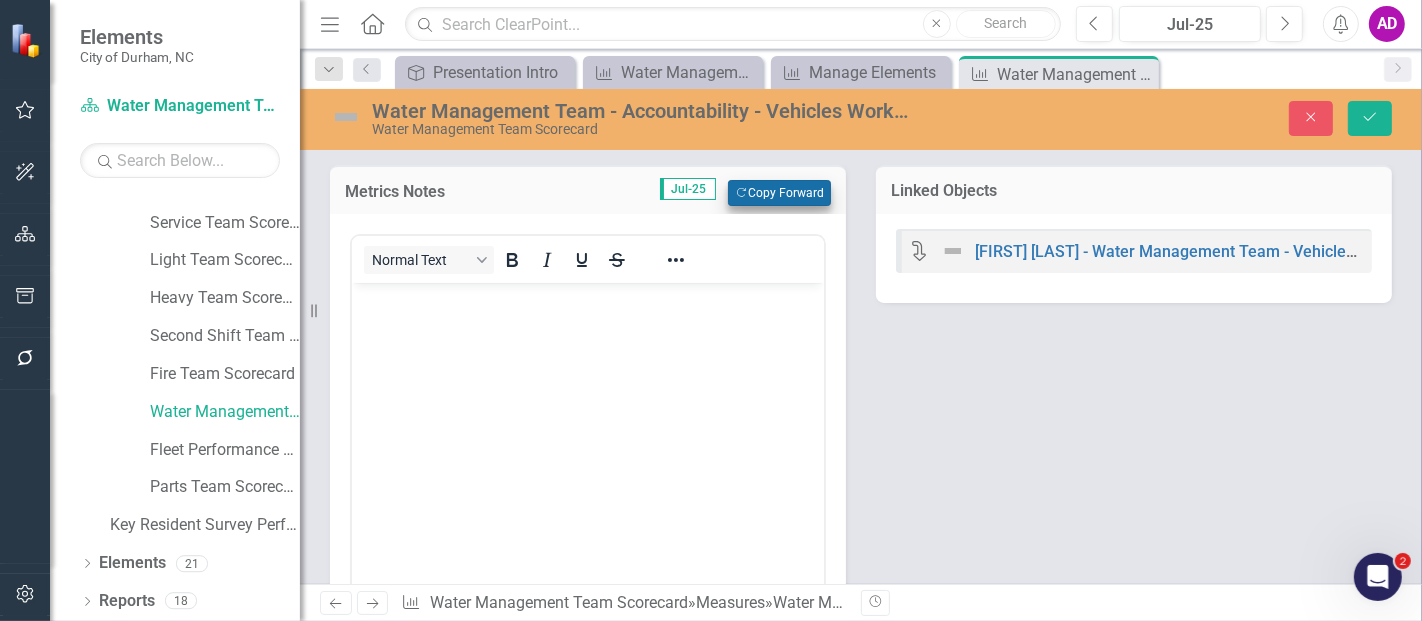 scroll, scrollTop: 0, scrollLeft: 0, axis: both 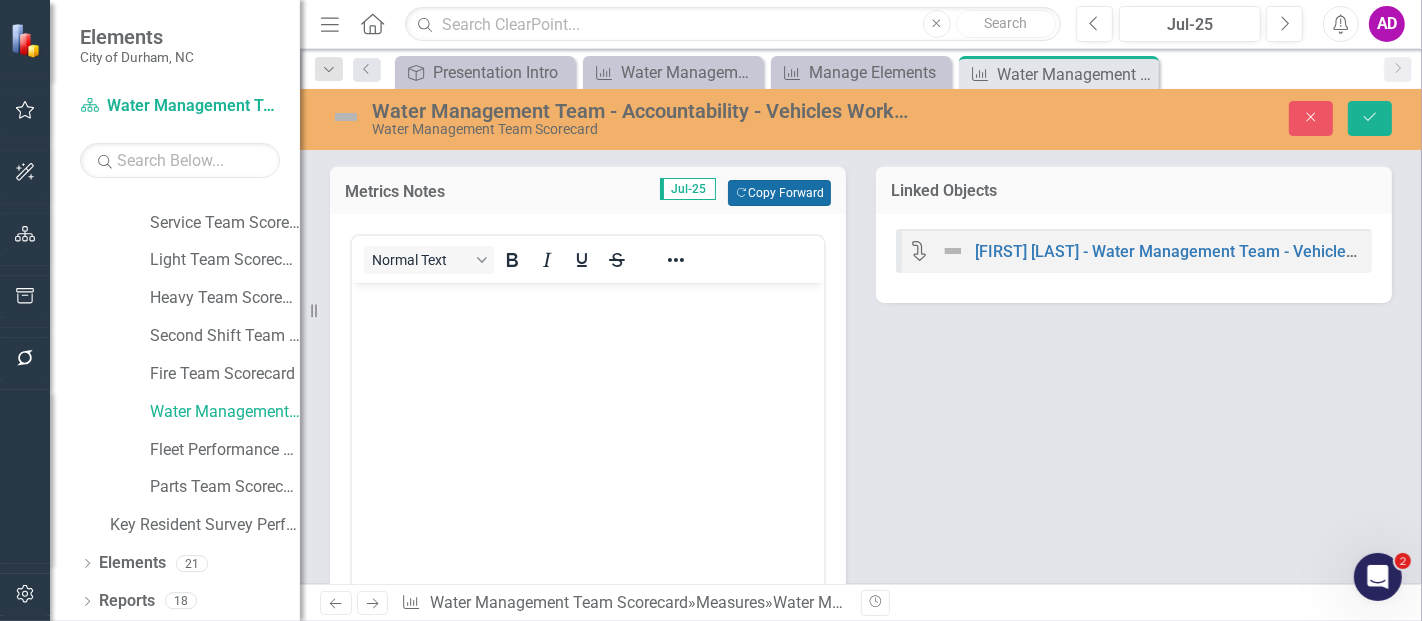 click on "Copy Forward  Copy Forward" at bounding box center (779, 193) 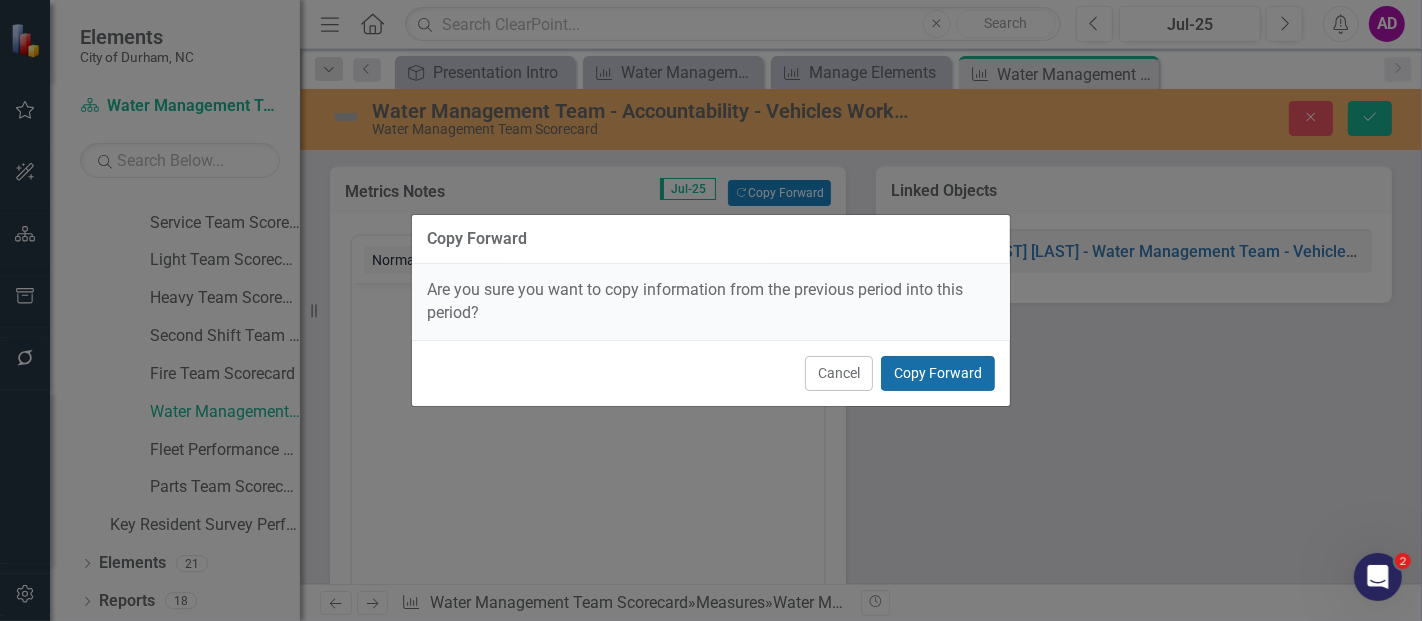 click on "Copy Forward" at bounding box center (938, 373) 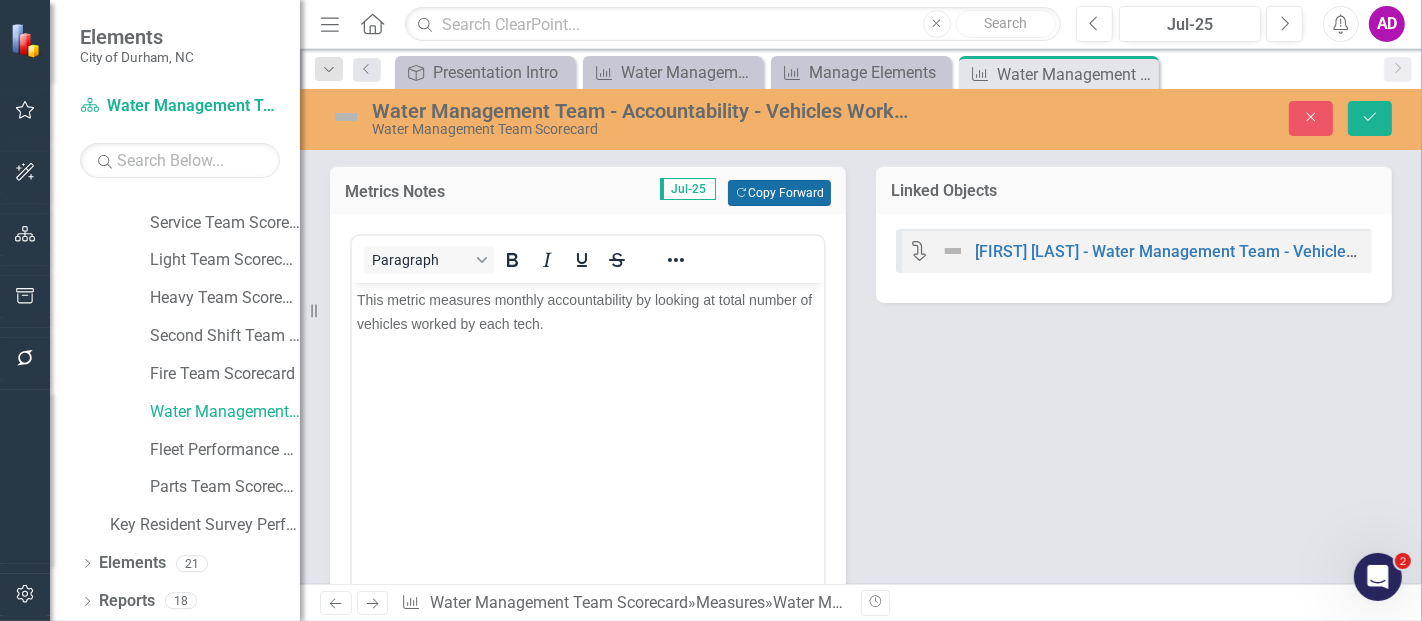 scroll, scrollTop: 333, scrollLeft: 0, axis: vertical 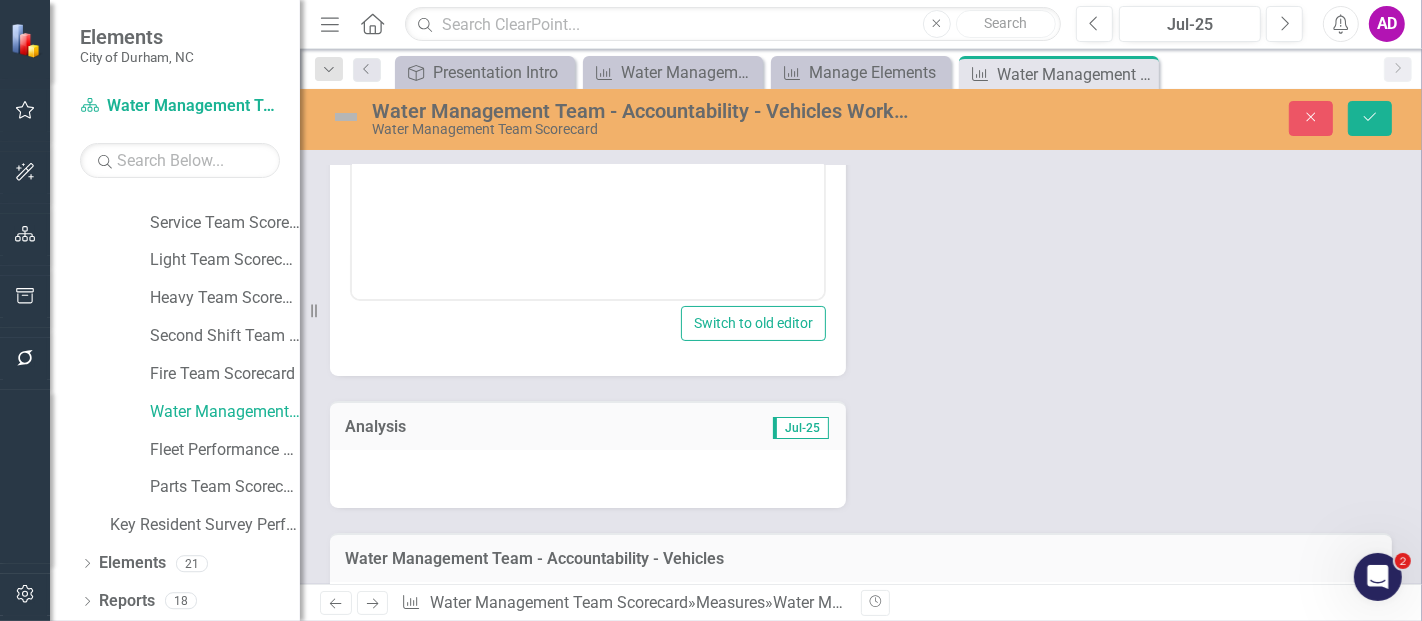 click at bounding box center (588, 479) 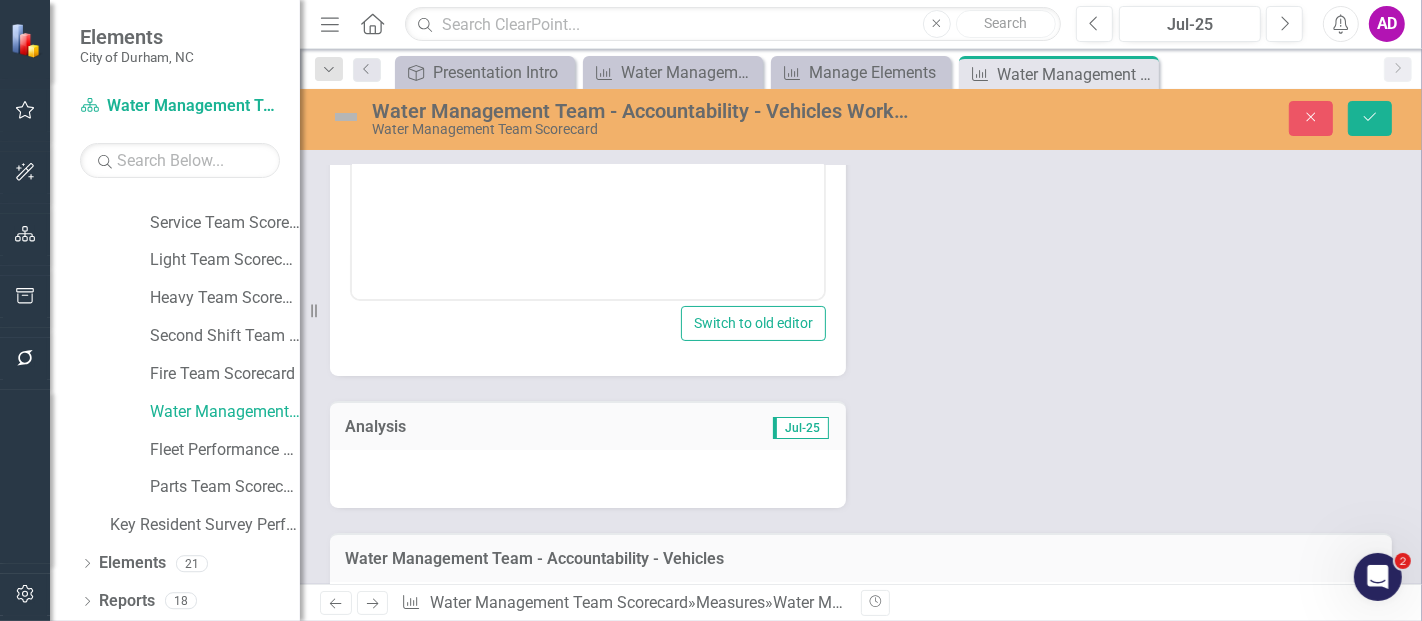 click at bounding box center [588, 479] 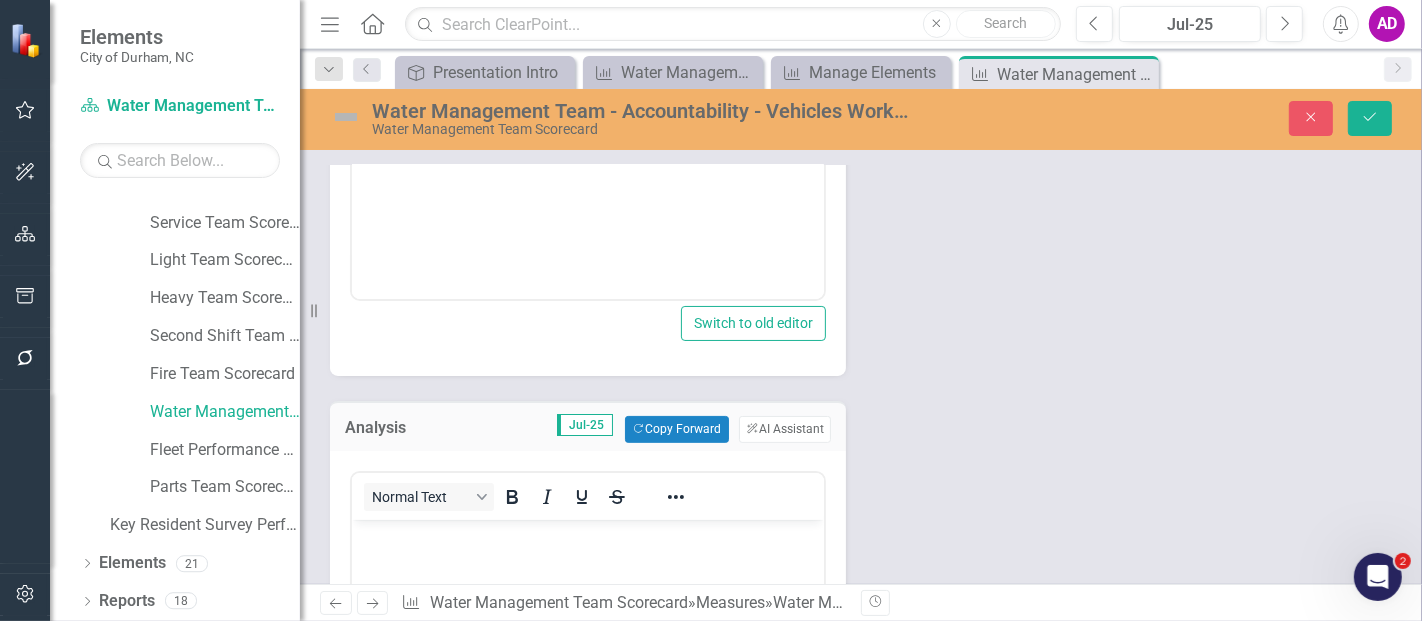 scroll, scrollTop: 0, scrollLeft: 0, axis: both 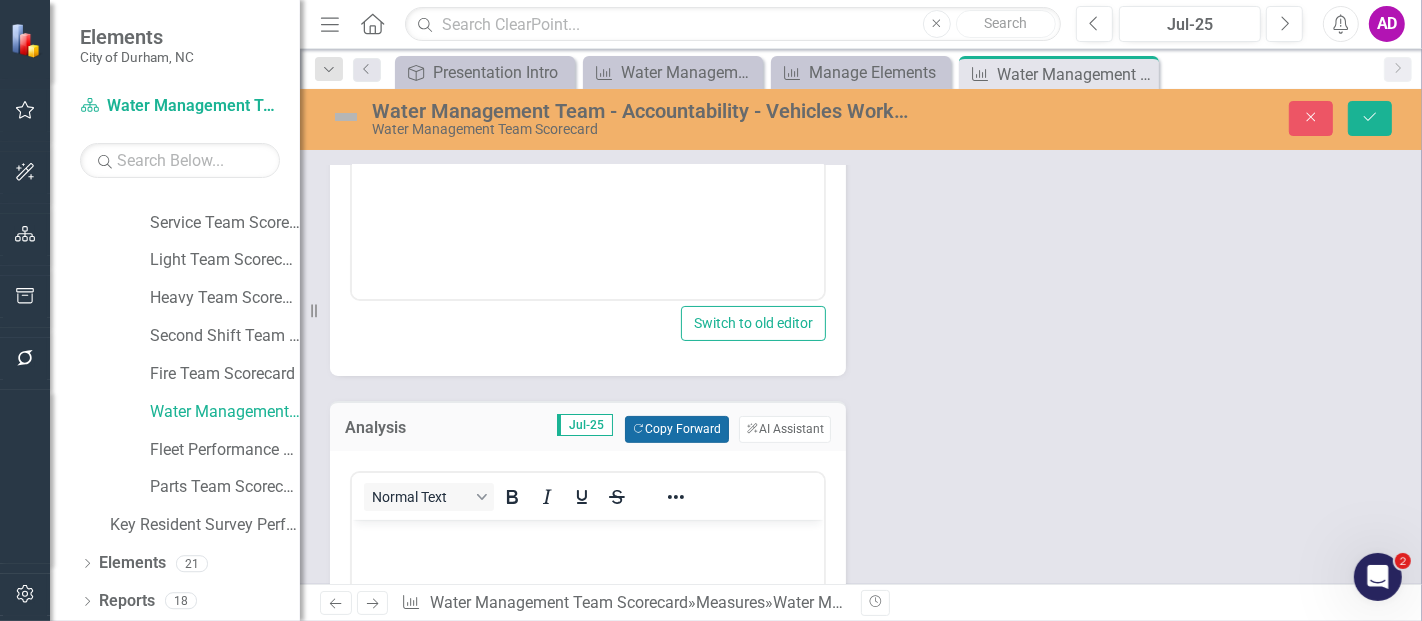 click on "Copy Forward  Copy Forward" at bounding box center [676, 429] 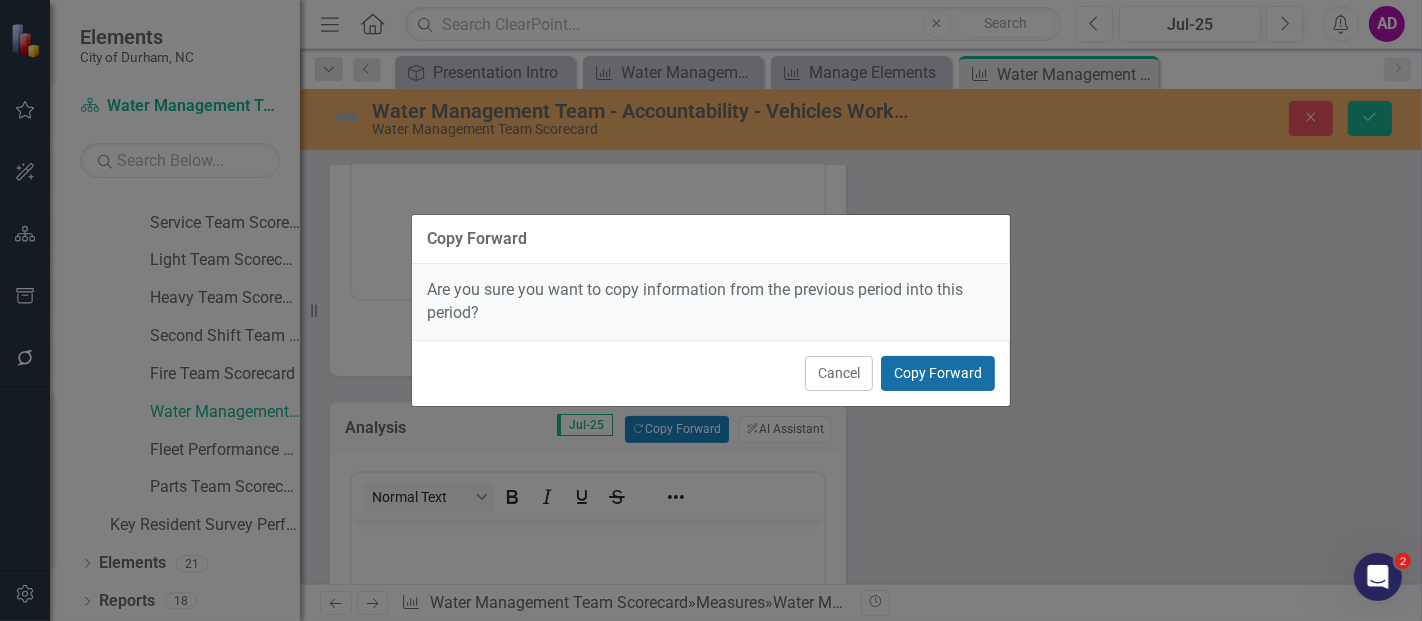 click on "Copy Forward" at bounding box center (938, 373) 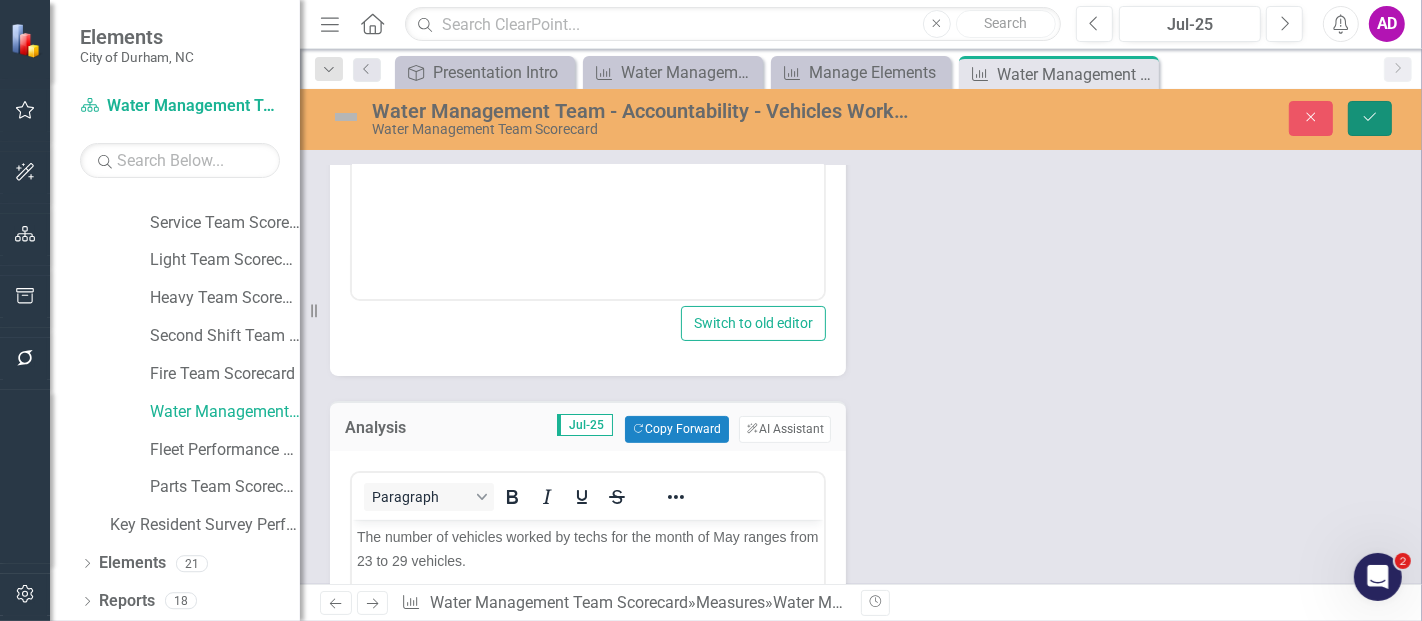 click on "Save" at bounding box center (1370, 118) 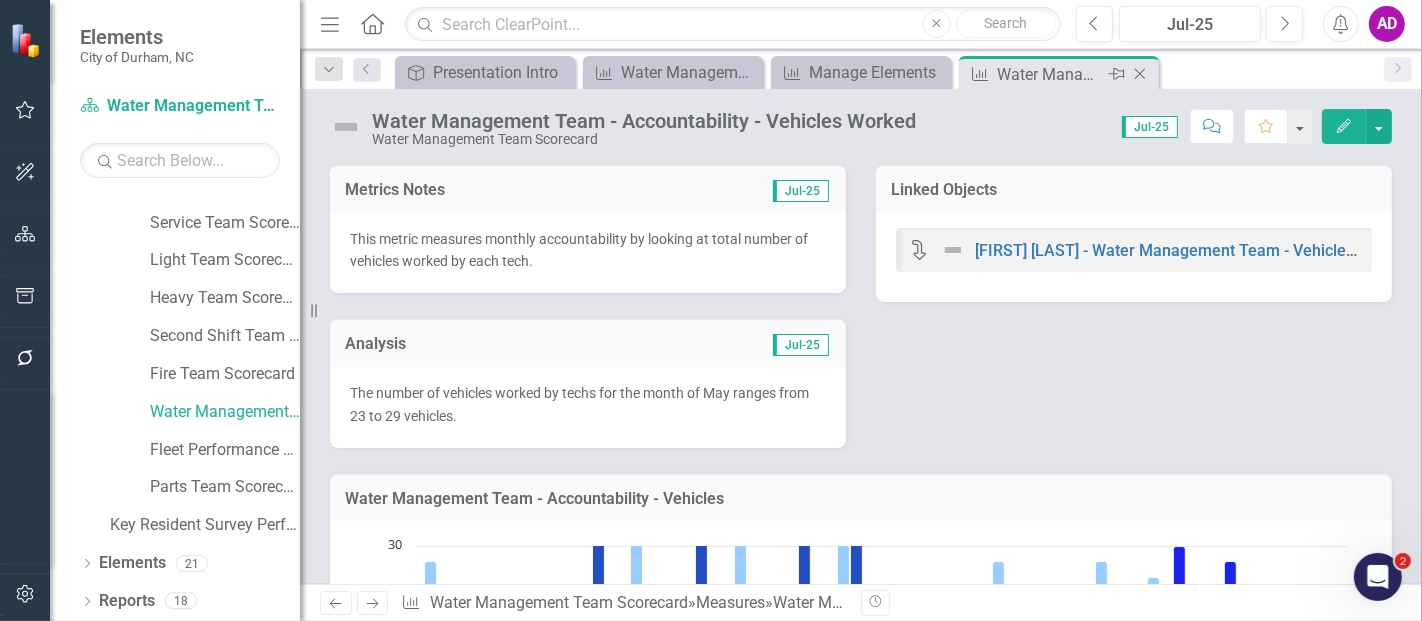 click on "Close" 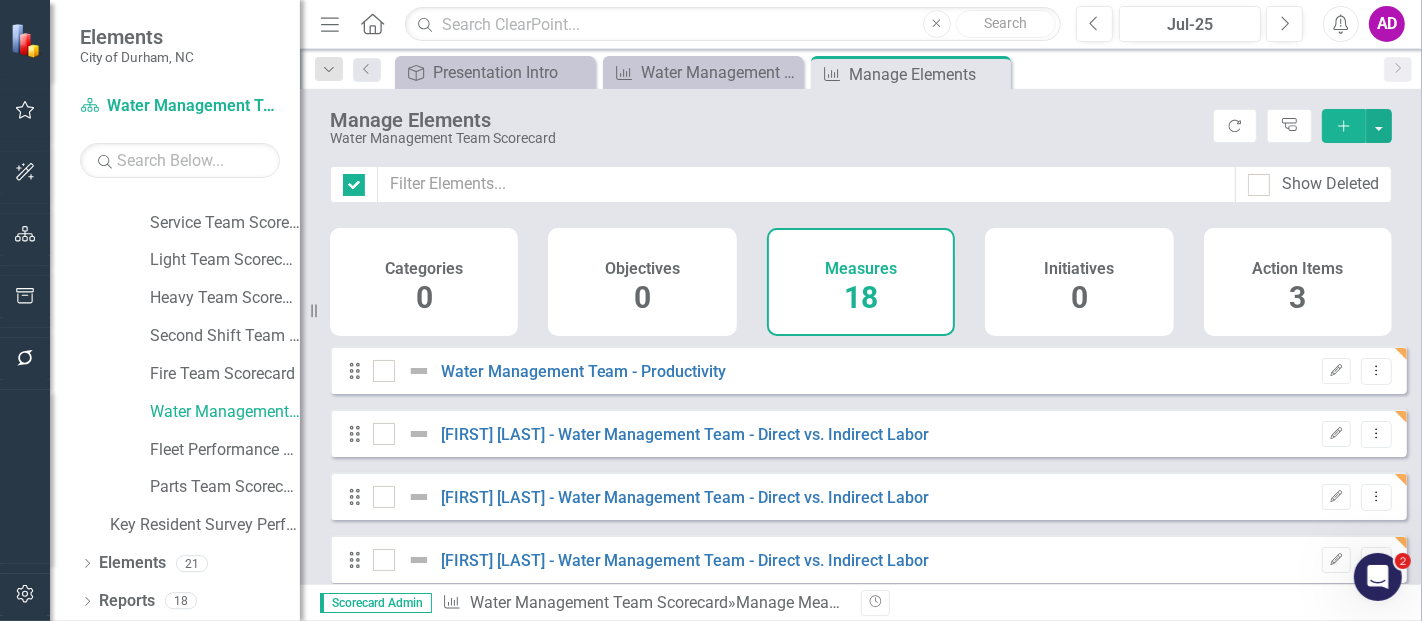 checkbox on "false" 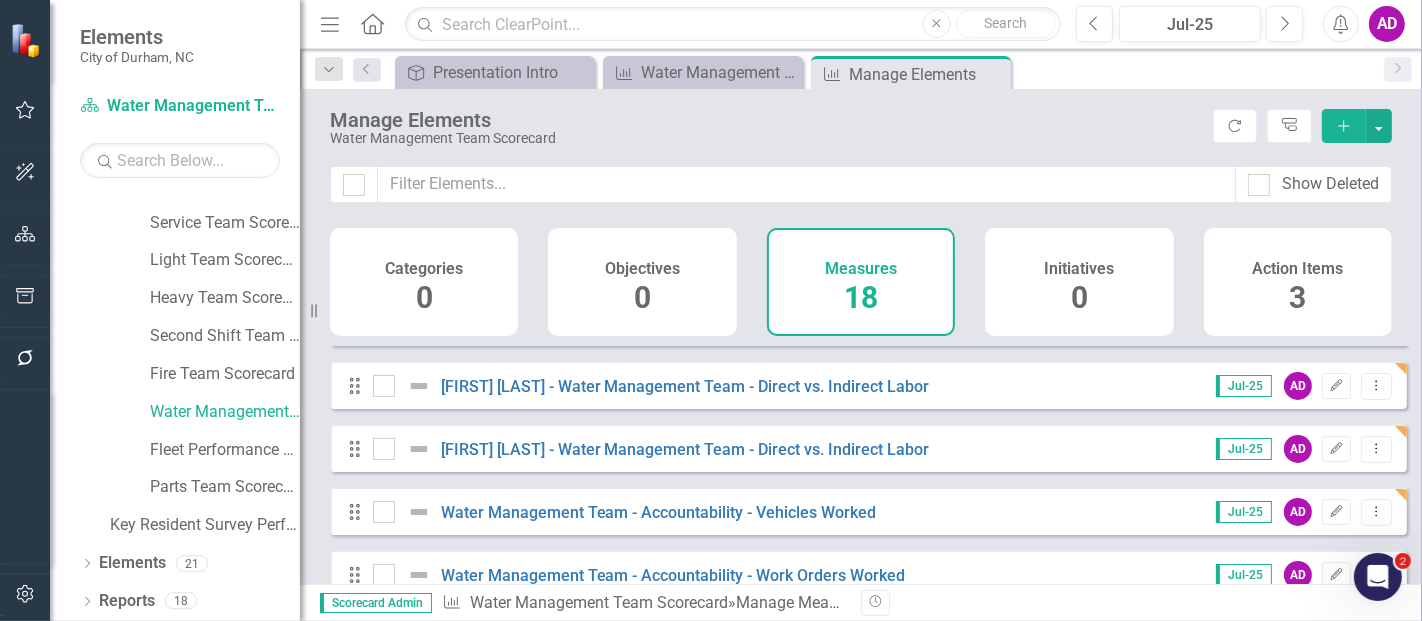 scroll, scrollTop: 222, scrollLeft: 0, axis: vertical 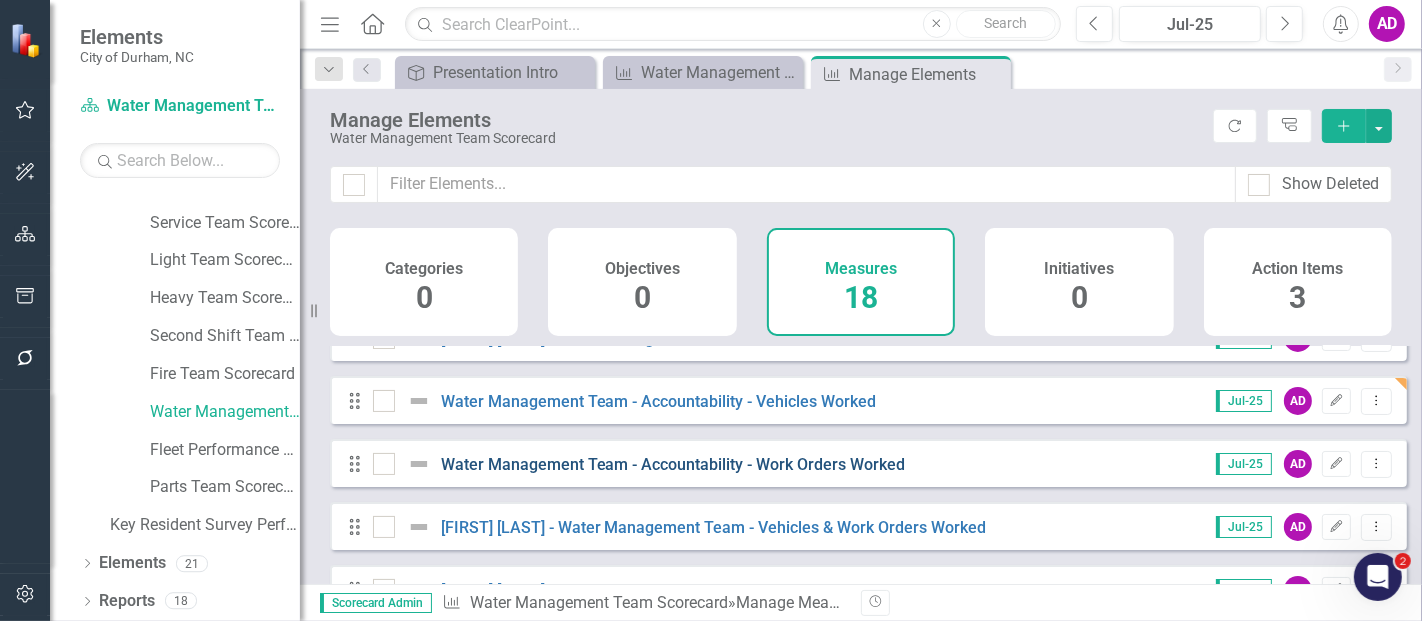 click on "Water Management Team - Accountability - Work Orders Worked" at bounding box center (673, 464) 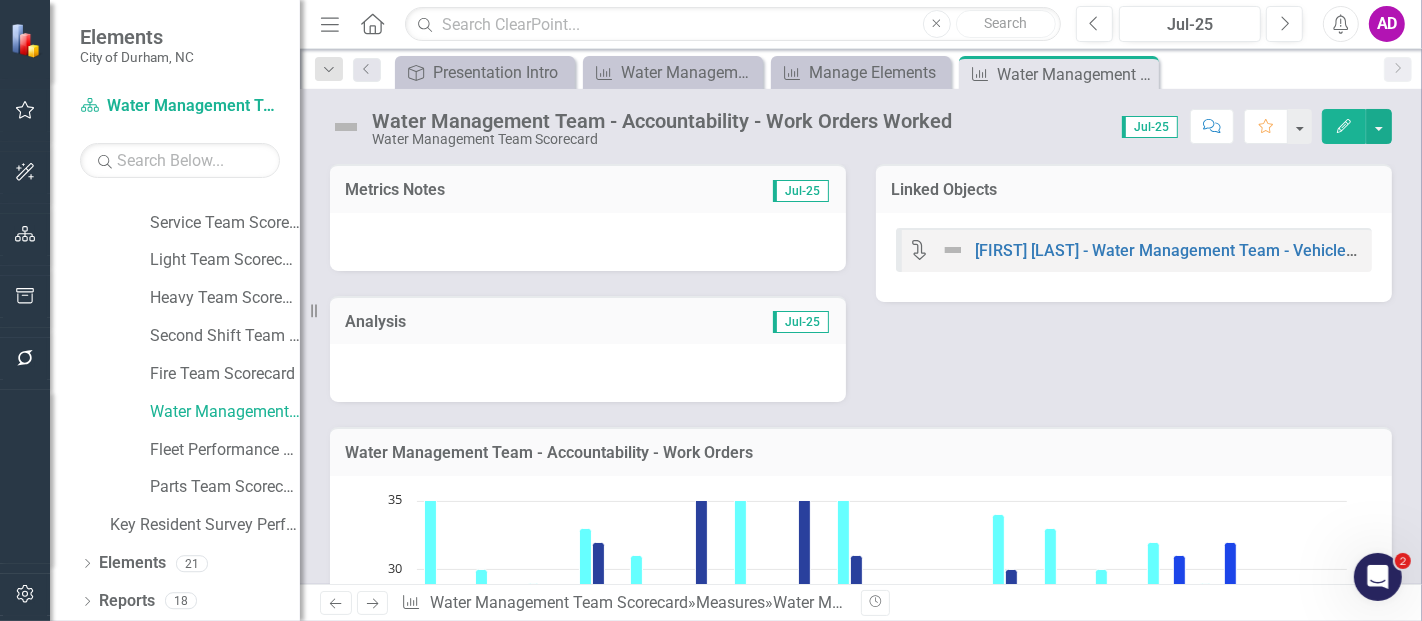 click at bounding box center (588, 242) 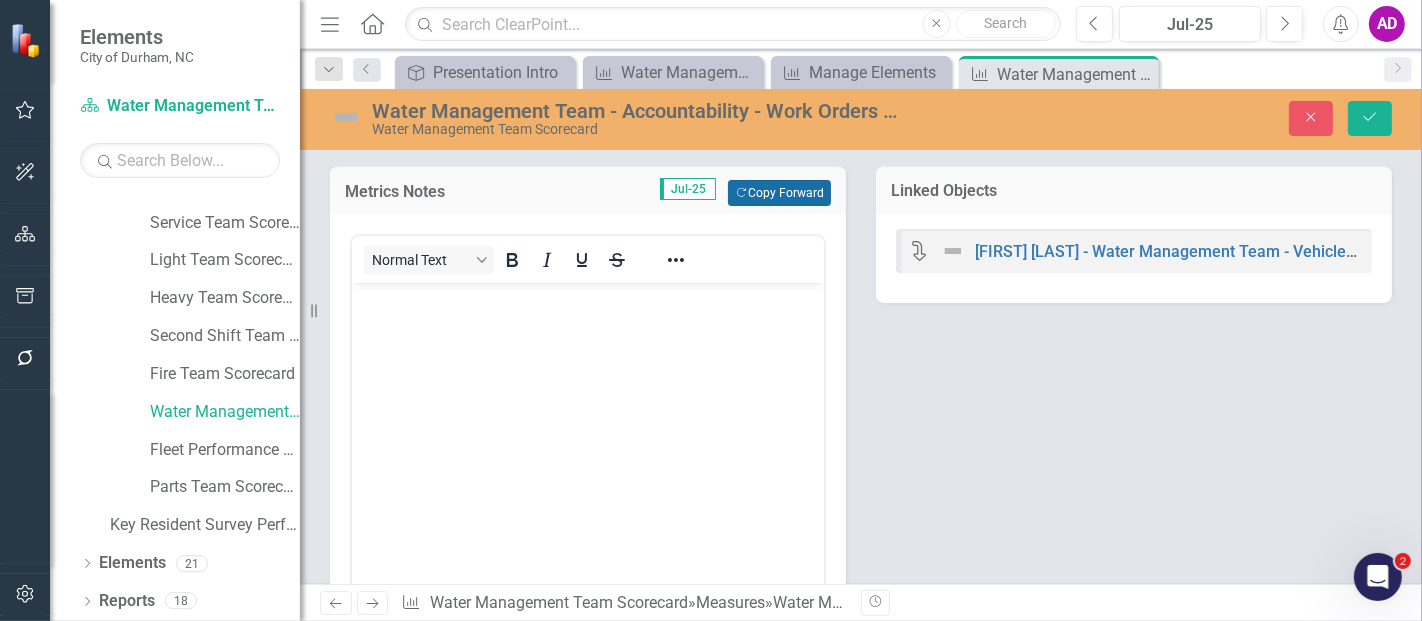 scroll, scrollTop: 0, scrollLeft: 0, axis: both 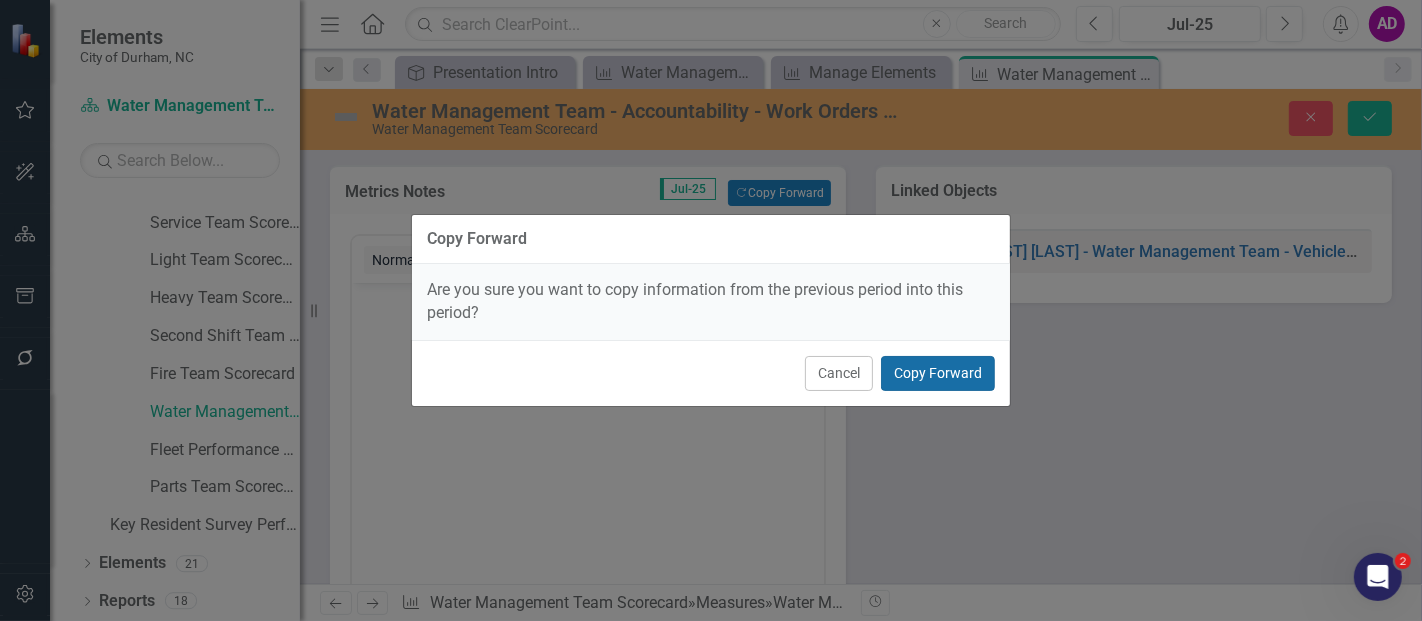 click on "Copy Forward" at bounding box center [938, 373] 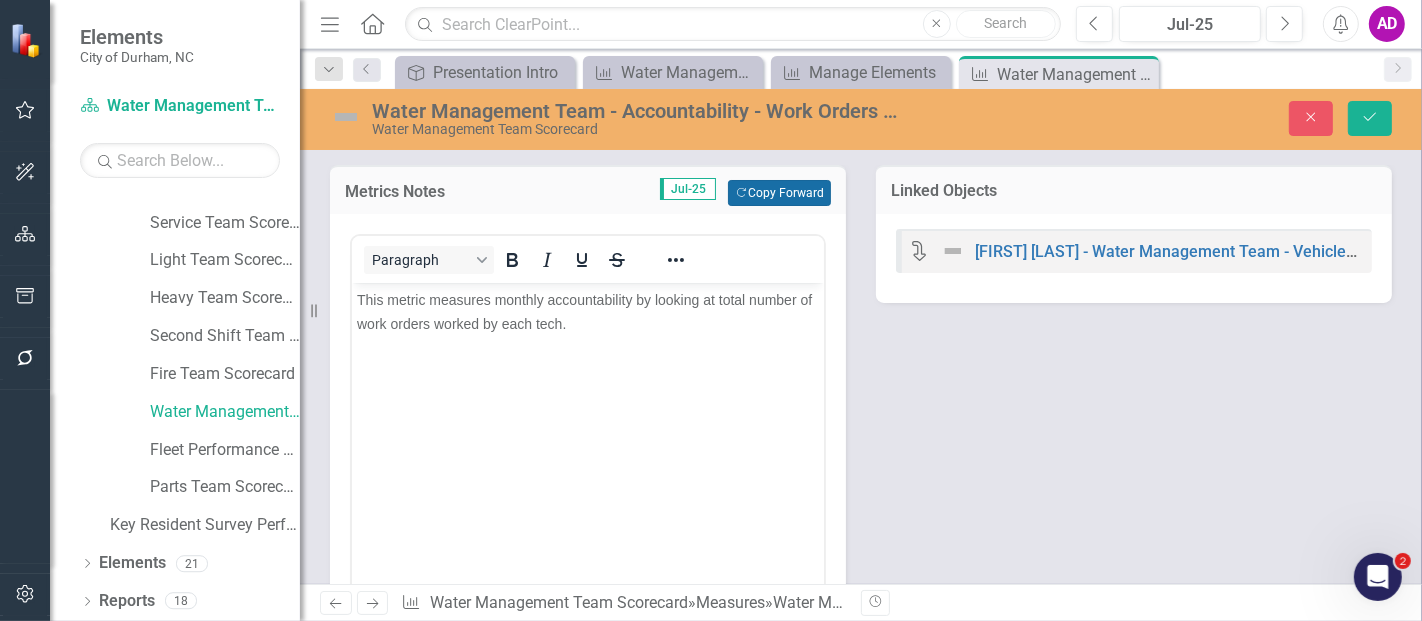 scroll, scrollTop: 333, scrollLeft: 0, axis: vertical 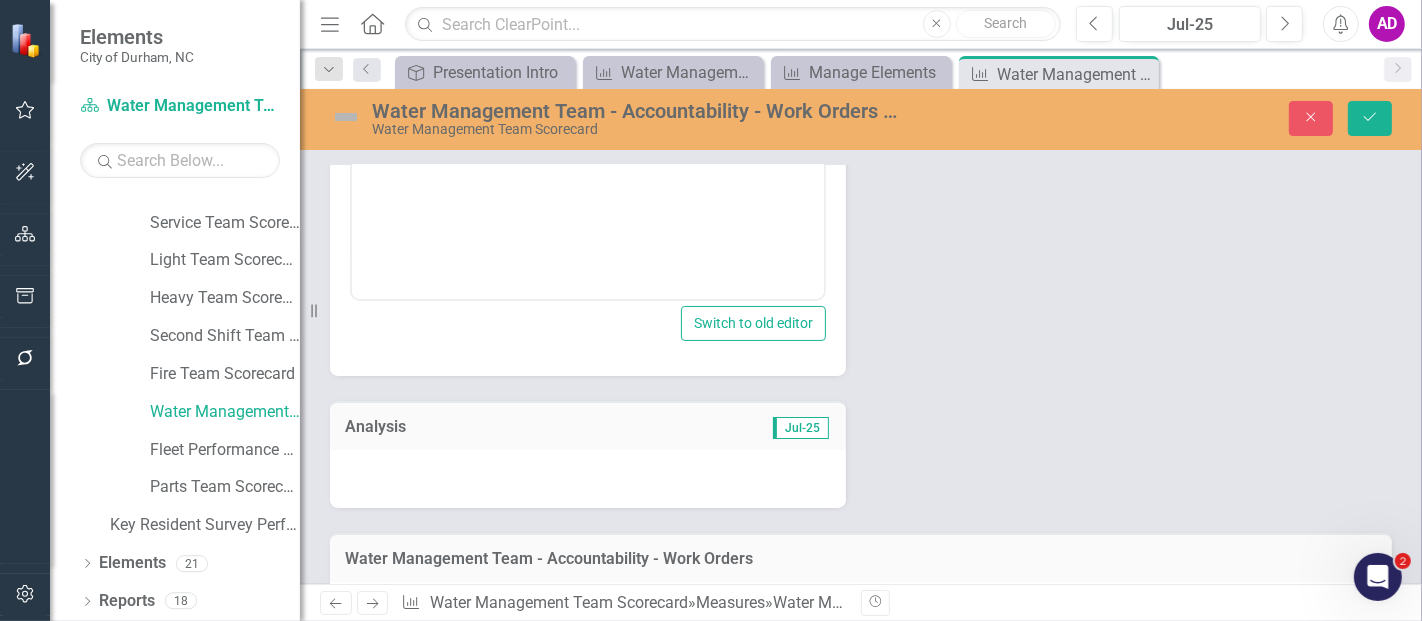 click at bounding box center (588, 479) 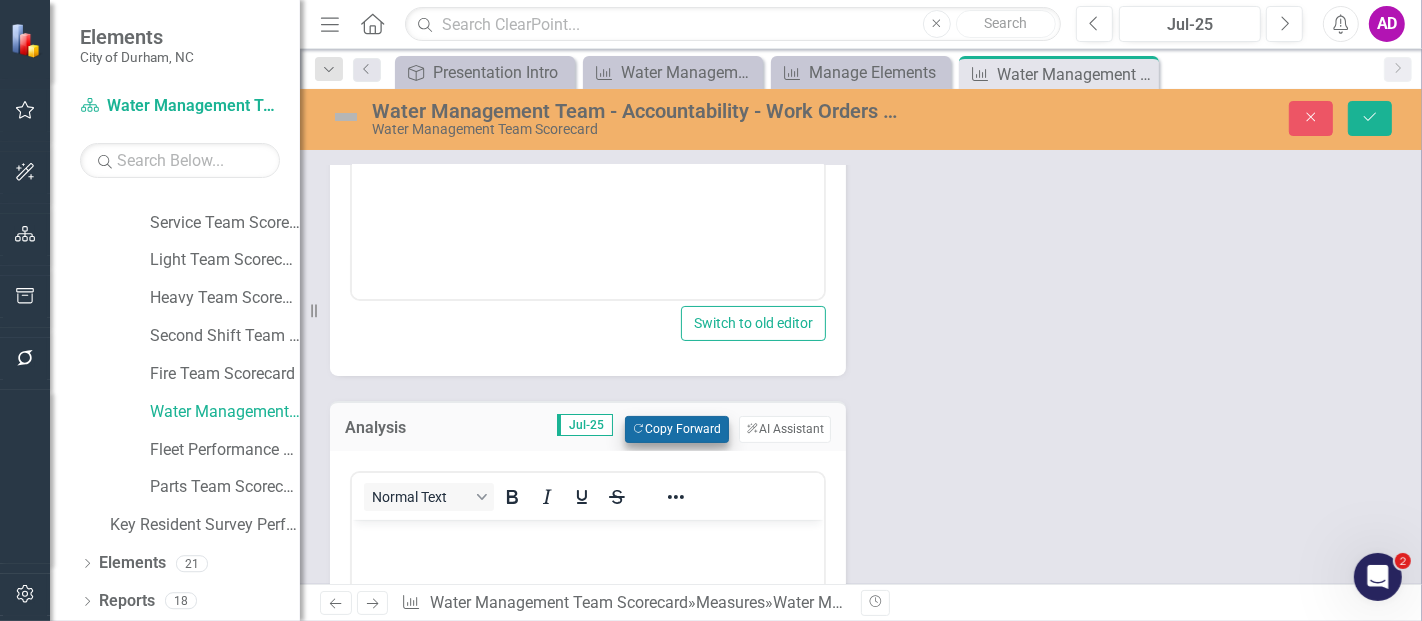 scroll, scrollTop: 0, scrollLeft: 0, axis: both 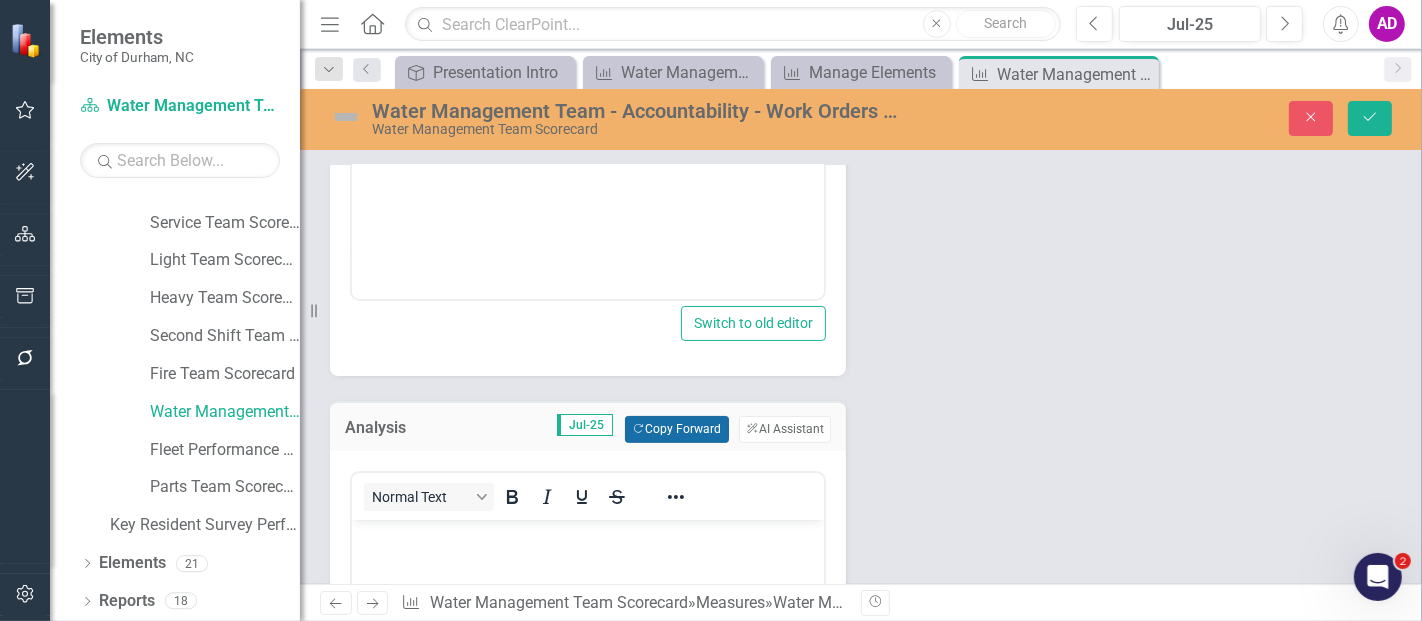 click on "Copy Forward  Copy Forward" at bounding box center [676, 429] 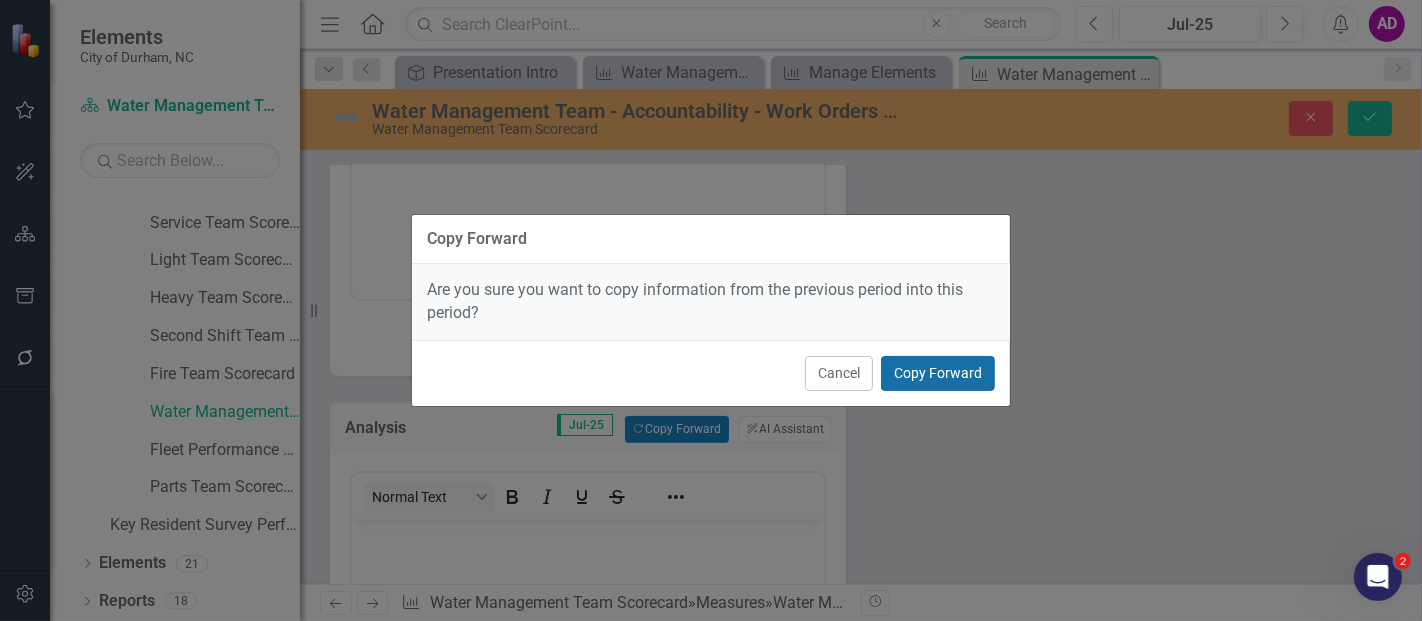click on "Copy Forward" at bounding box center (938, 373) 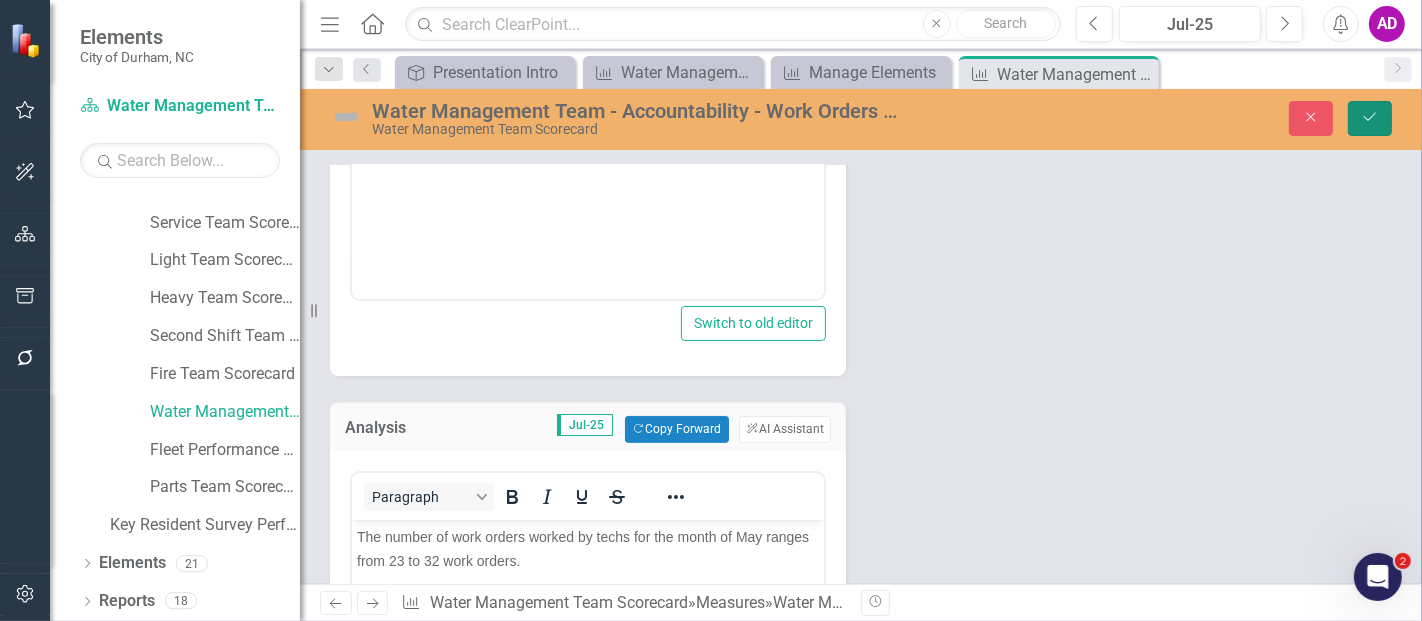 click on "Save" at bounding box center (1370, 118) 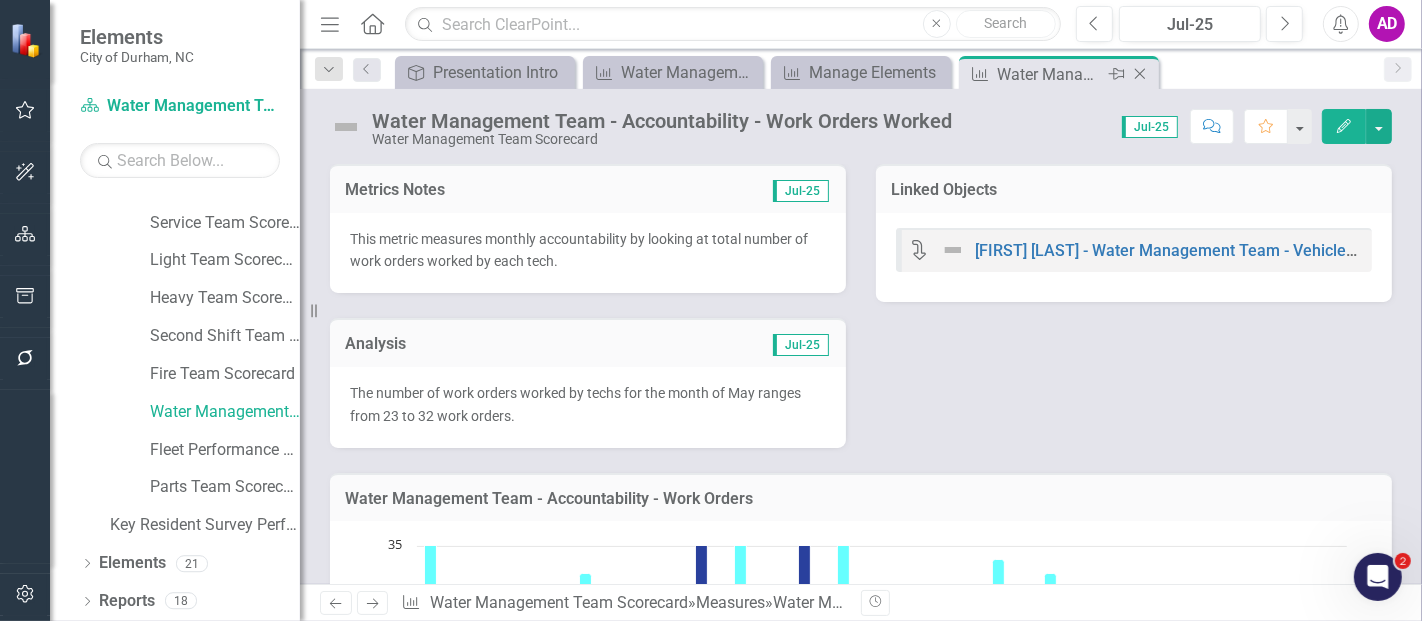 click on "Close" 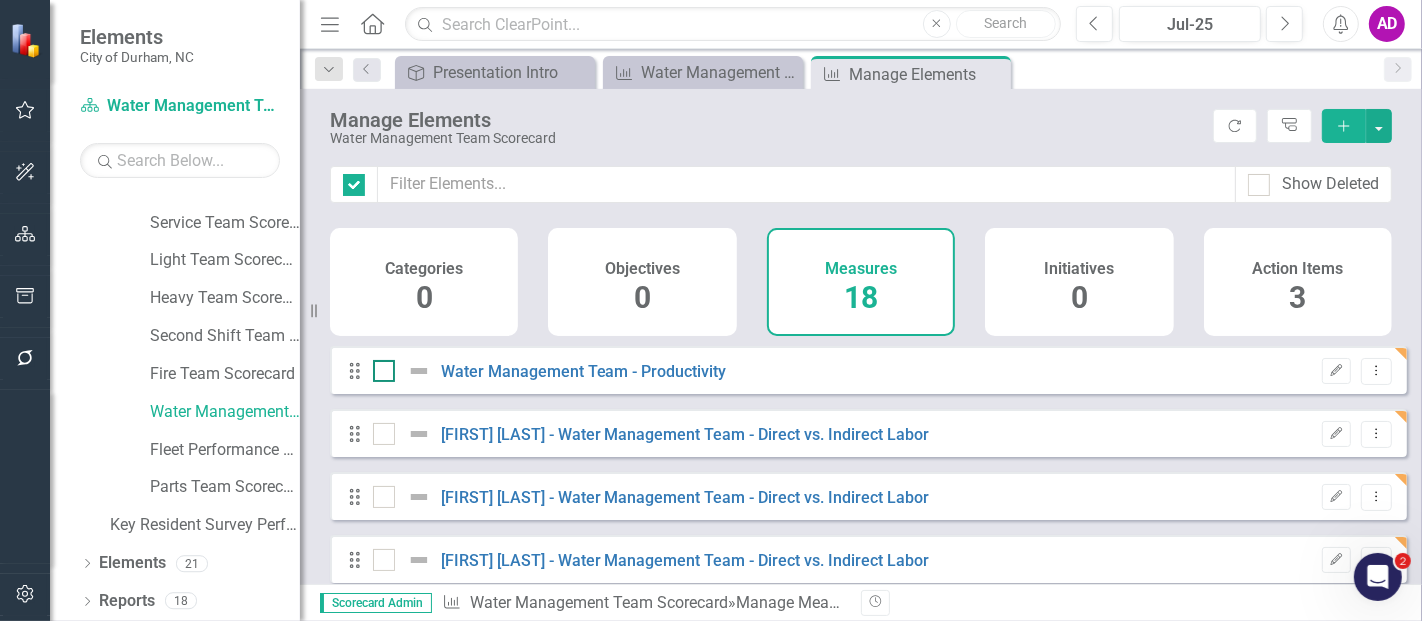 checkbox on "false" 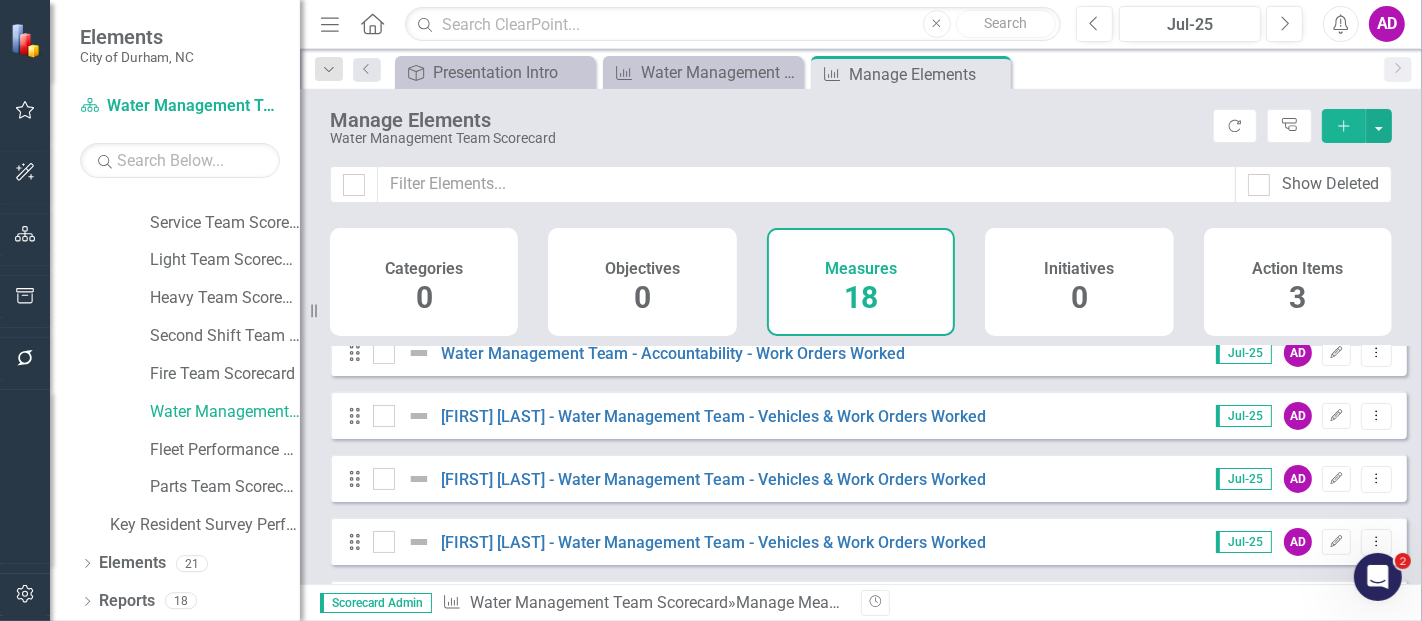 scroll, scrollTop: 222, scrollLeft: 0, axis: vertical 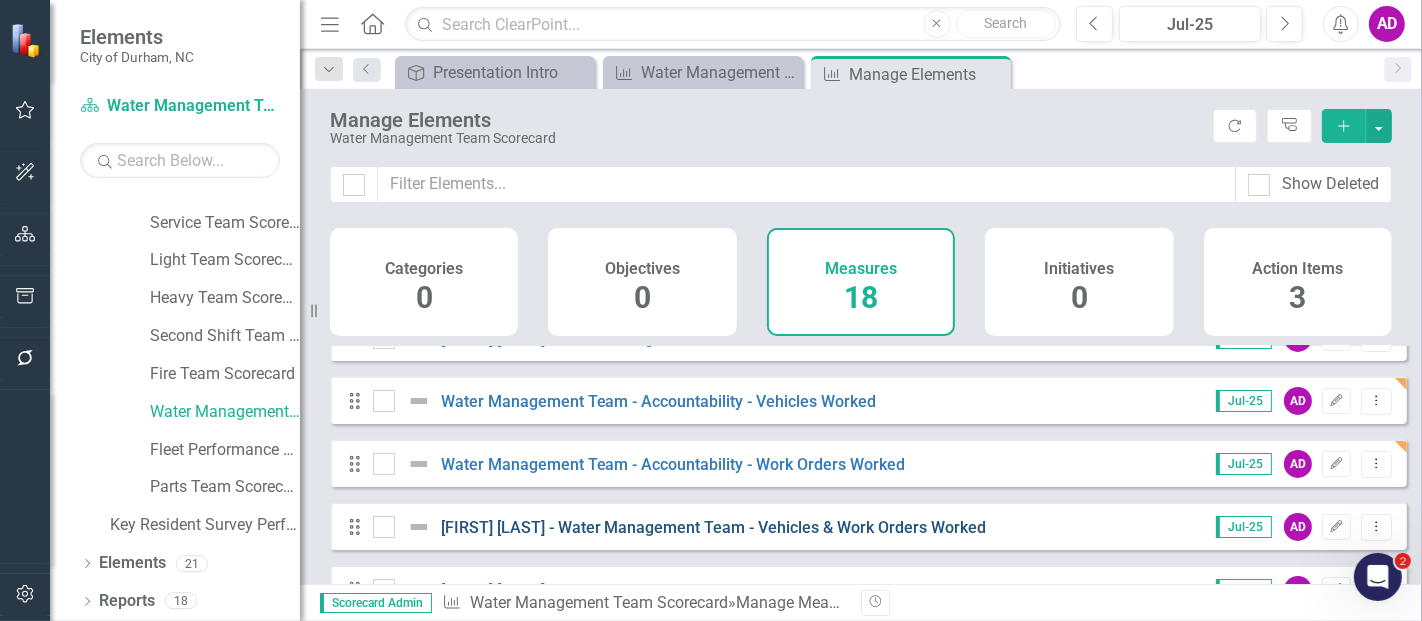 click on "[FIRST] [LAST] - Water Management Team - Vehicles & Work Orders Worked" at bounding box center (714, 527) 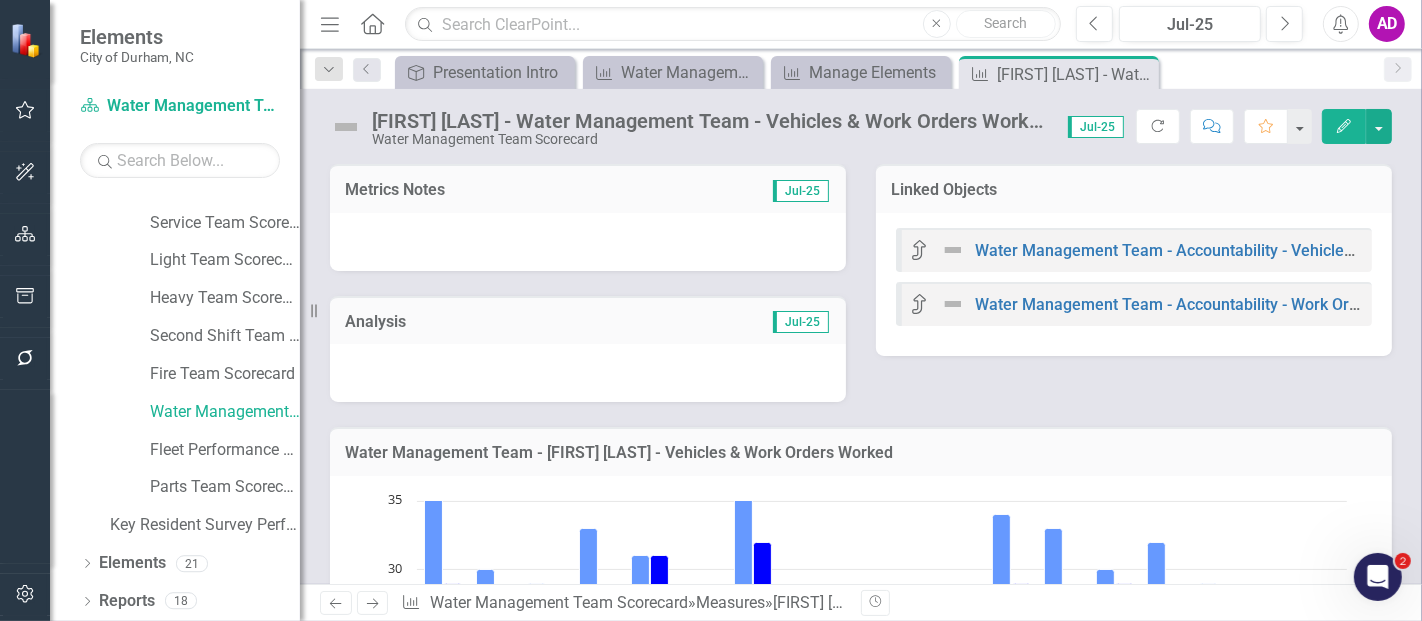 click at bounding box center (588, 242) 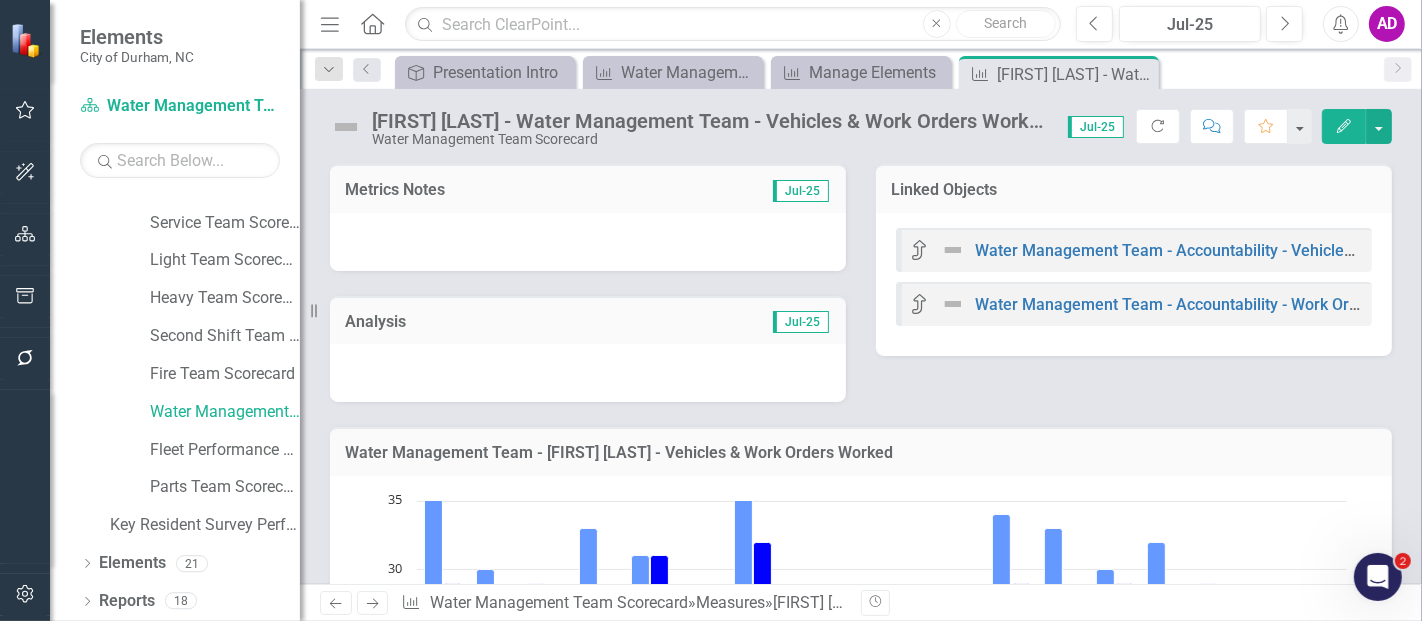 click at bounding box center (588, 242) 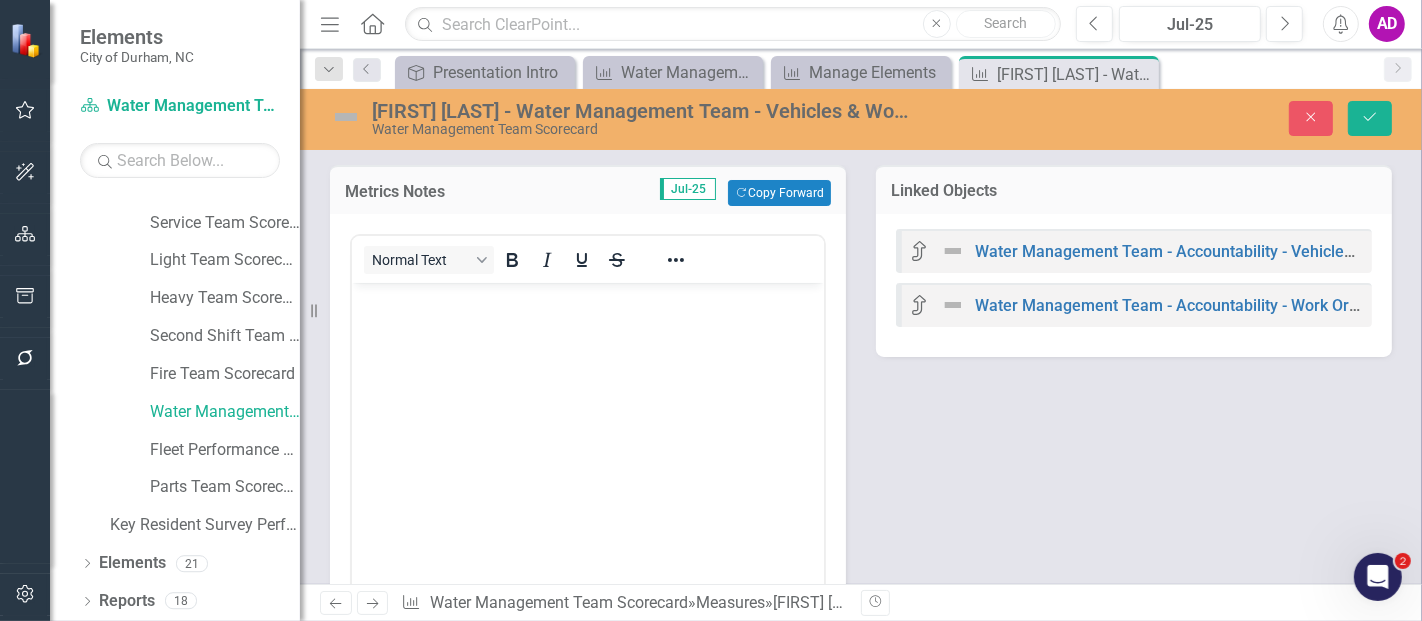 scroll, scrollTop: 0, scrollLeft: 0, axis: both 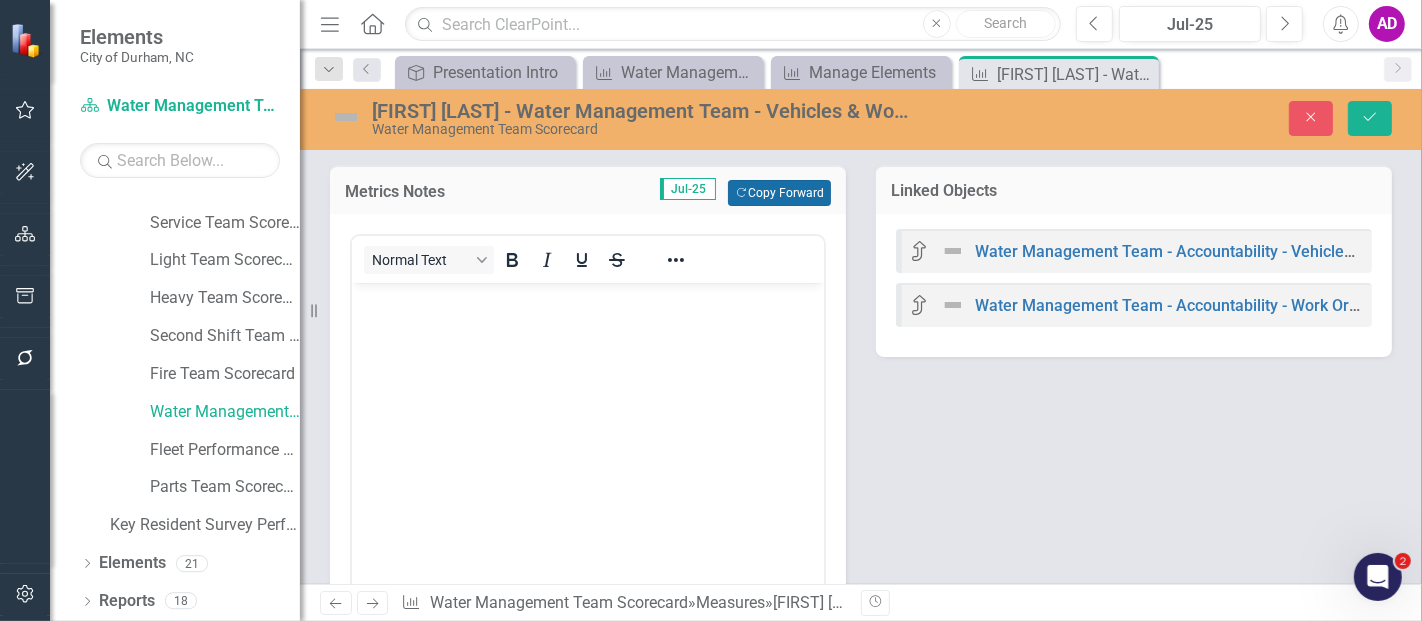 click on "Copy Forward  Copy Forward" at bounding box center [779, 193] 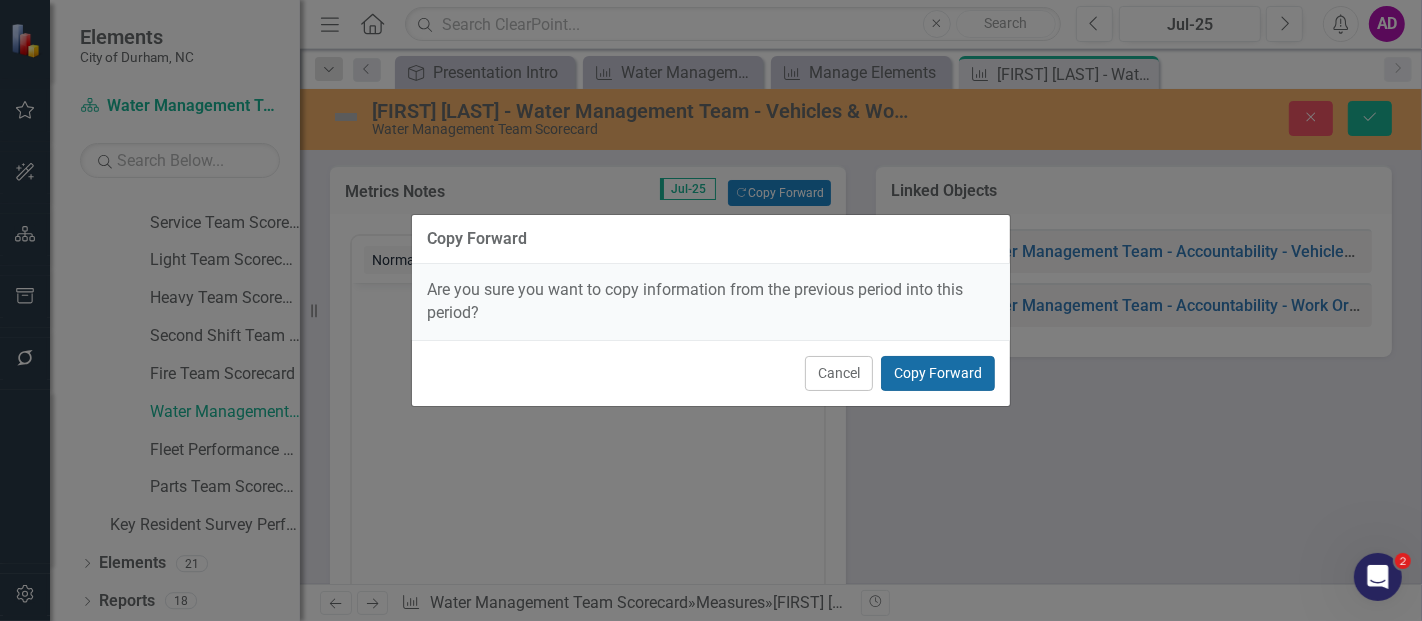 click on "Copy Forward" at bounding box center [938, 373] 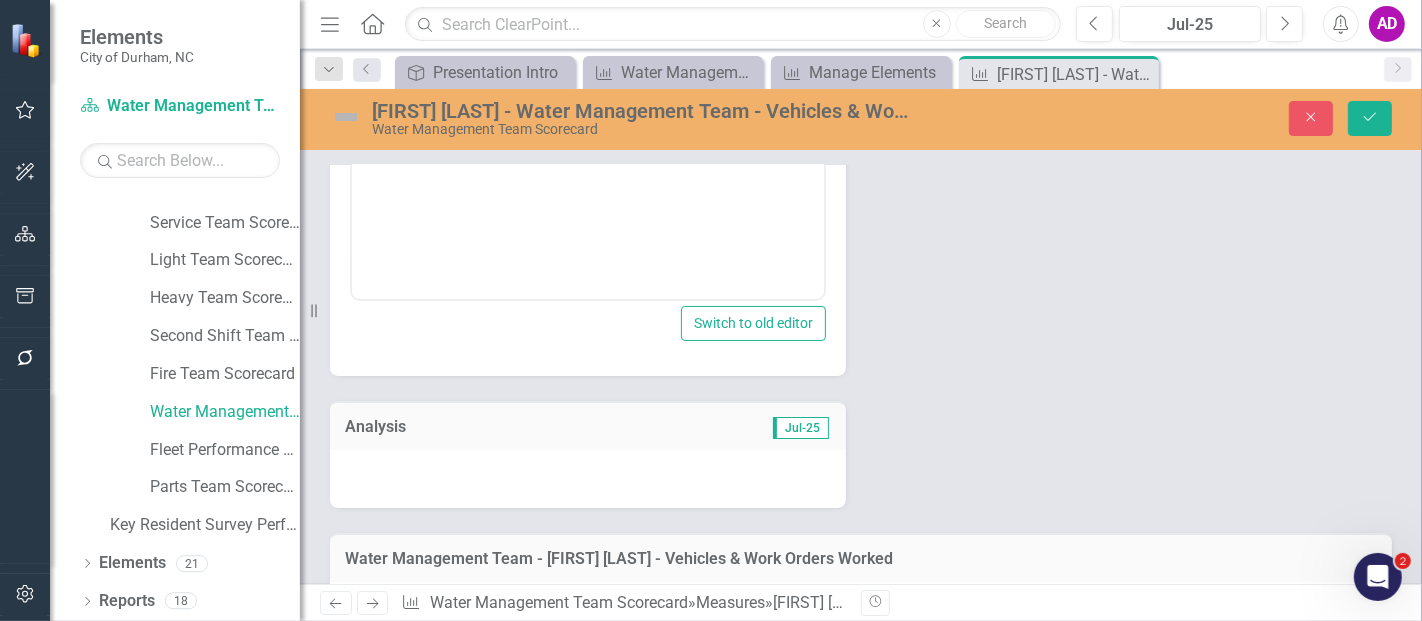 scroll, scrollTop: 444, scrollLeft: 0, axis: vertical 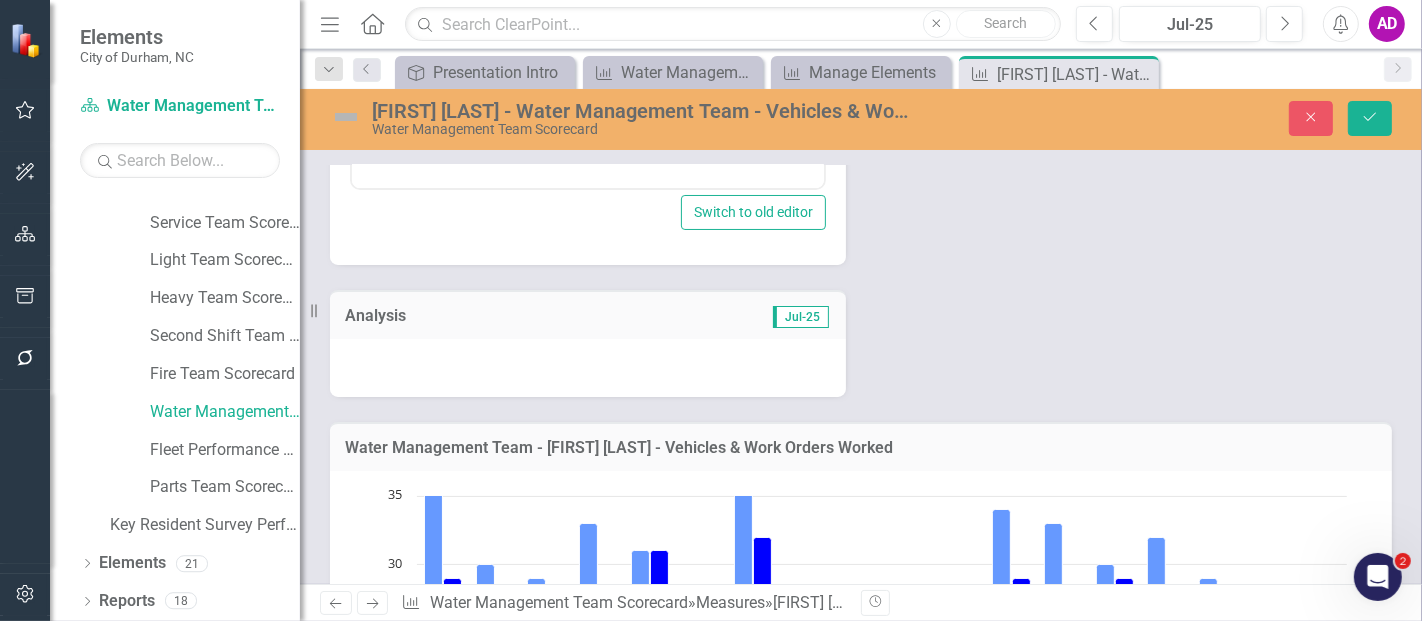 click at bounding box center (588, 368) 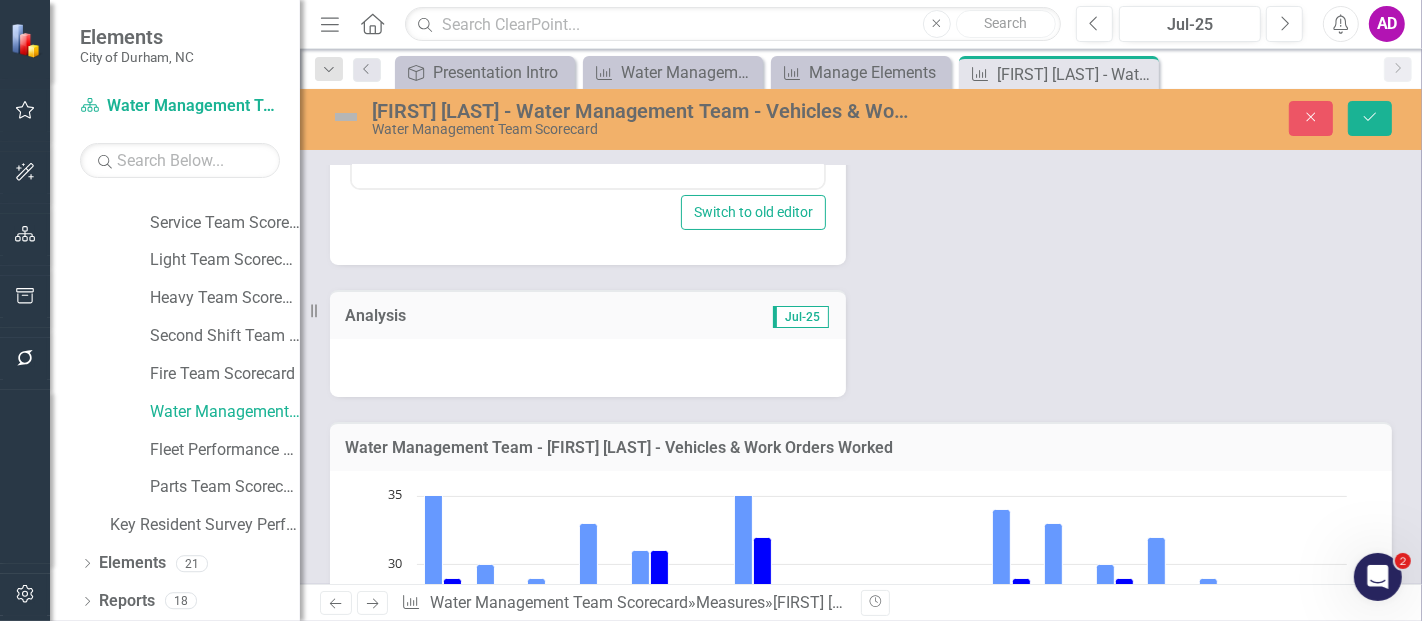 click at bounding box center (588, 368) 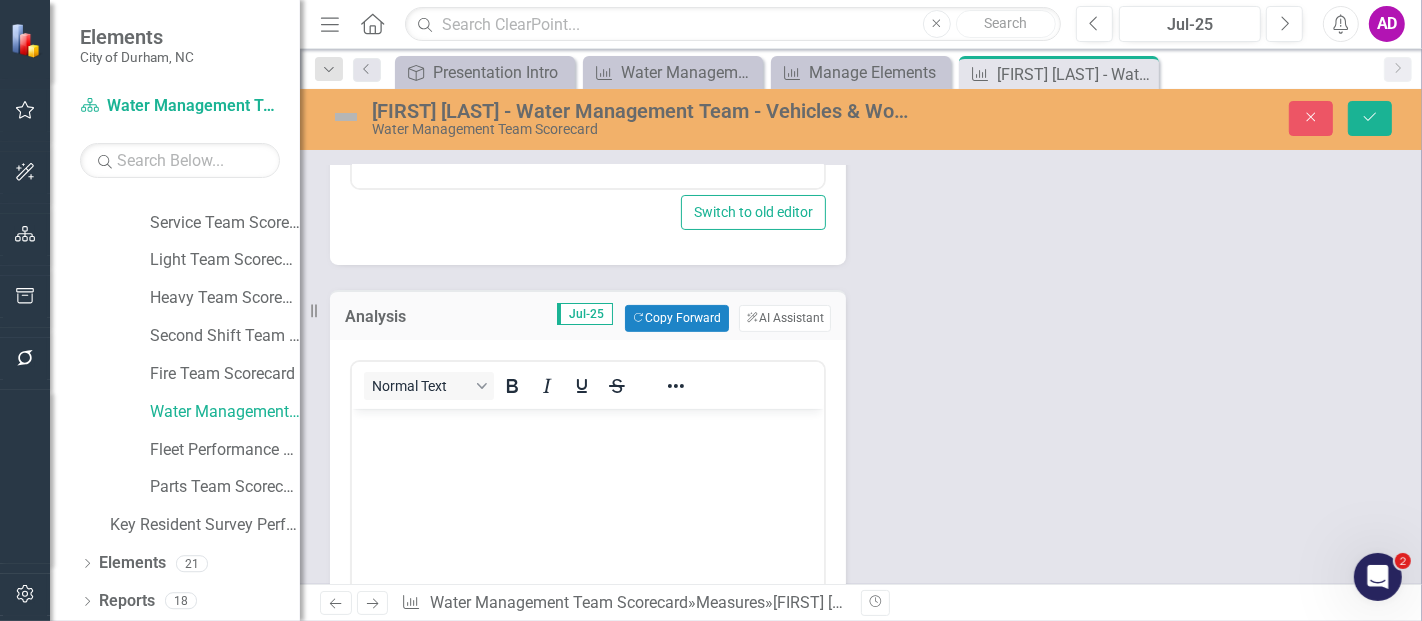 scroll, scrollTop: 0, scrollLeft: 0, axis: both 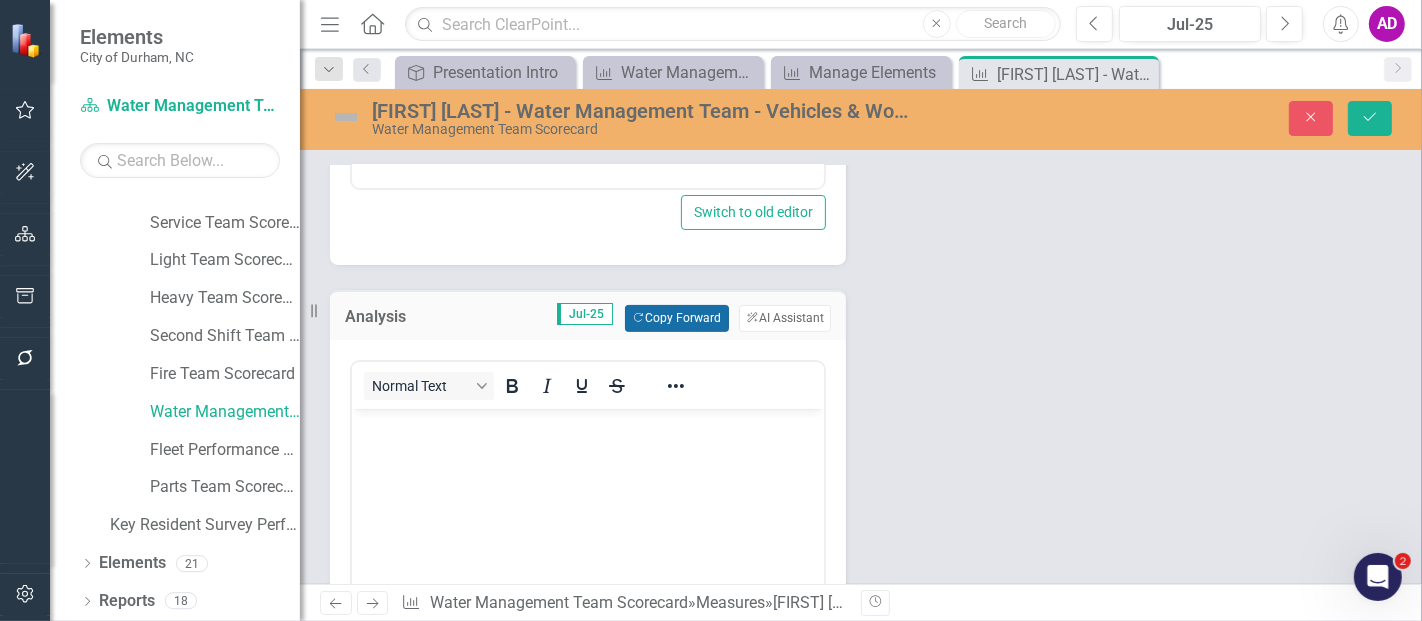 click on "Copy Forward  Copy Forward" at bounding box center (676, 318) 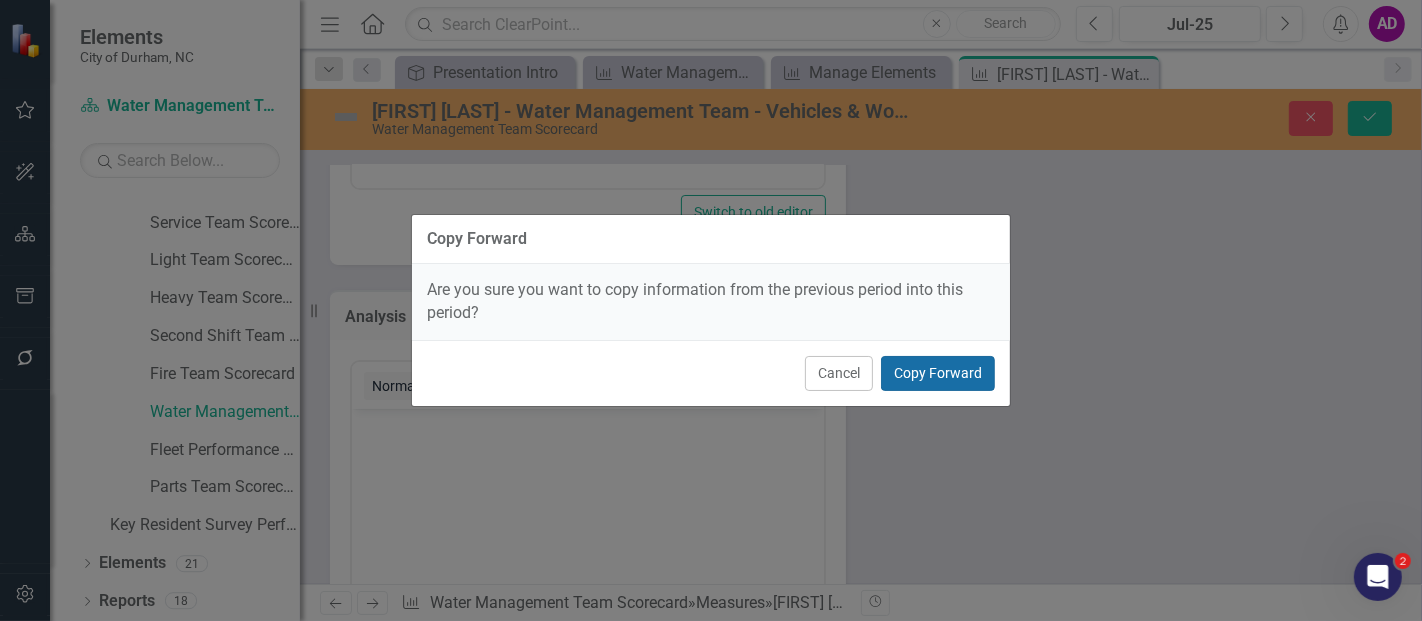 click on "Copy Forward" at bounding box center [938, 373] 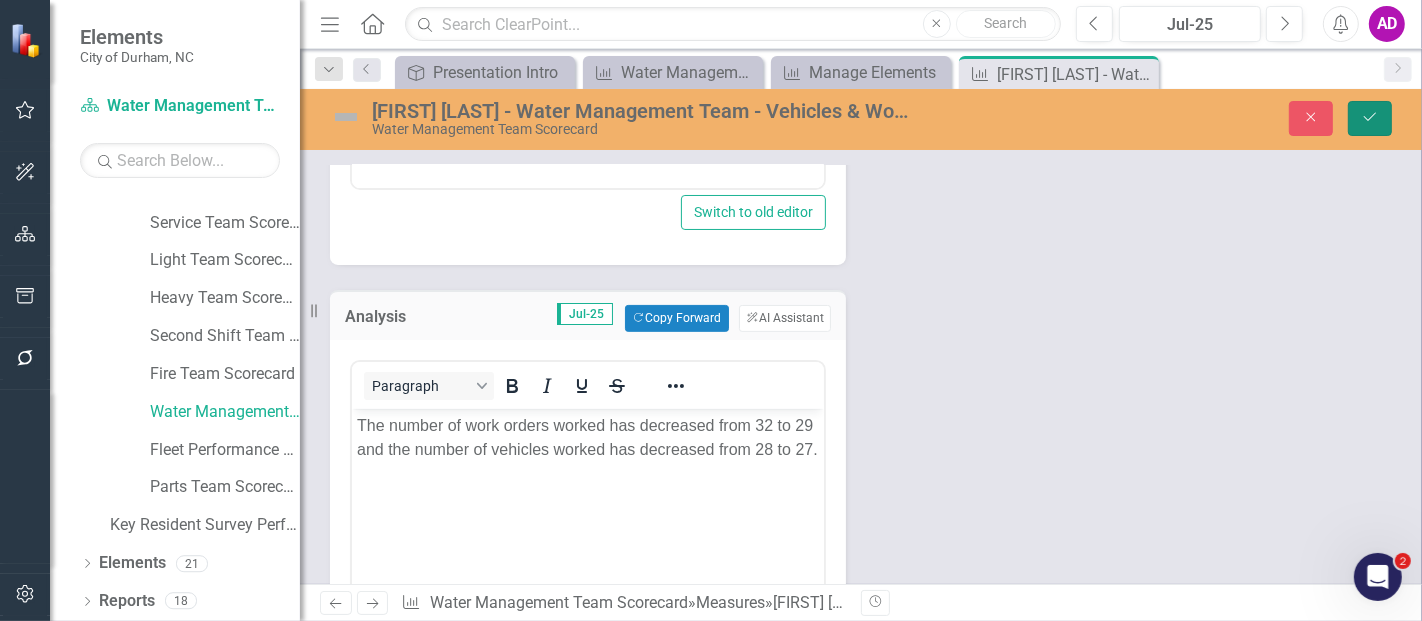 click on "Save" at bounding box center (1370, 118) 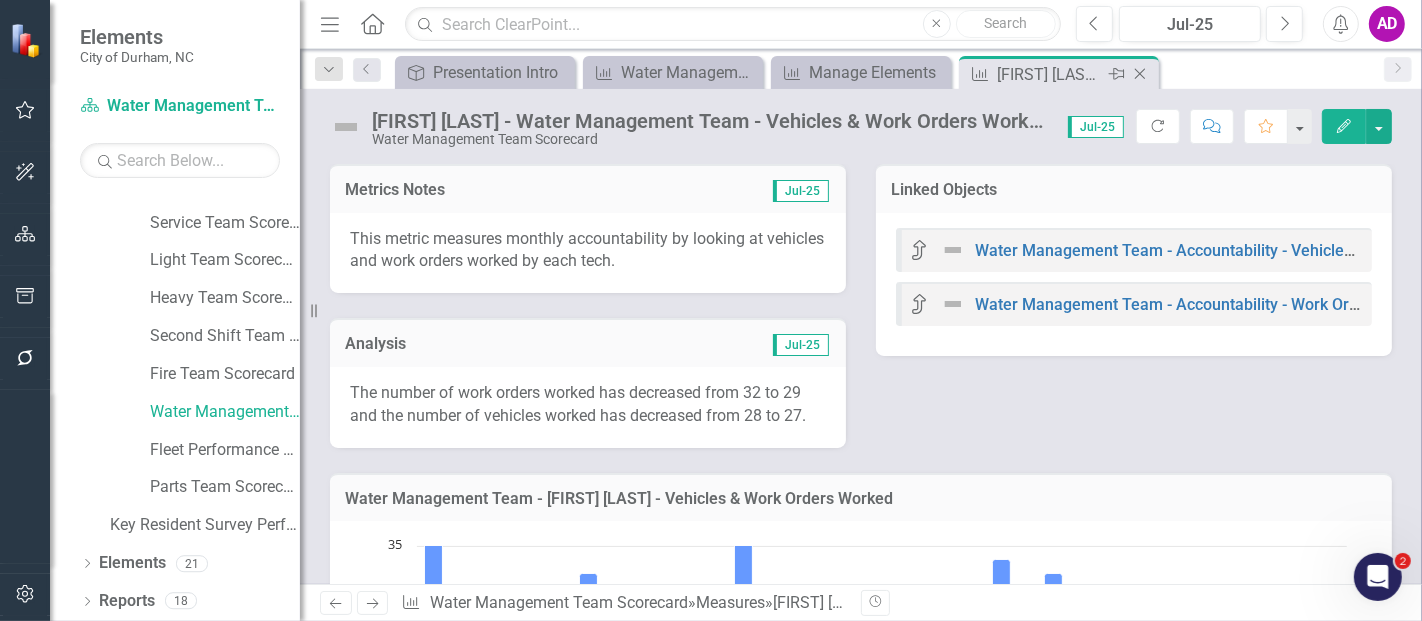 click 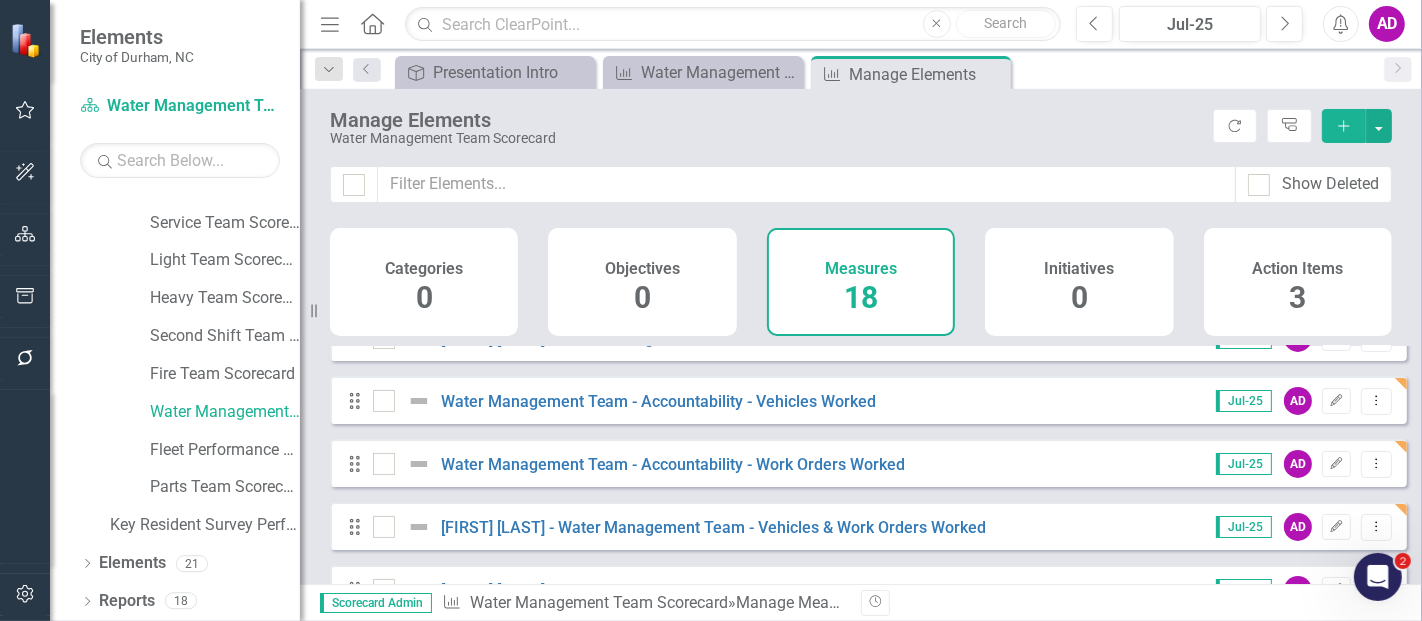scroll, scrollTop: 333, scrollLeft: 0, axis: vertical 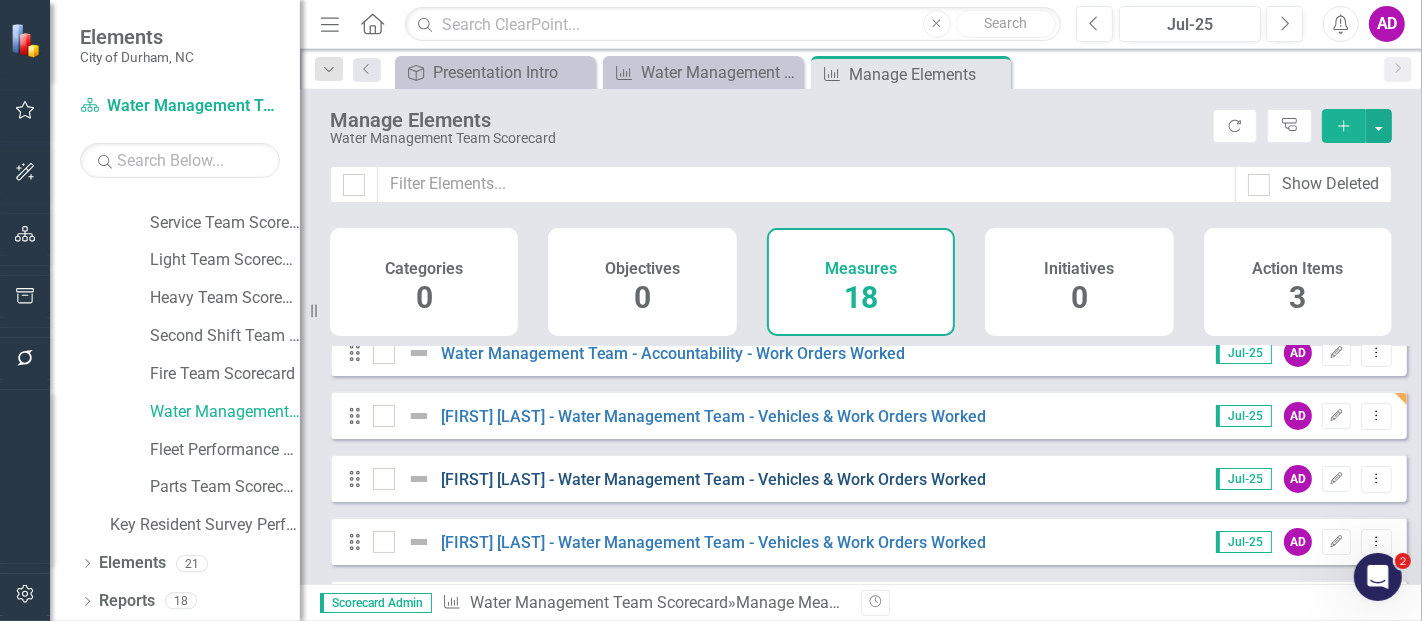 click on "[FIRST] [LAST] - Water Management Team - Vehicles & Work Orders Worked" at bounding box center [714, 479] 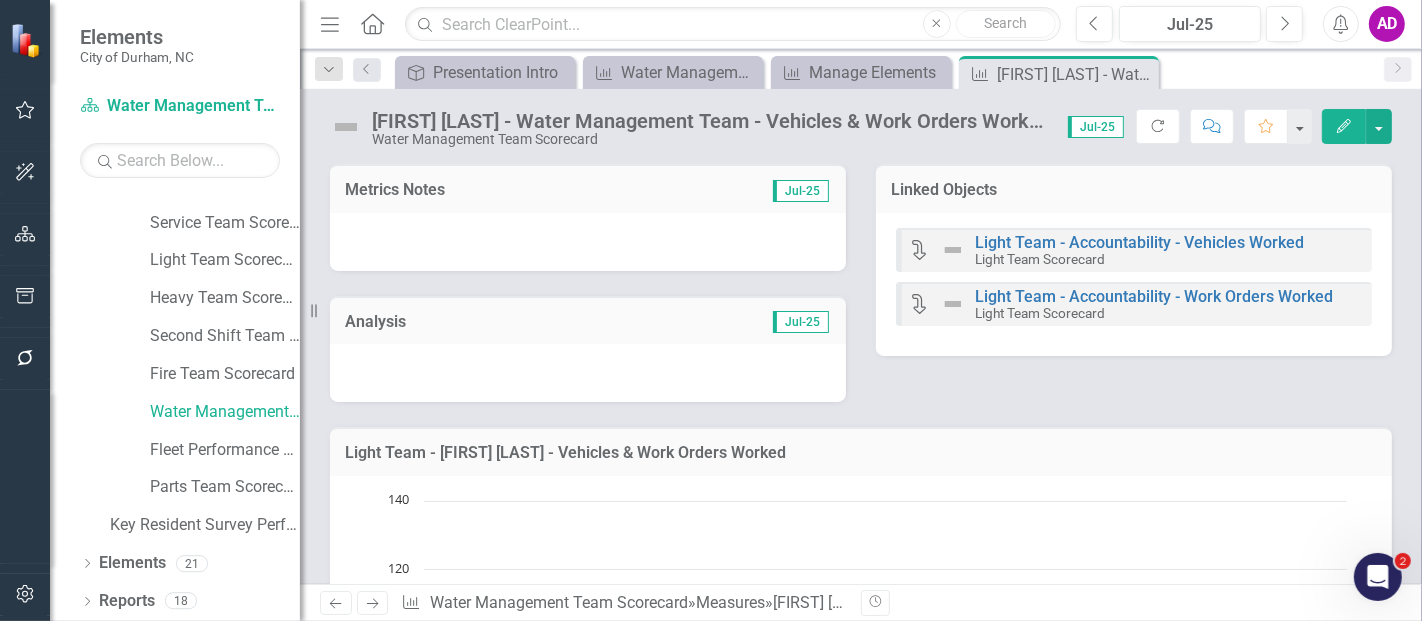 click at bounding box center [588, 242] 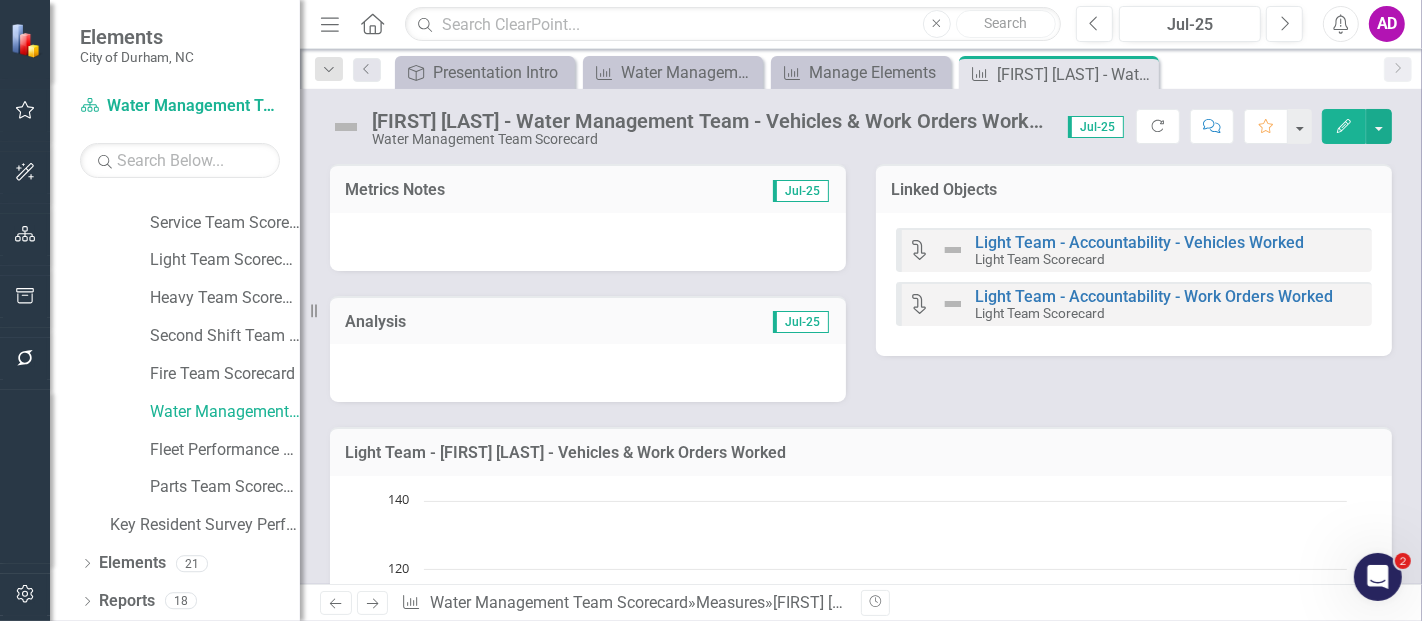 click at bounding box center [588, 242] 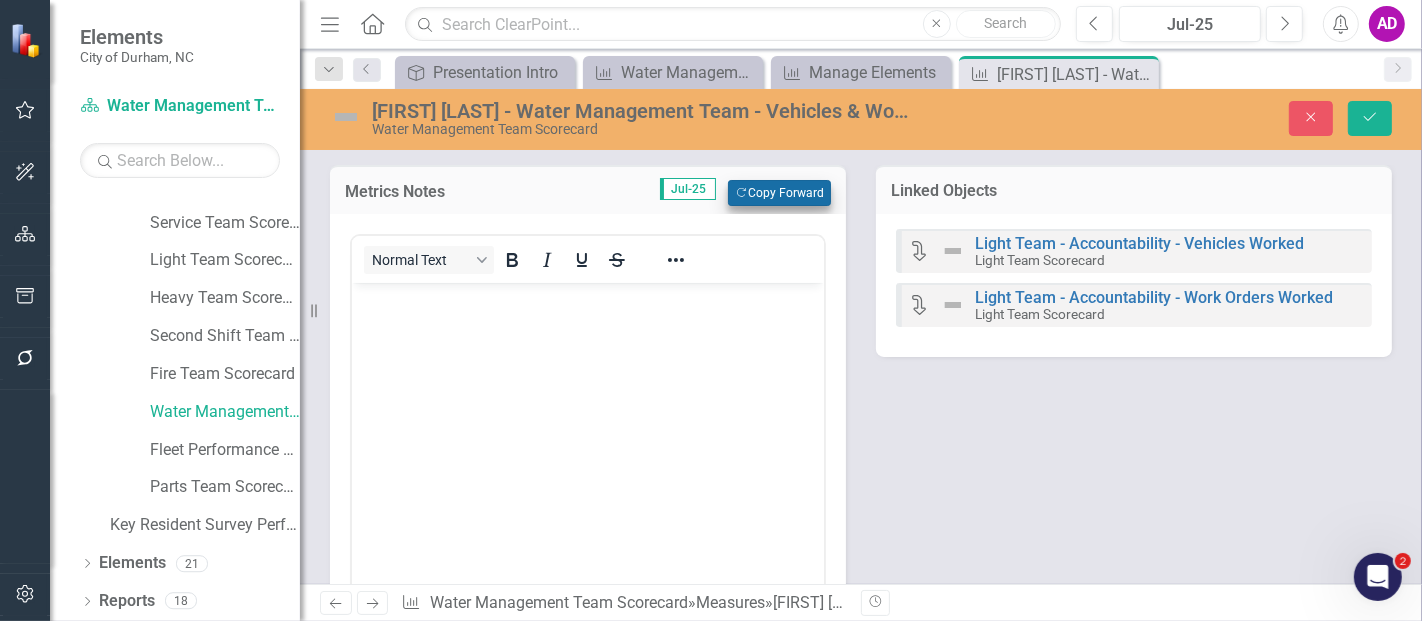 scroll, scrollTop: 0, scrollLeft: 0, axis: both 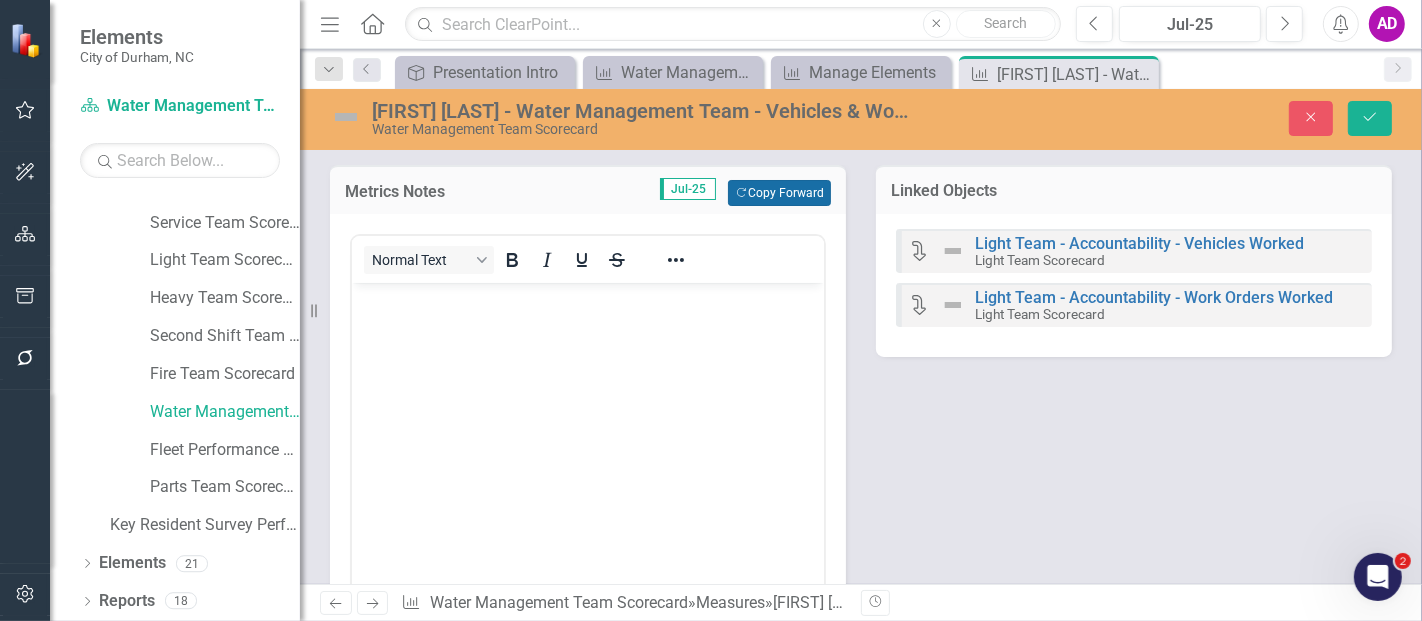 click on "Copy Forward  Copy Forward" at bounding box center (779, 193) 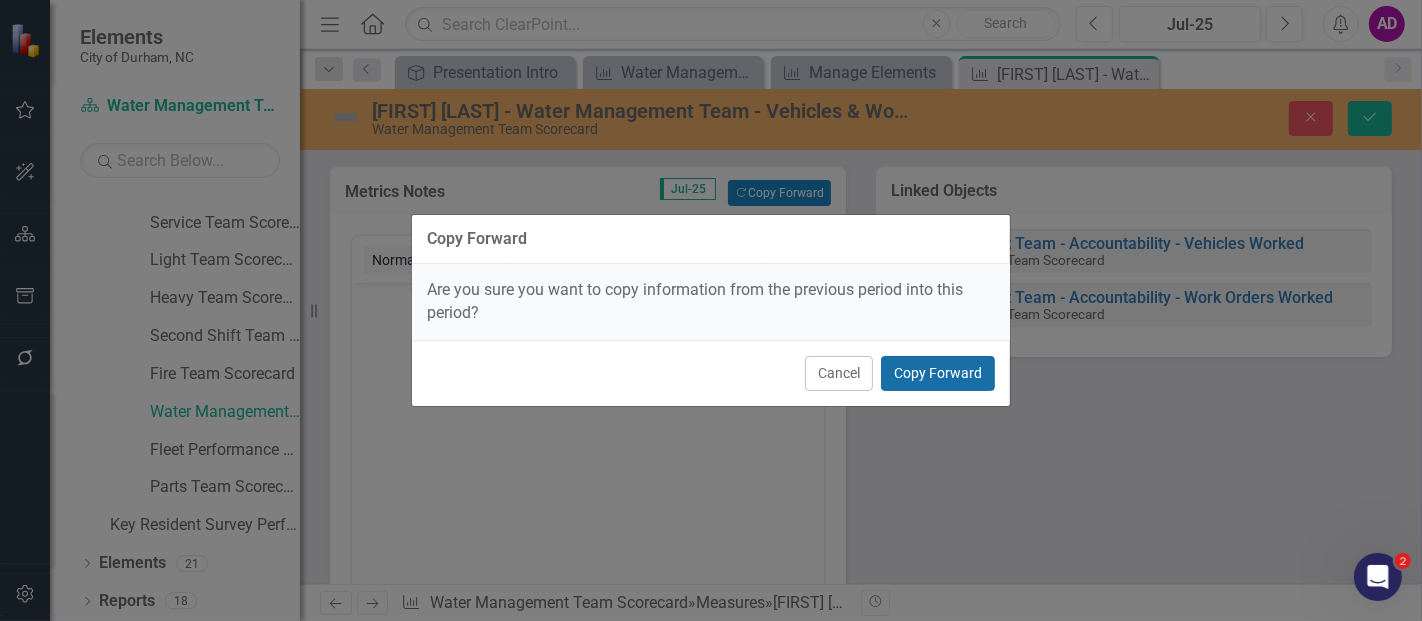 click on "Copy Forward" at bounding box center [938, 373] 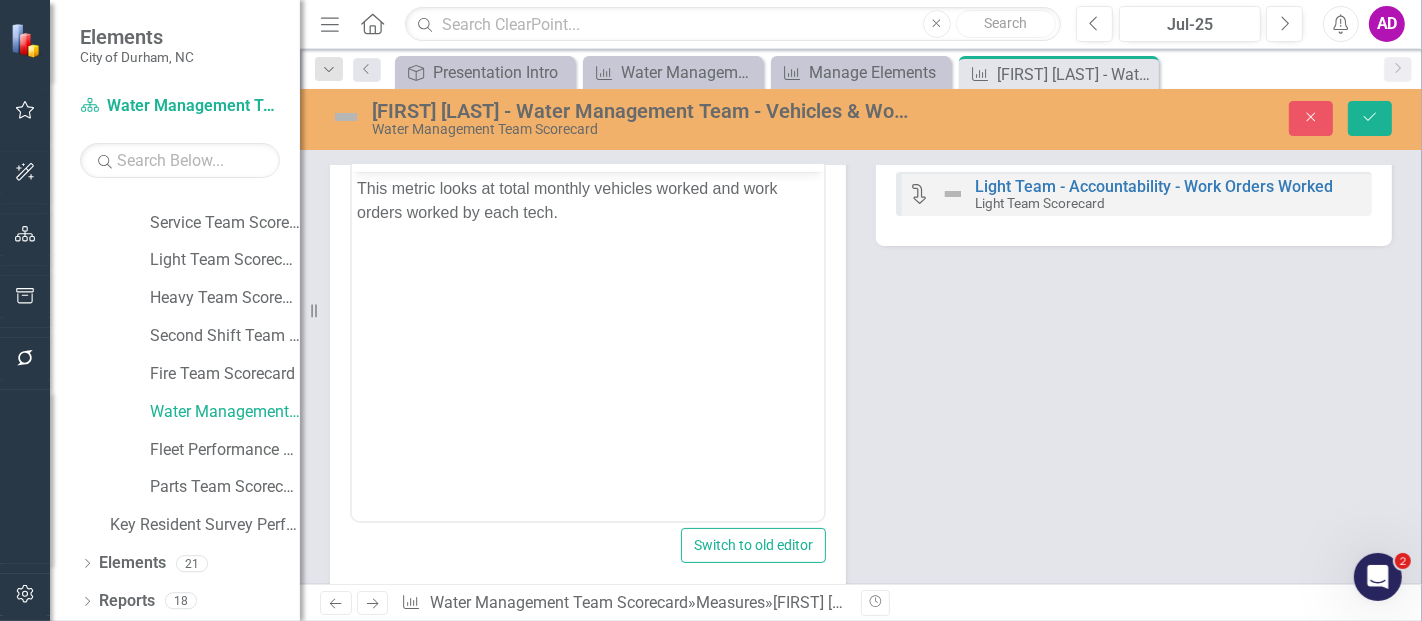 scroll, scrollTop: 333, scrollLeft: 0, axis: vertical 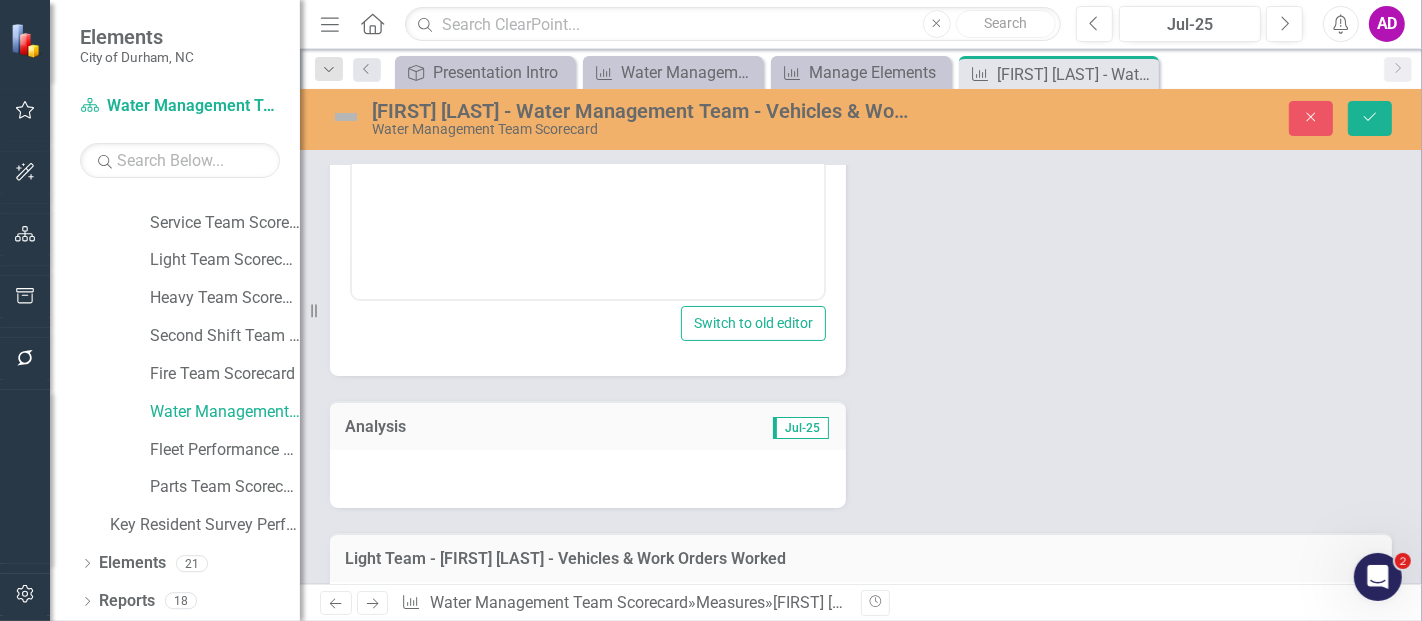 click at bounding box center [588, 479] 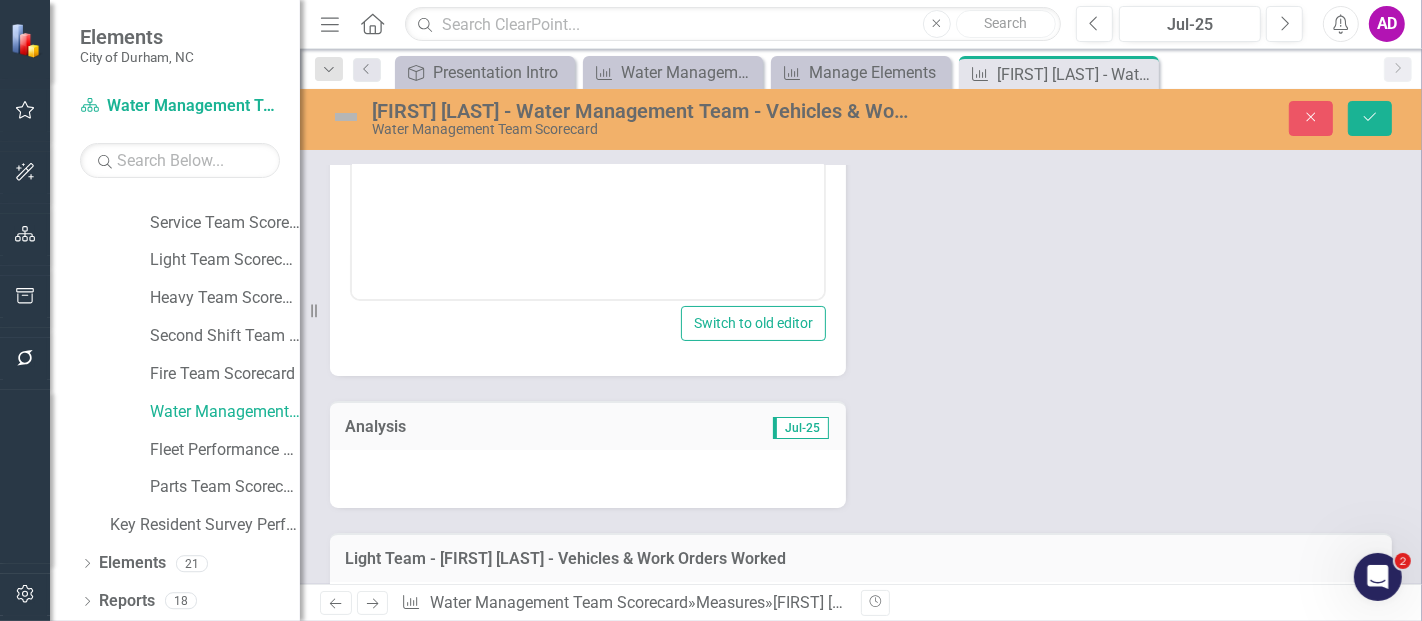 click at bounding box center [588, 479] 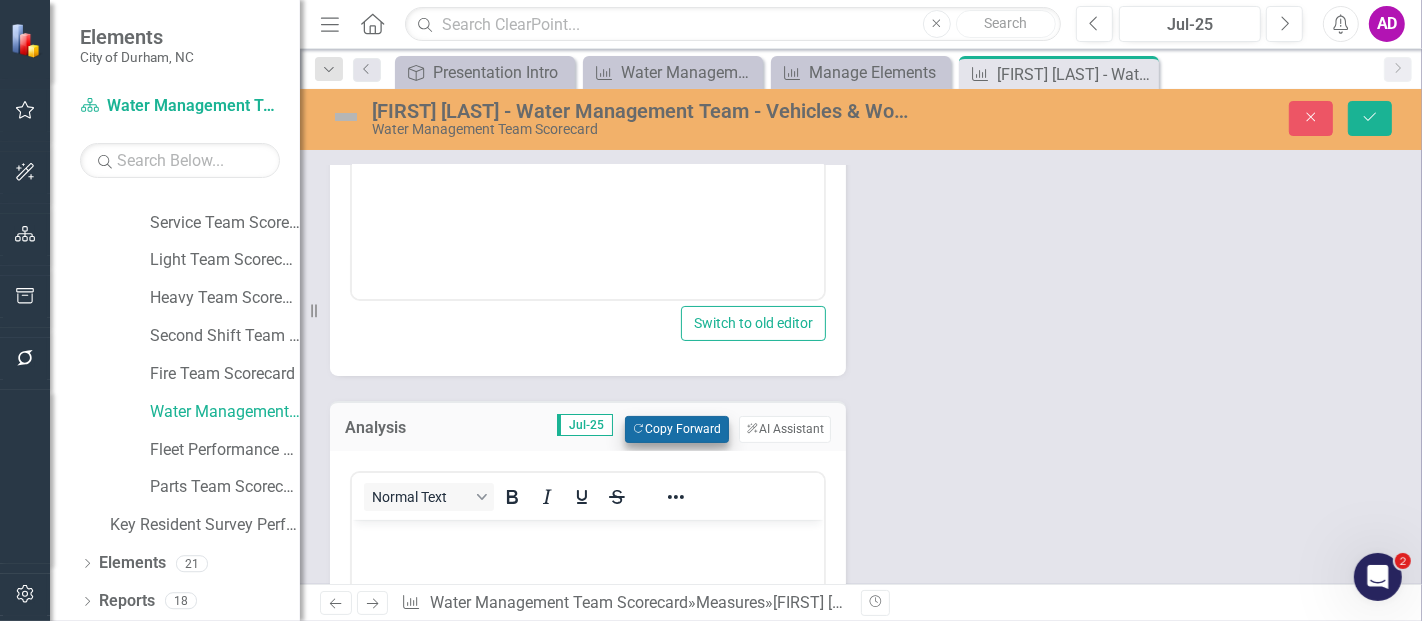 scroll, scrollTop: 0, scrollLeft: 0, axis: both 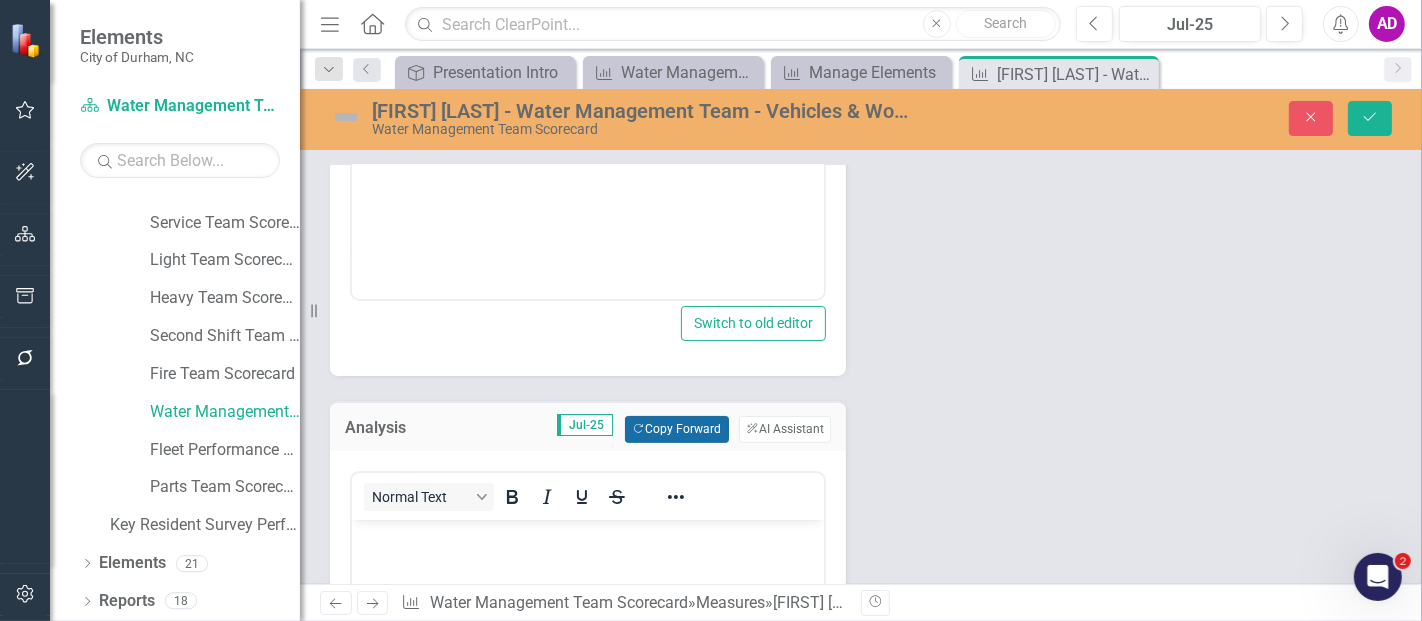 click on "Copy Forward  Copy Forward" at bounding box center (676, 429) 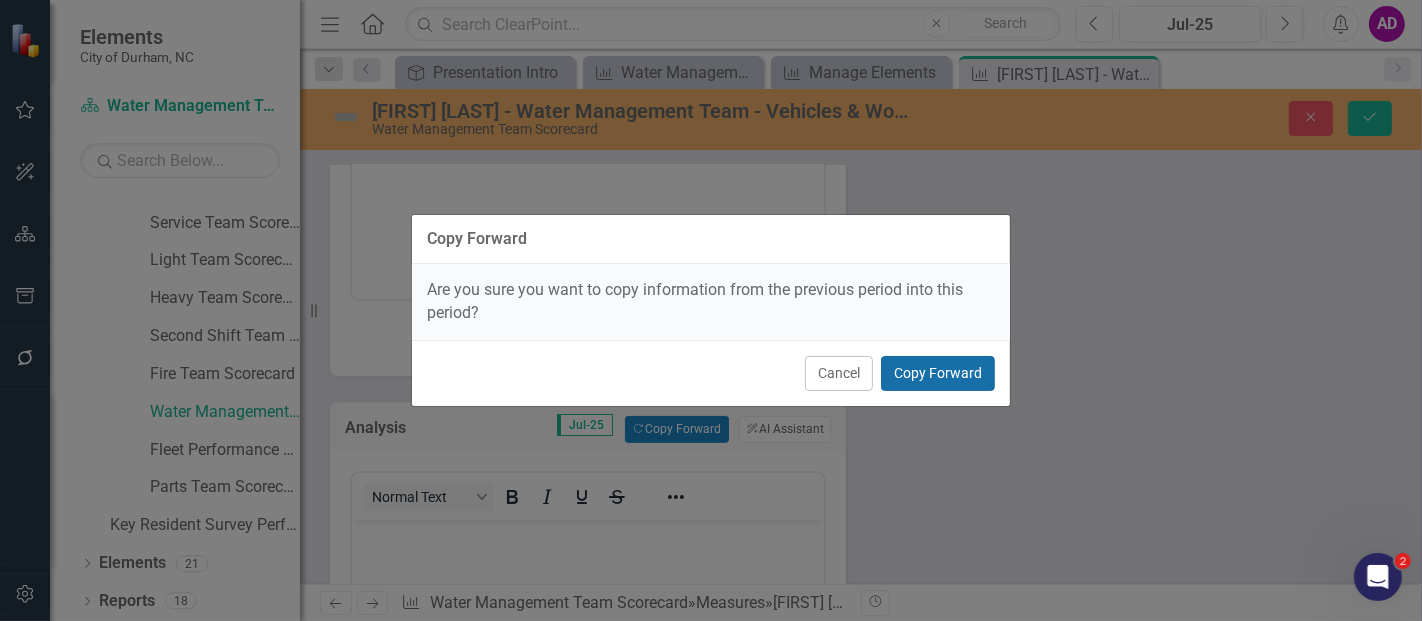 click on "Copy Forward" at bounding box center (938, 373) 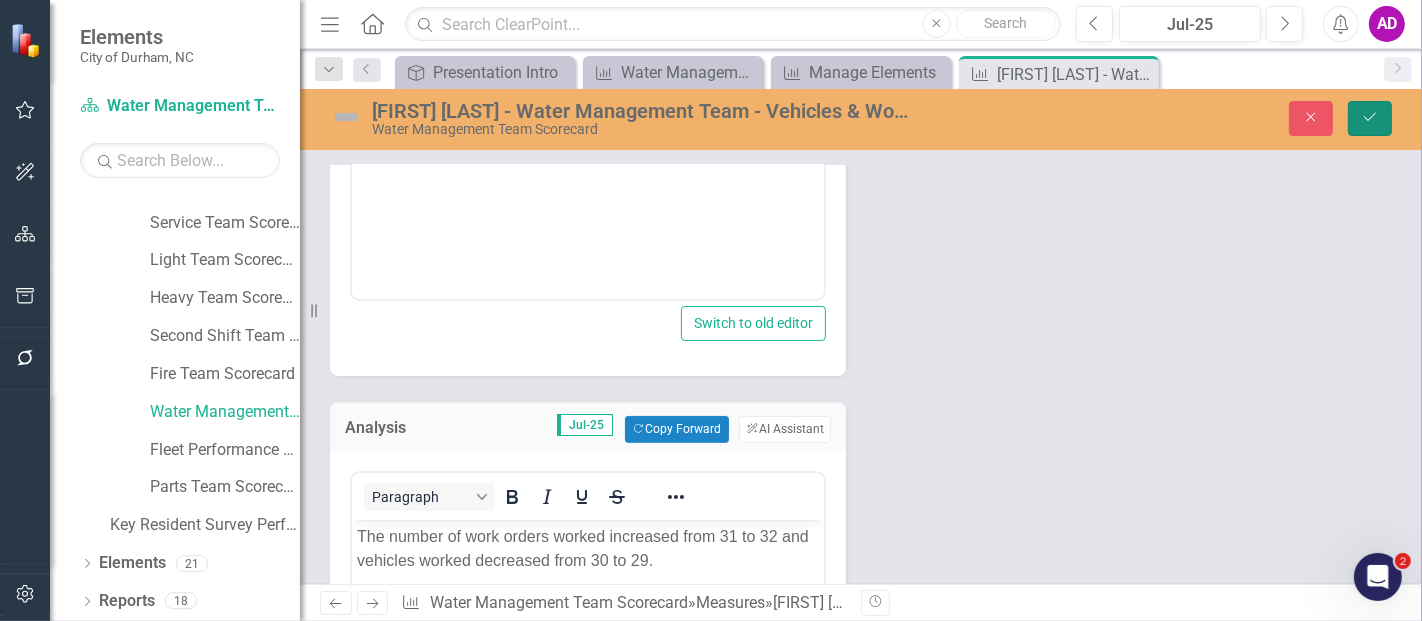 click on "Save" 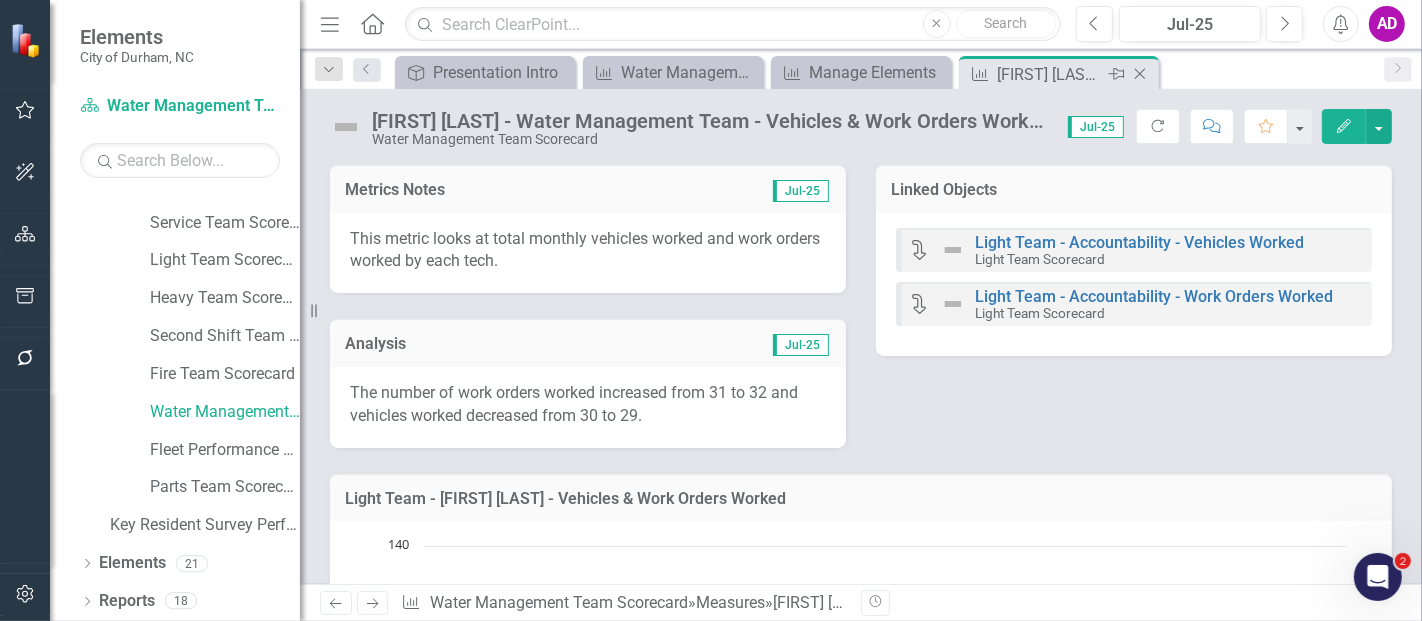 click on "Close" 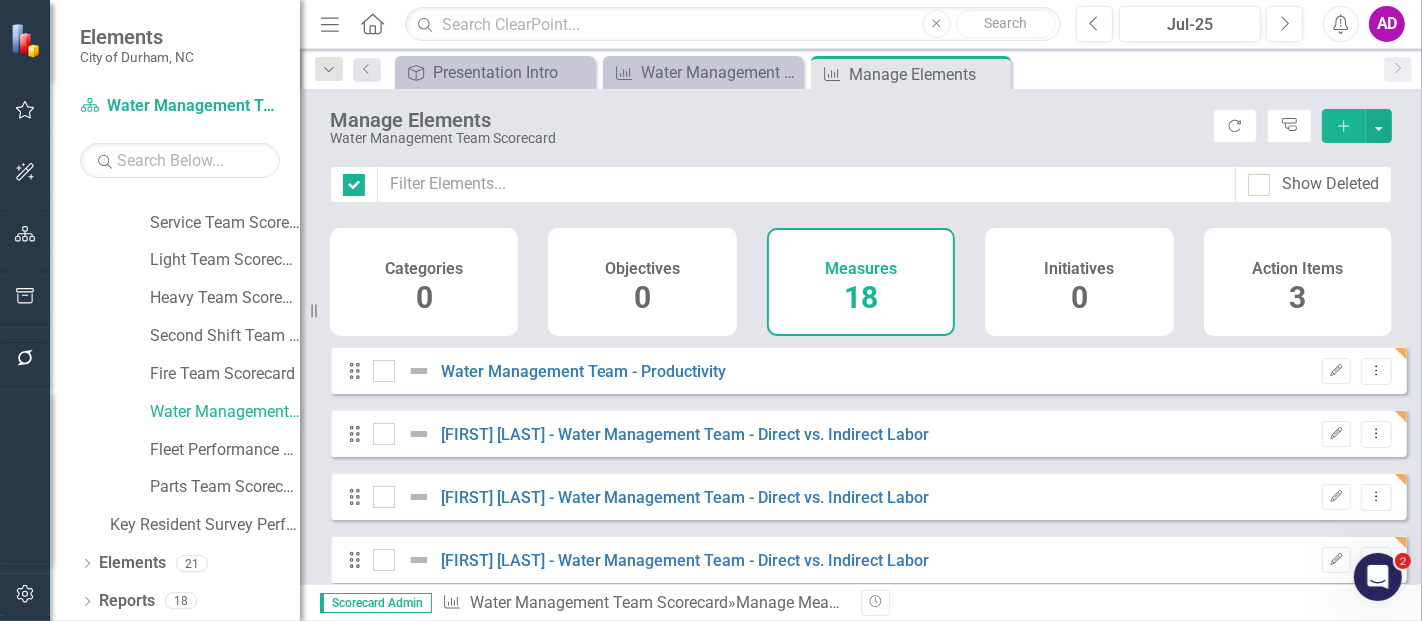 checkbox on "false" 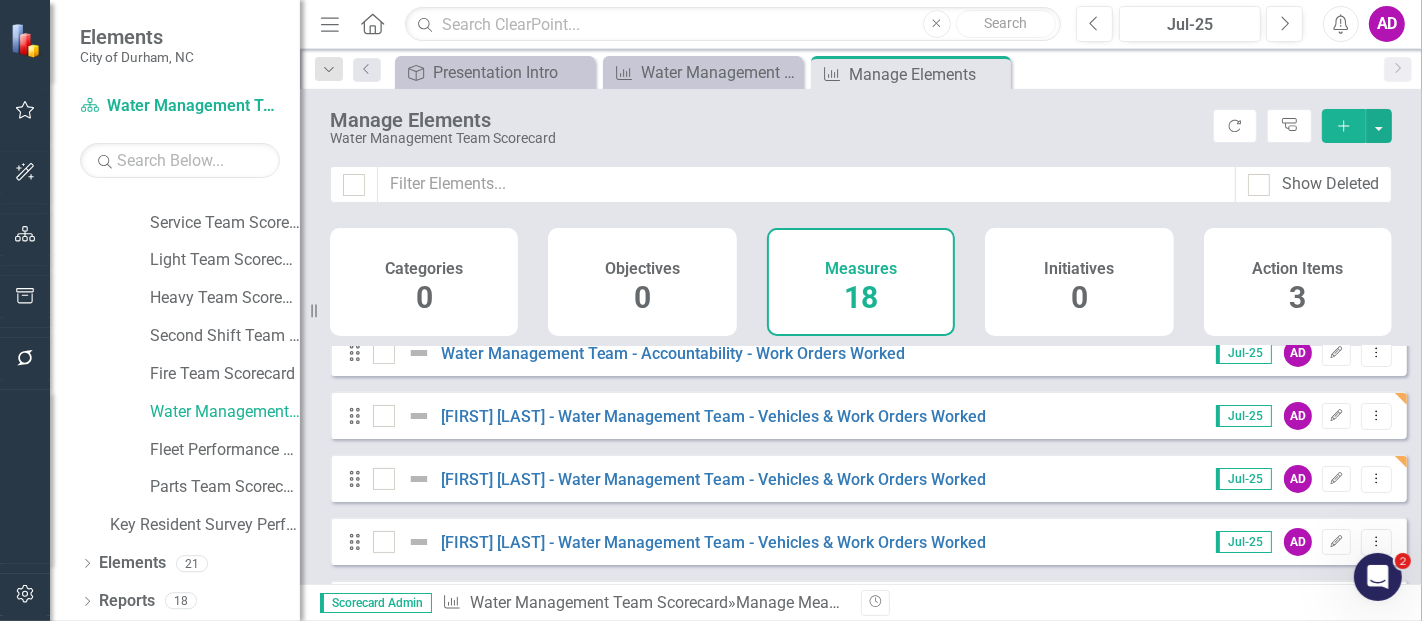 scroll, scrollTop: 444, scrollLeft: 0, axis: vertical 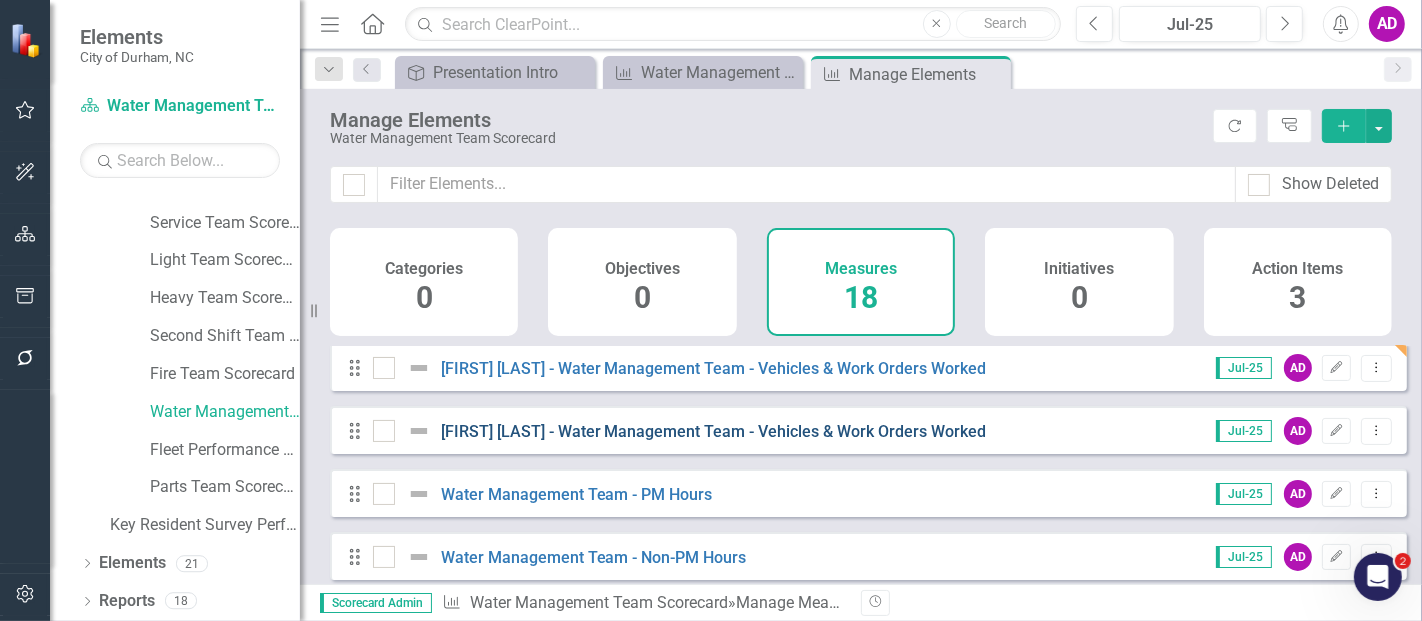 click on "[FIRST] [LAST] - Water Management Team - Vehicles & Work Orders Worked" at bounding box center (714, 431) 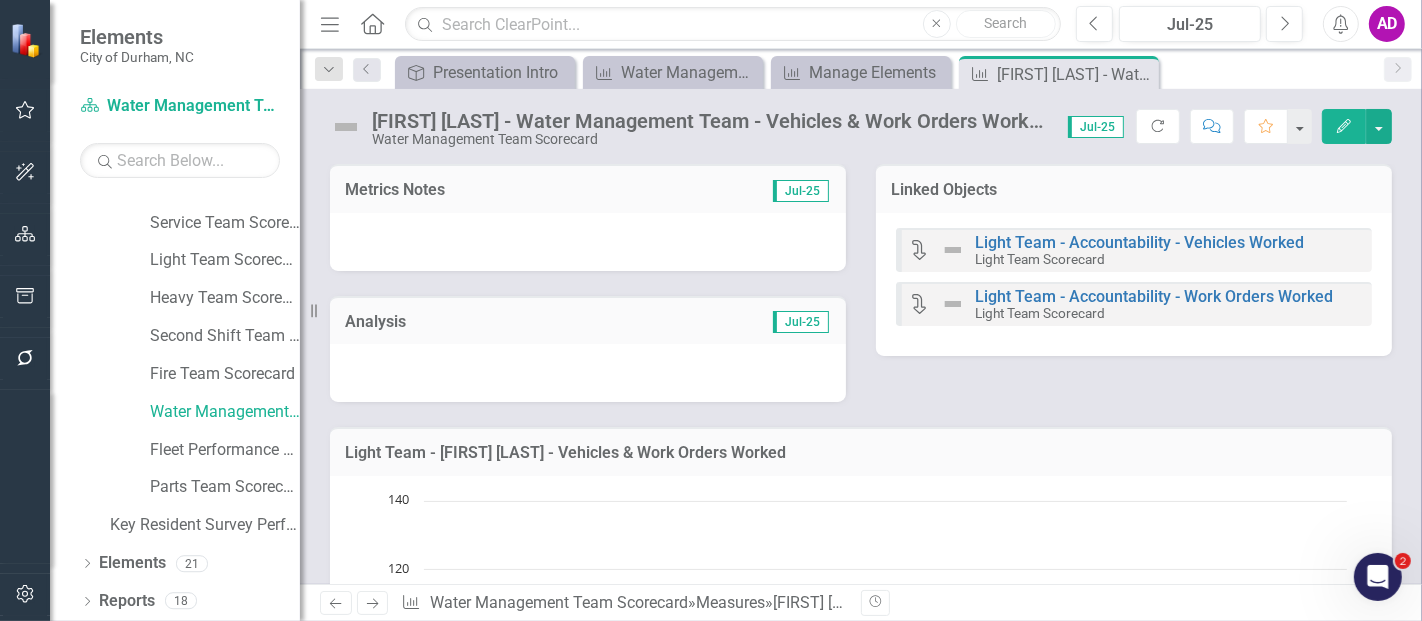 click at bounding box center (588, 242) 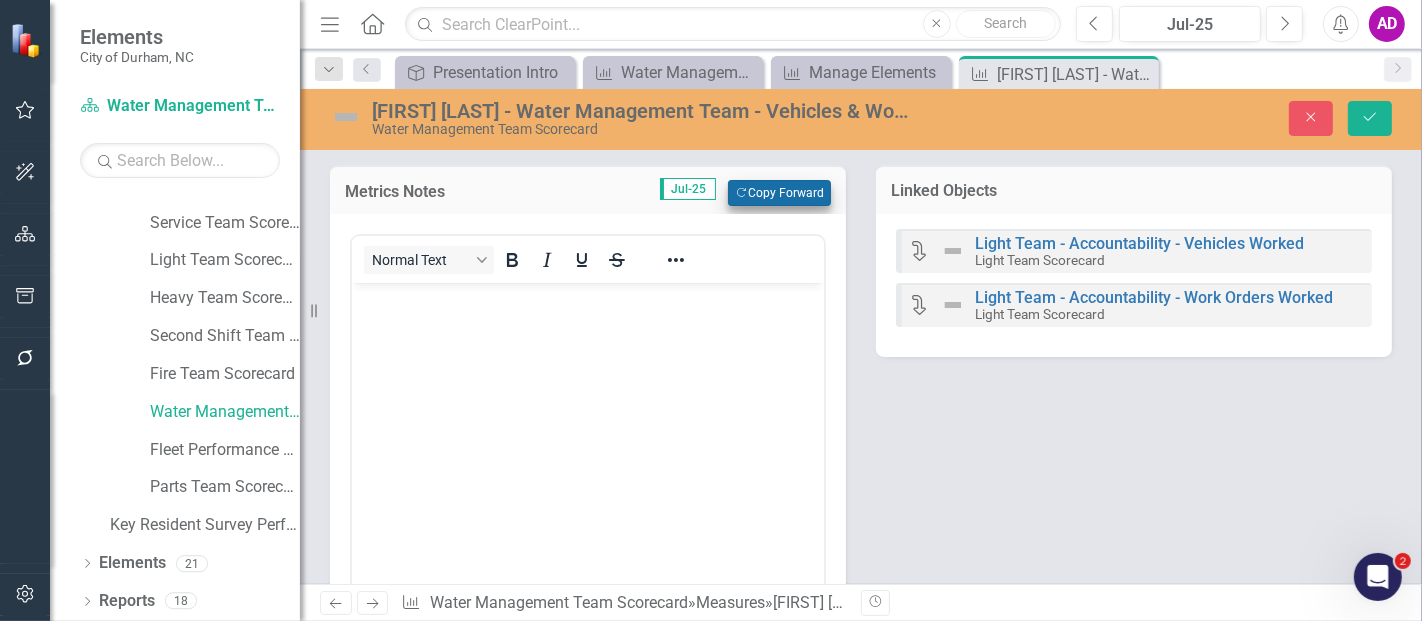 scroll, scrollTop: 0, scrollLeft: 0, axis: both 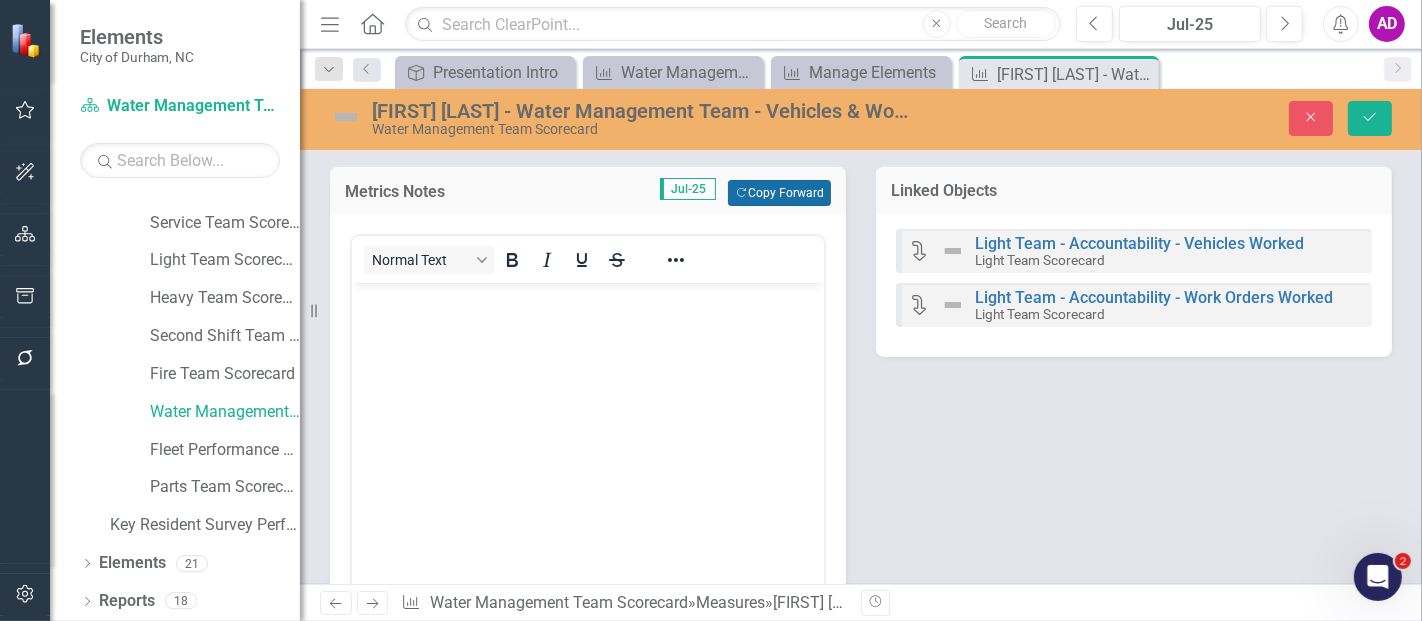 click on "Copy Forward  Copy Forward" at bounding box center (779, 193) 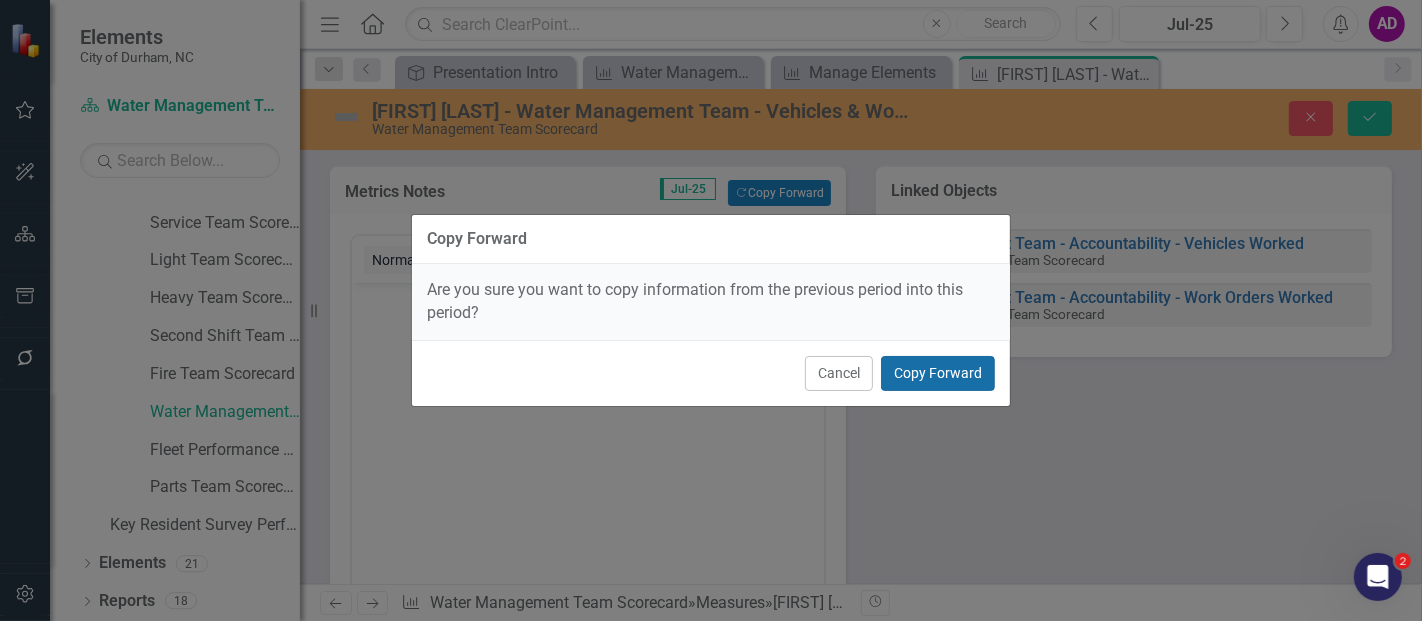 click on "Copy Forward" at bounding box center (938, 373) 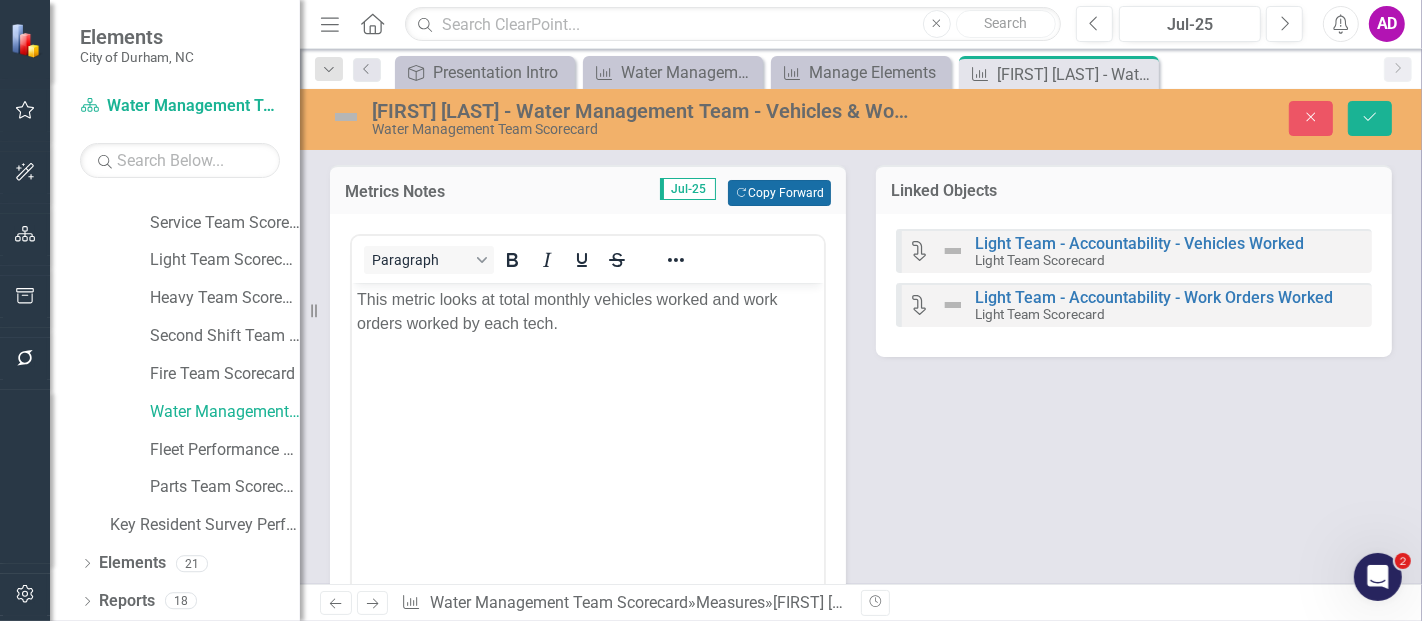 scroll, scrollTop: 222, scrollLeft: 0, axis: vertical 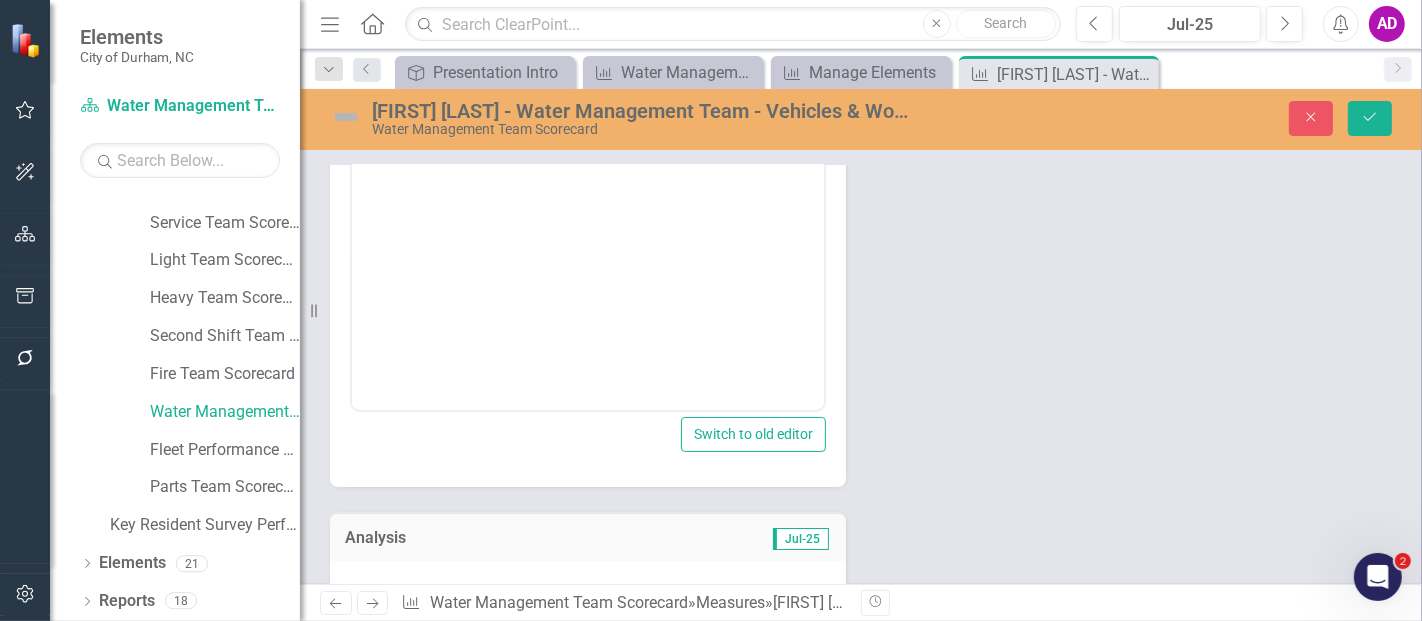 click at bounding box center [588, 590] 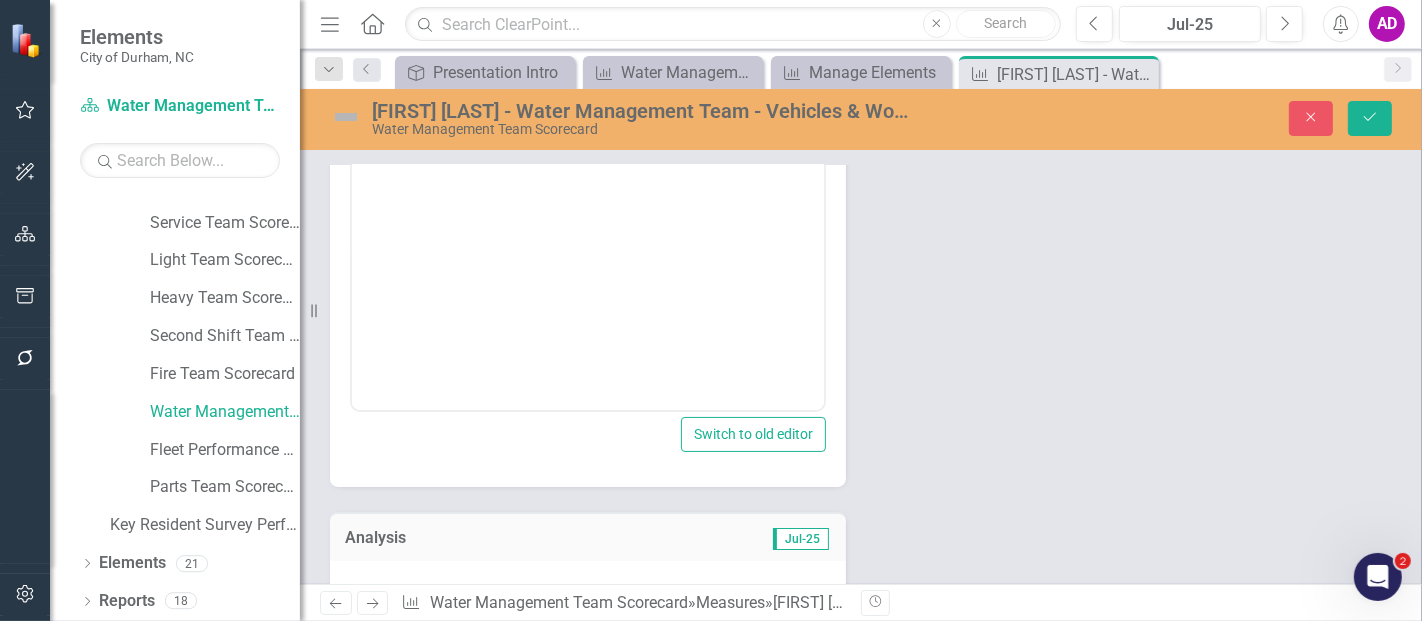 click at bounding box center (588, 590) 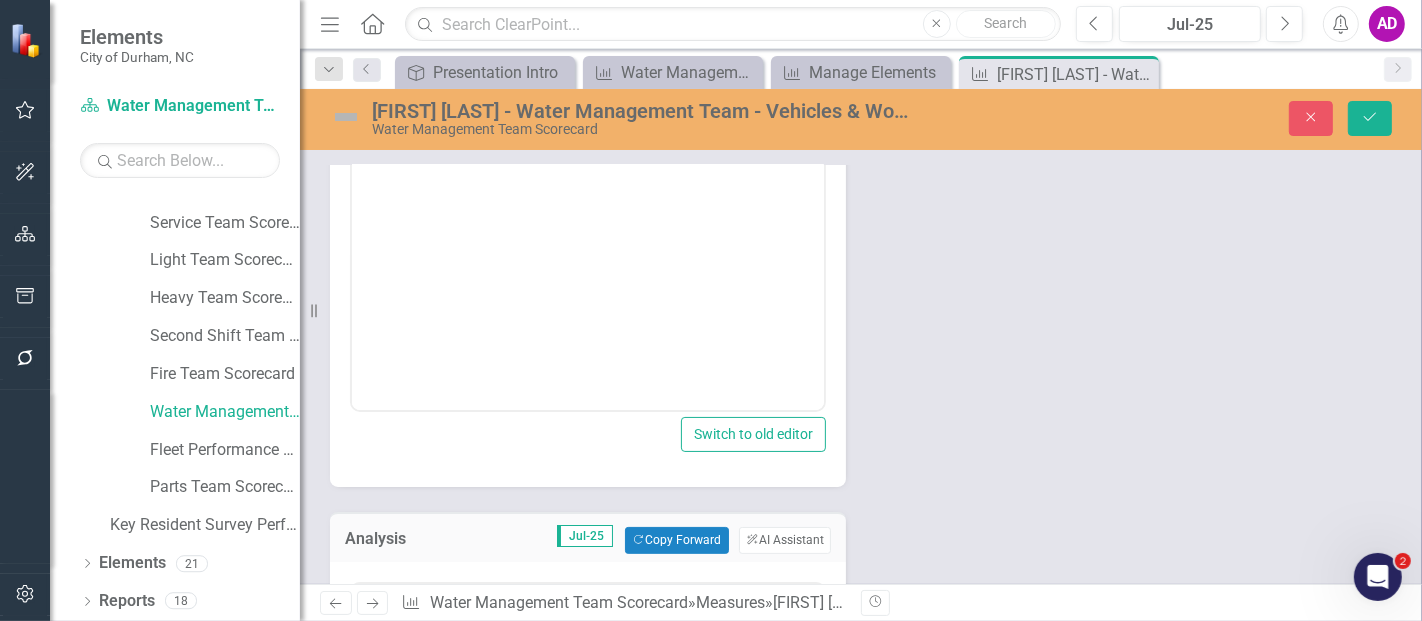 scroll, scrollTop: 0, scrollLeft: 0, axis: both 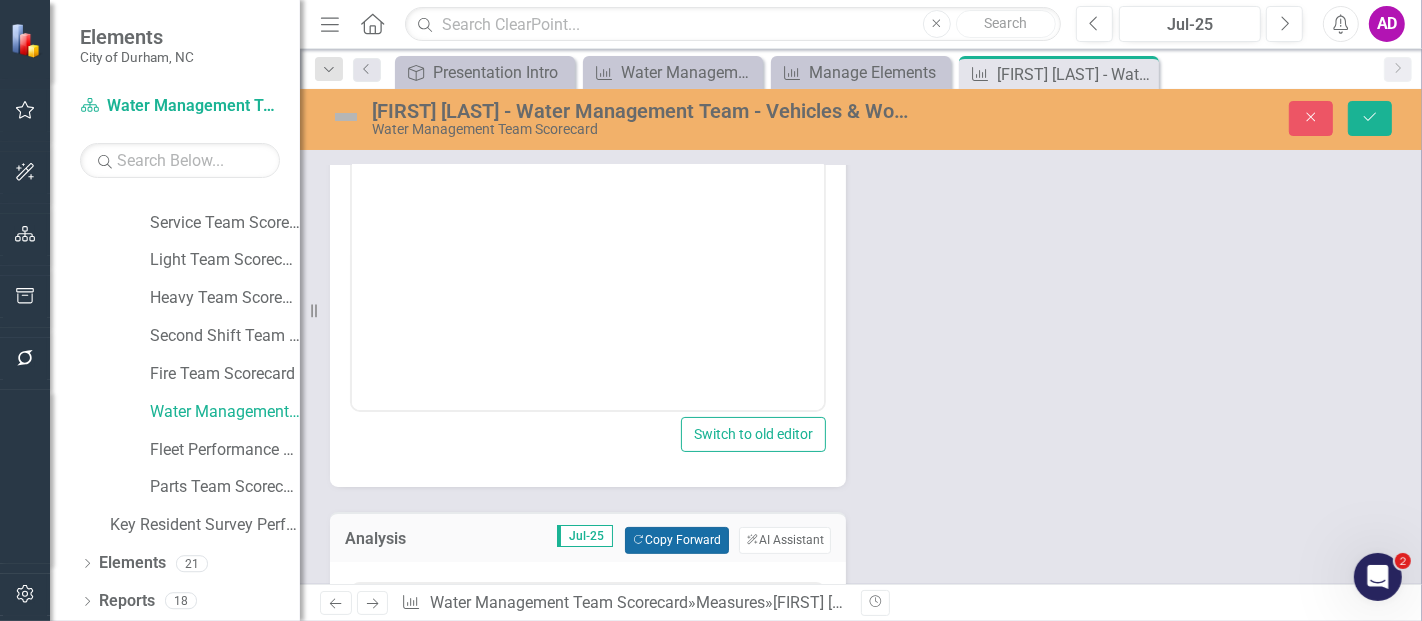 click on "Copy Forward  Copy Forward" at bounding box center (676, 540) 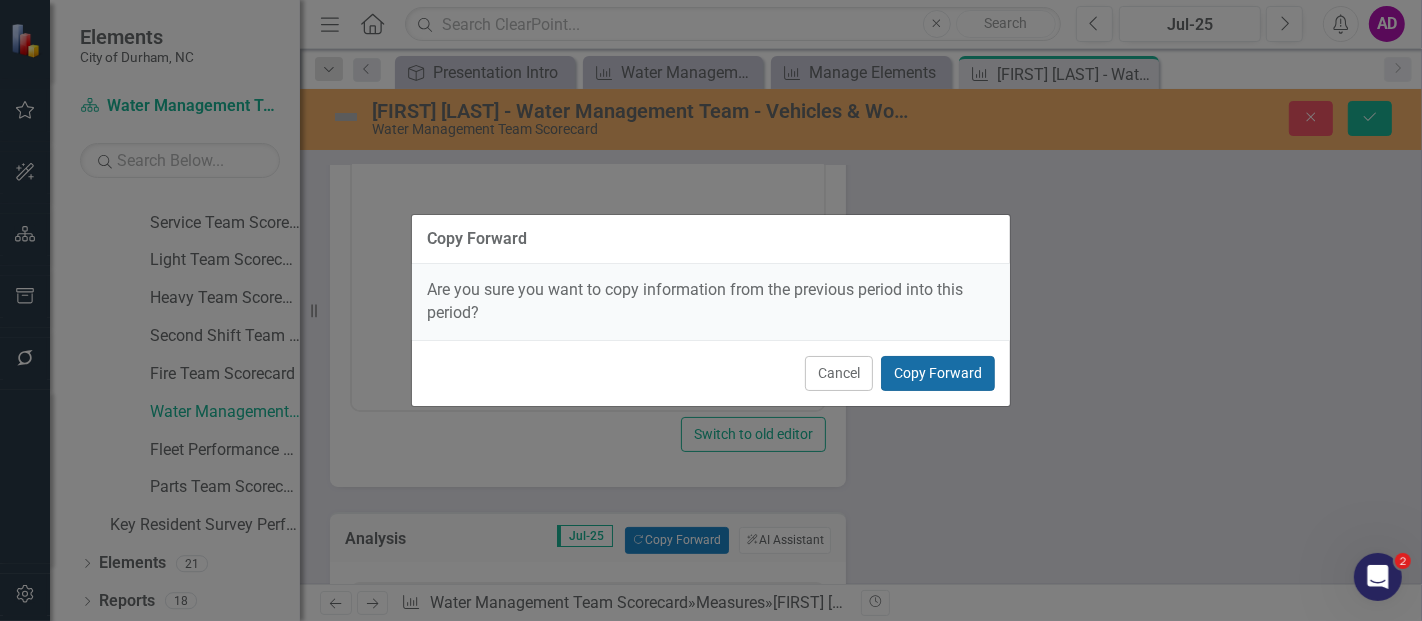 click on "Copy Forward" at bounding box center [938, 373] 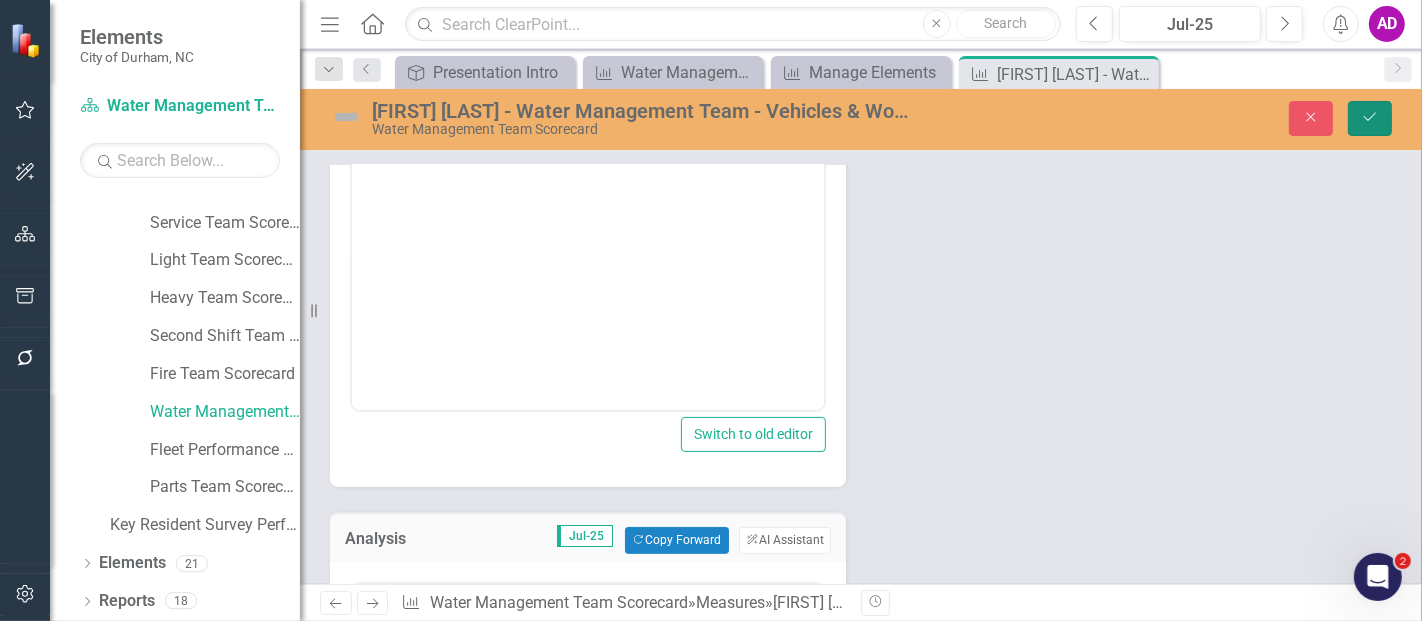 click on "Save" 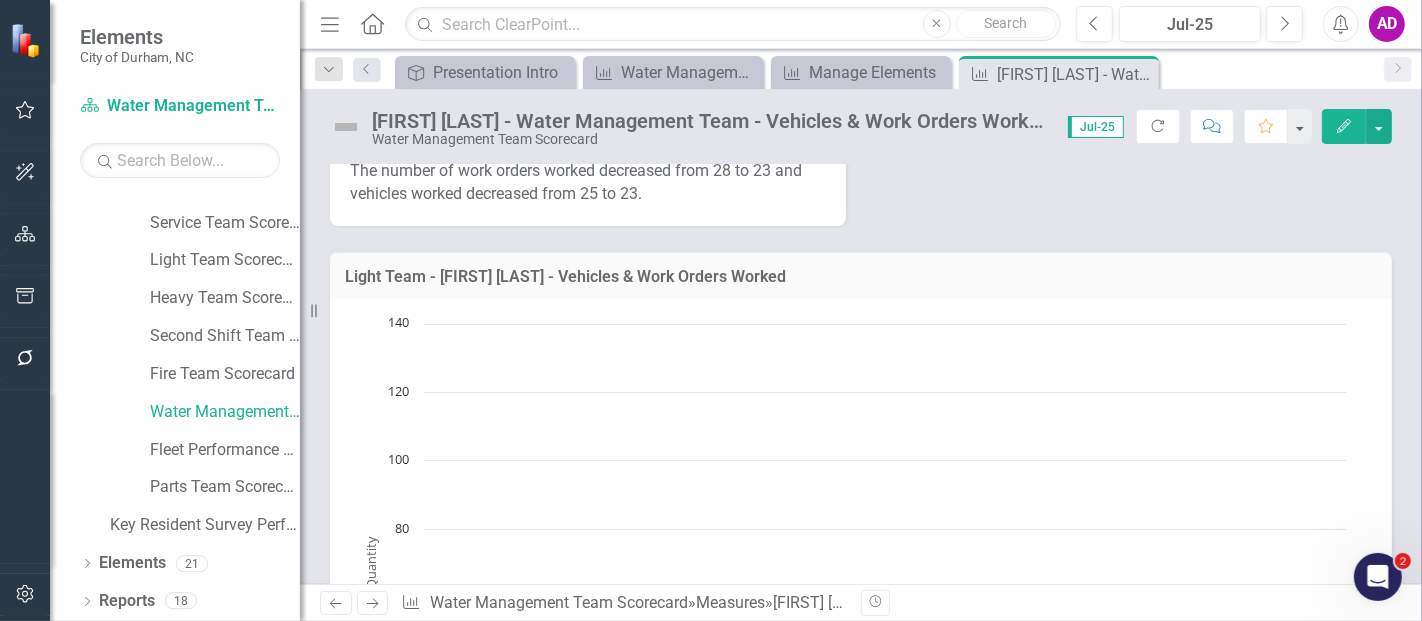 scroll, scrollTop: 0, scrollLeft: 0, axis: both 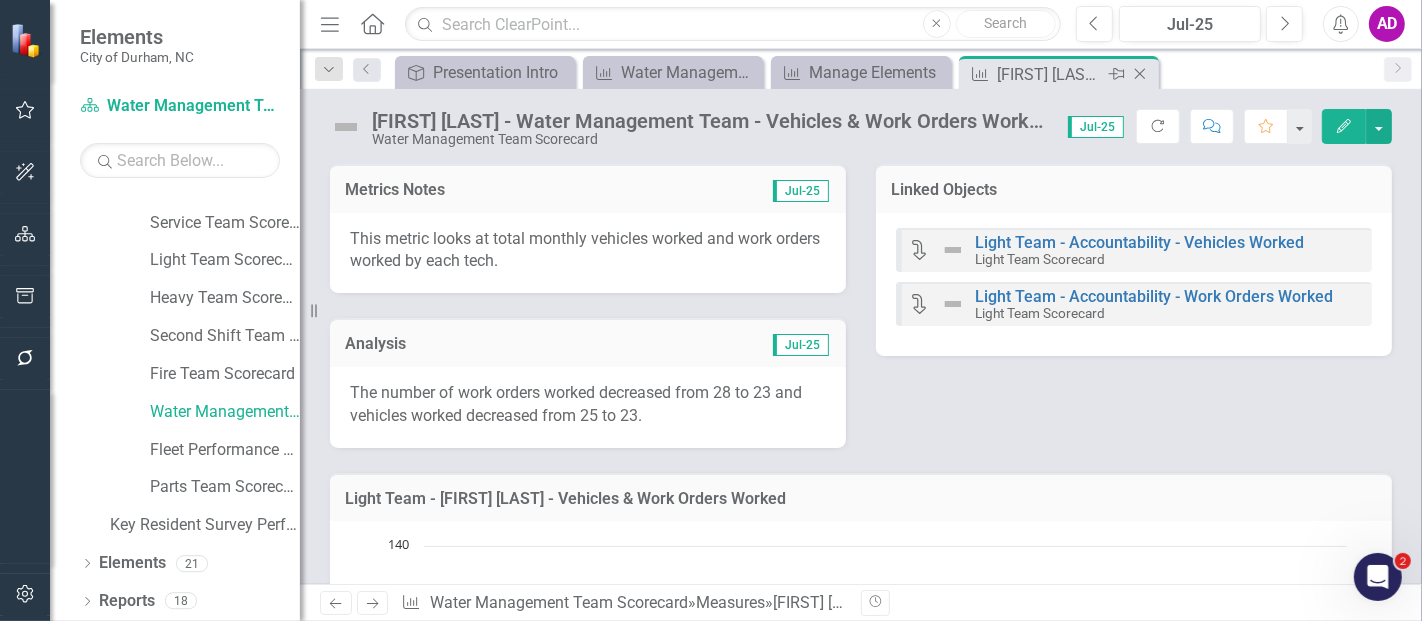 click on "Close" 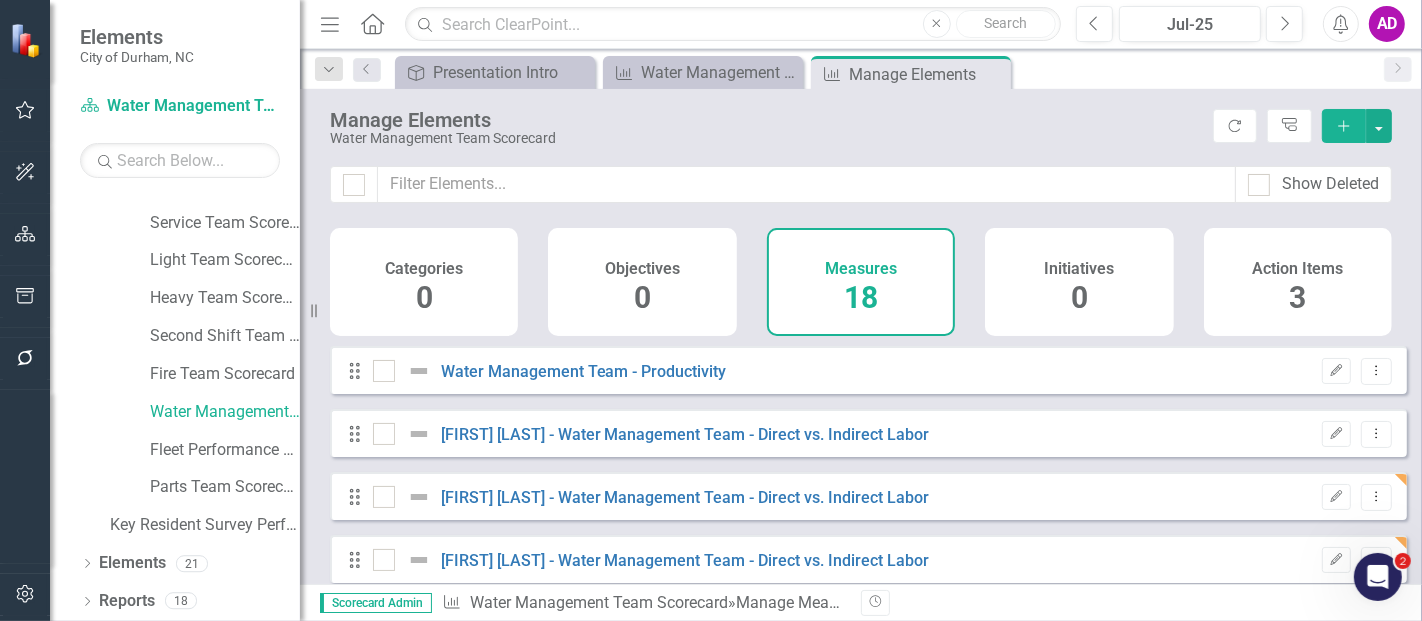 checkbox on "false" 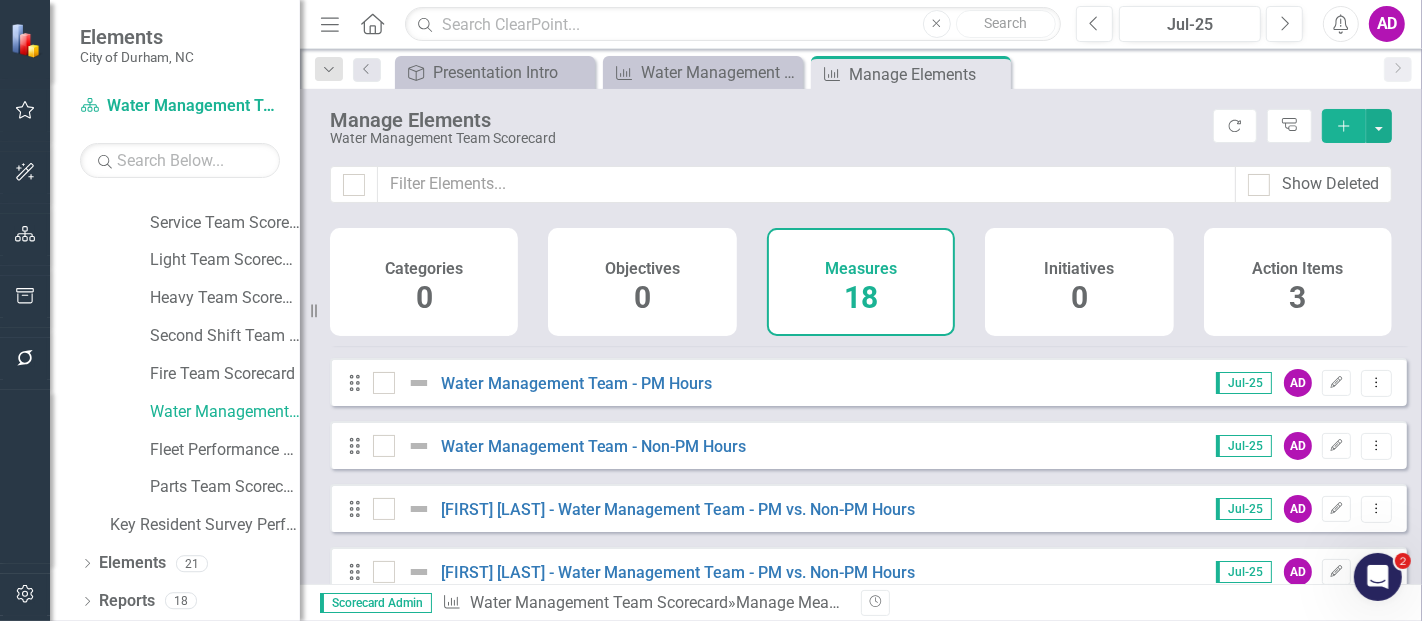 scroll, scrollTop: 444, scrollLeft: 0, axis: vertical 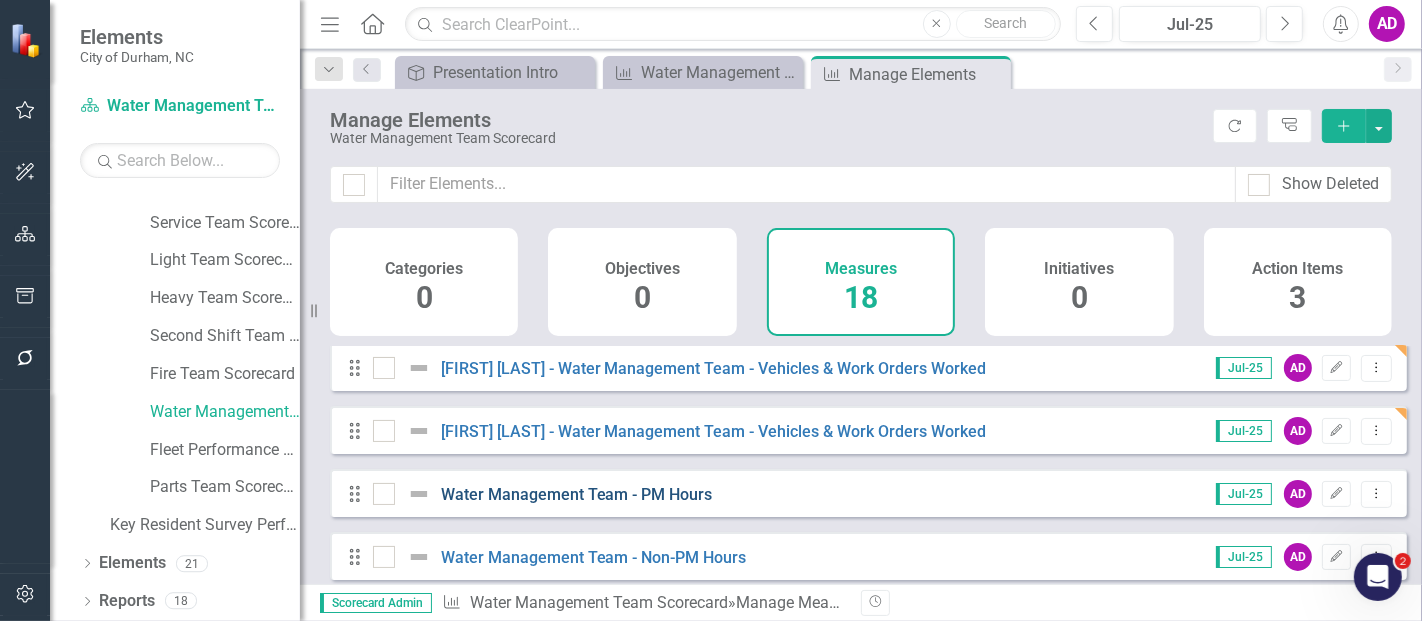 click on "Water Management Team - PM Hours" at bounding box center [577, 494] 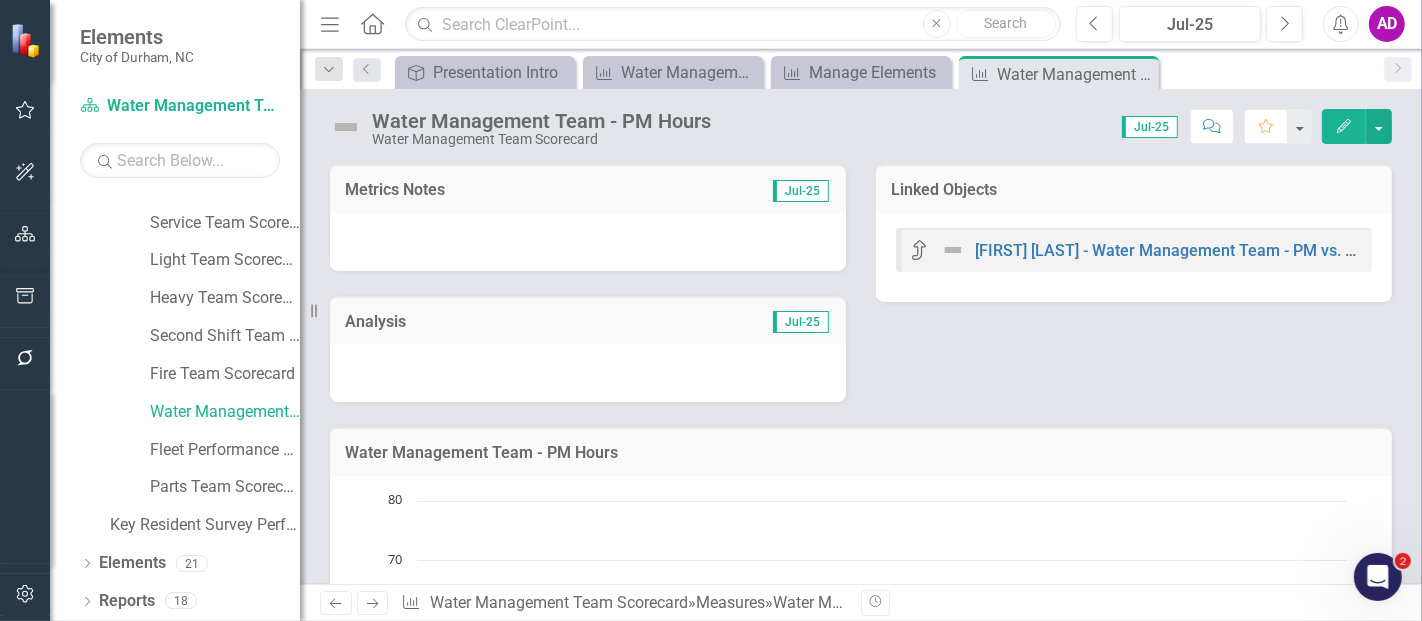 click at bounding box center [588, 242] 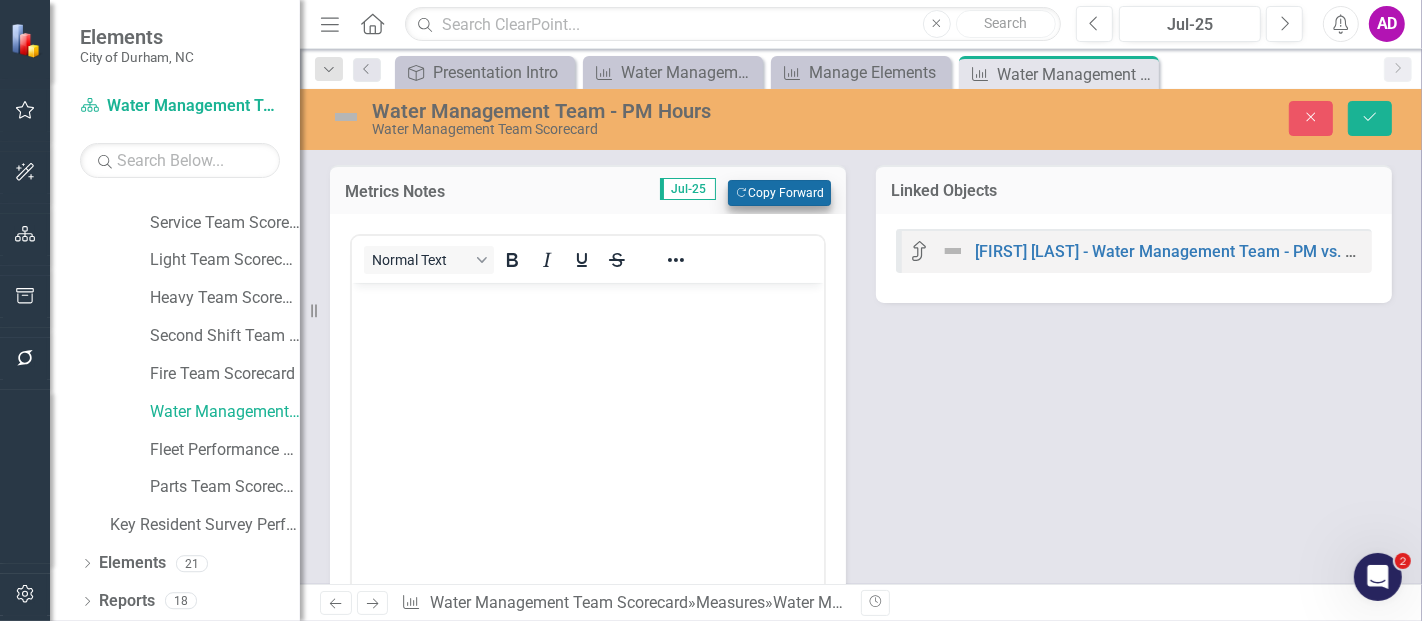 scroll, scrollTop: 0, scrollLeft: 0, axis: both 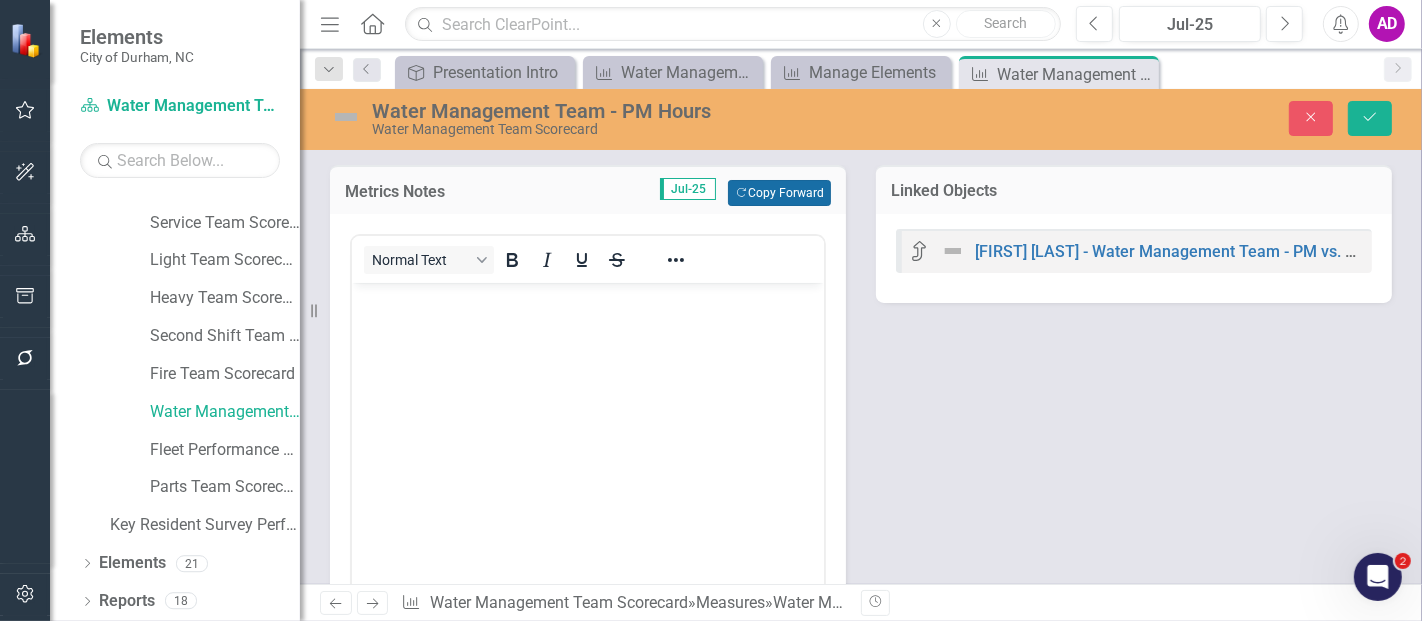click on "Copy Forward  Copy Forward" at bounding box center (779, 193) 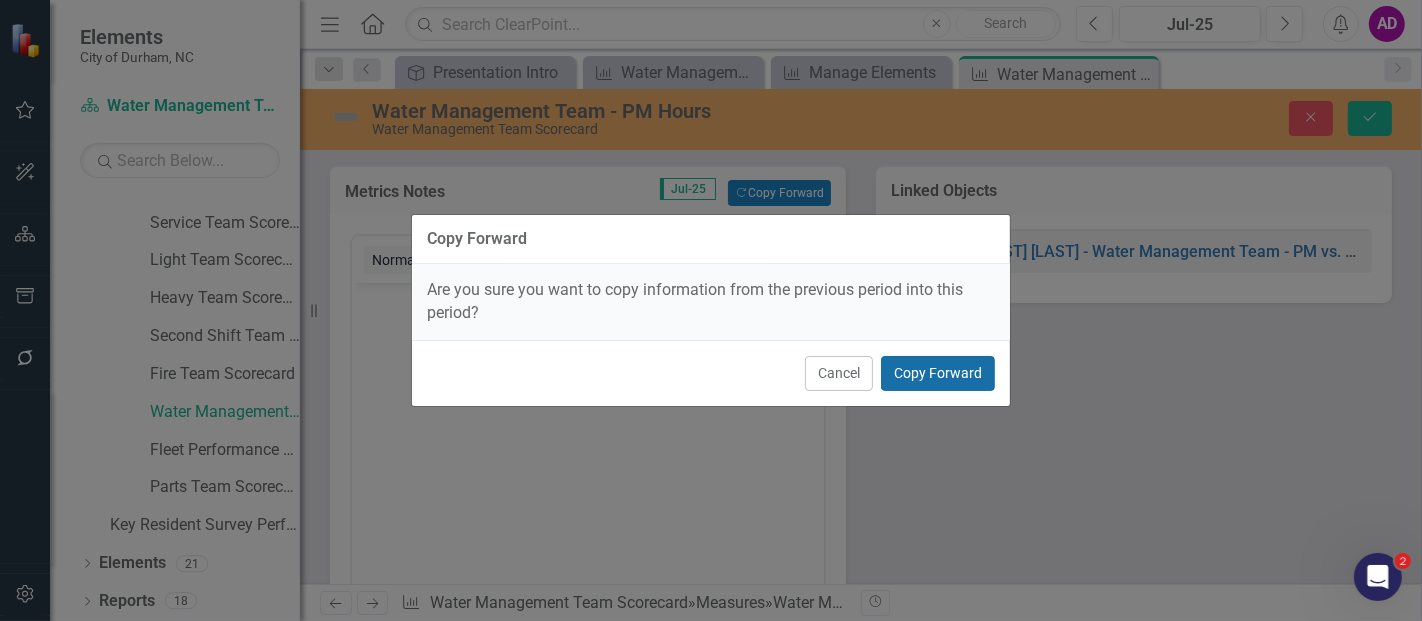 click on "Copy Forward" at bounding box center [938, 373] 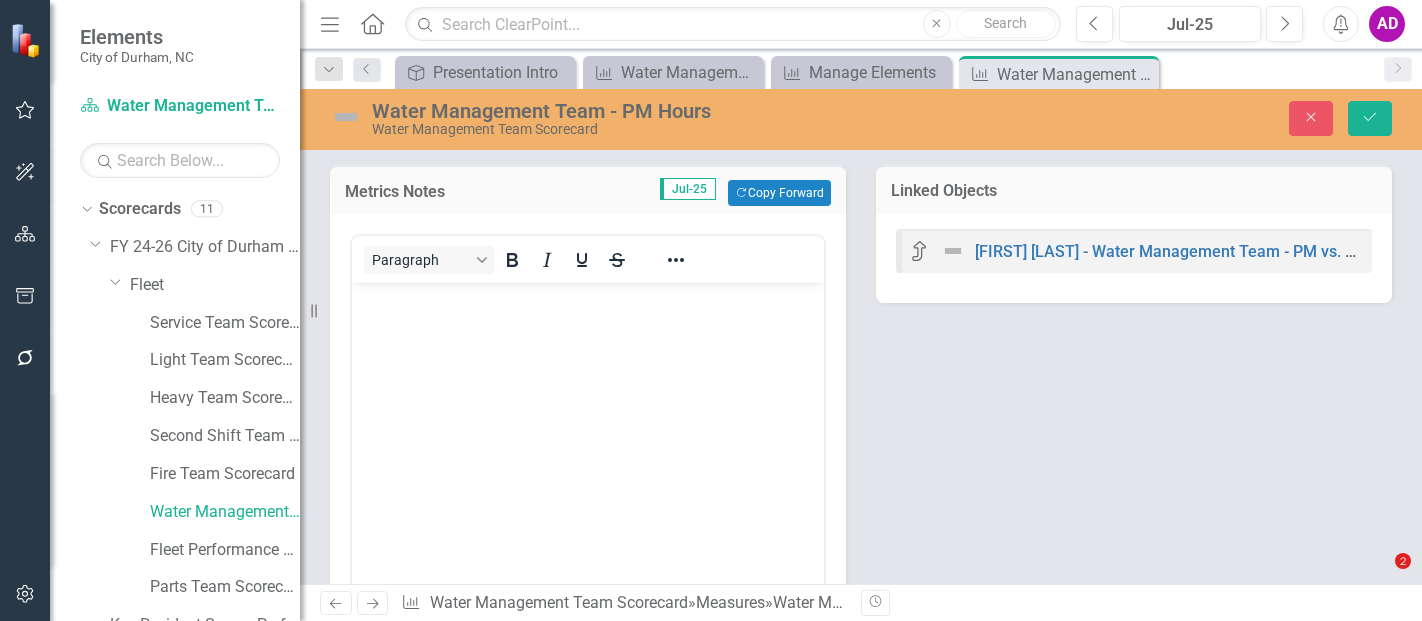 scroll, scrollTop: 0, scrollLeft: 0, axis: both 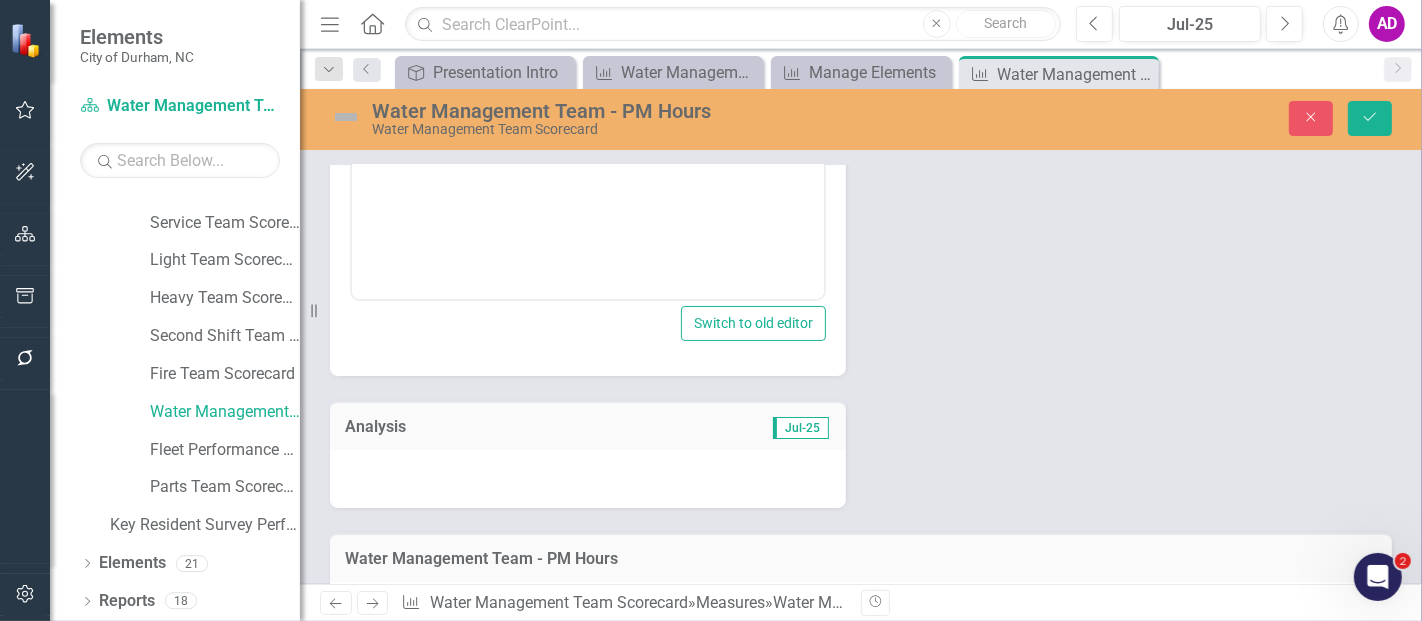 click at bounding box center (588, 479) 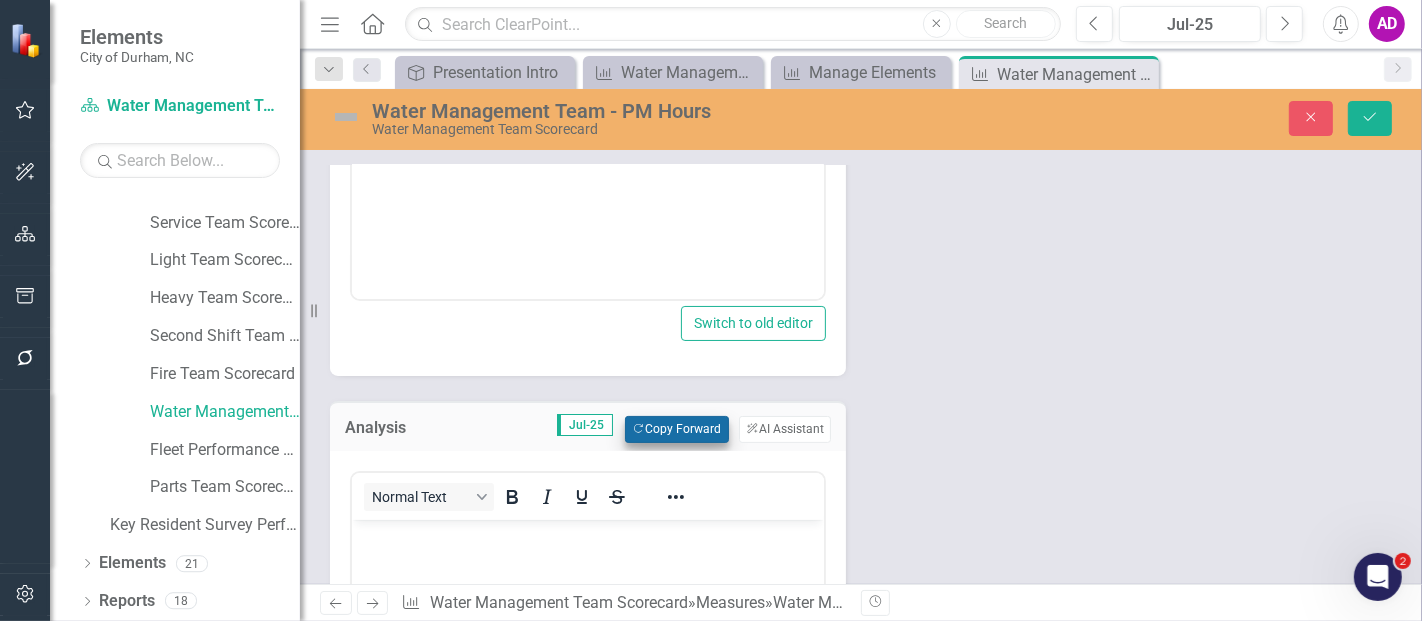scroll, scrollTop: 0, scrollLeft: 0, axis: both 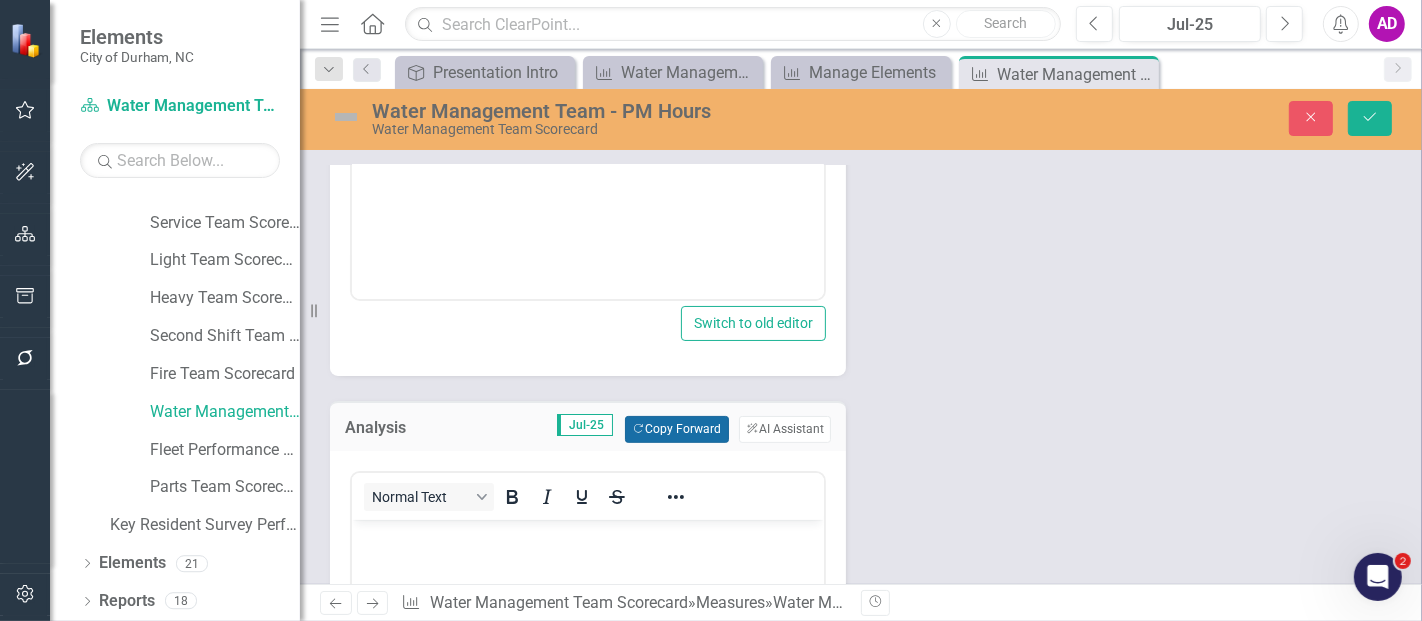 click on "Copy Forward  Copy Forward" at bounding box center [676, 429] 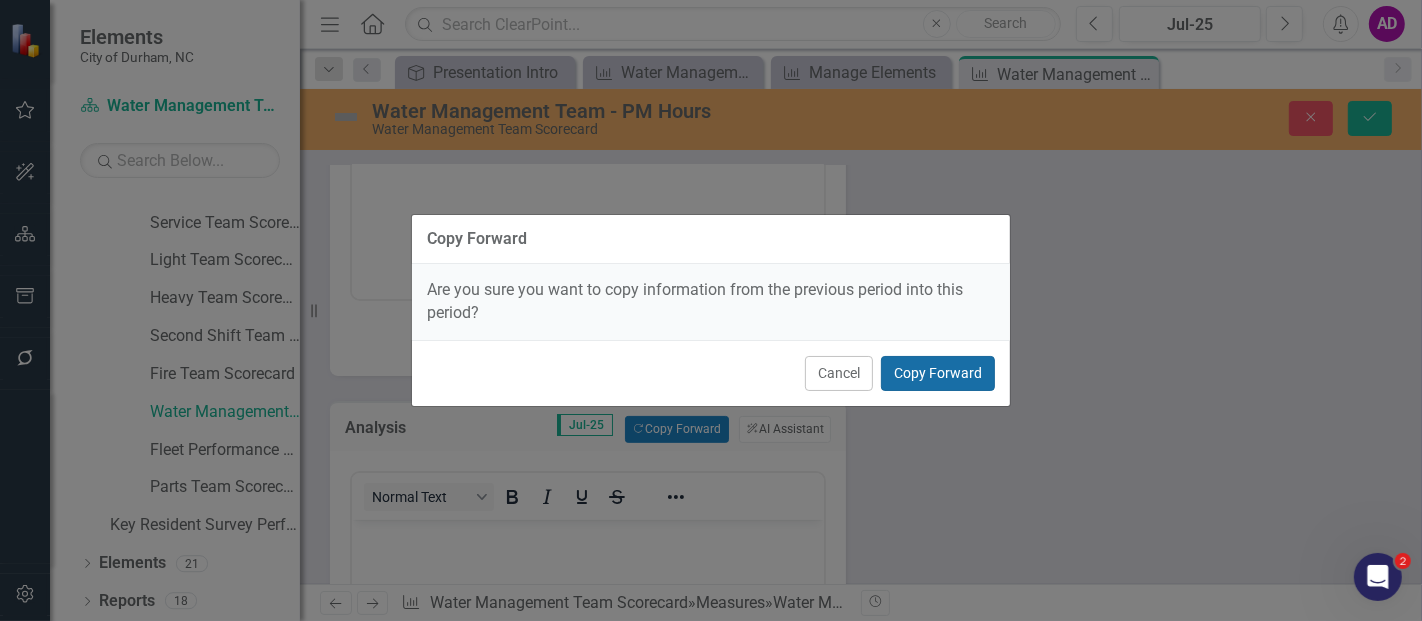 click on "Copy Forward" at bounding box center [938, 373] 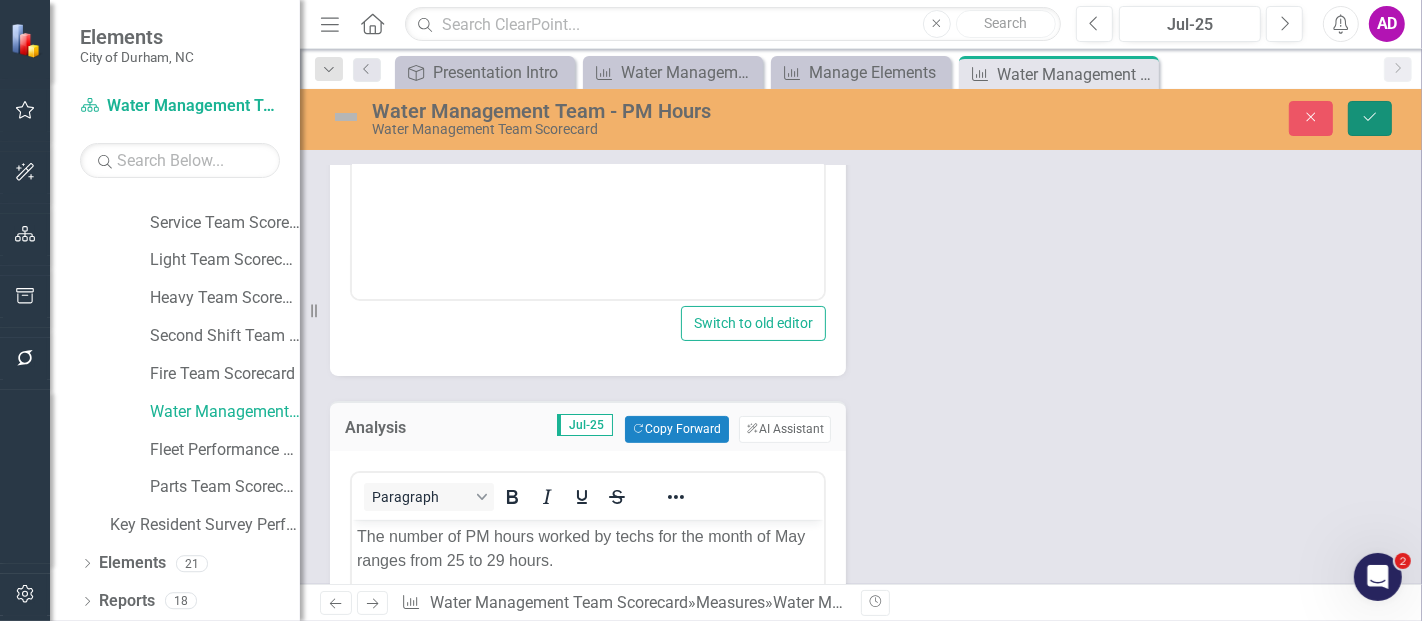 click on "Save" 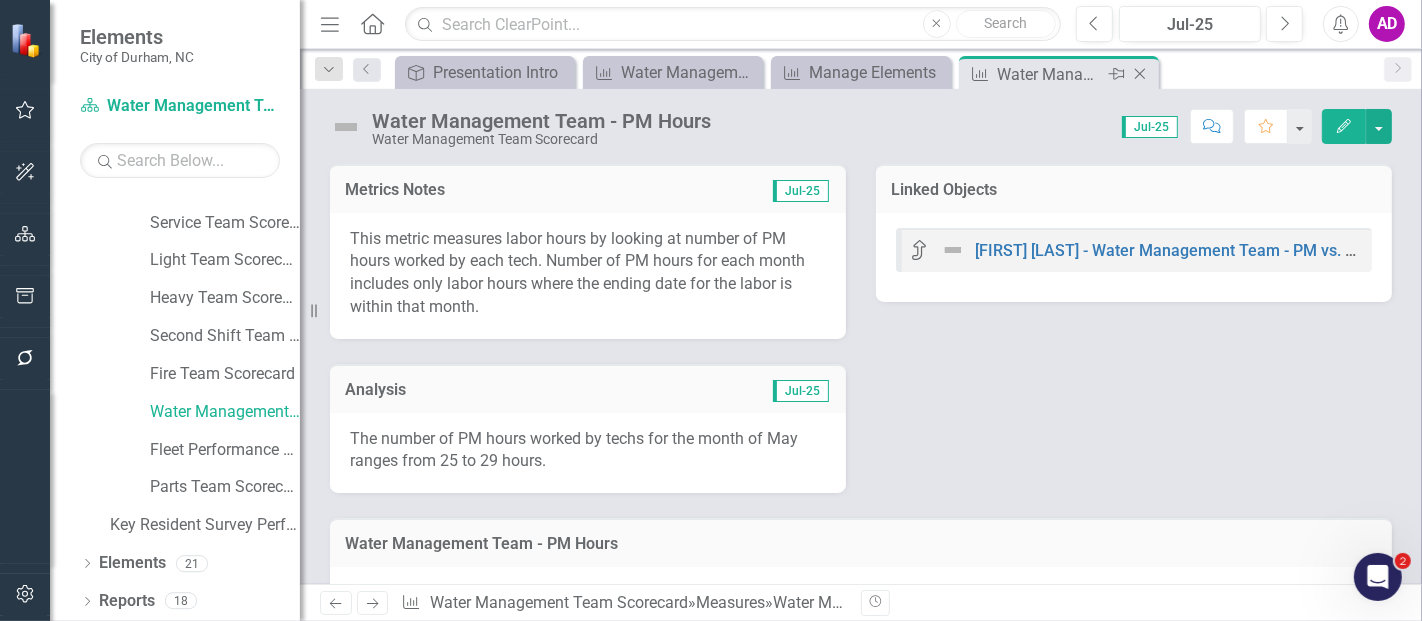 click on "Close" 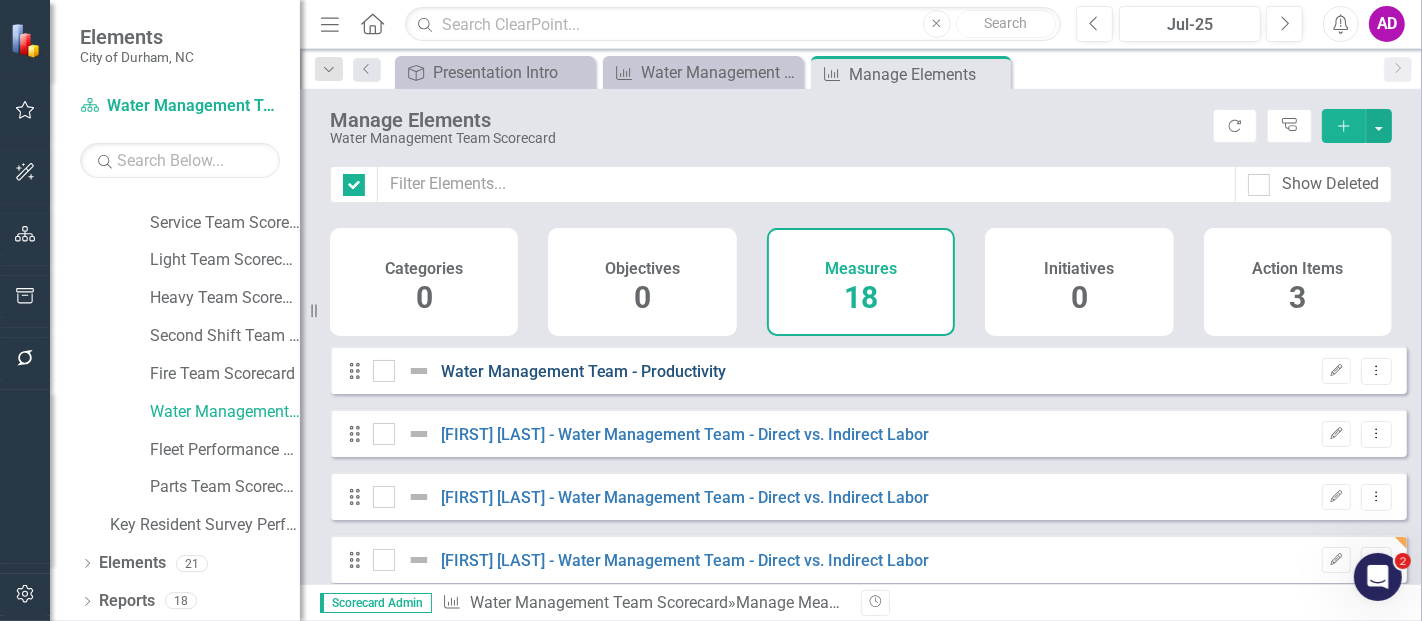 checkbox on "false" 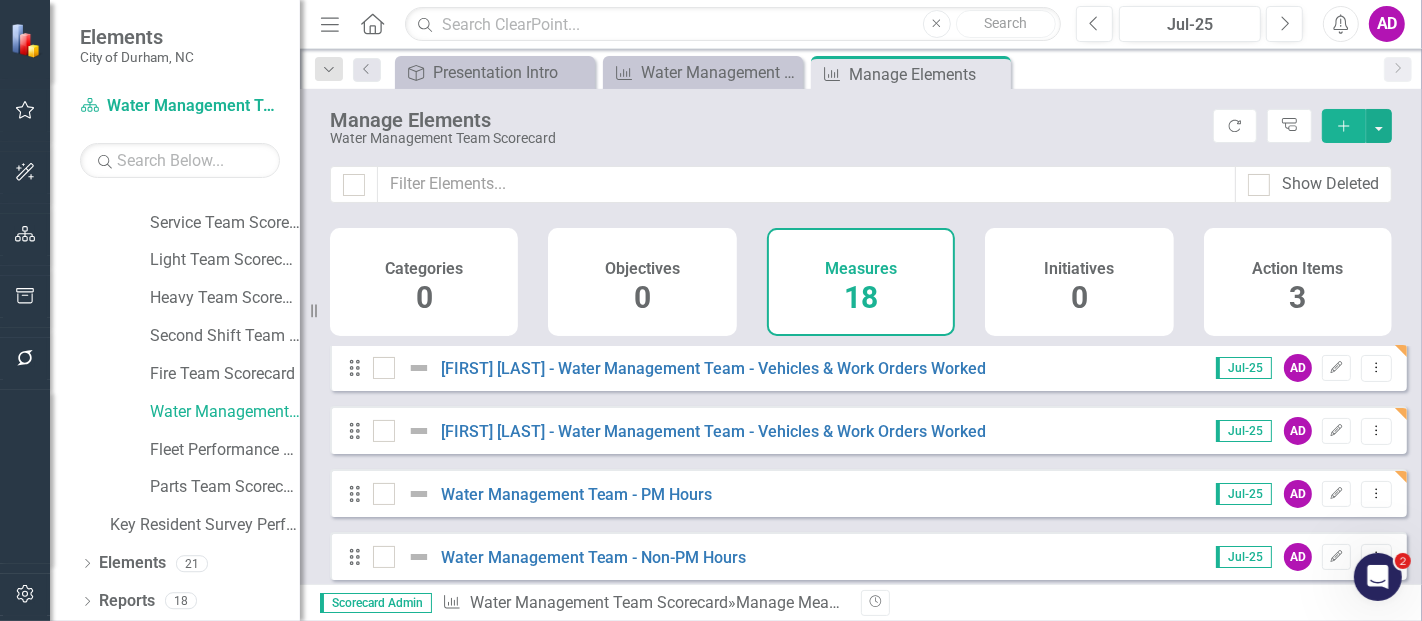 scroll, scrollTop: 555, scrollLeft: 0, axis: vertical 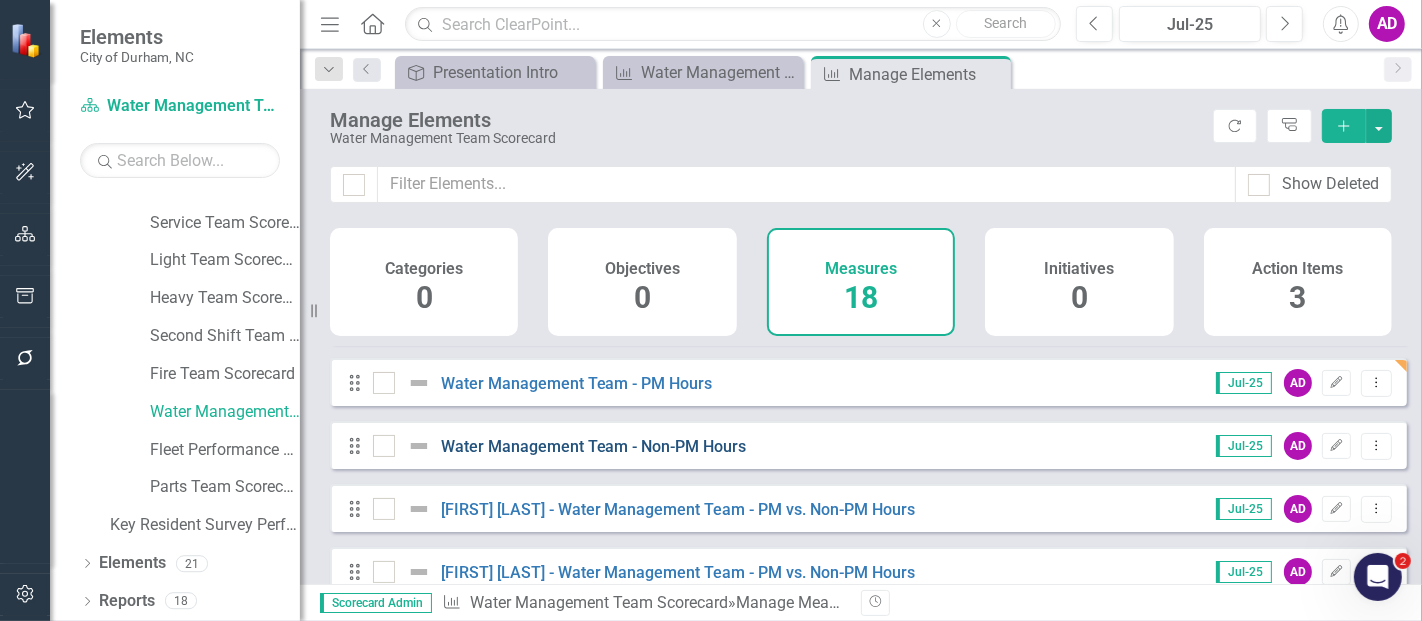 click on "Water Management Team - Non-PM Hours" at bounding box center [594, 446] 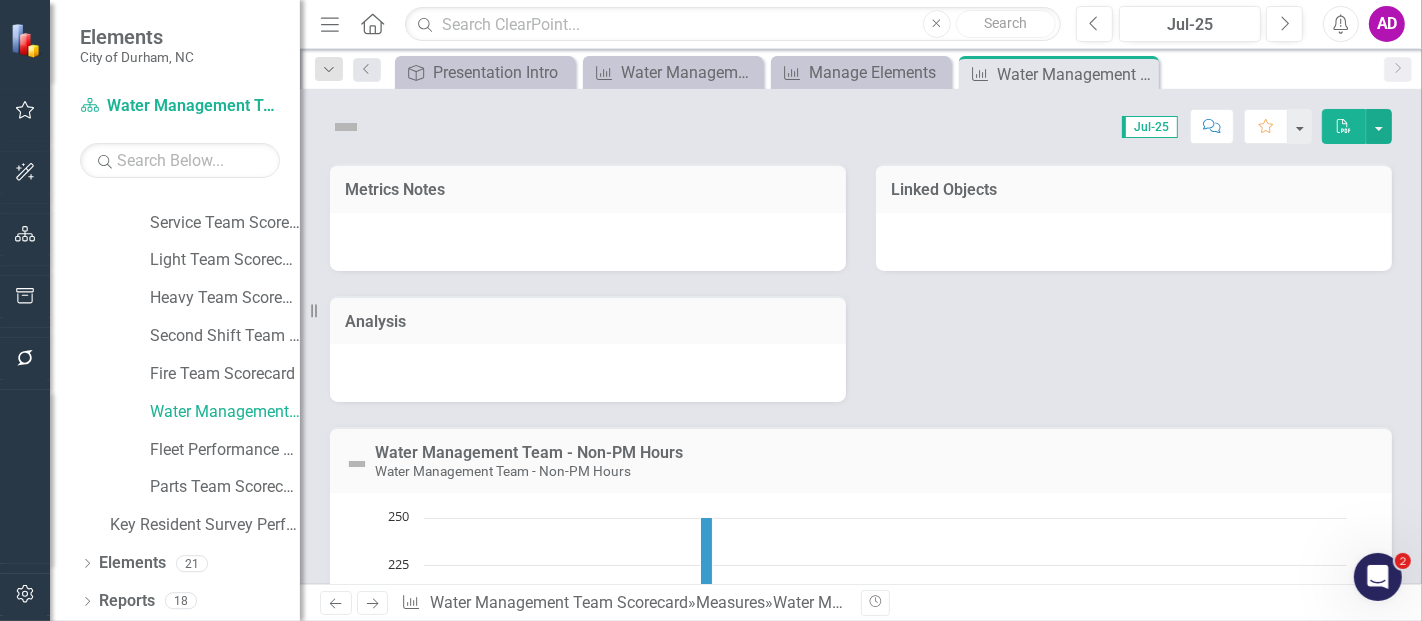 click at bounding box center [588, 242] 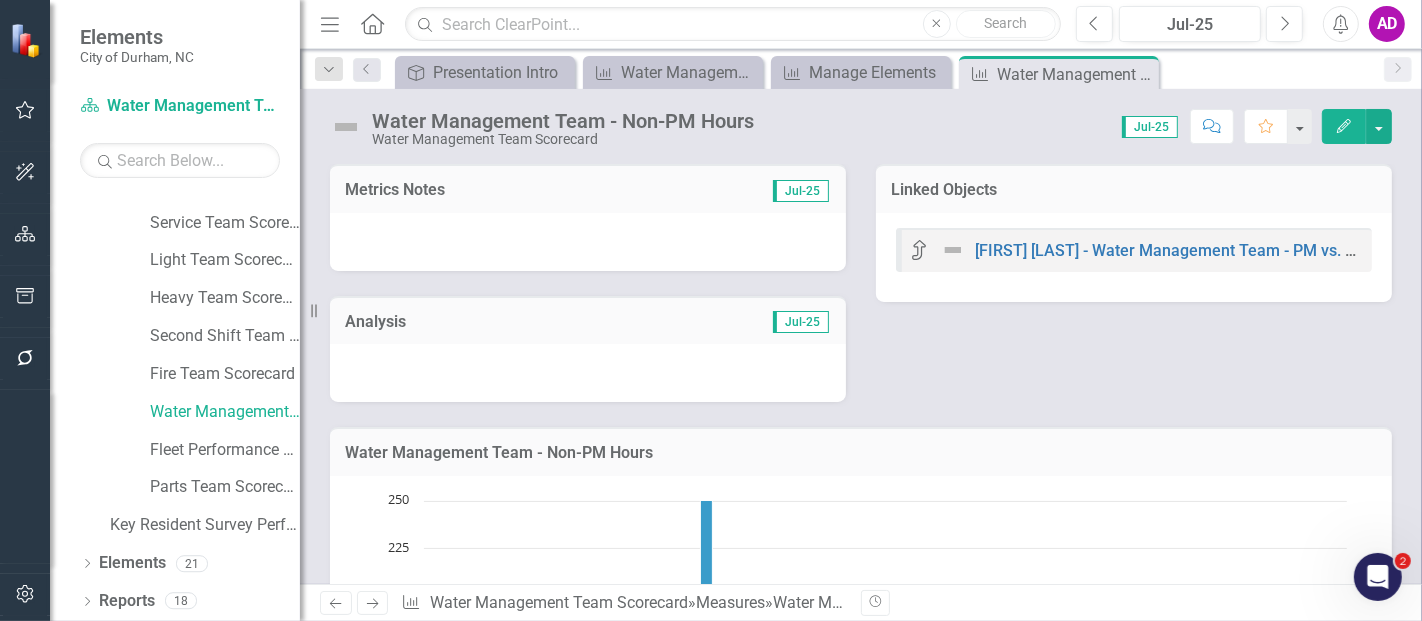 click at bounding box center (588, 242) 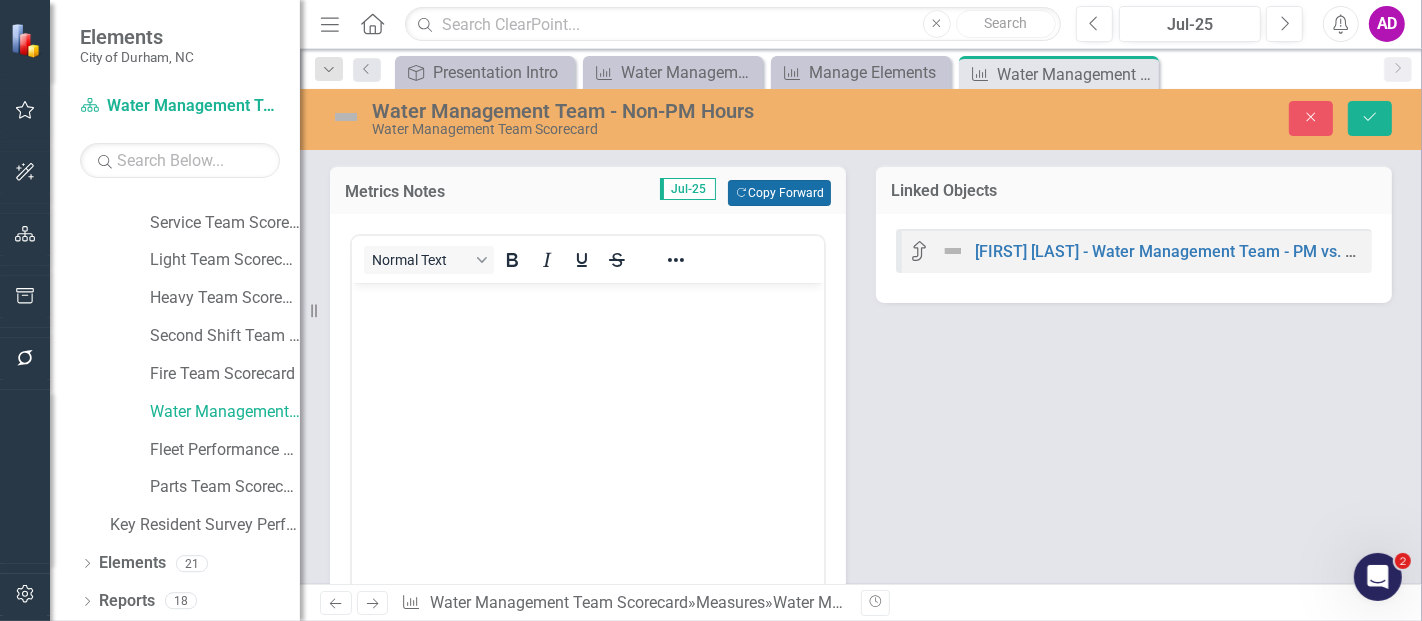 click on "Copy Forward  Copy Forward" at bounding box center (779, 193) 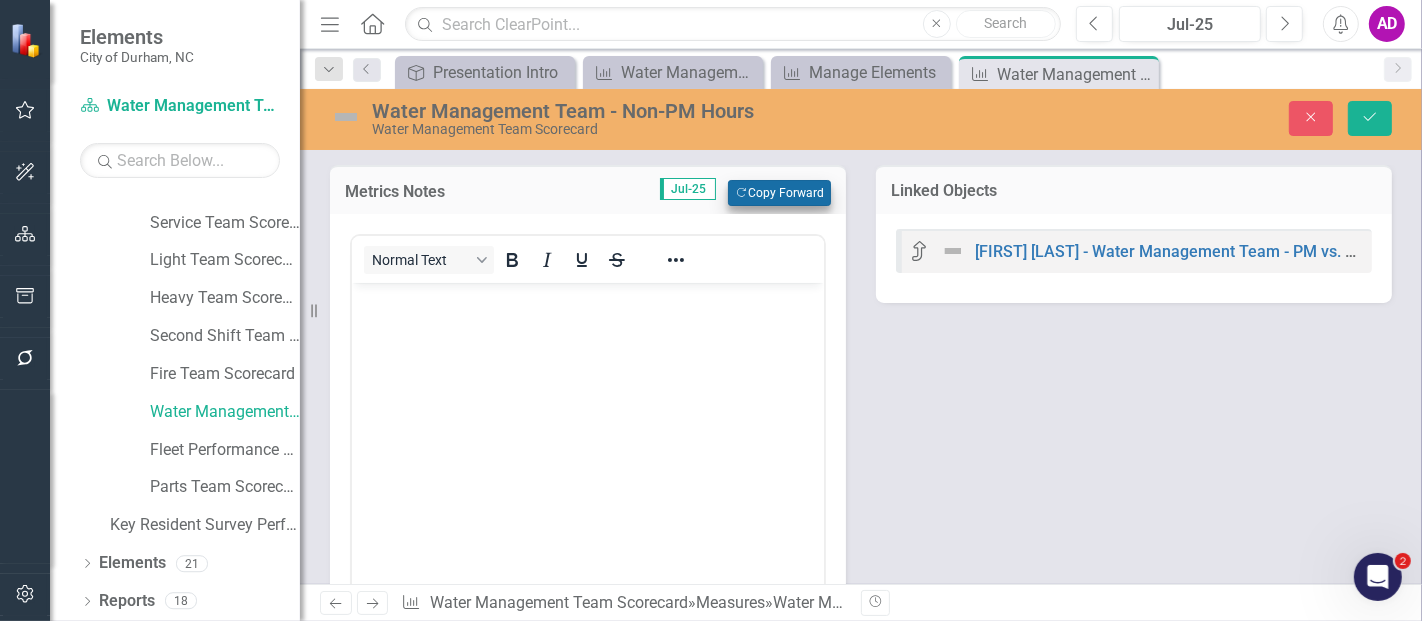 scroll, scrollTop: 0, scrollLeft: 0, axis: both 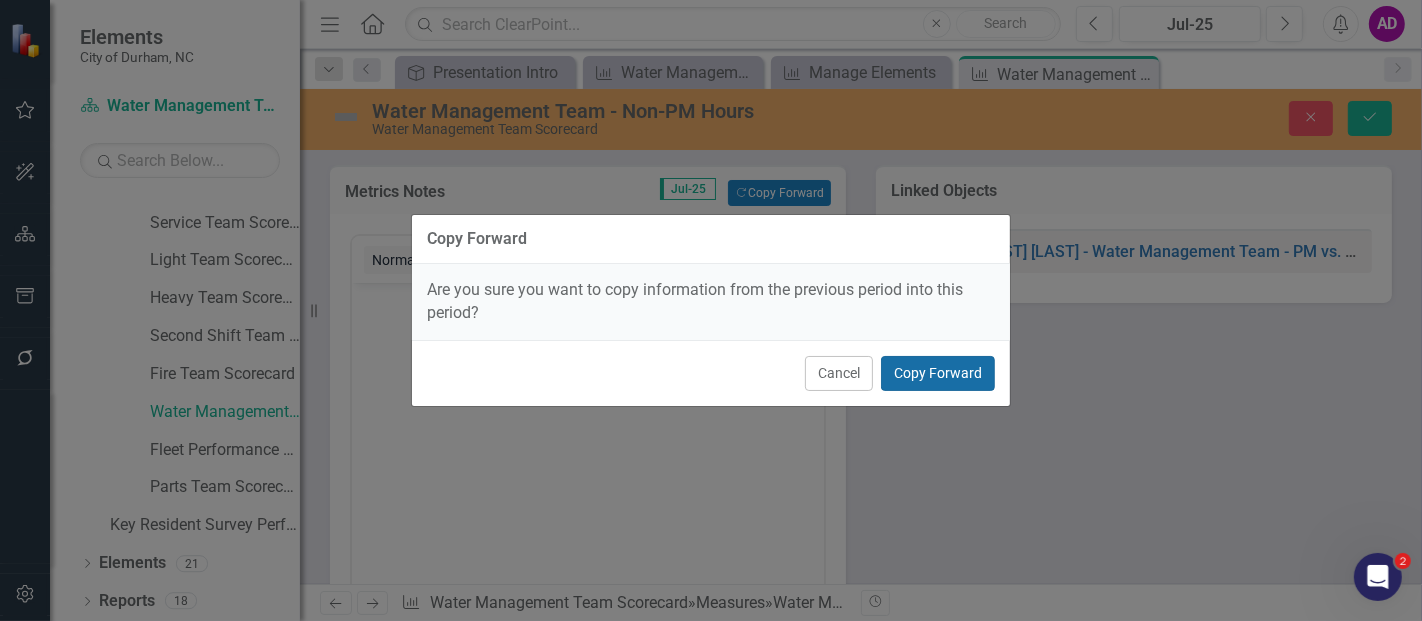 click on "Copy Forward" at bounding box center [938, 373] 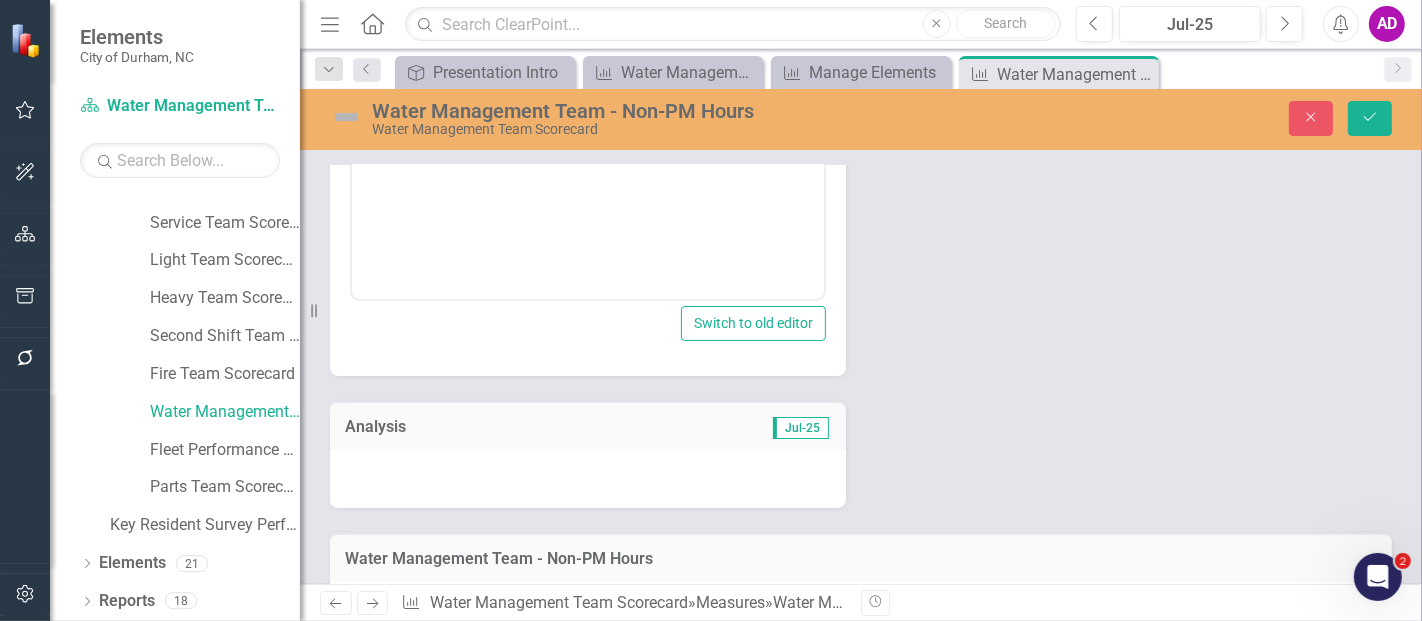 scroll, scrollTop: 444, scrollLeft: 0, axis: vertical 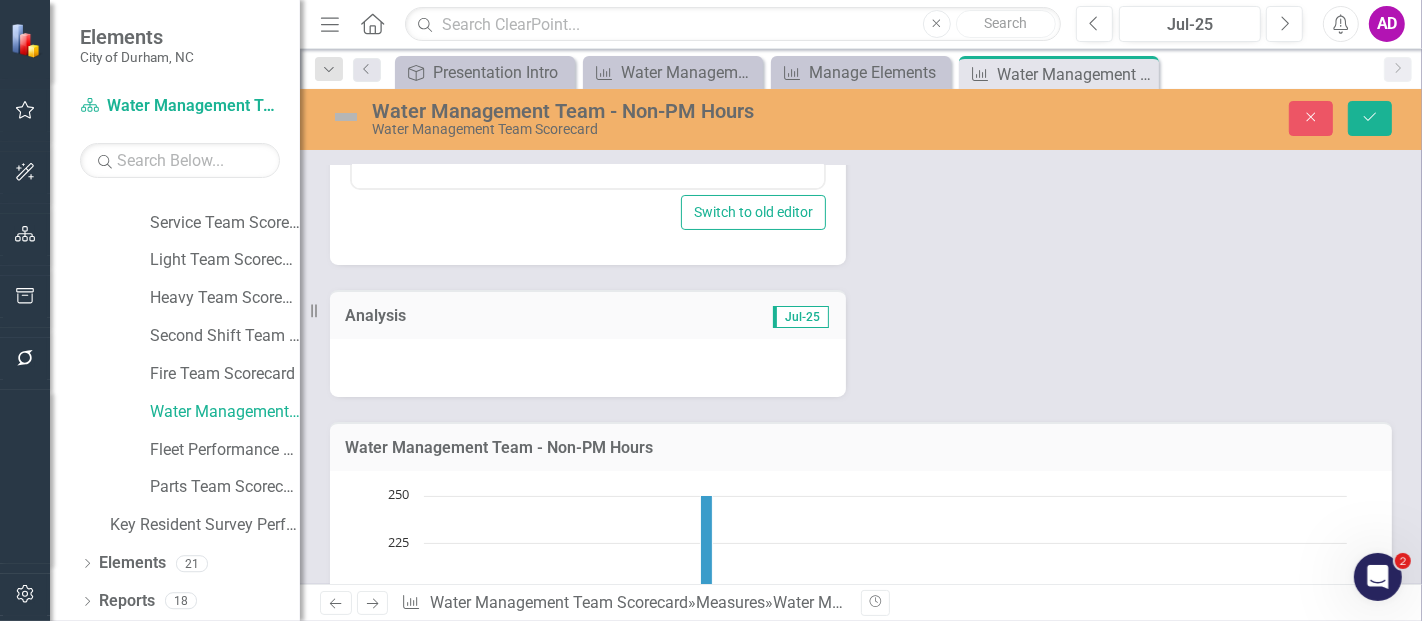 click at bounding box center (588, 368) 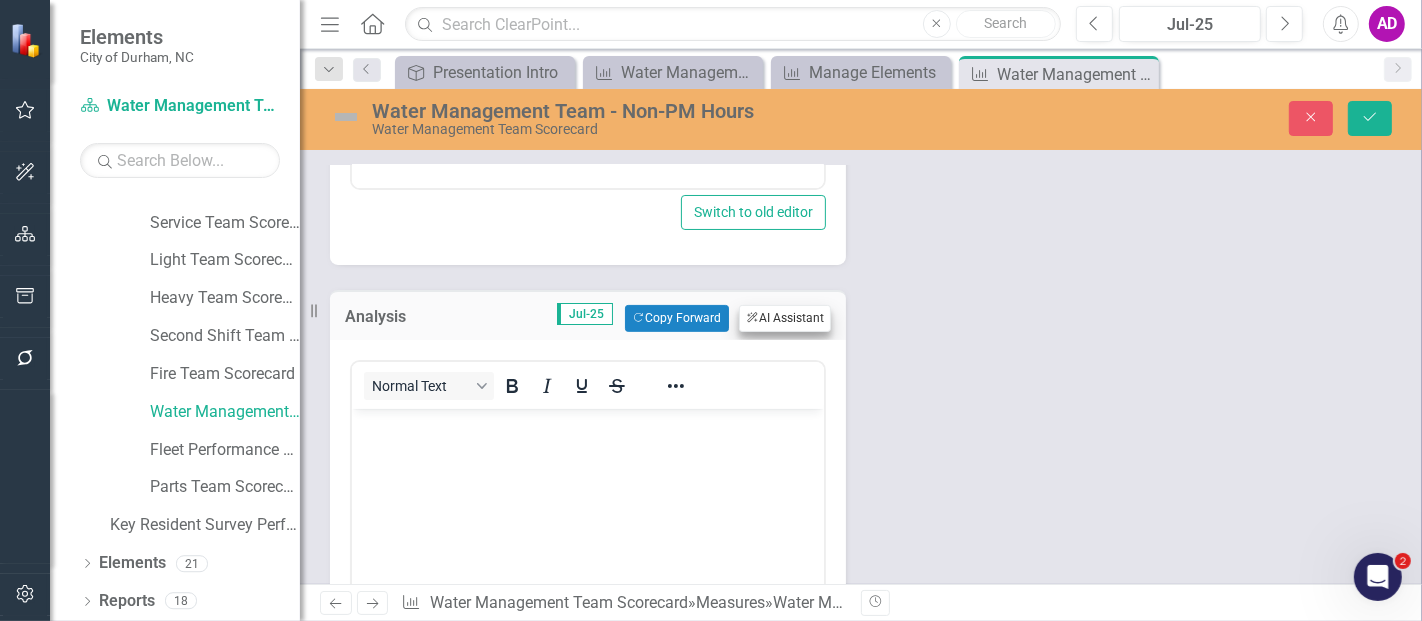 scroll, scrollTop: 0, scrollLeft: 0, axis: both 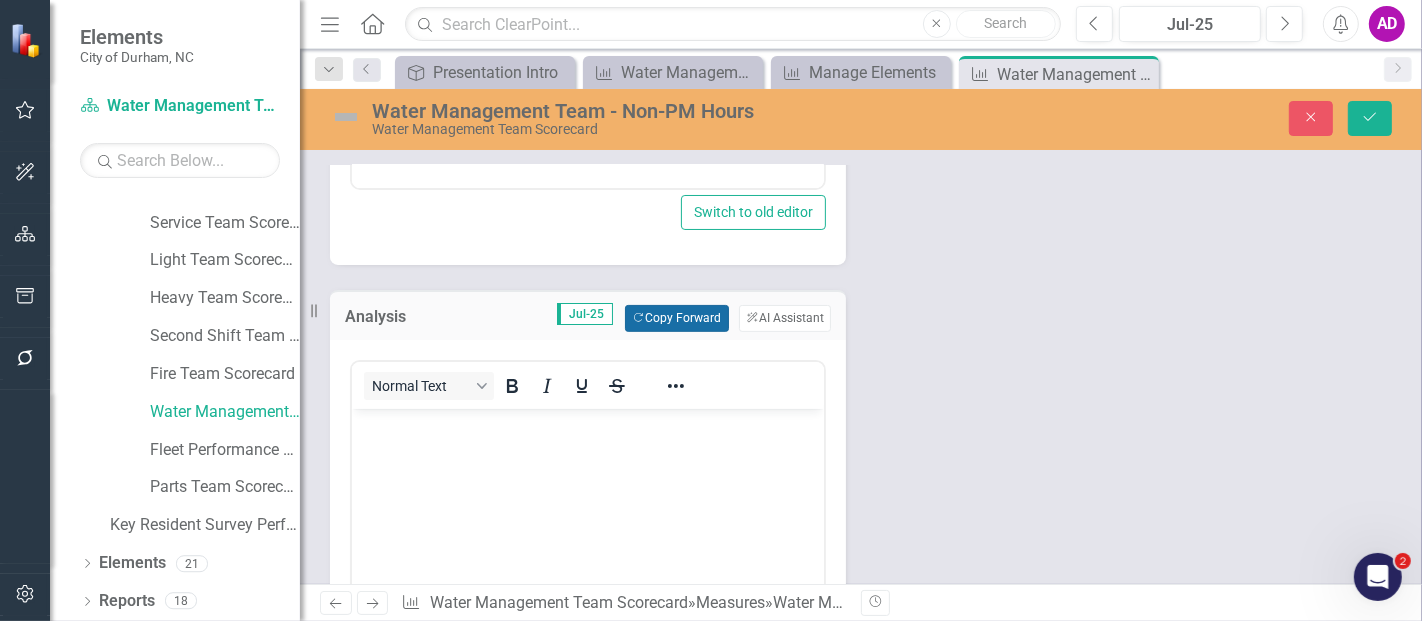 click on "Copy Forward  Copy Forward" at bounding box center [676, 318] 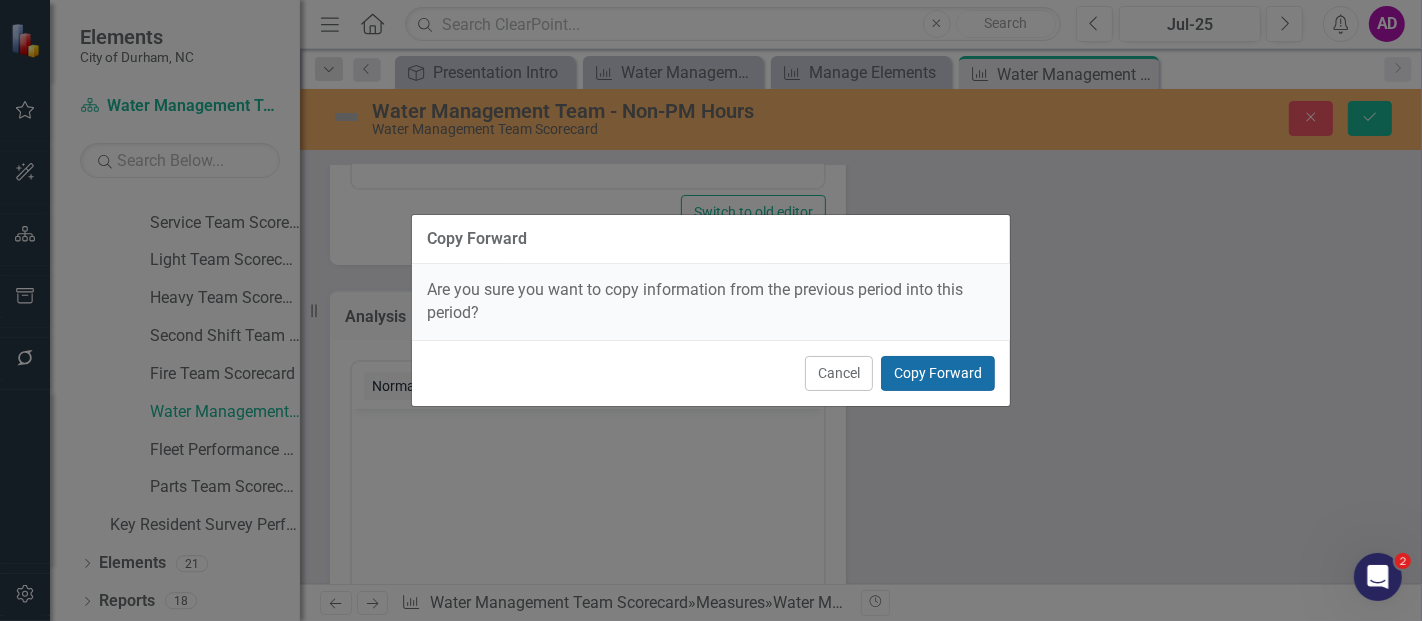 click on "Copy Forward" at bounding box center (938, 373) 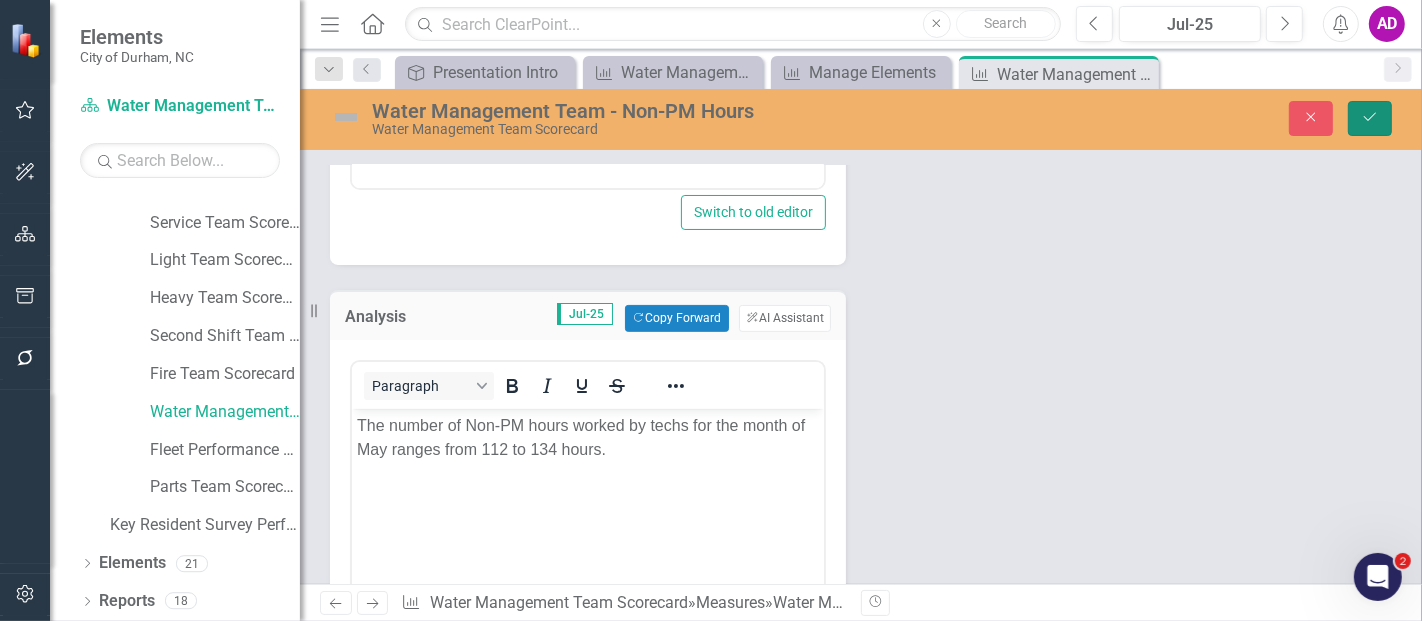click on "Save" at bounding box center [1370, 118] 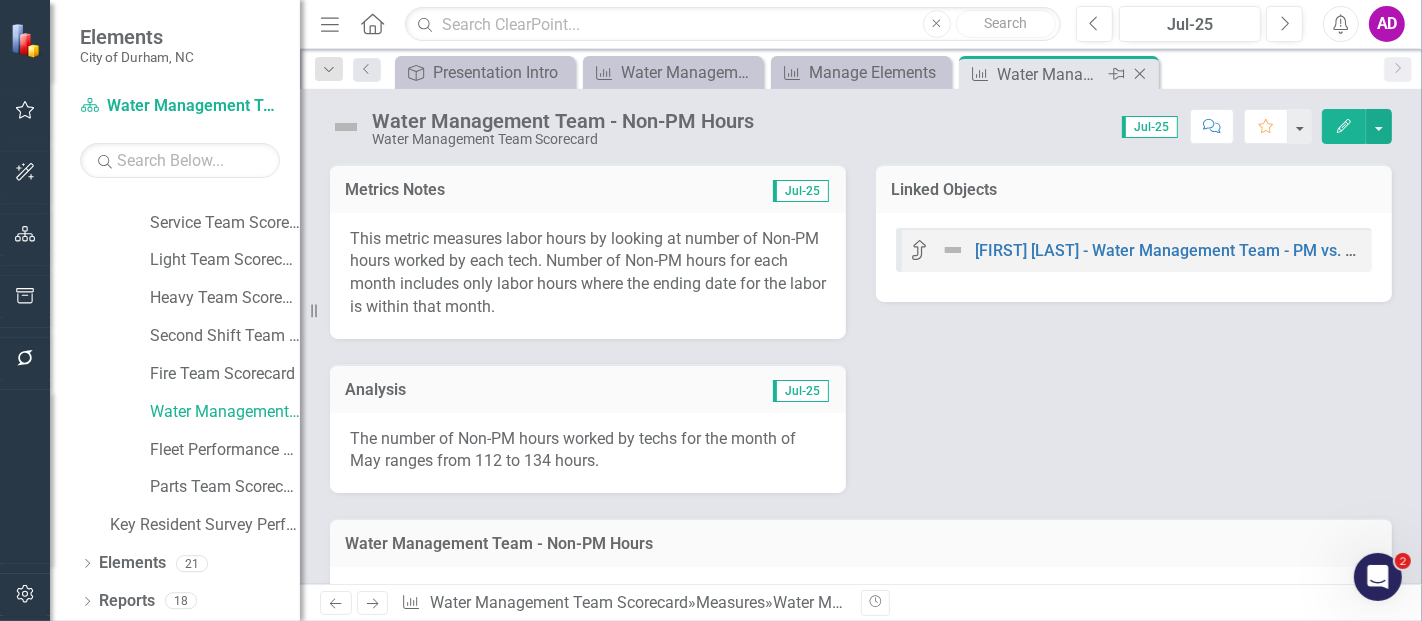 click on "Close" 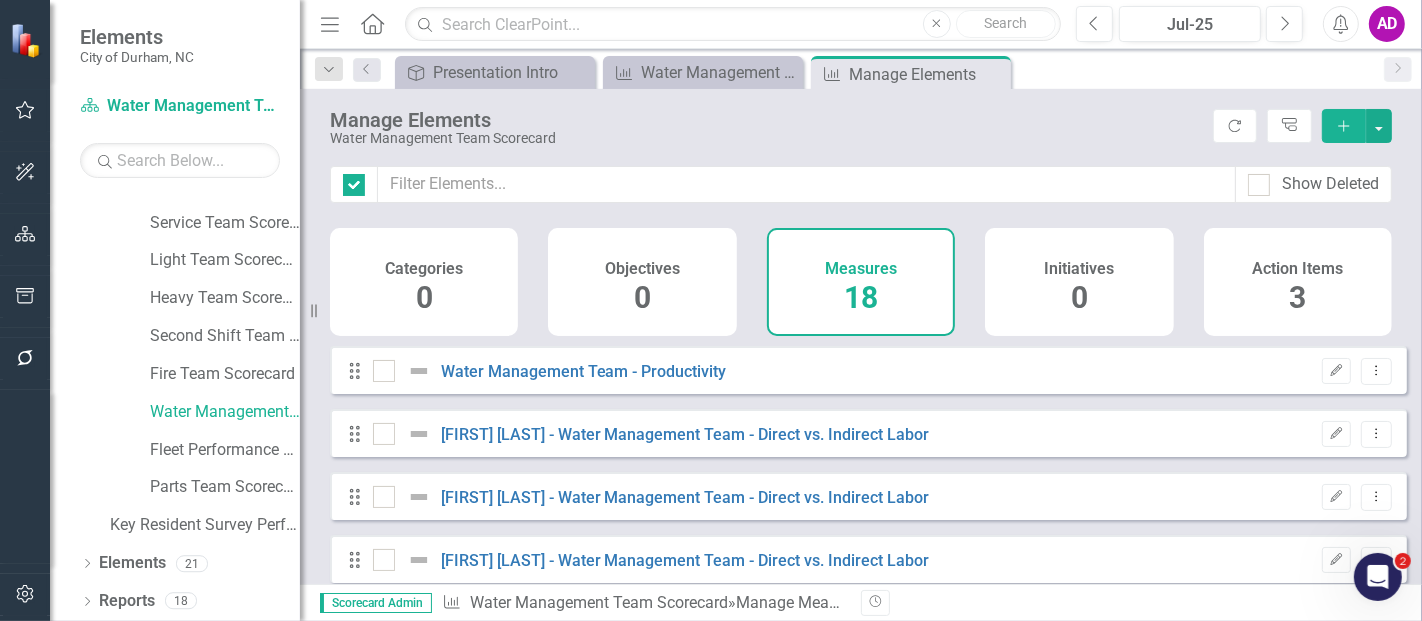 checkbox on "false" 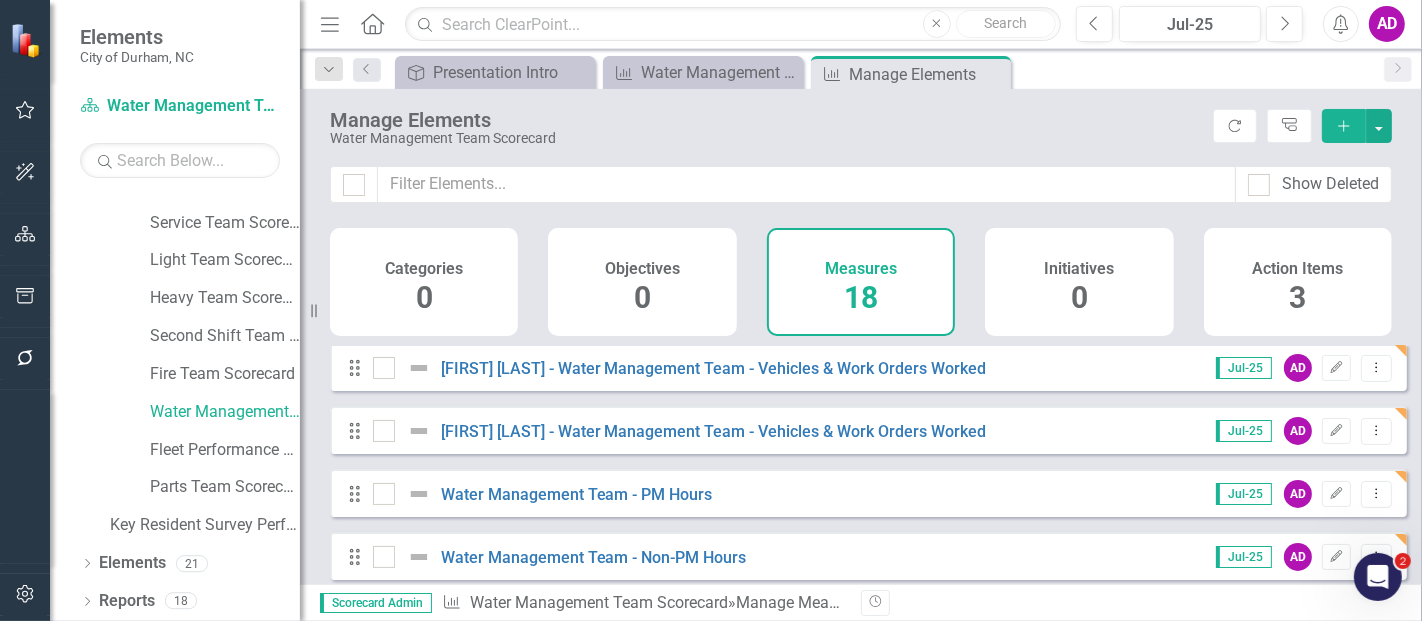 scroll, scrollTop: 555, scrollLeft: 0, axis: vertical 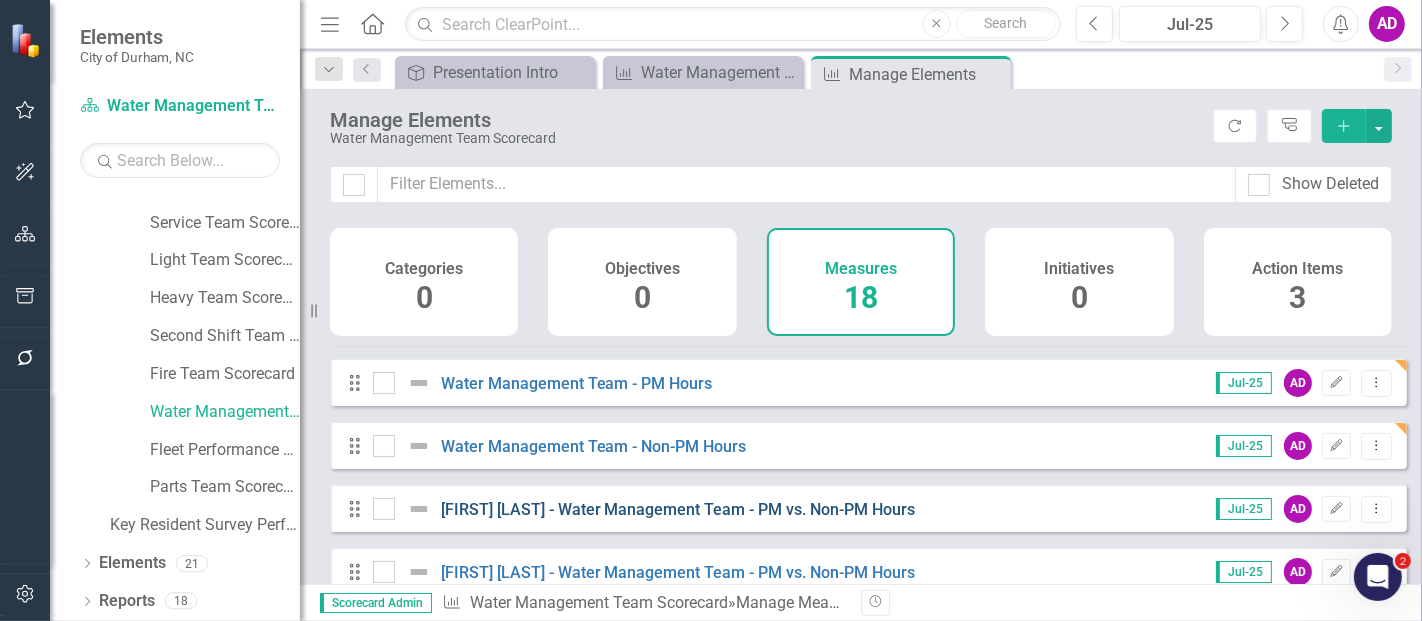 click on "[FIRST] [LAST] - Water Management Team - PM vs. Non-PM Hours" at bounding box center (678, 509) 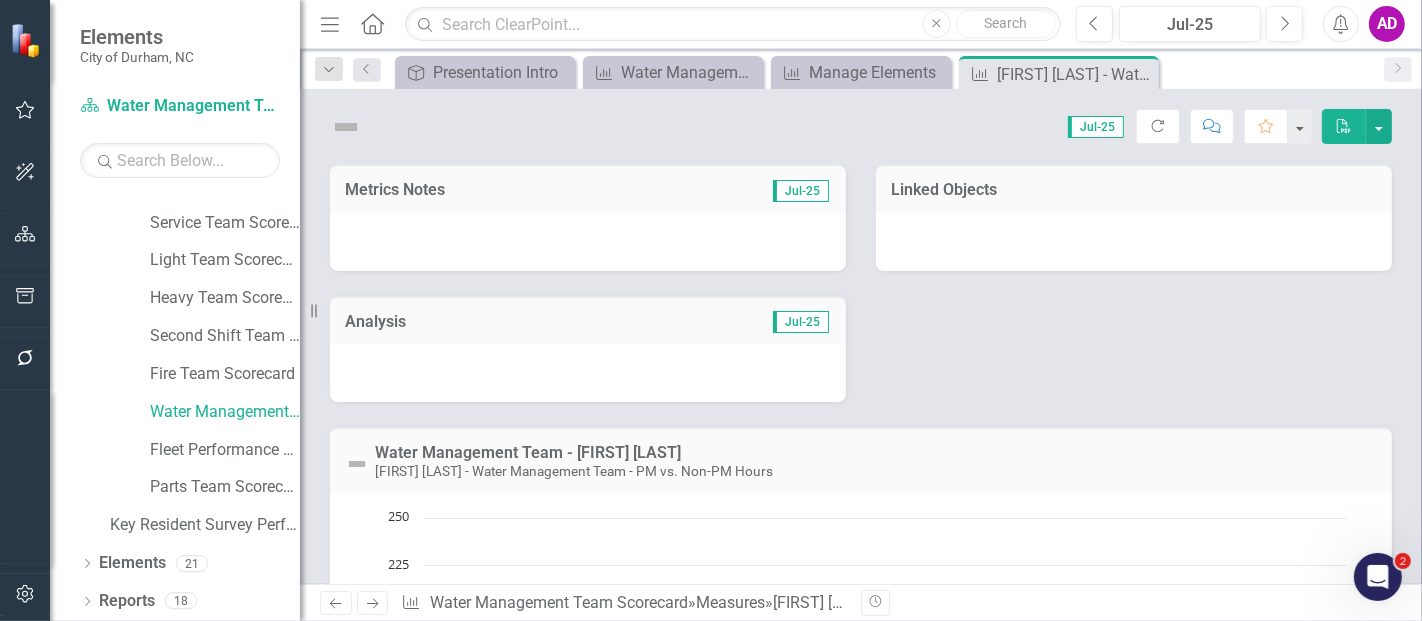 click at bounding box center [588, 242] 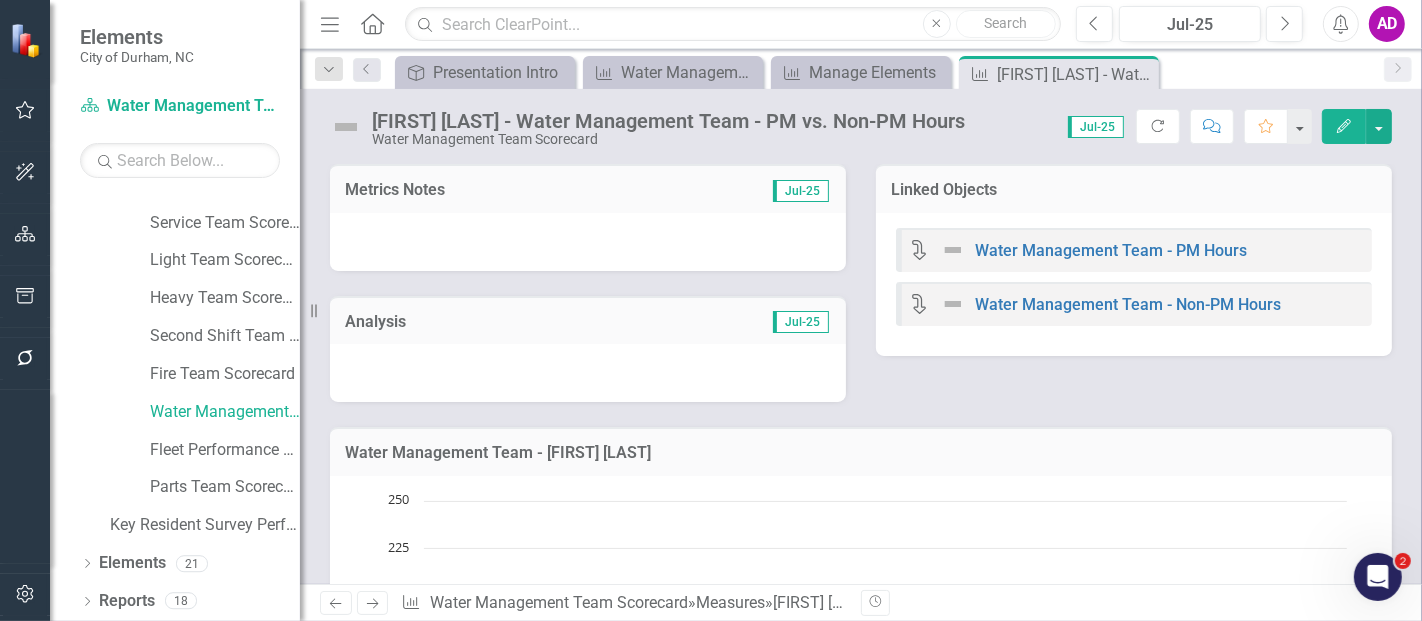 click at bounding box center [588, 242] 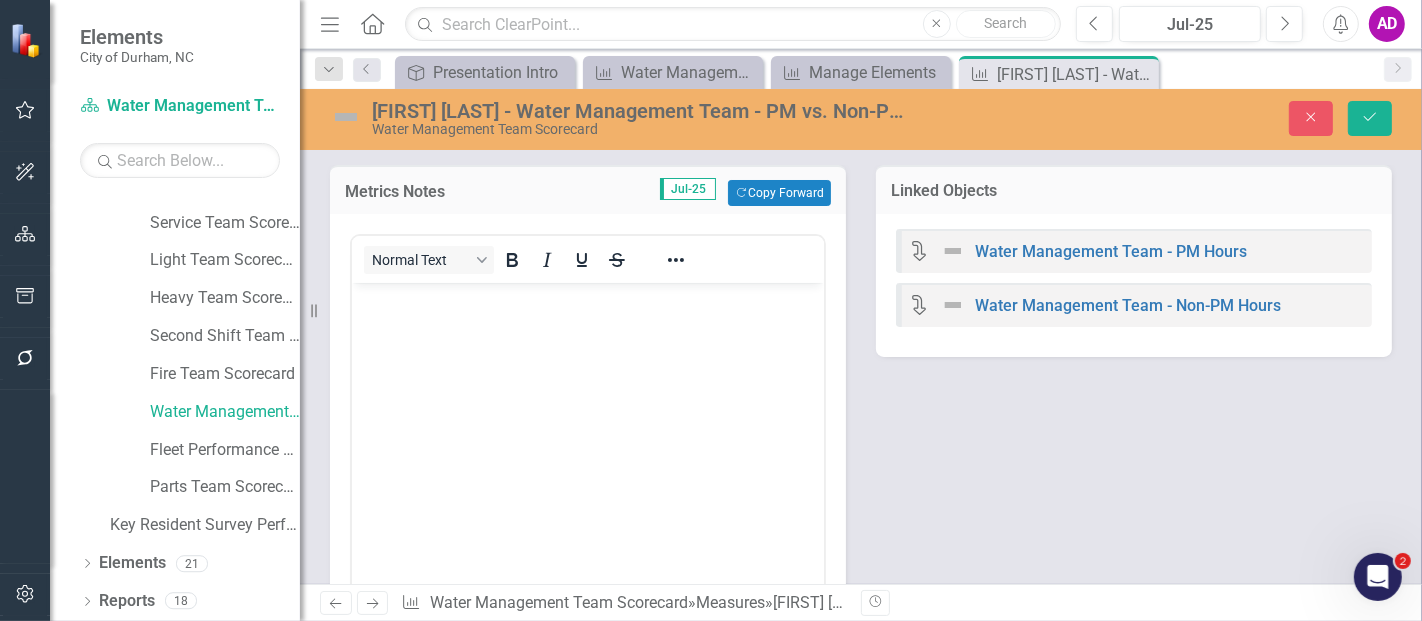 scroll, scrollTop: 0, scrollLeft: 0, axis: both 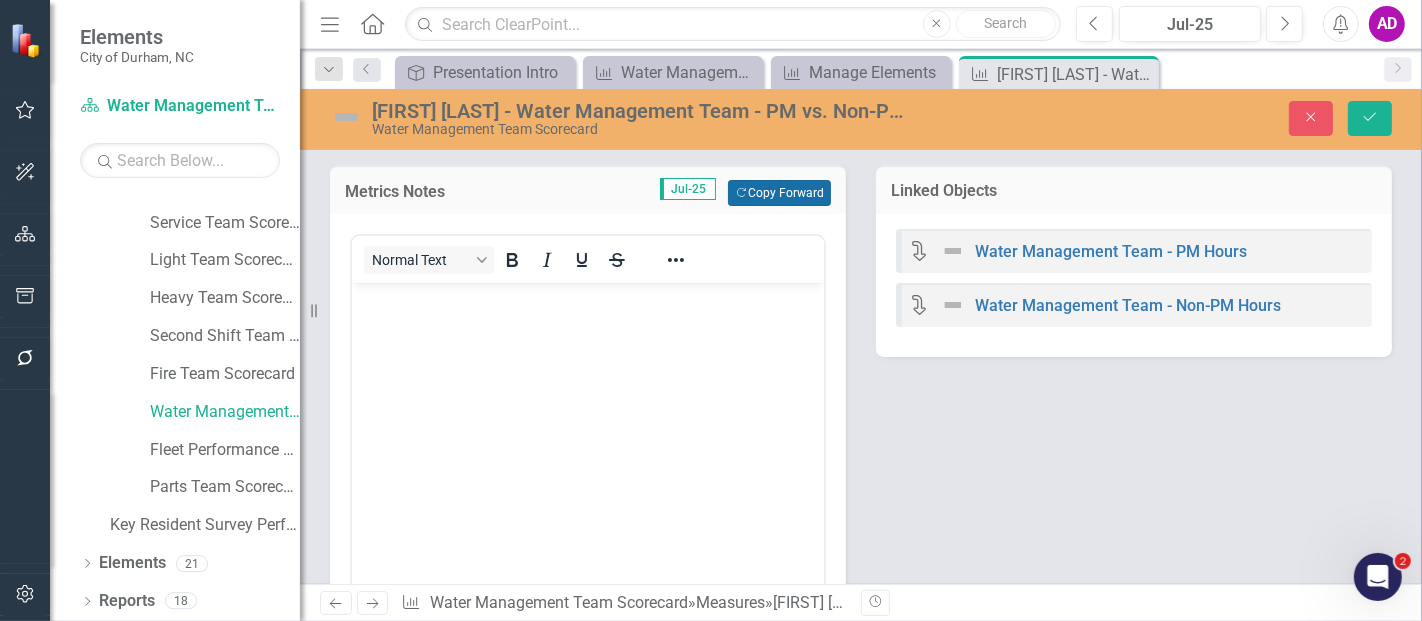 click on "Copy Forward  Copy Forward" at bounding box center (779, 193) 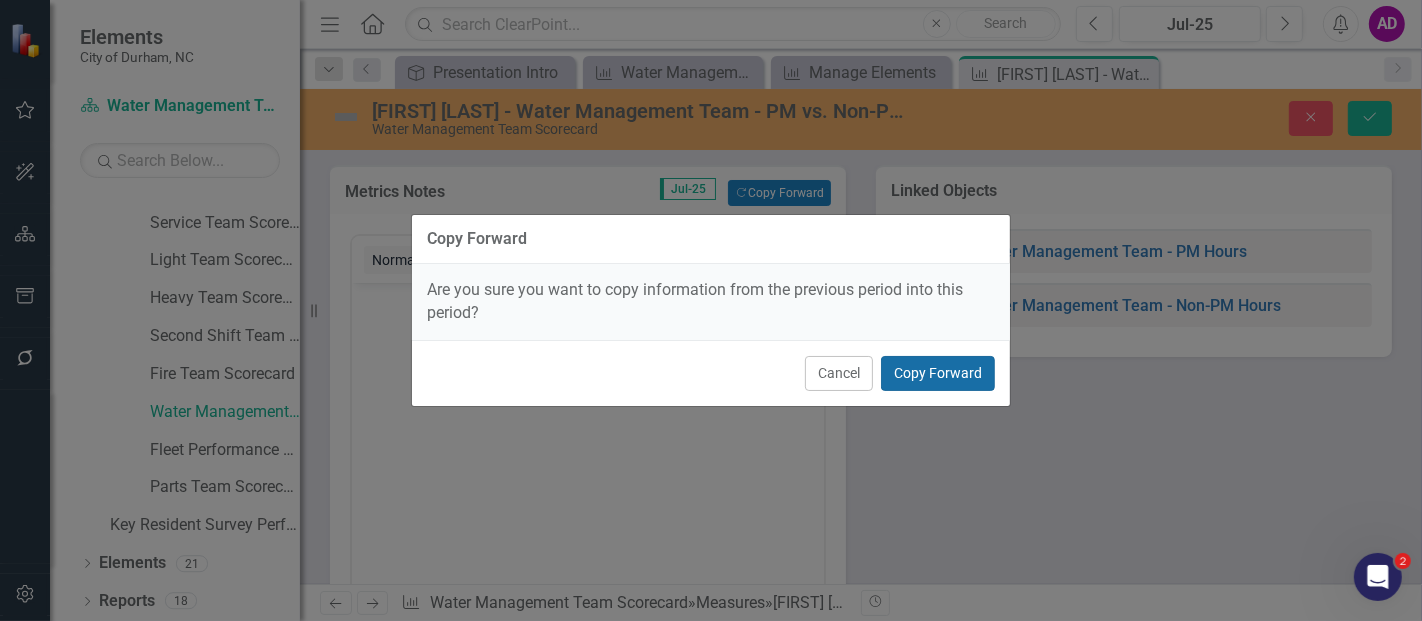 click on "Copy Forward" at bounding box center (938, 373) 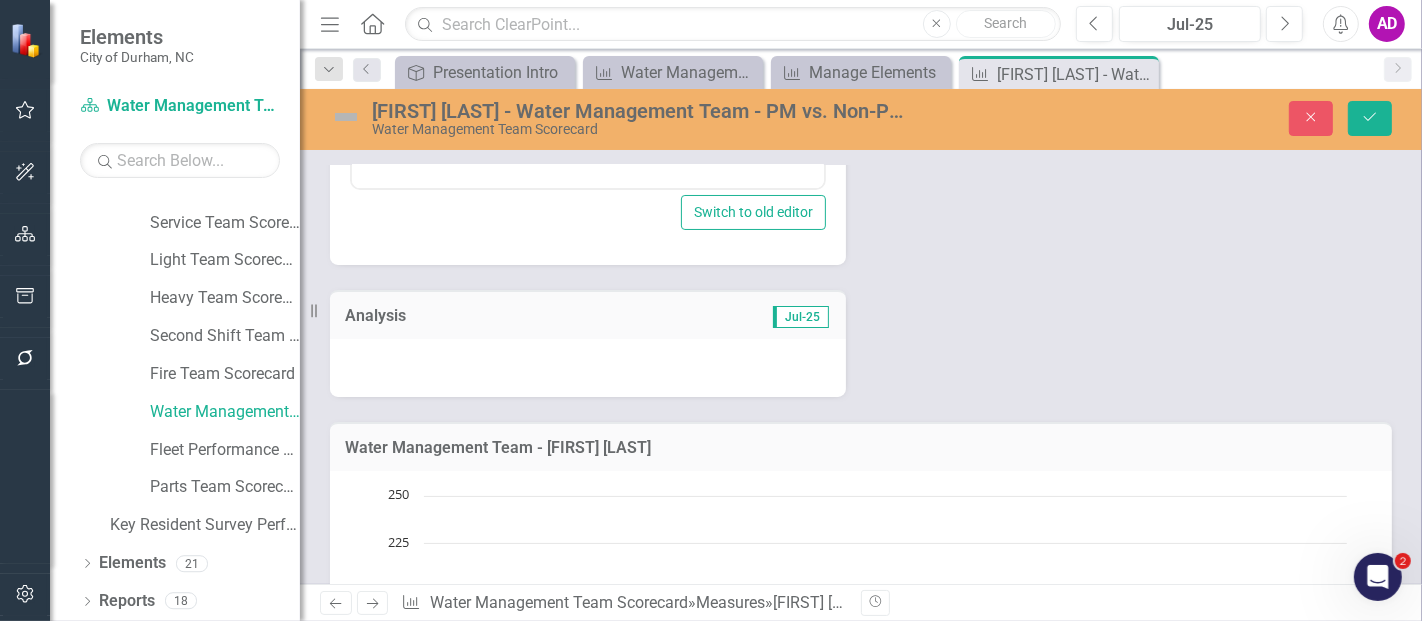 scroll, scrollTop: 555, scrollLeft: 0, axis: vertical 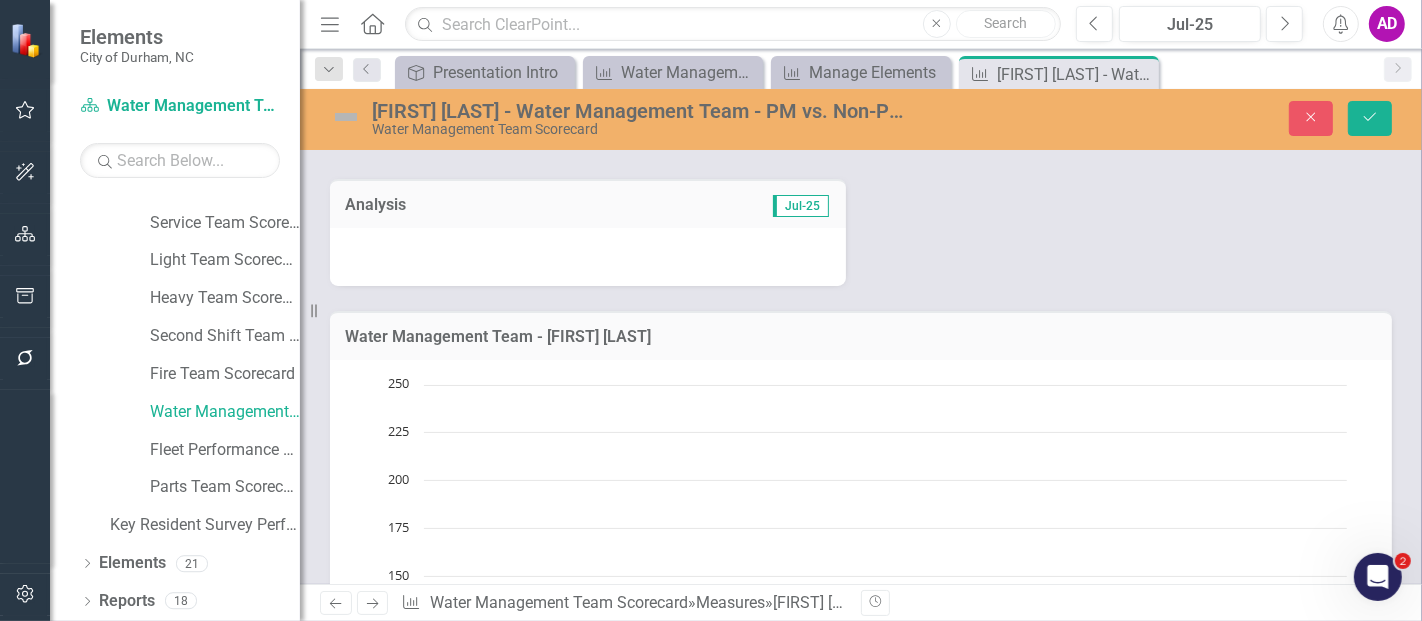 click at bounding box center [588, 257] 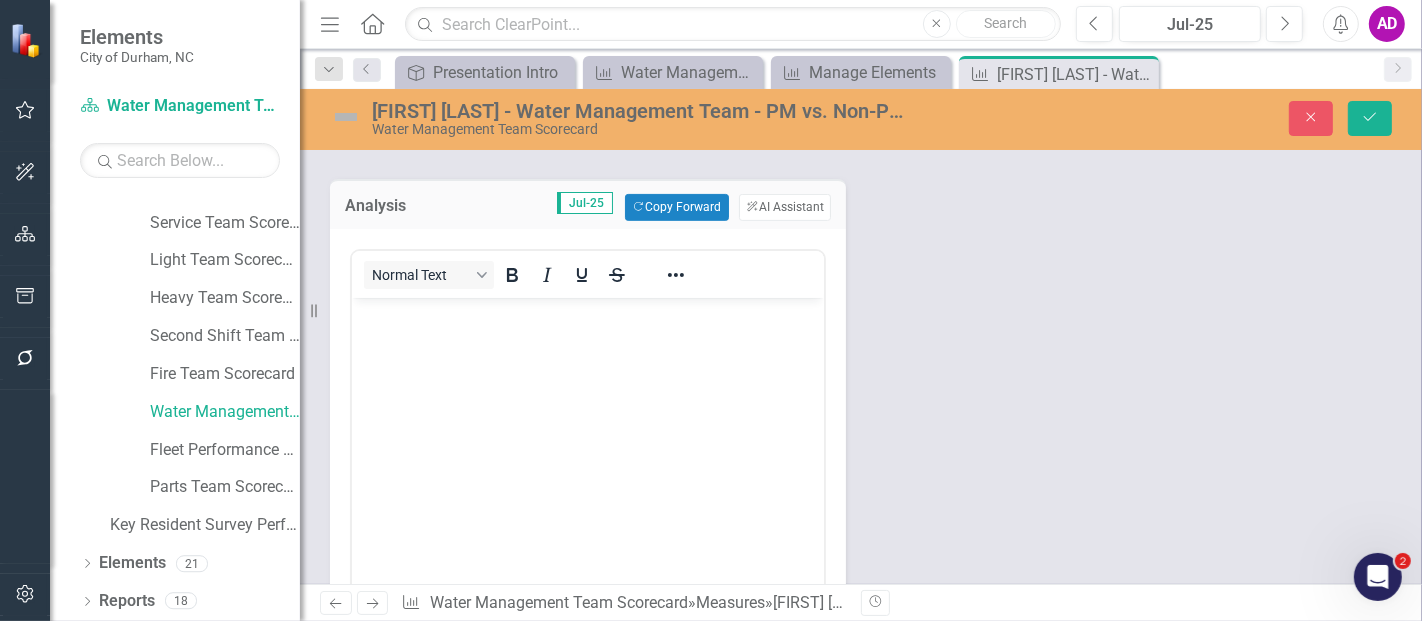 scroll, scrollTop: 0, scrollLeft: 0, axis: both 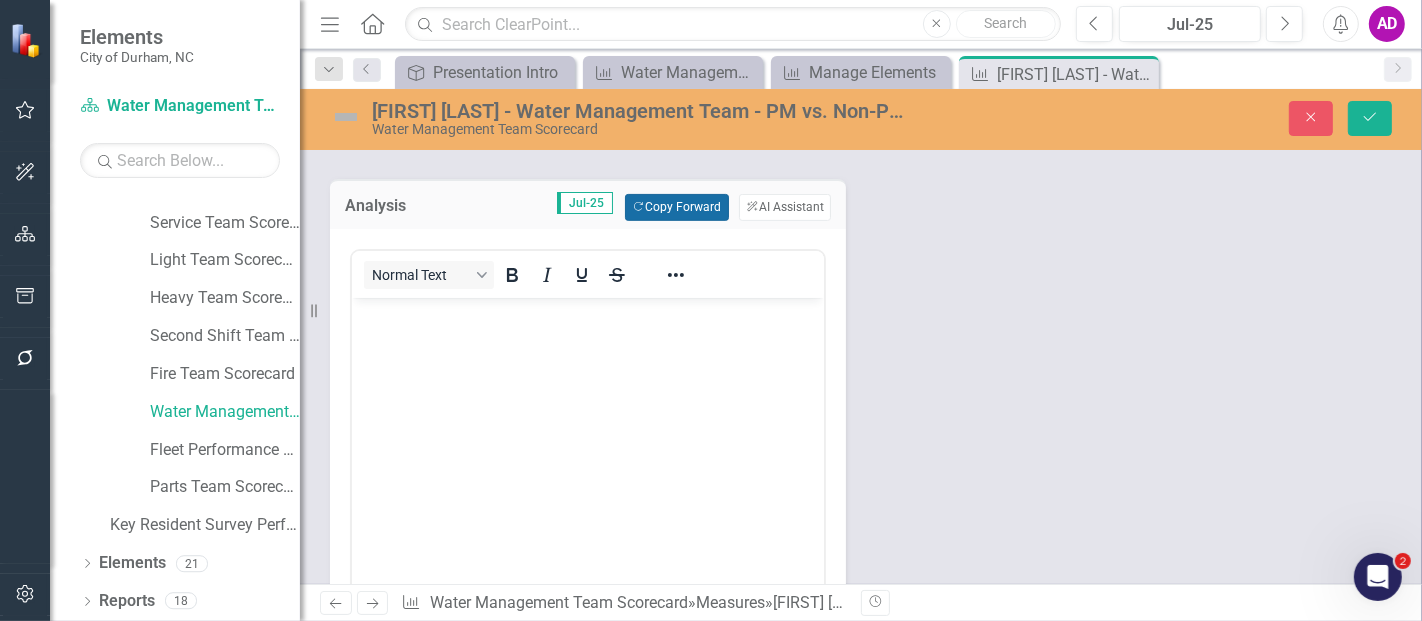 click on "Copy Forward  Copy Forward" at bounding box center (676, 207) 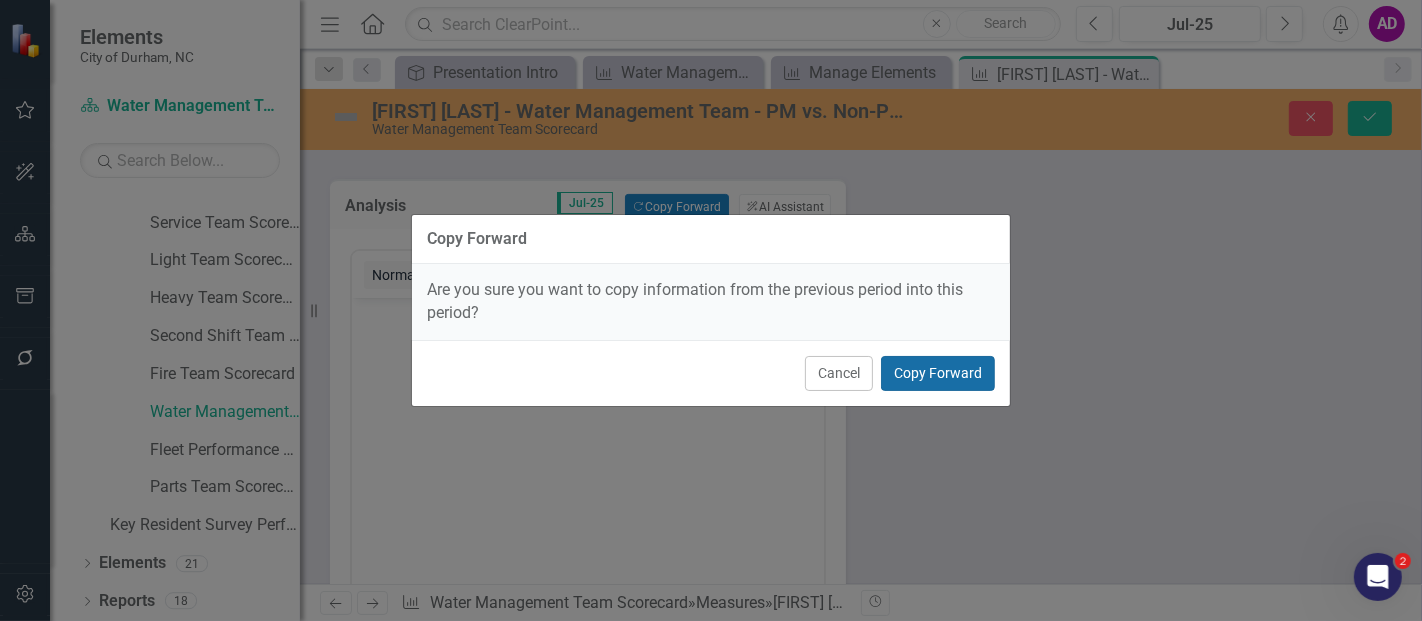 click on "Copy Forward" at bounding box center (938, 373) 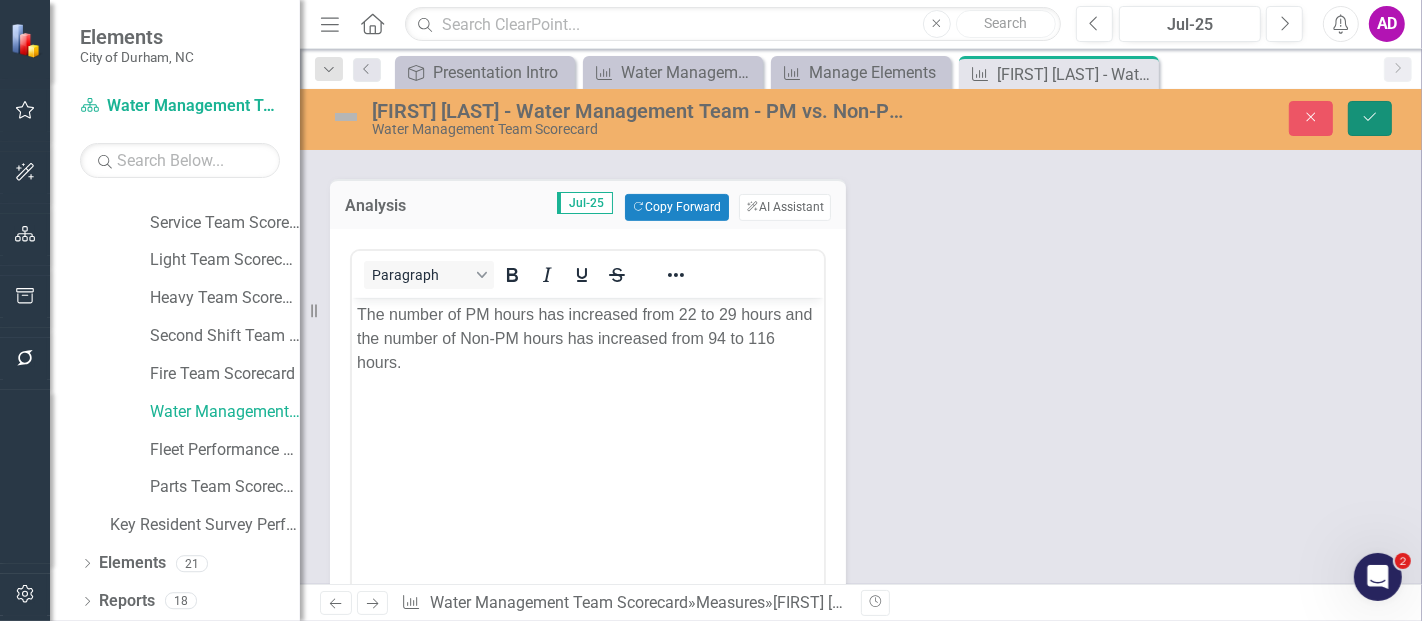 click on "Save" at bounding box center [1370, 118] 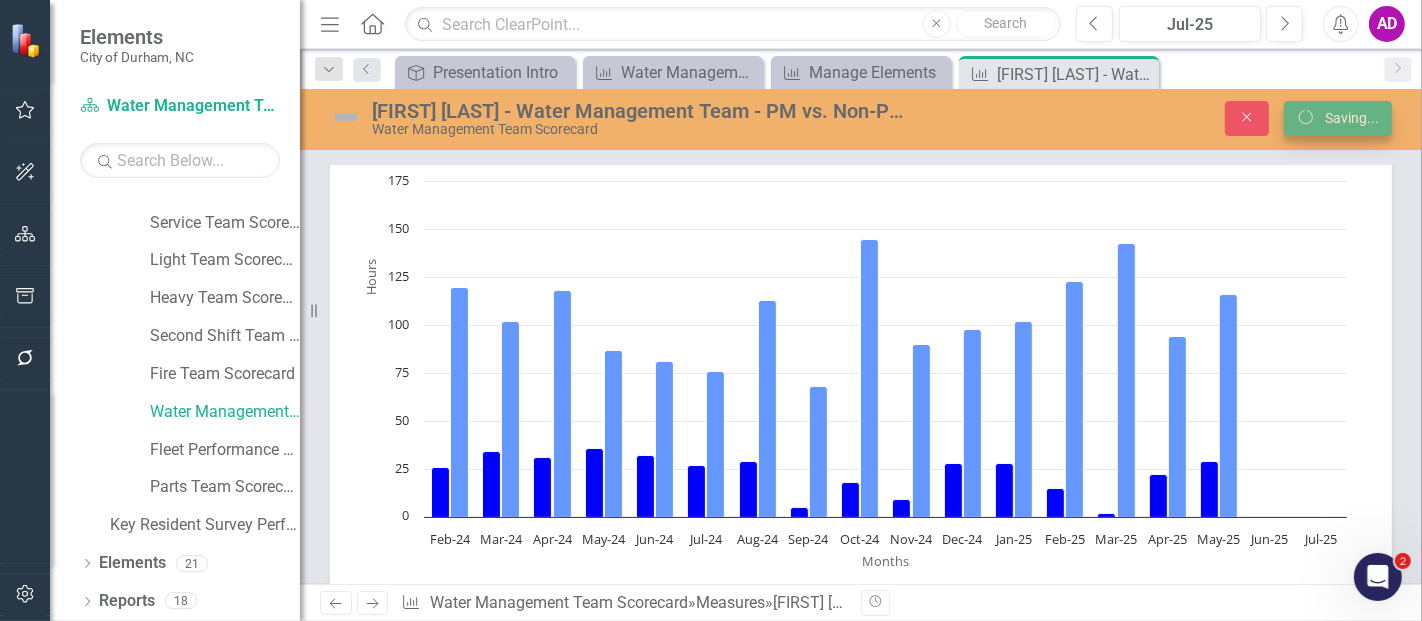 scroll, scrollTop: 187, scrollLeft: 0, axis: vertical 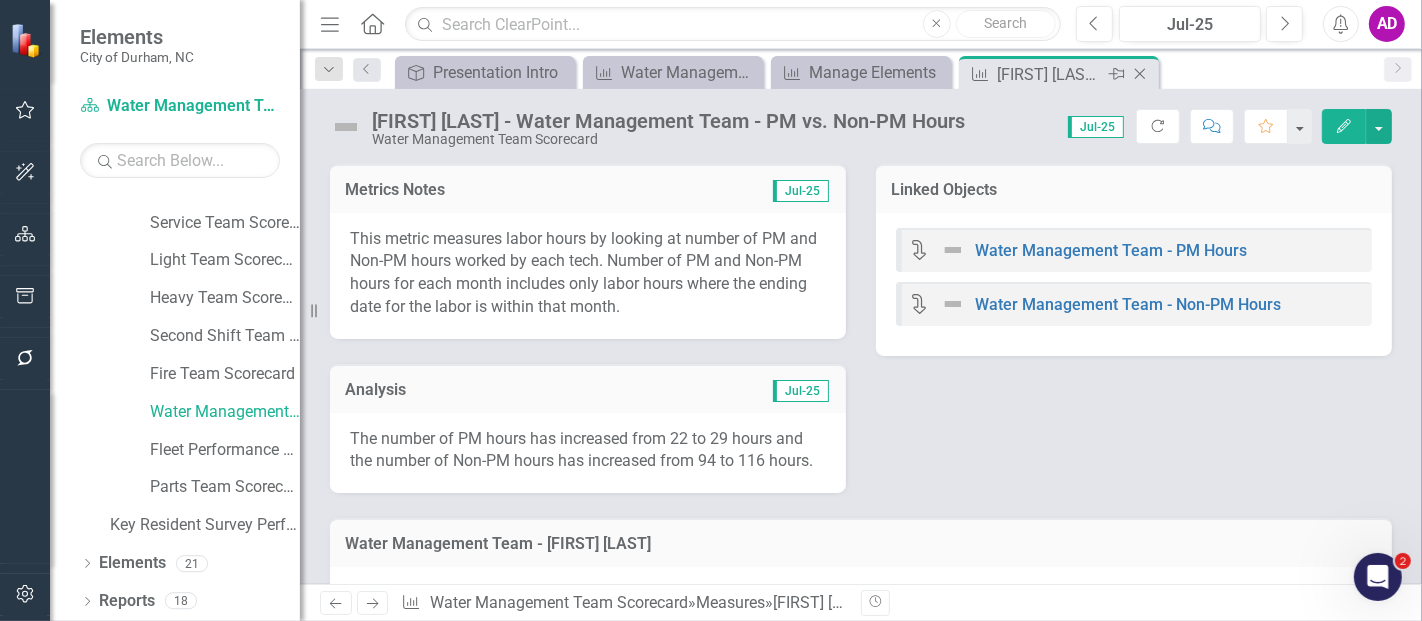 click on "Close" 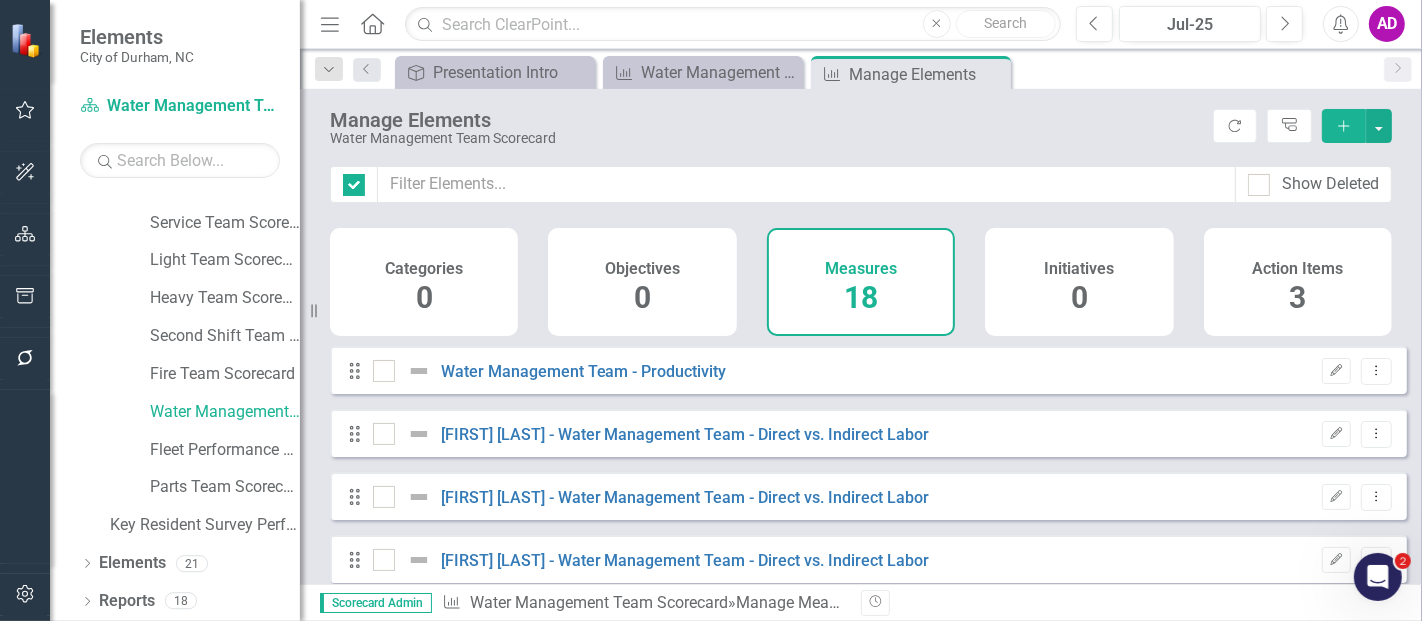 checkbox on "false" 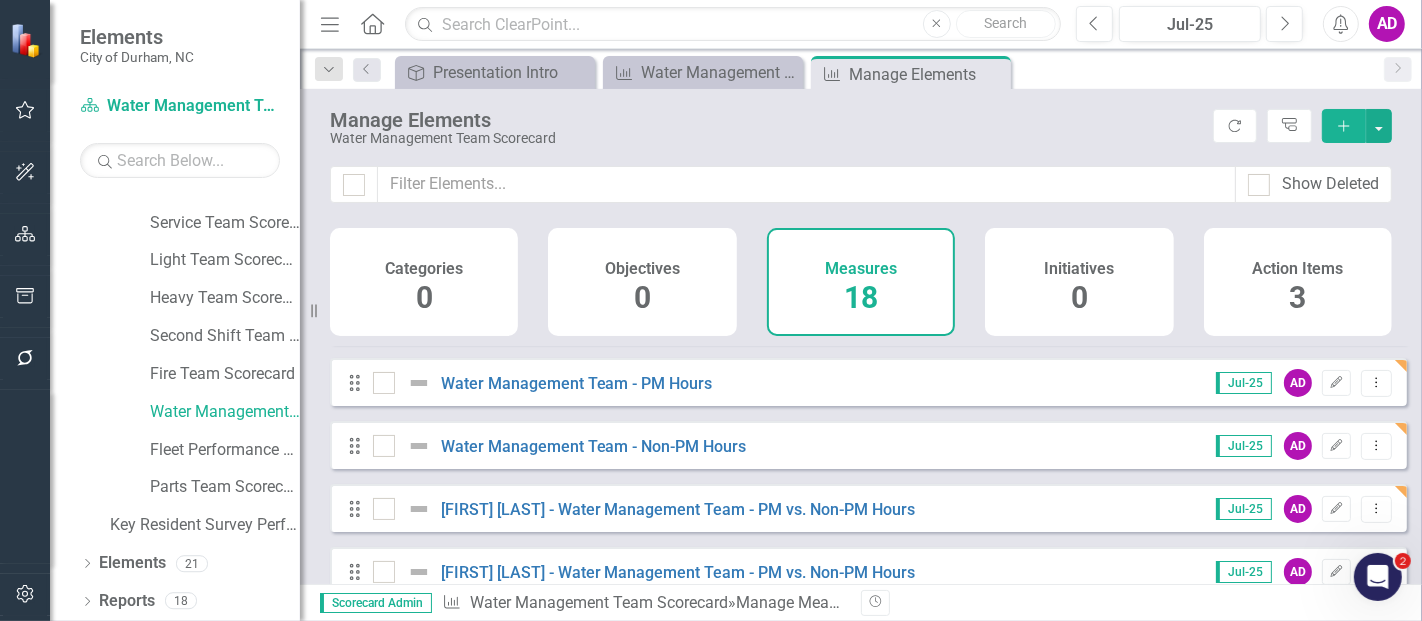 scroll, scrollTop: 666, scrollLeft: 0, axis: vertical 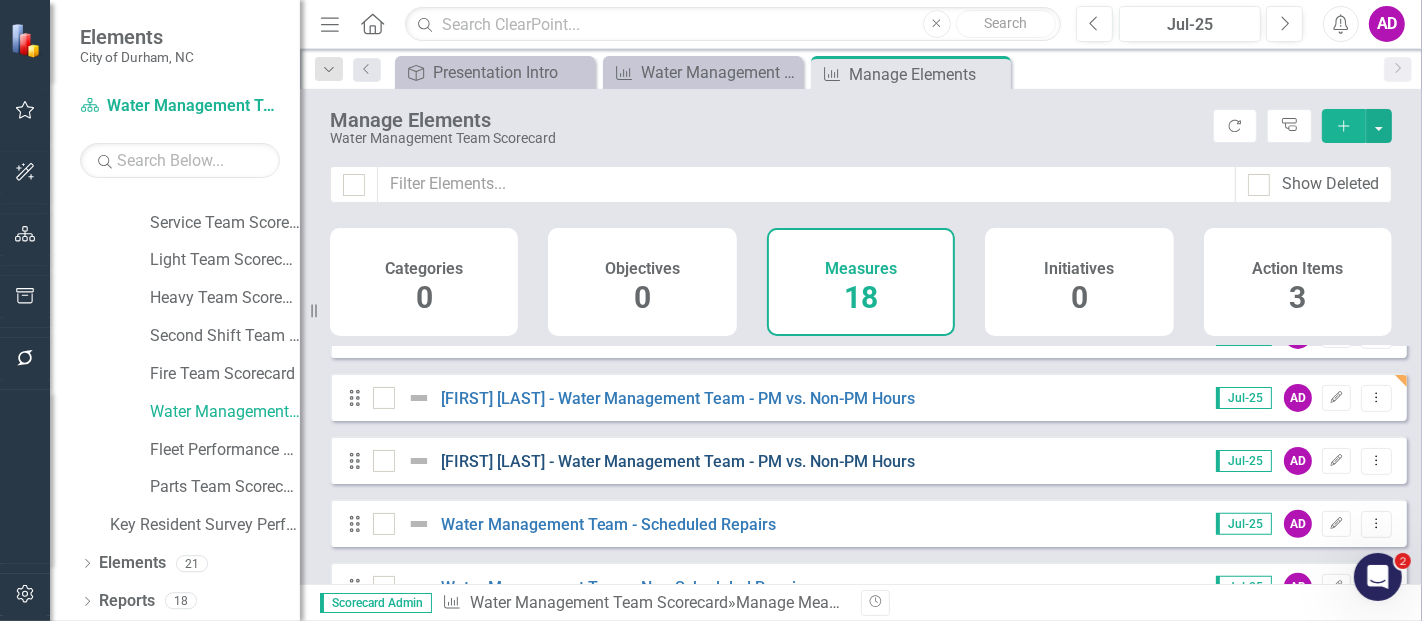click on "[FIRST] [LAST] - Water Management Team - PM vs. Non-PM Hours" at bounding box center (678, 461) 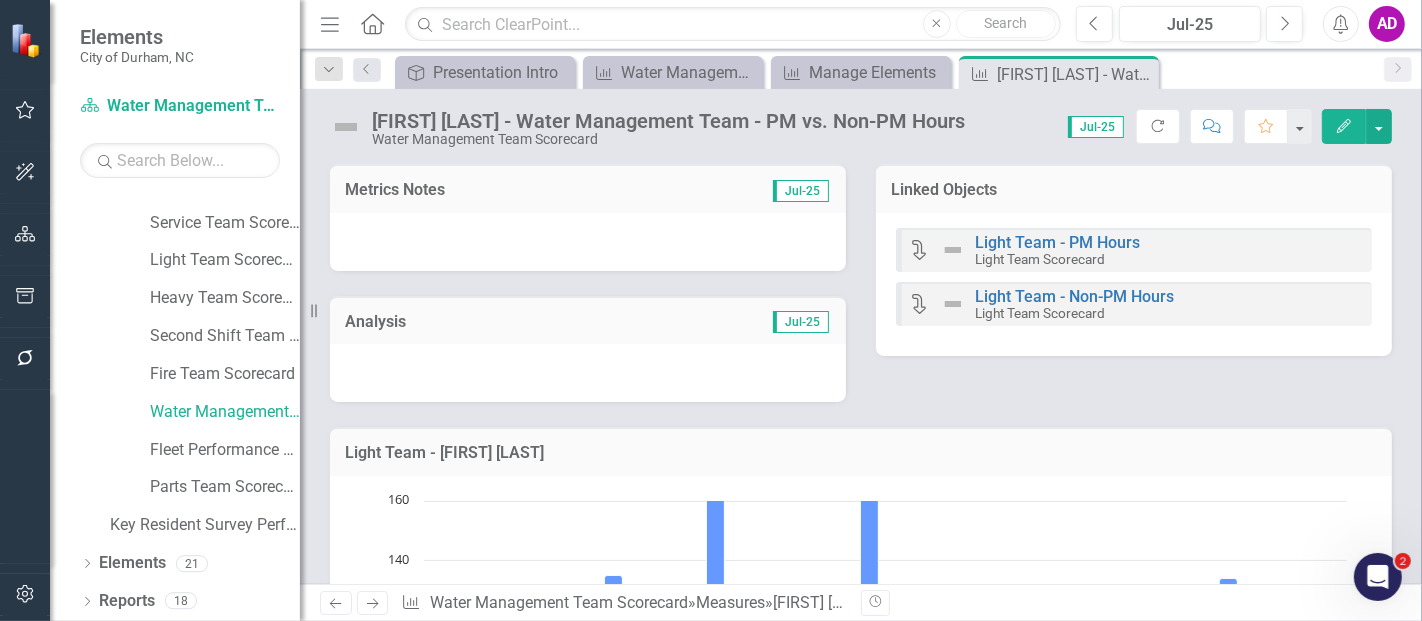 click at bounding box center (588, 242) 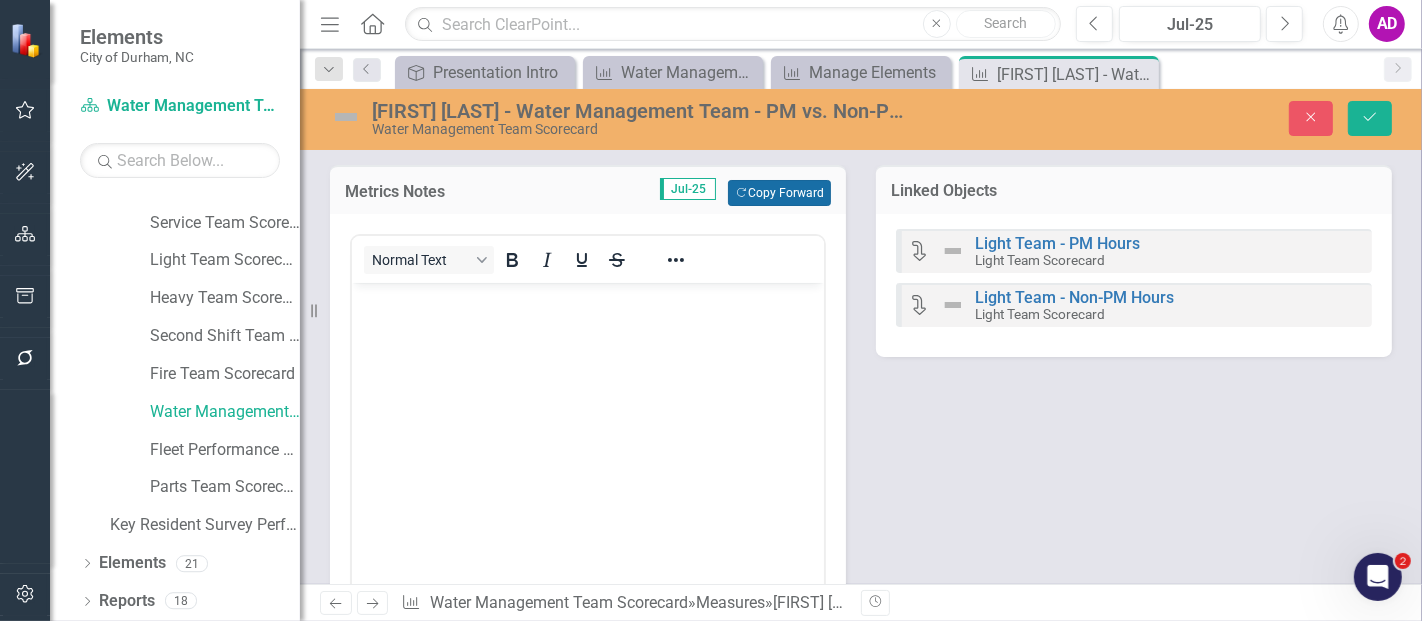click on "Copy Forward  Copy Forward" at bounding box center (779, 193) 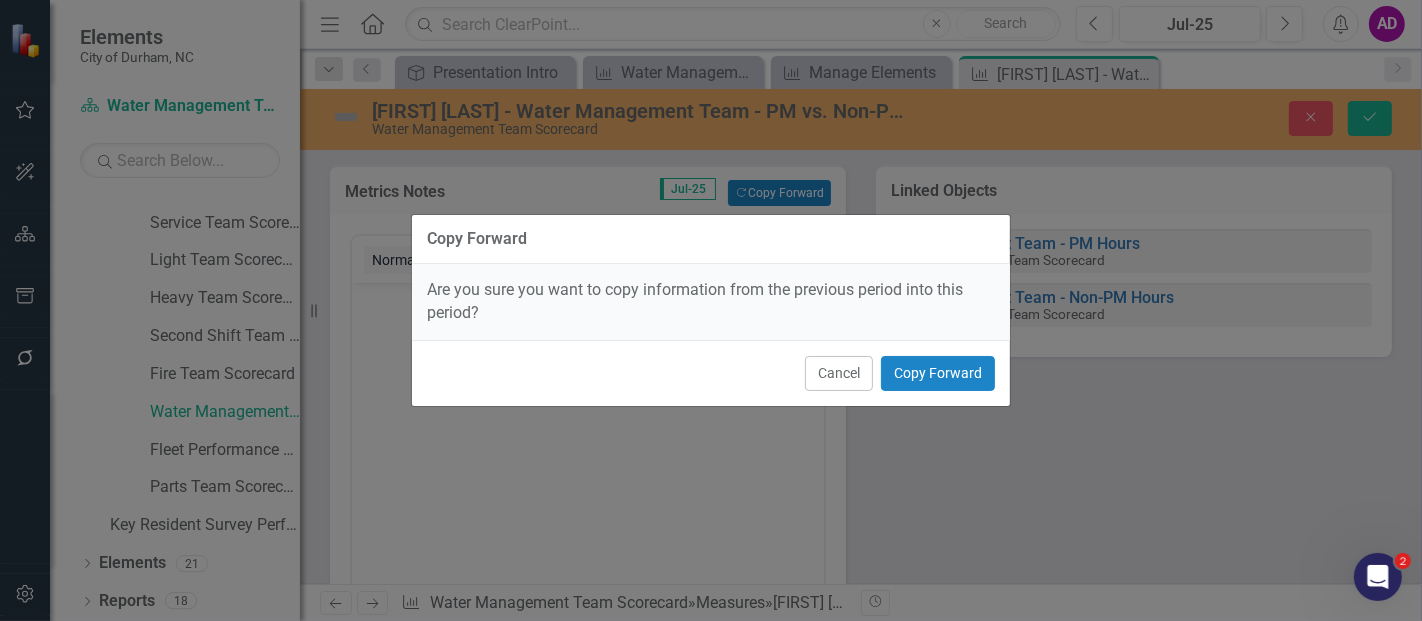 scroll, scrollTop: 0, scrollLeft: 0, axis: both 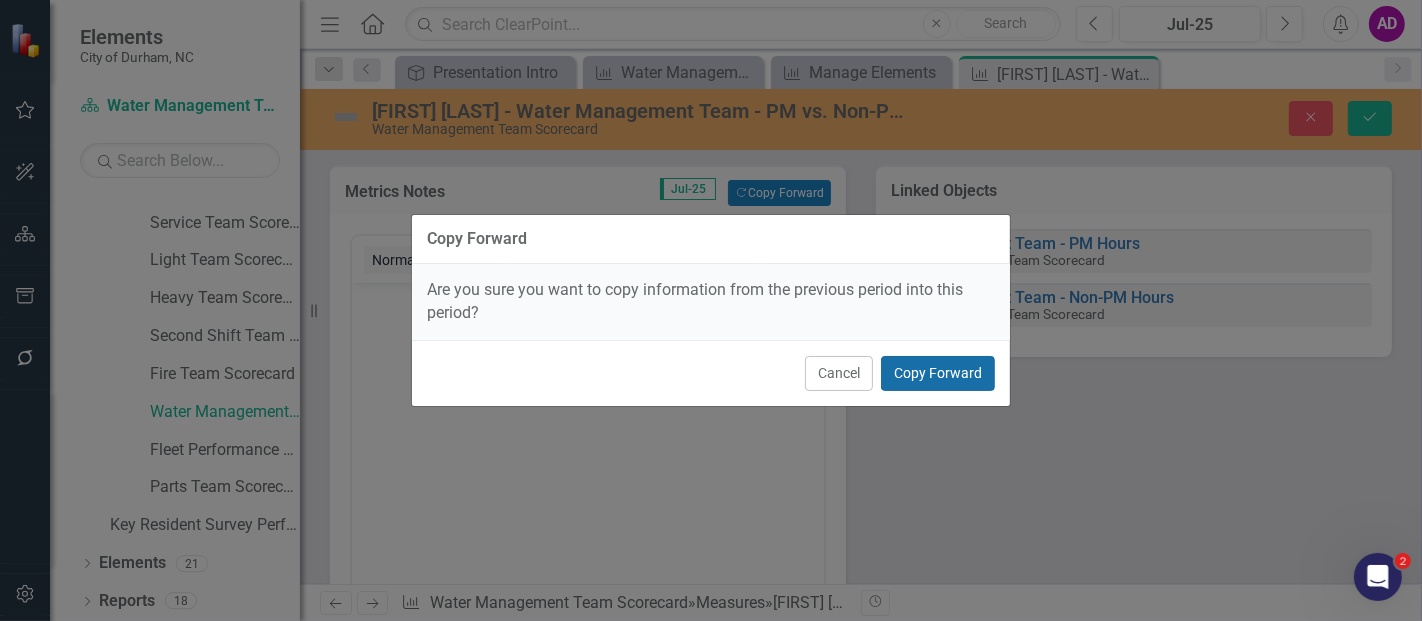 click on "Copy Forward" at bounding box center (938, 373) 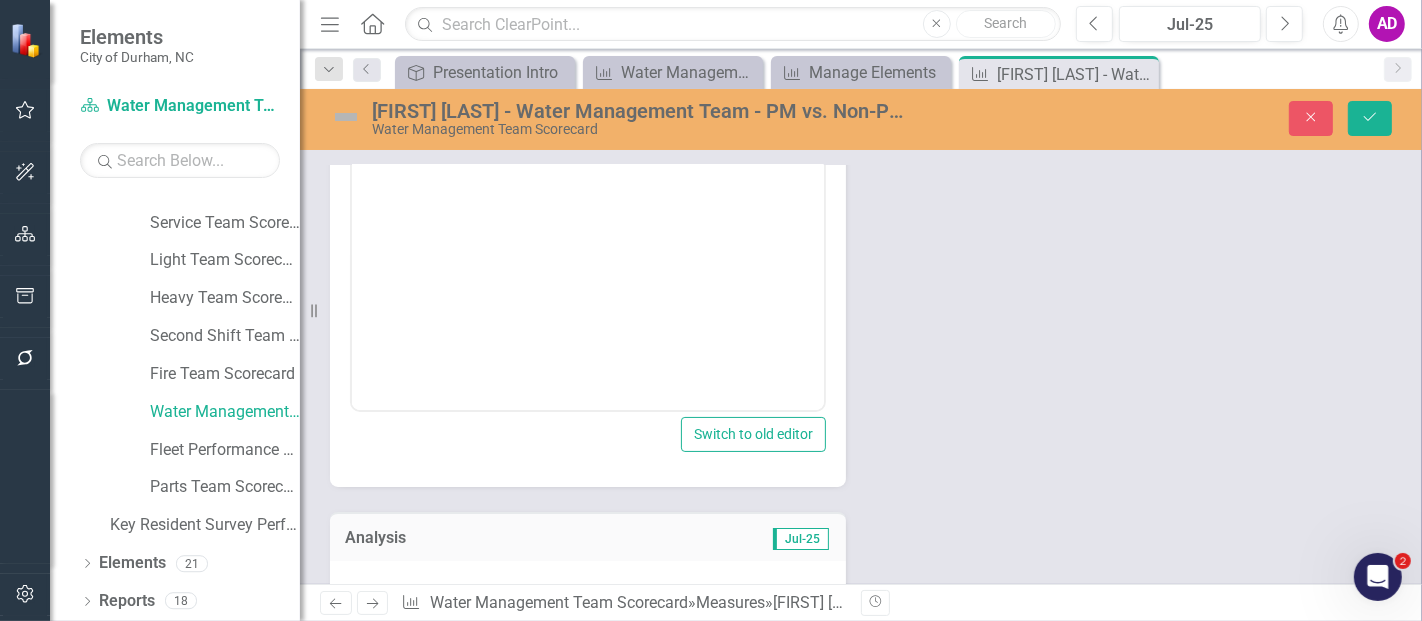 scroll, scrollTop: 333, scrollLeft: 0, axis: vertical 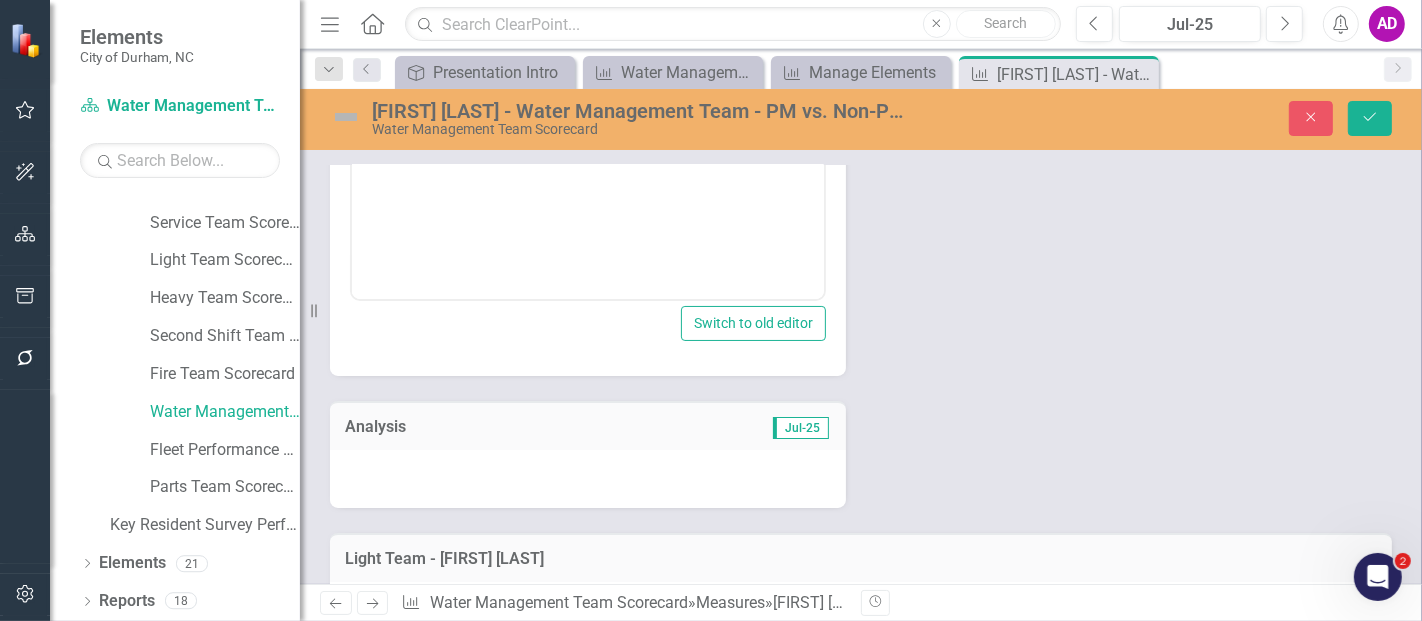 click at bounding box center (588, 479) 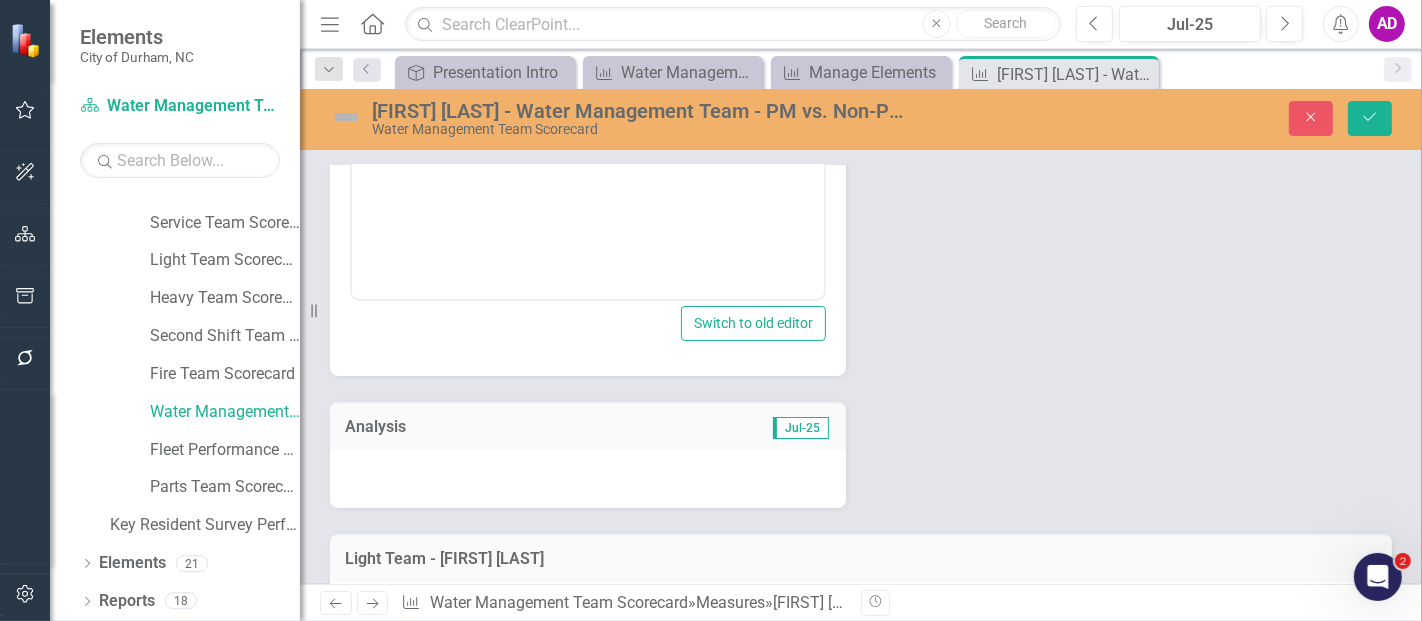 click at bounding box center (588, 479) 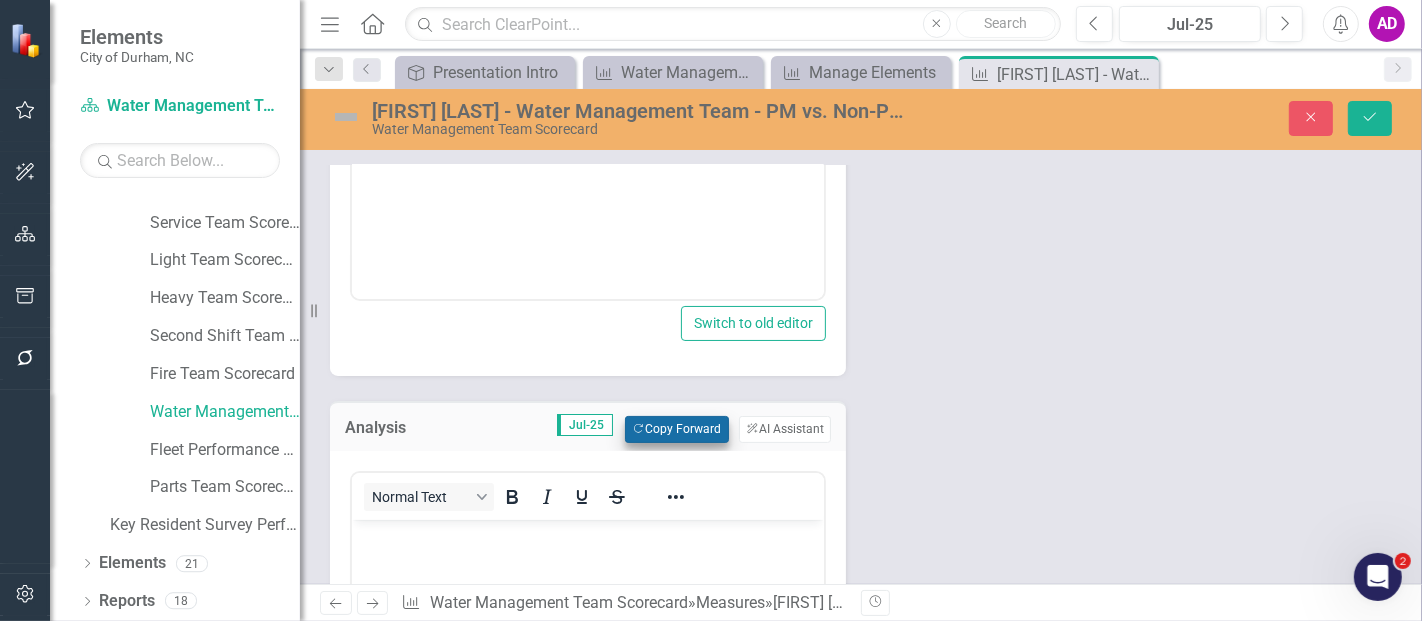 scroll, scrollTop: 0, scrollLeft: 0, axis: both 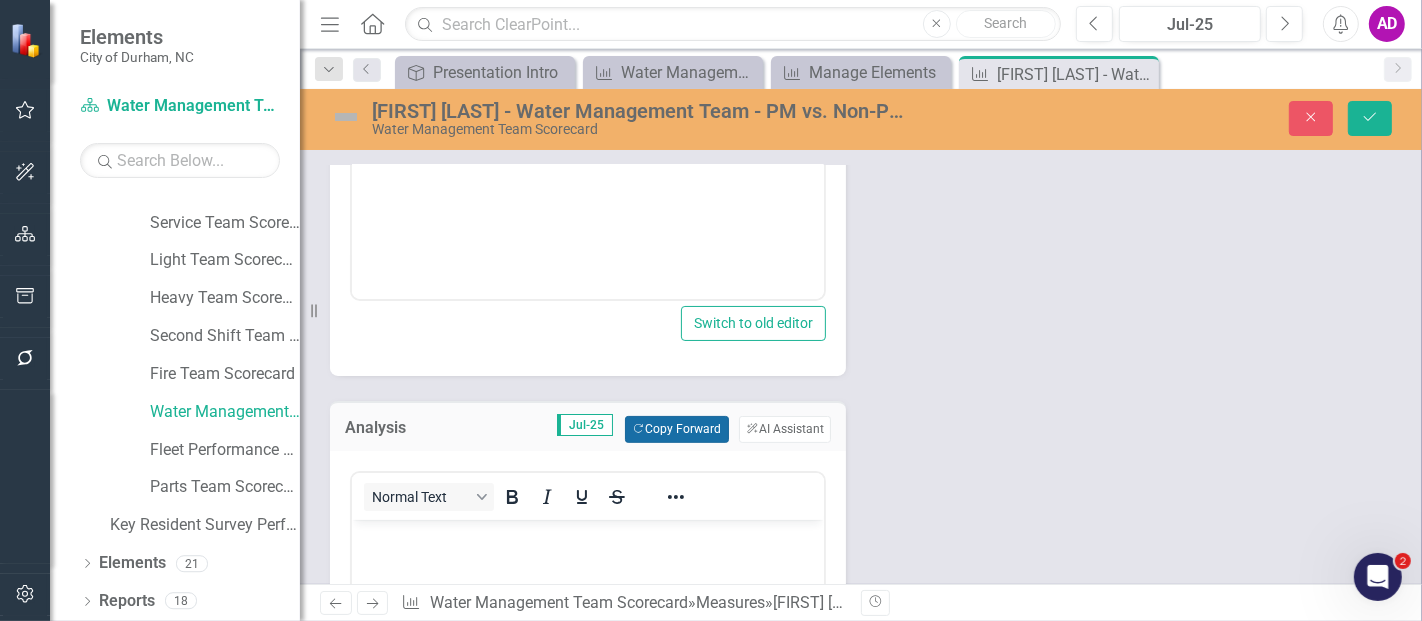 click on "Copy Forward  Copy Forward" at bounding box center (676, 429) 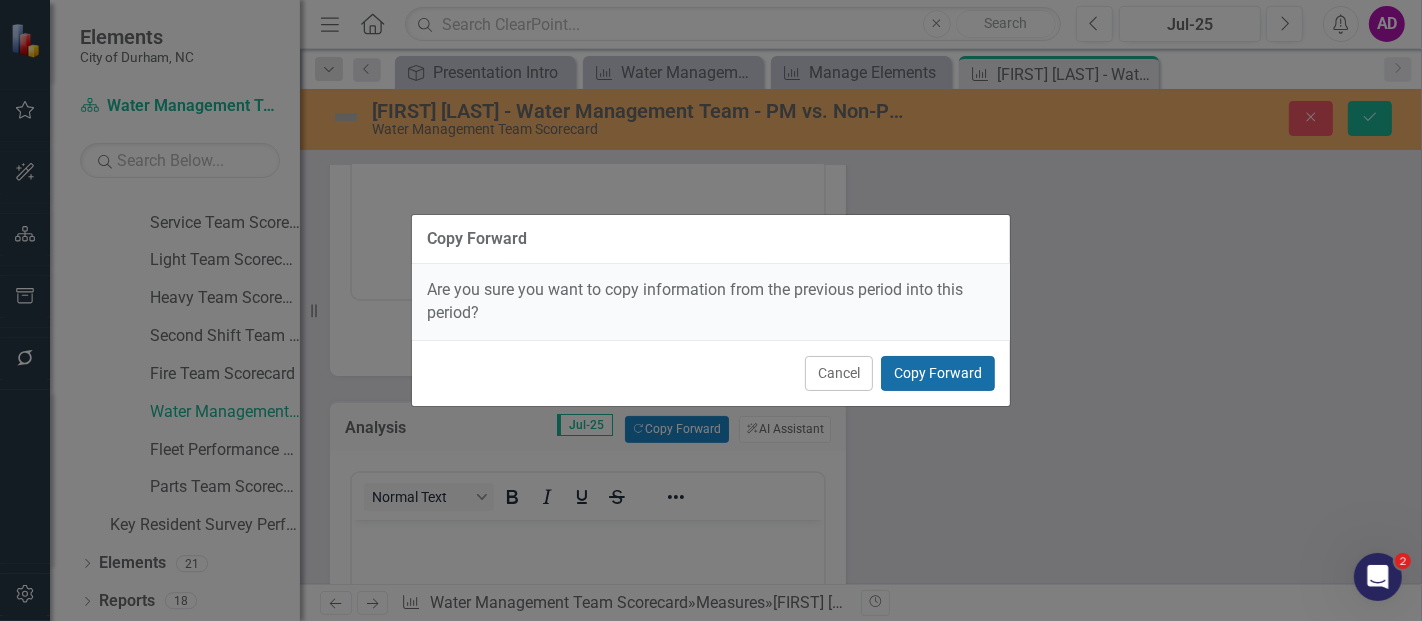 click on "Copy Forward" at bounding box center (938, 373) 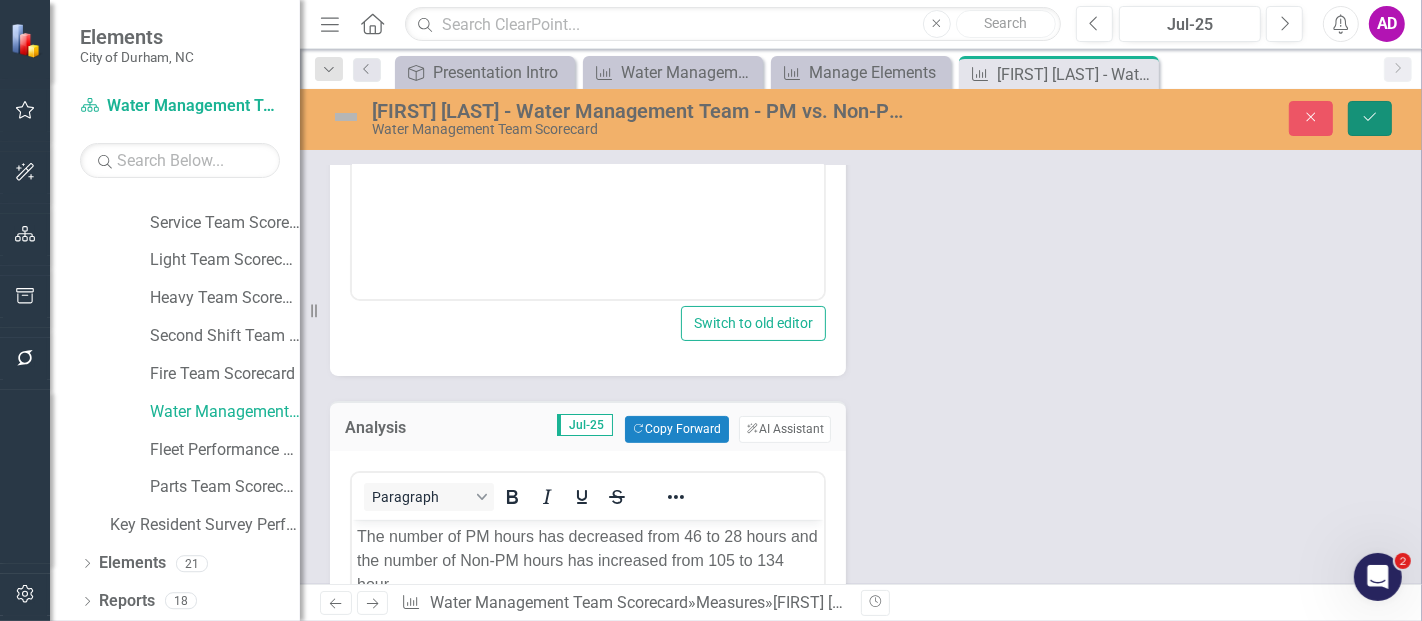 click on "Save" at bounding box center (1370, 118) 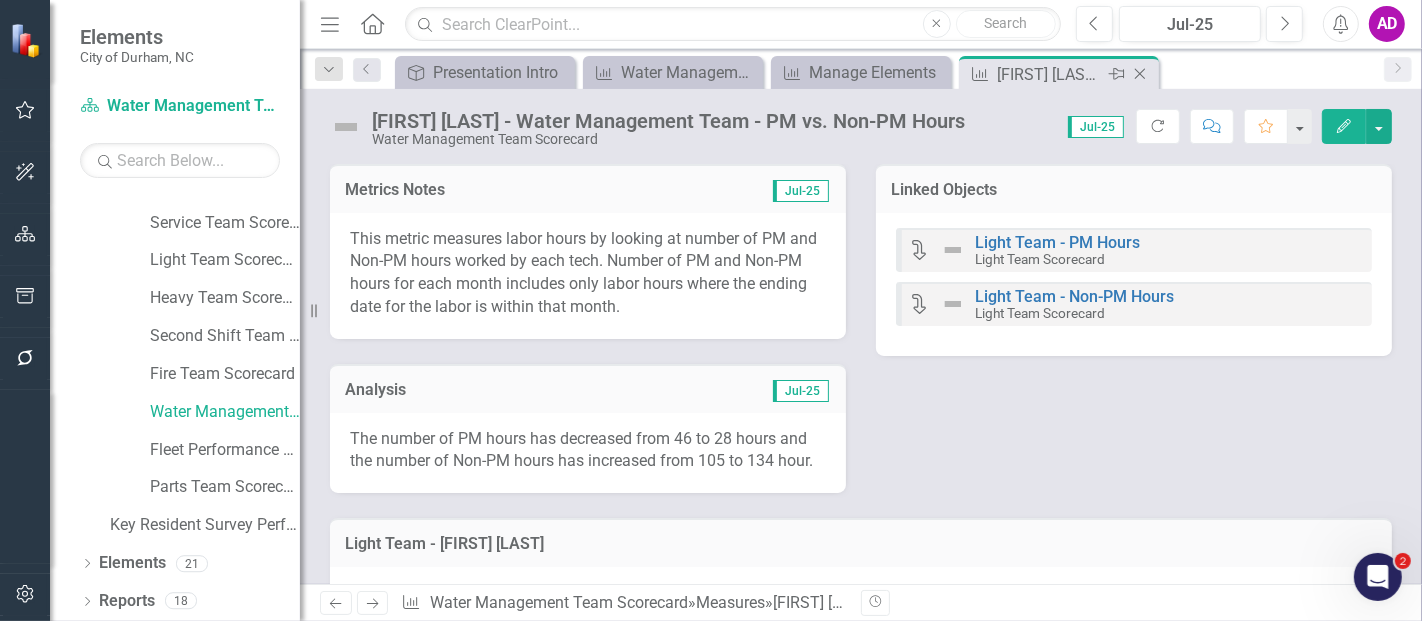 click on "Close" 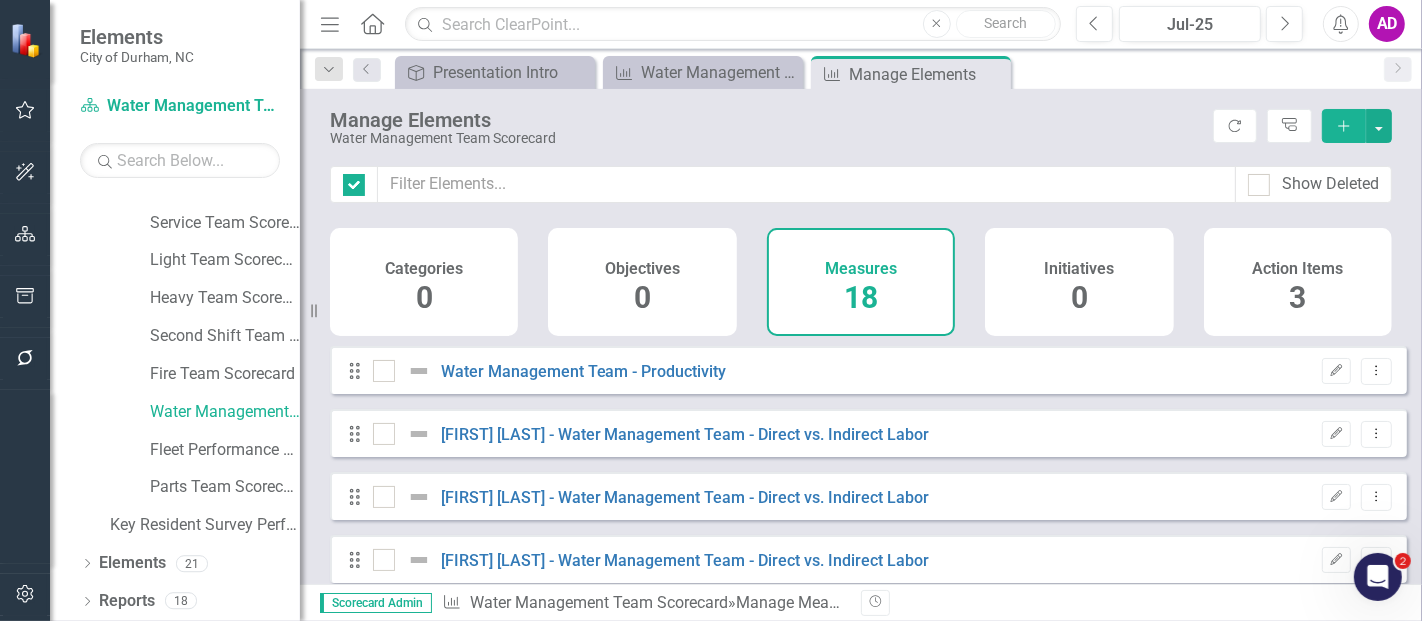 checkbox on "false" 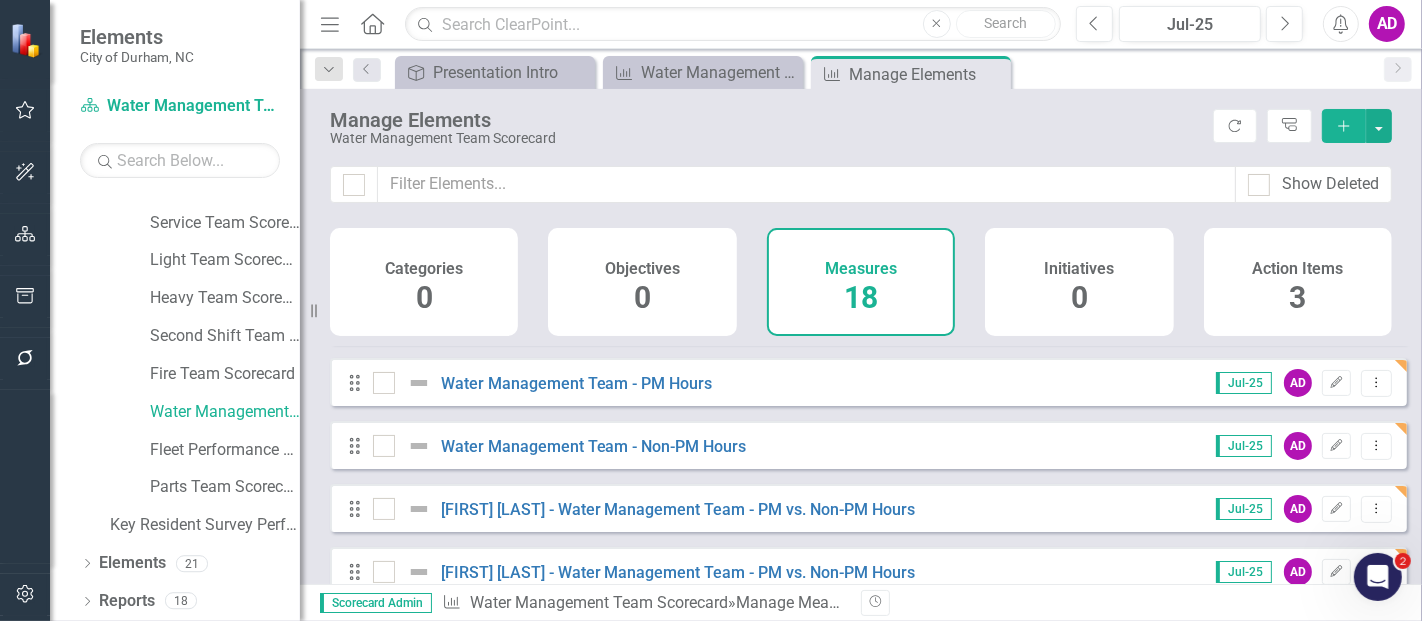 scroll, scrollTop: 666, scrollLeft: 0, axis: vertical 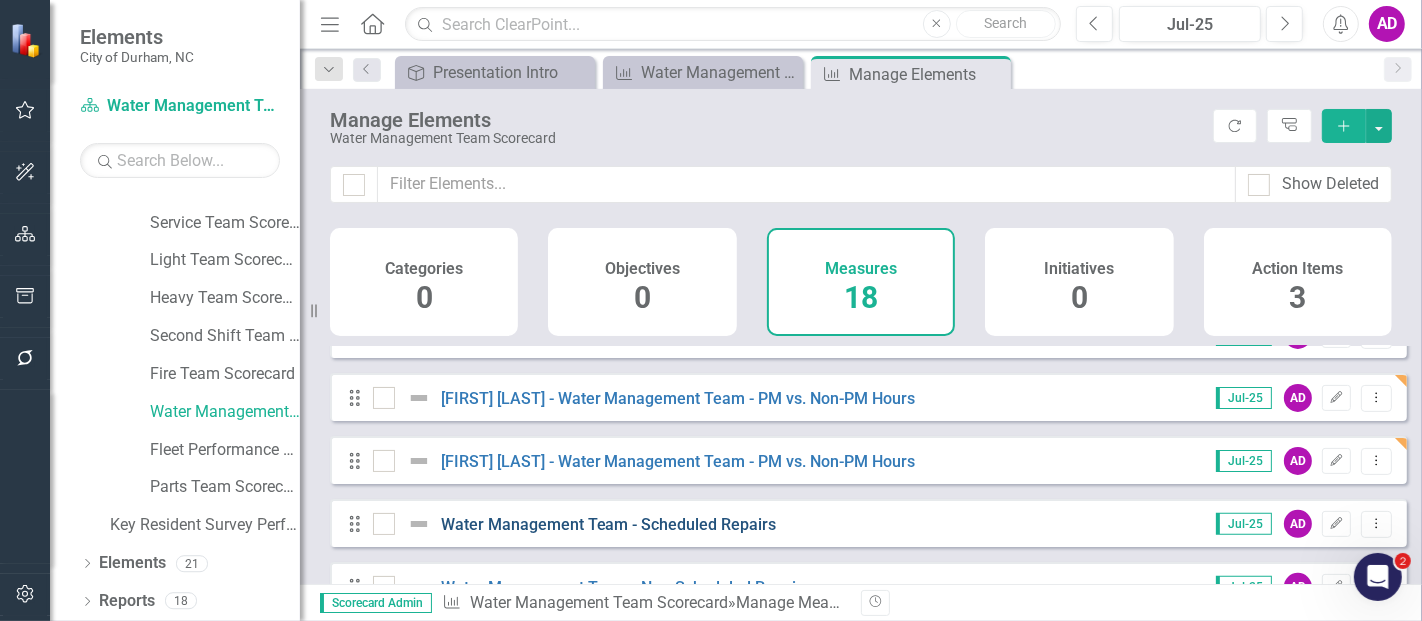 click on "Water Management Team - Scheduled Repairs" at bounding box center [609, 524] 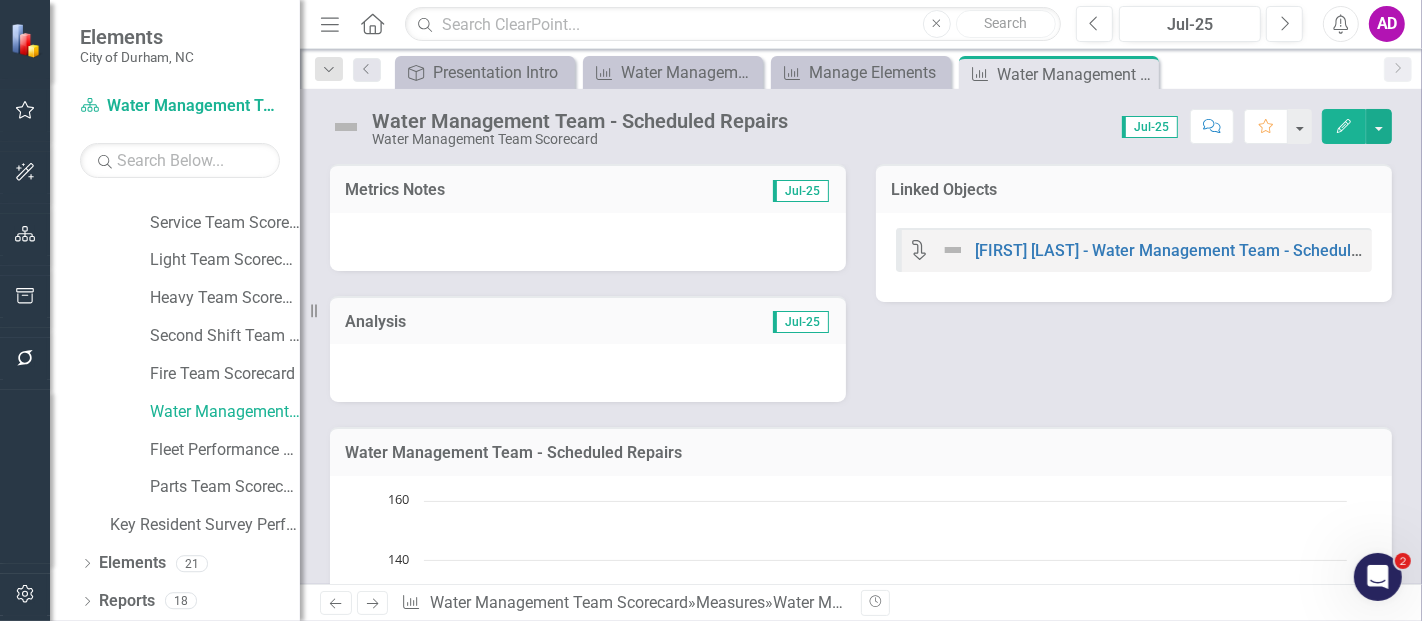 click at bounding box center (588, 242) 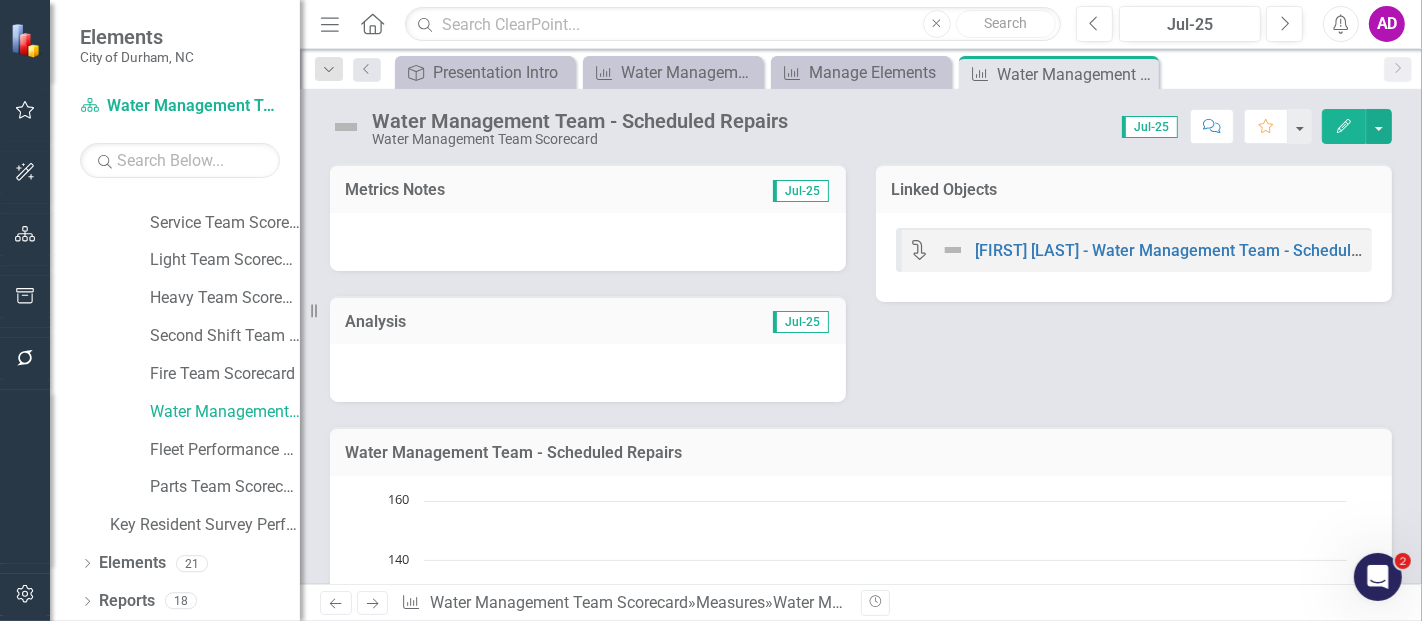 click at bounding box center [588, 242] 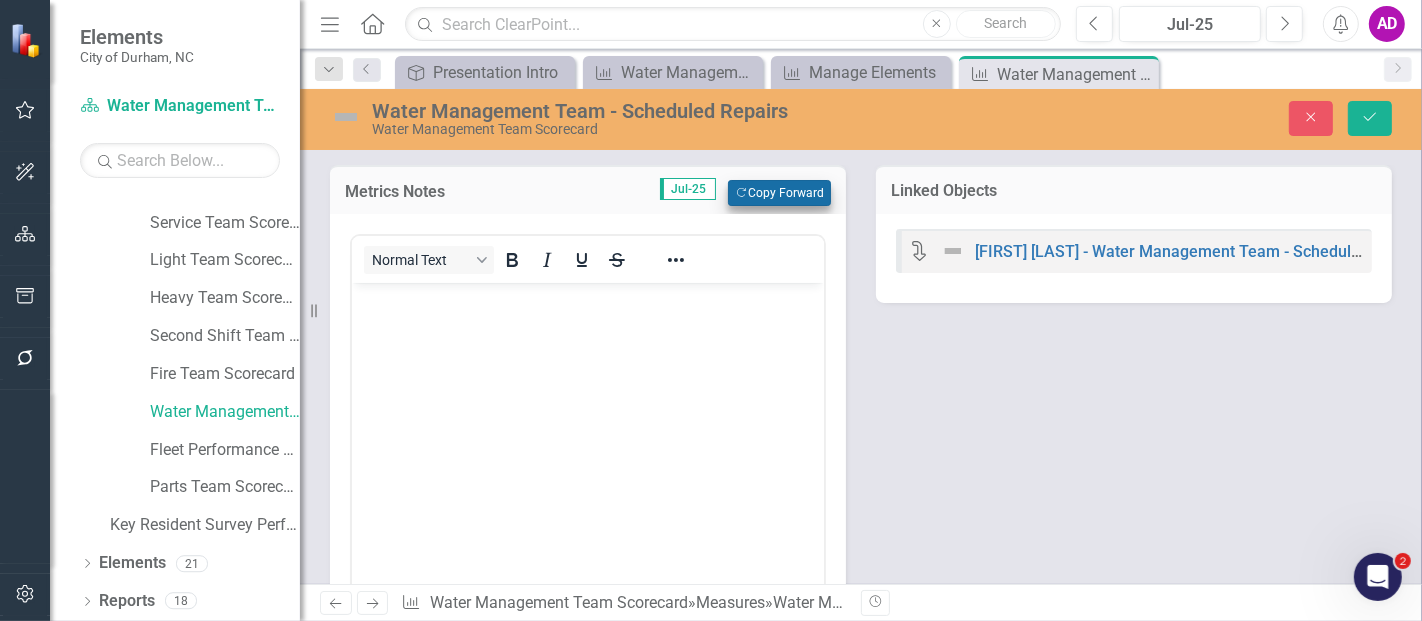 scroll, scrollTop: 0, scrollLeft: 0, axis: both 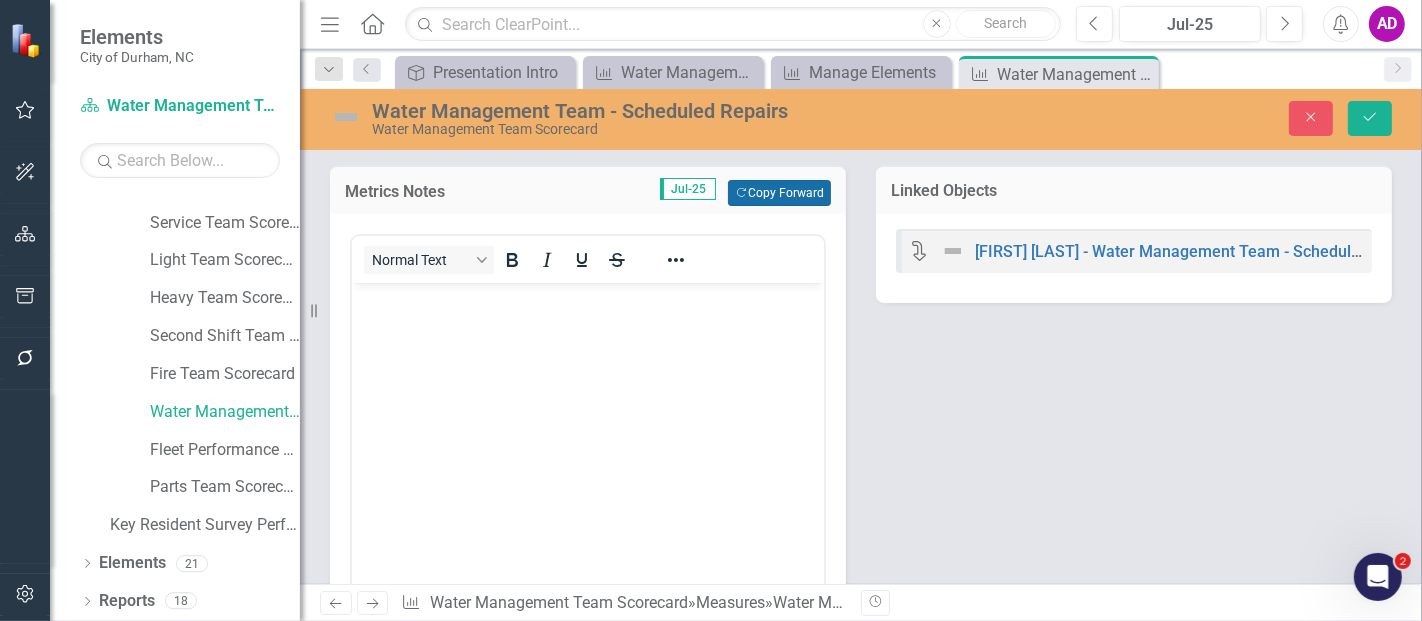 click on "Copy Forward  Copy Forward" at bounding box center [779, 193] 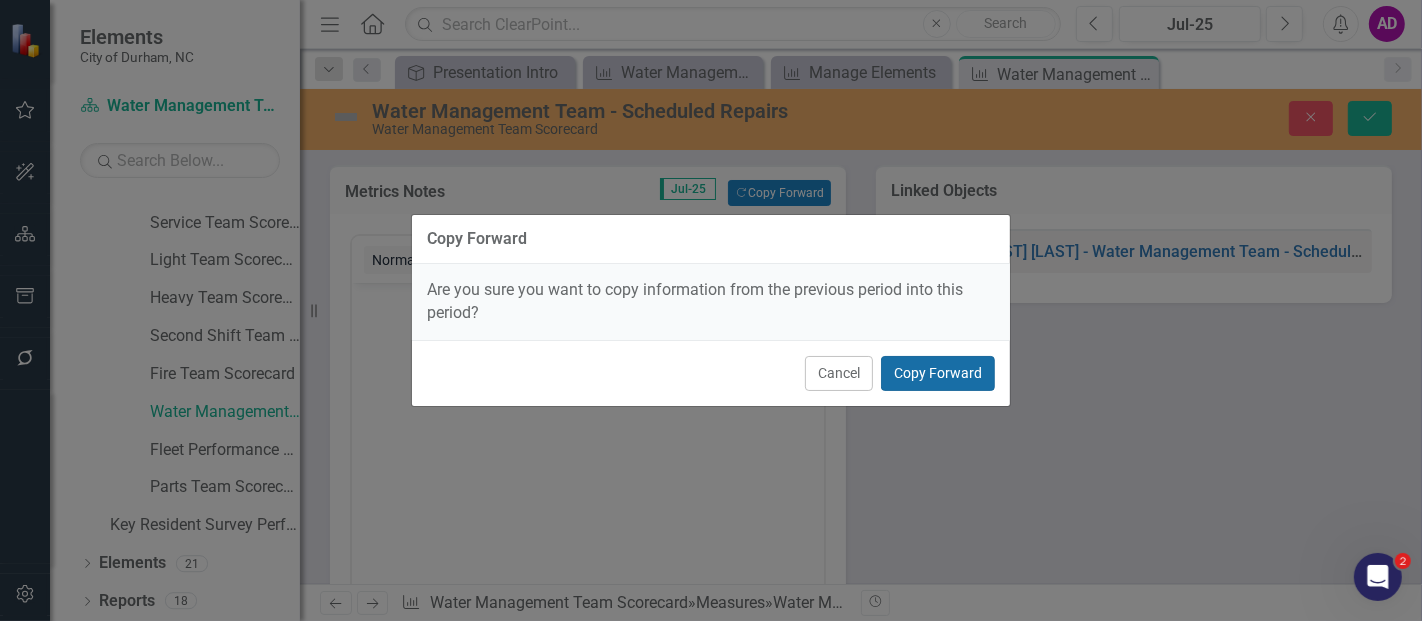 click on "Copy Forward" at bounding box center [938, 373] 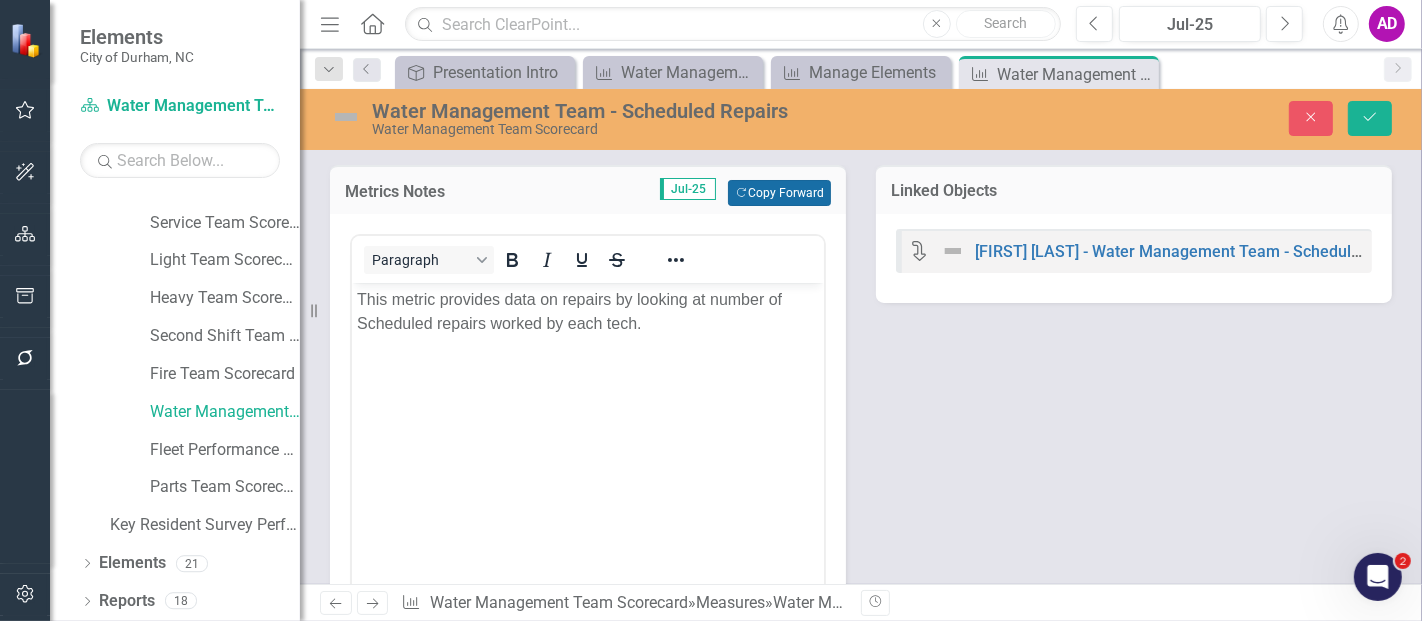 scroll, scrollTop: 333, scrollLeft: 0, axis: vertical 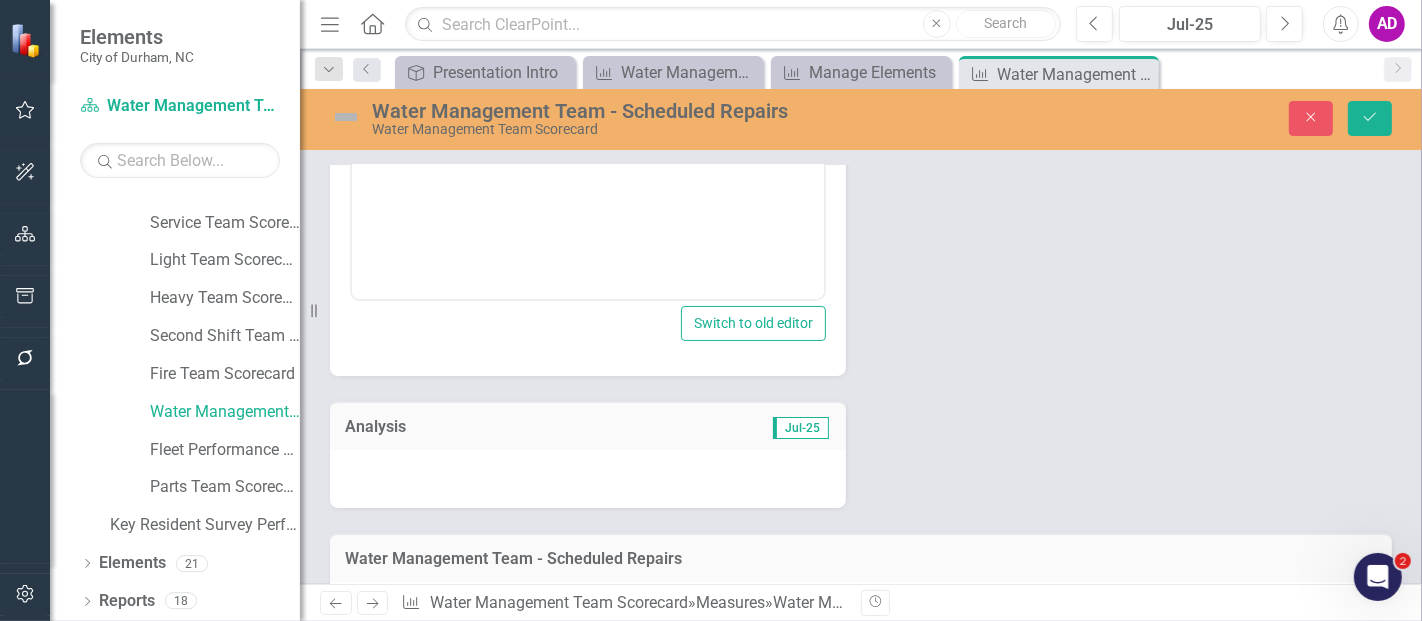 click at bounding box center (588, 479) 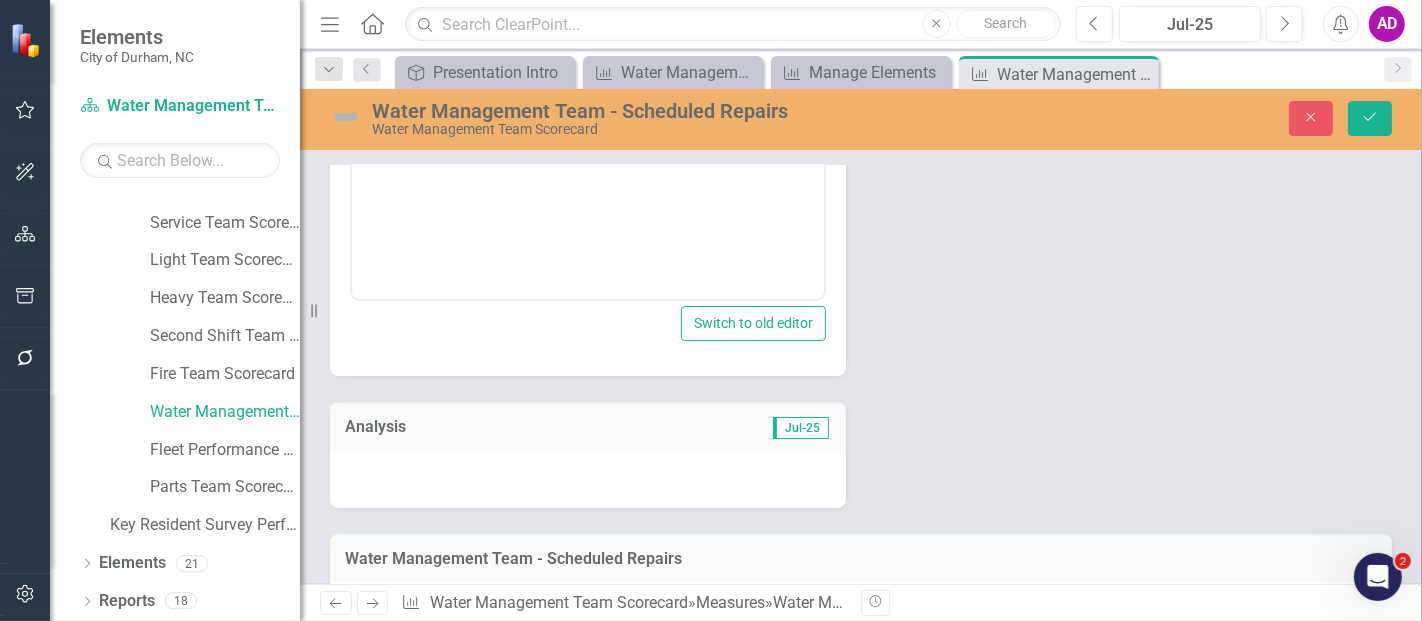 click at bounding box center [588, 479] 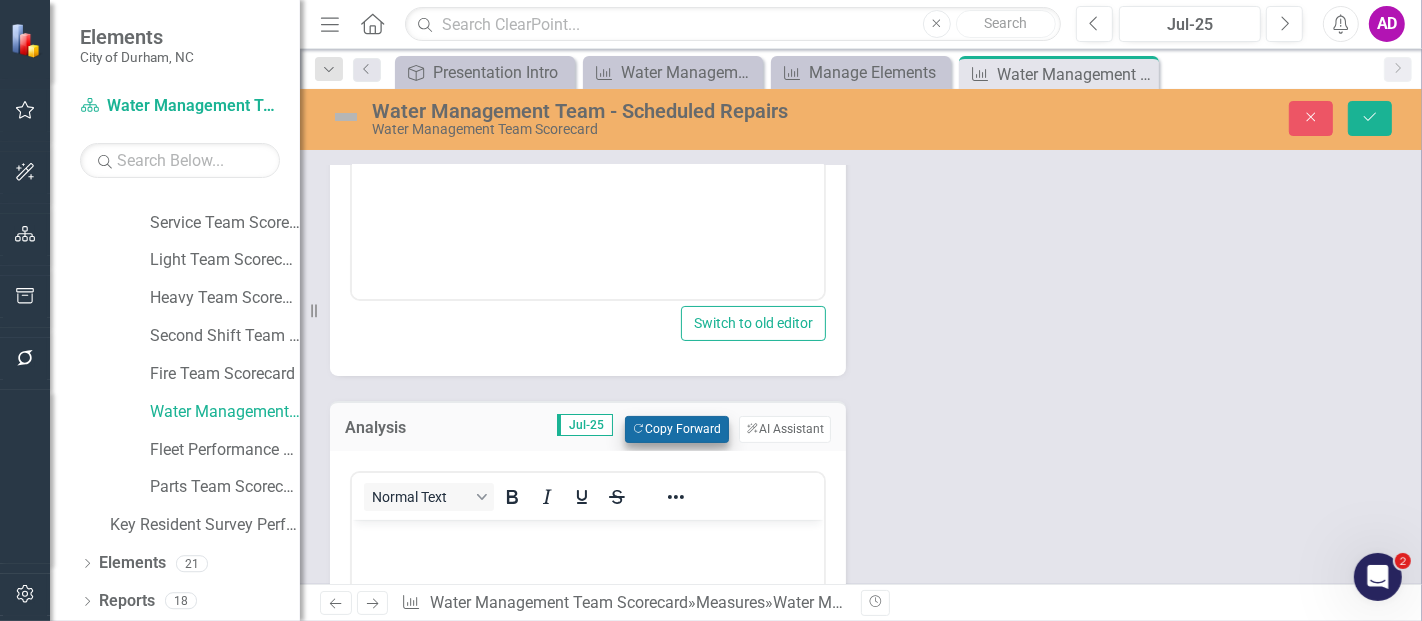scroll, scrollTop: 0, scrollLeft: 0, axis: both 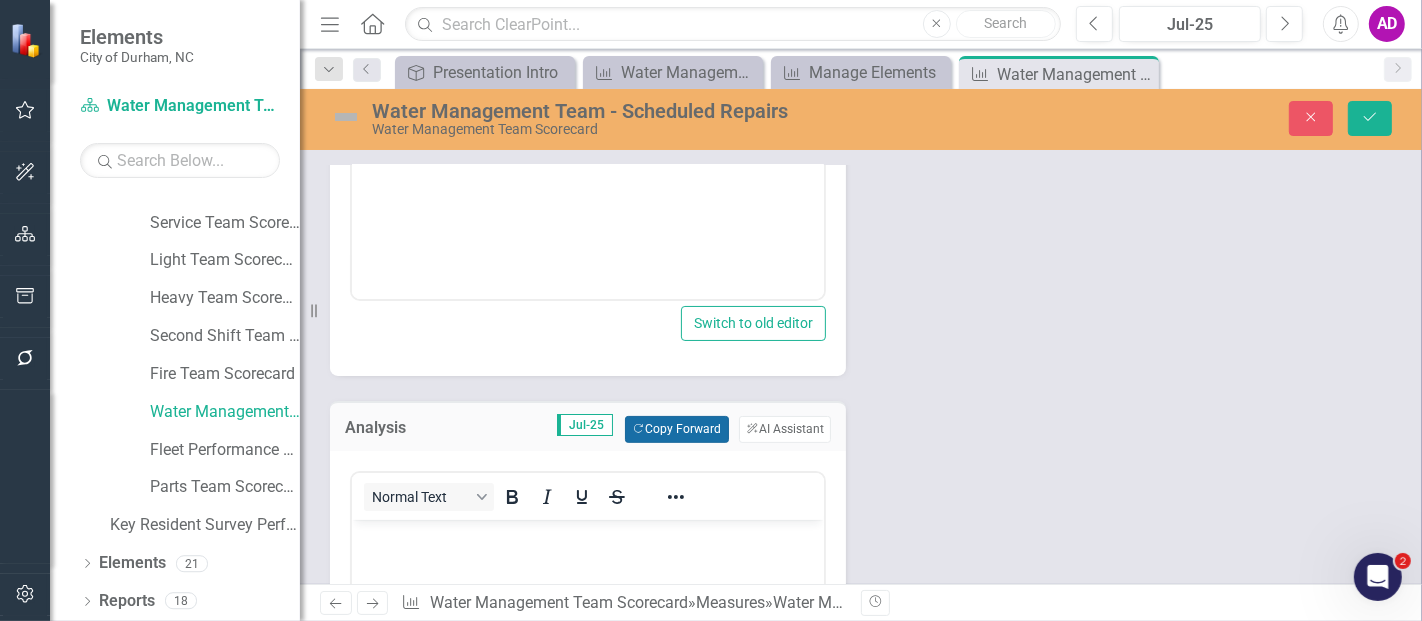 click on "Copy Forward  Copy Forward" at bounding box center [676, 429] 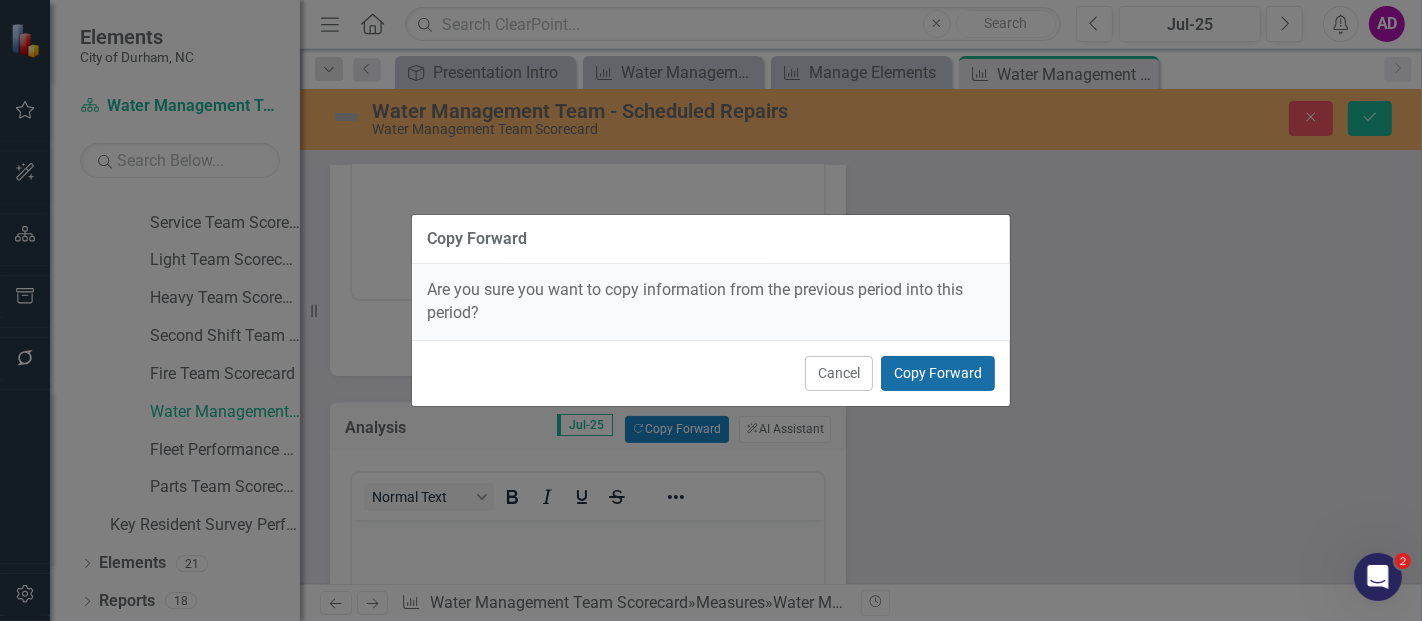 click on "Copy Forward" at bounding box center (938, 373) 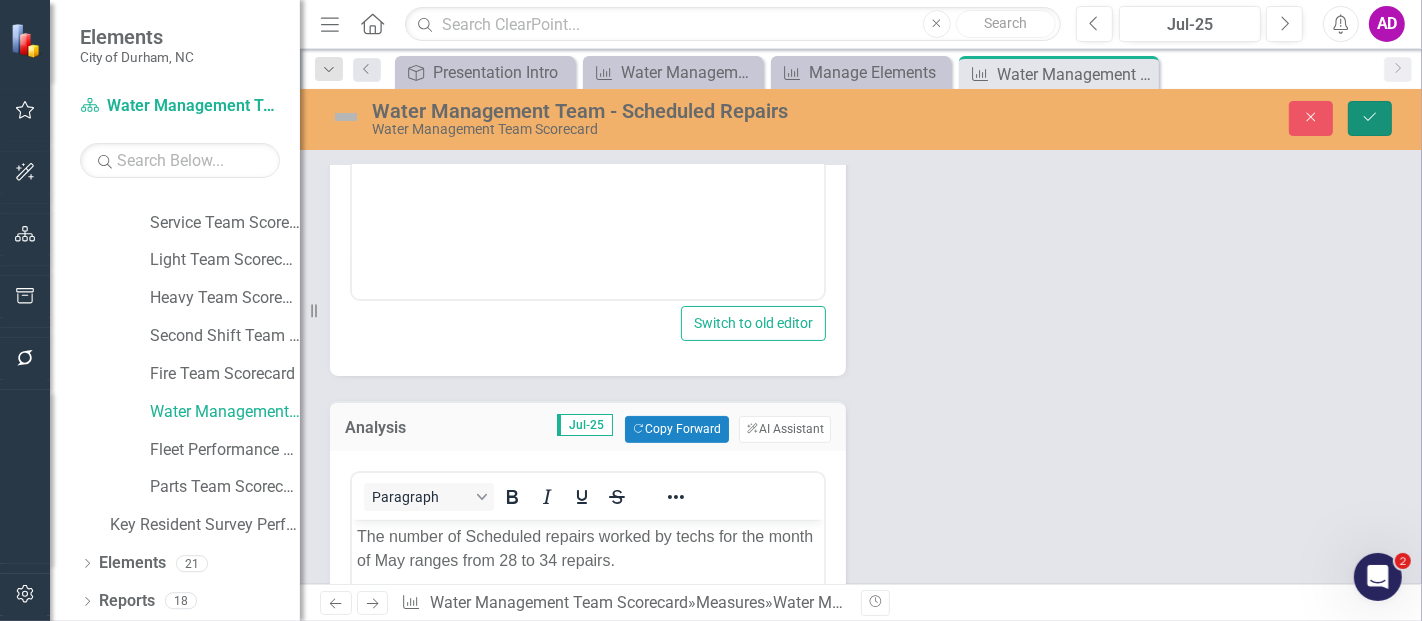 click on "Save" at bounding box center [1370, 118] 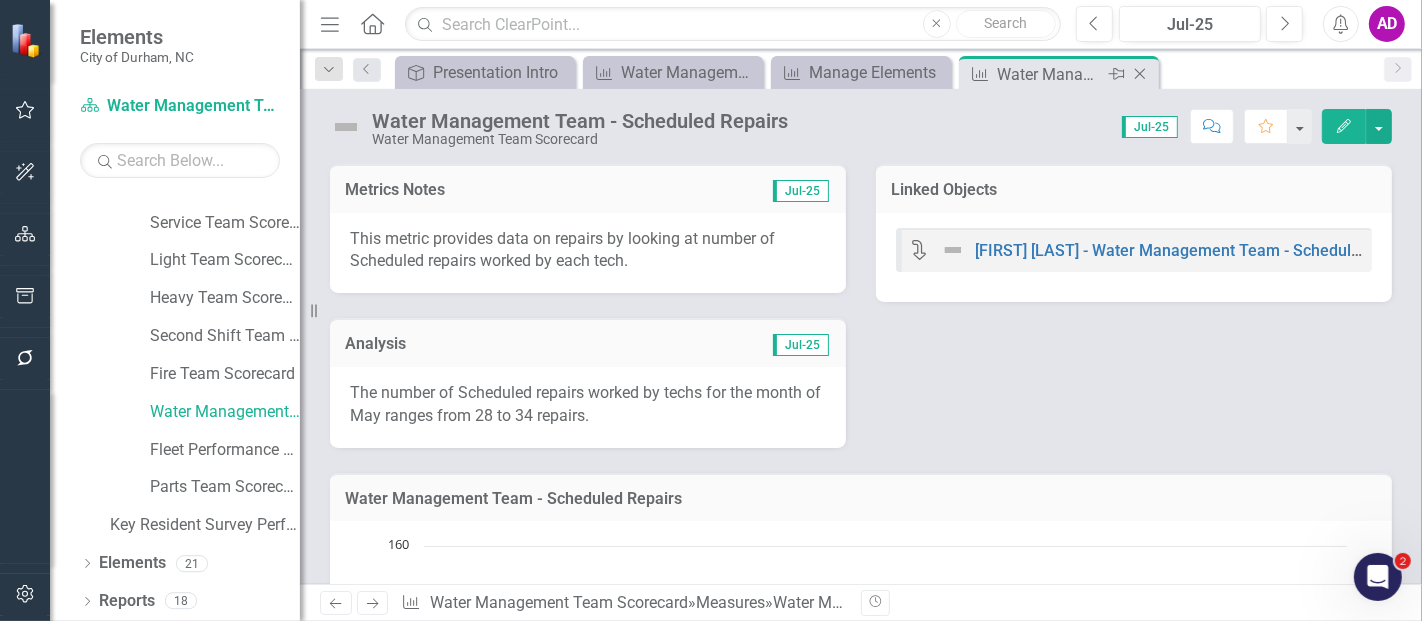 click on "Close" 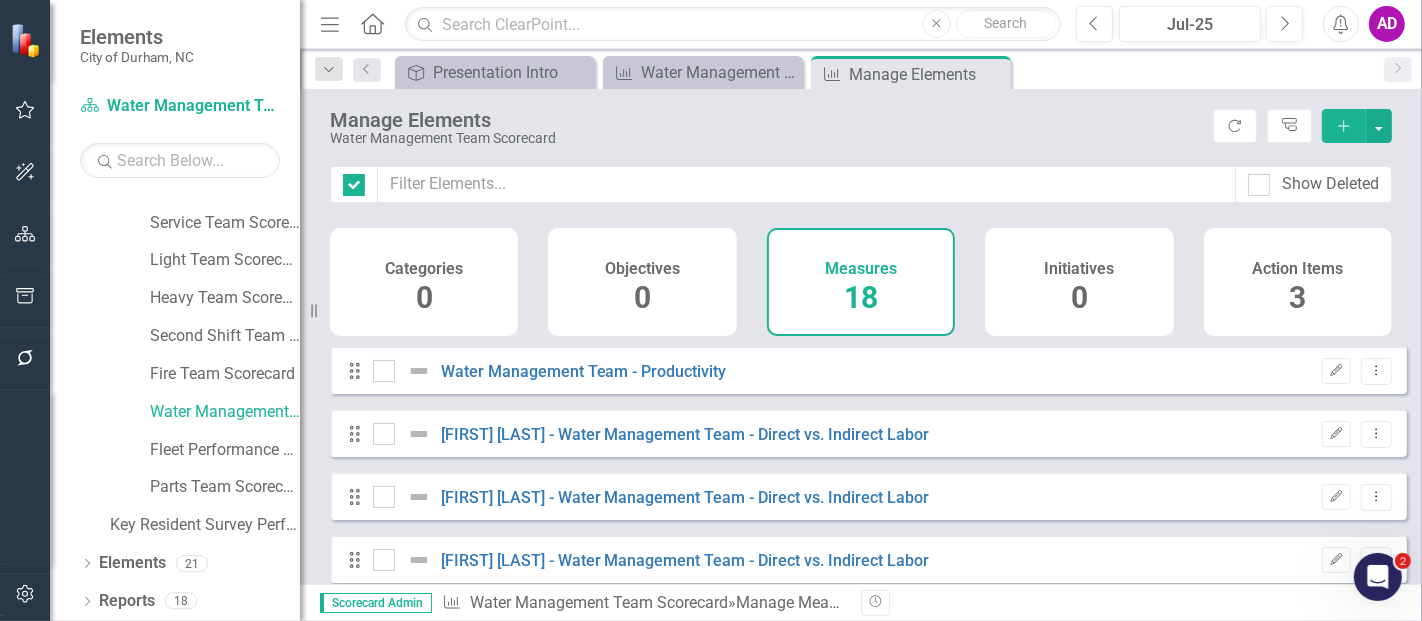 checkbox on "false" 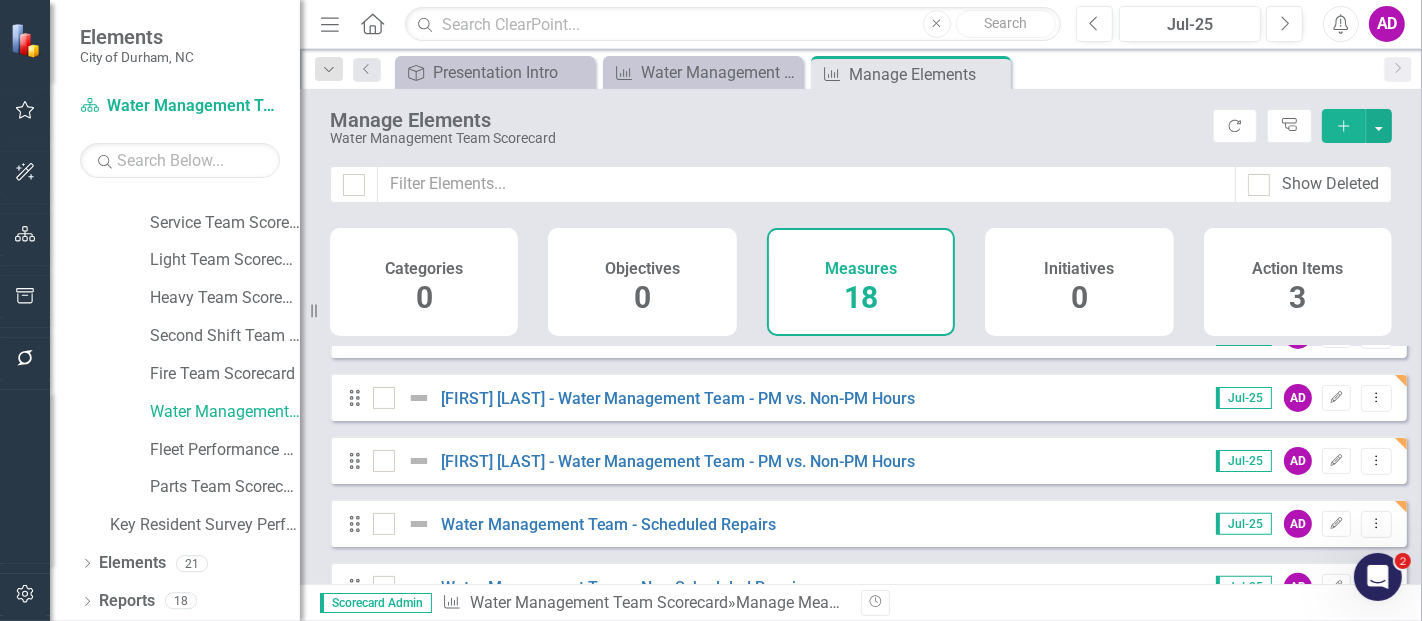 scroll, scrollTop: 777, scrollLeft: 0, axis: vertical 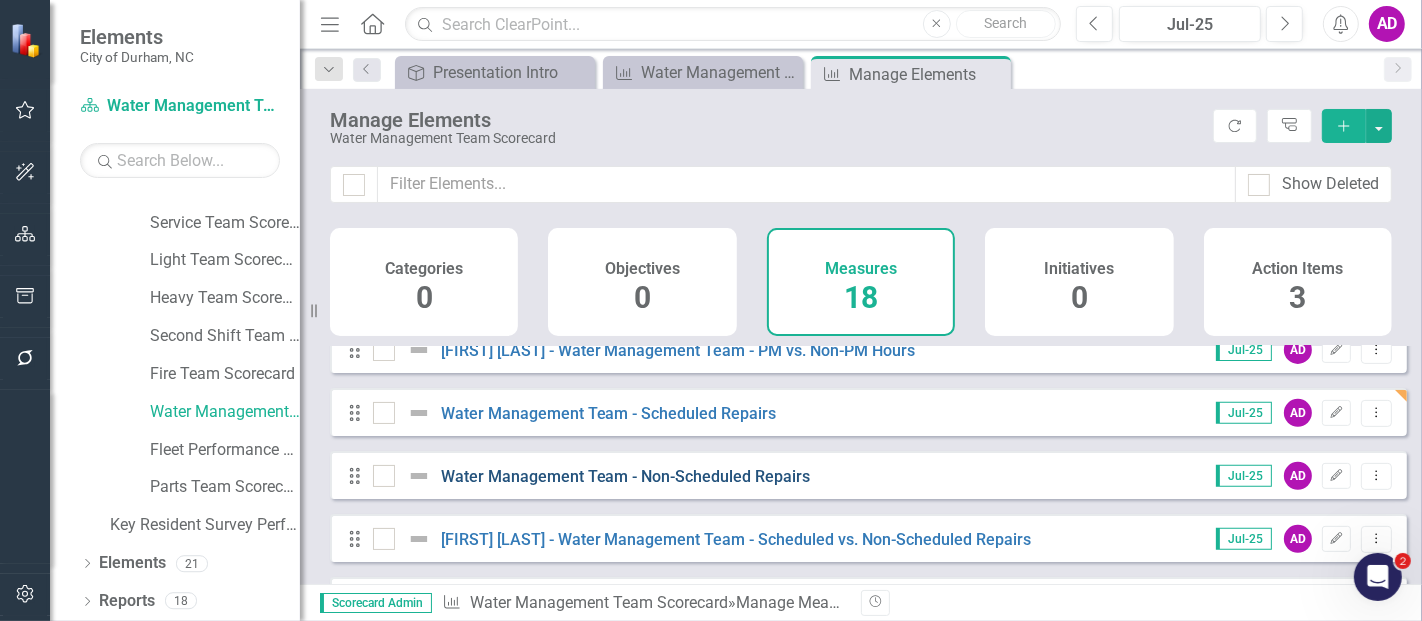 click on "Water Management Team - Non-Scheduled Repairs" at bounding box center (626, 476) 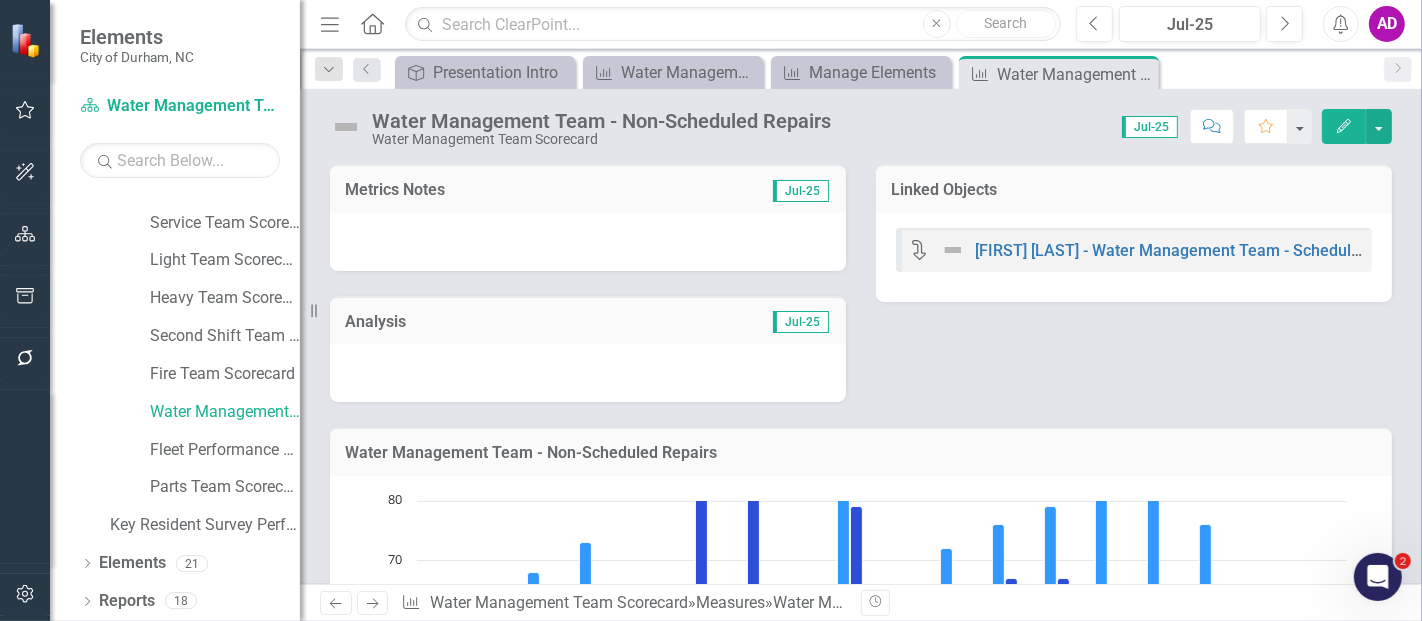 click at bounding box center (588, 242) 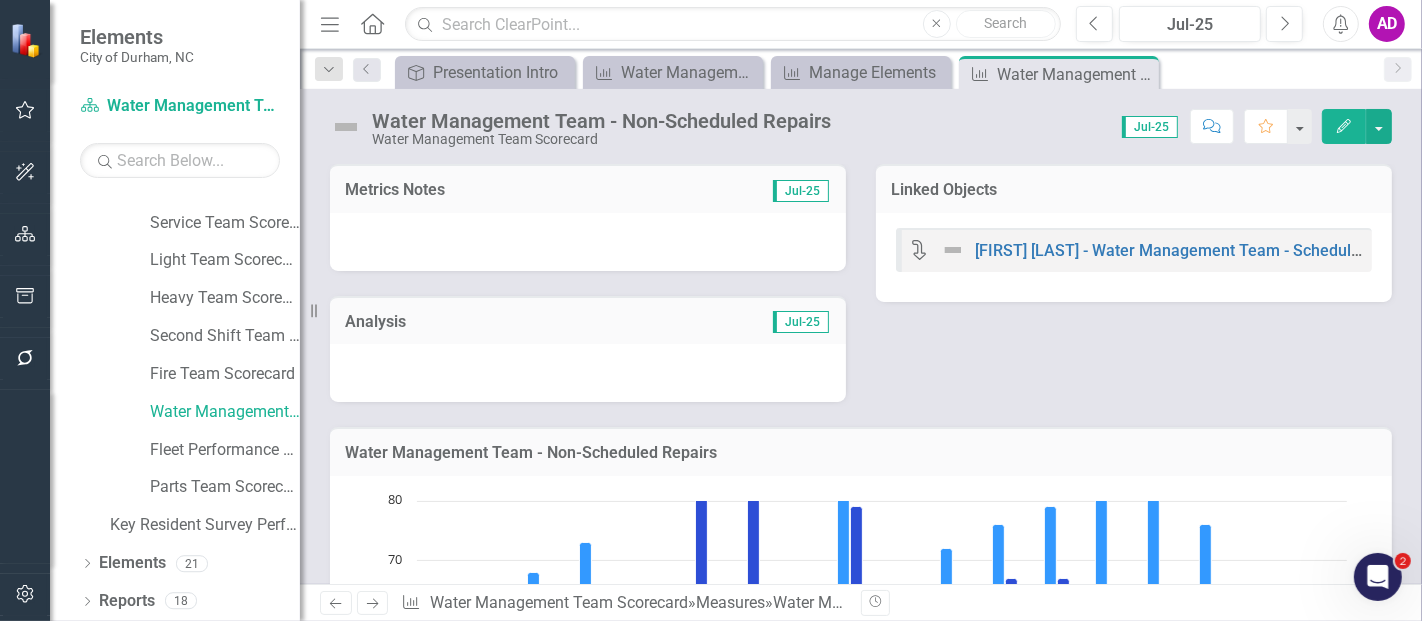 click at bounding box center (588, 242) 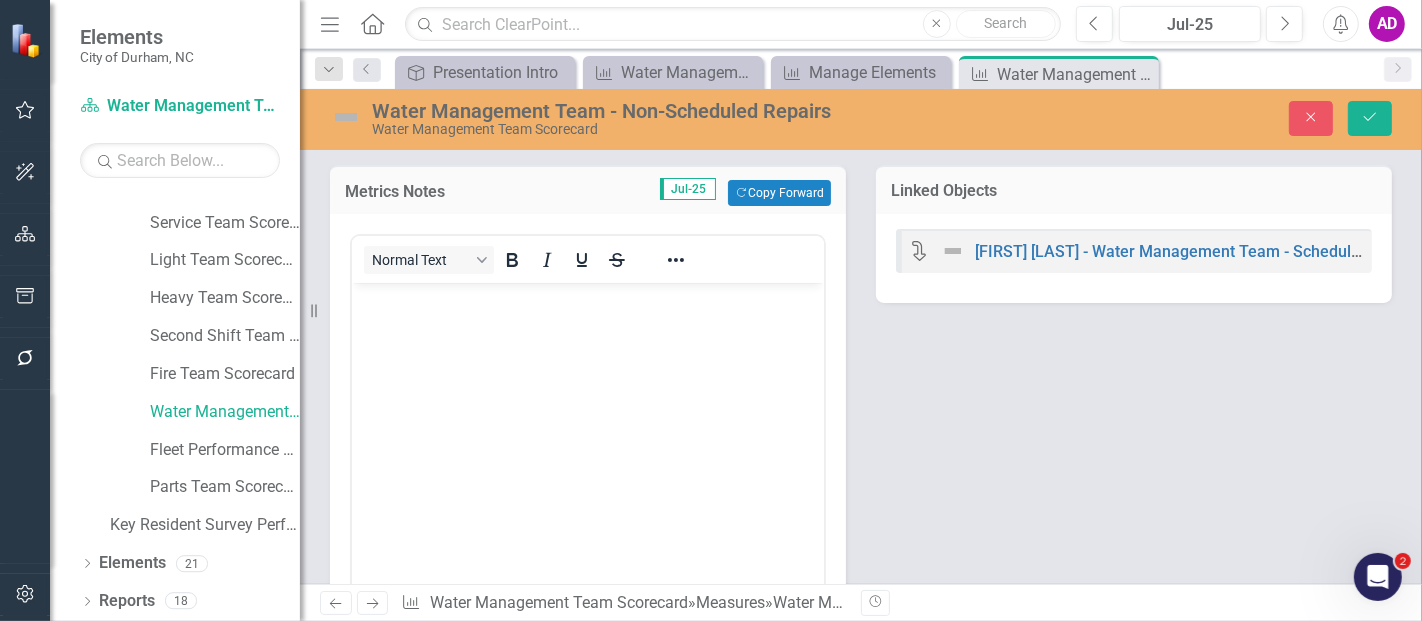 scroll, scrollTop: 0, scrollLeft: 0, axis: both 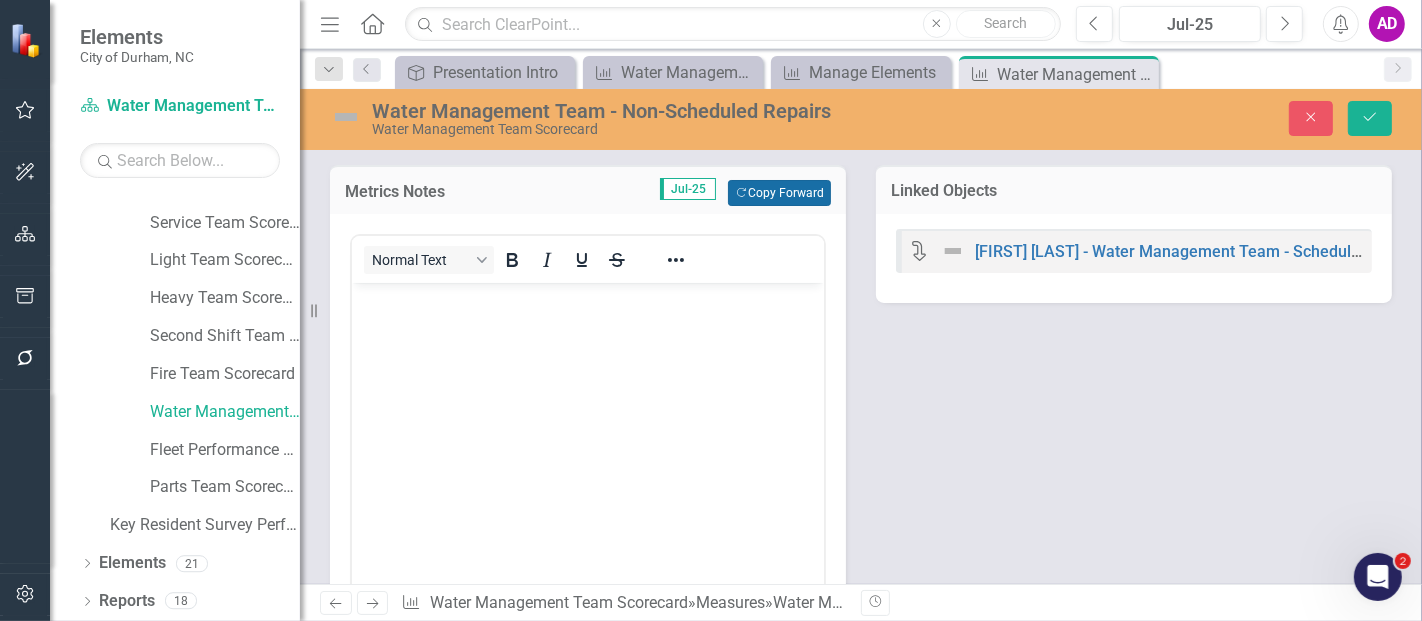 click on "Copy Forward  Copy Forward" at bounding box center [779, 193] 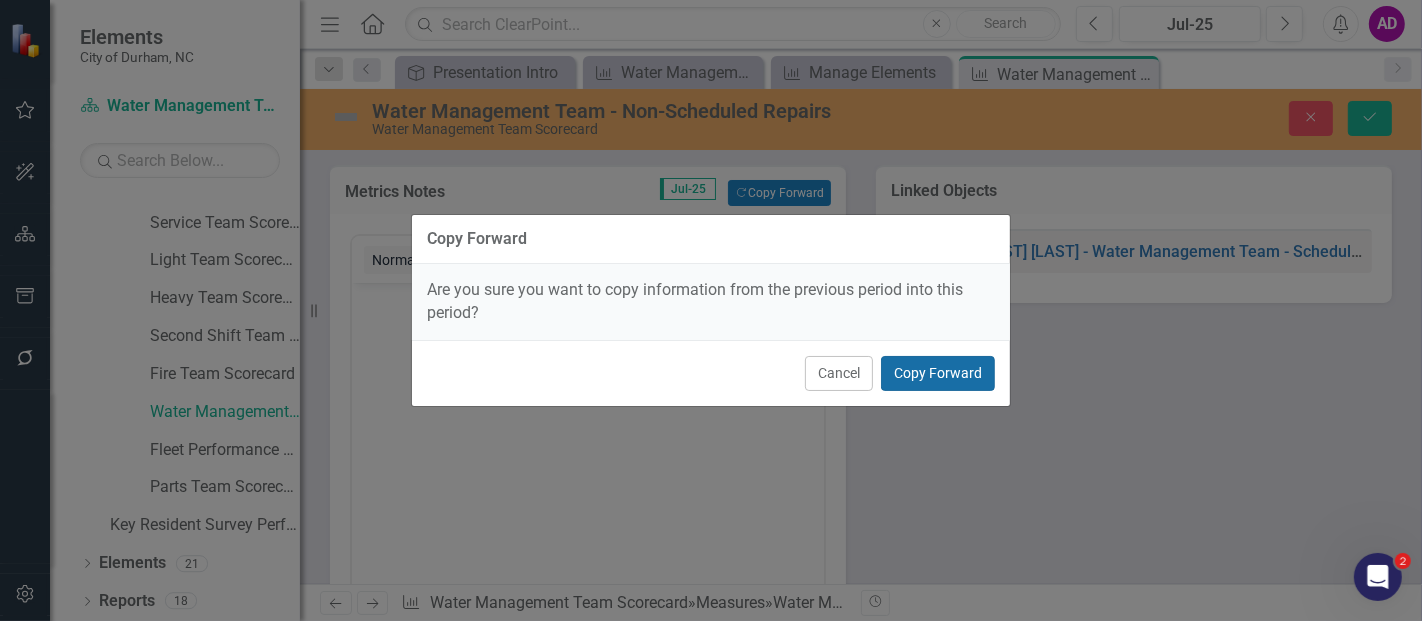 click on "Copy Forward" at bounding box center [938, 373] 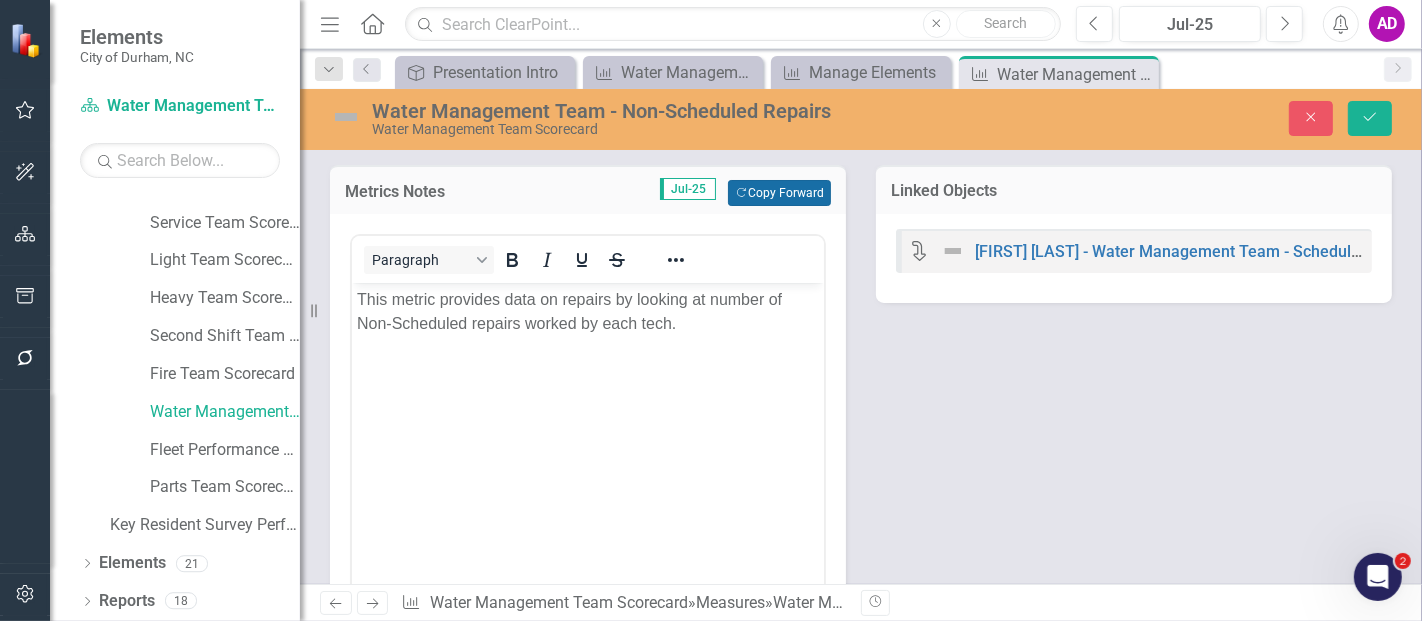 scroll, scrollTop: 444, scrollLeft: 0, axis: vertical 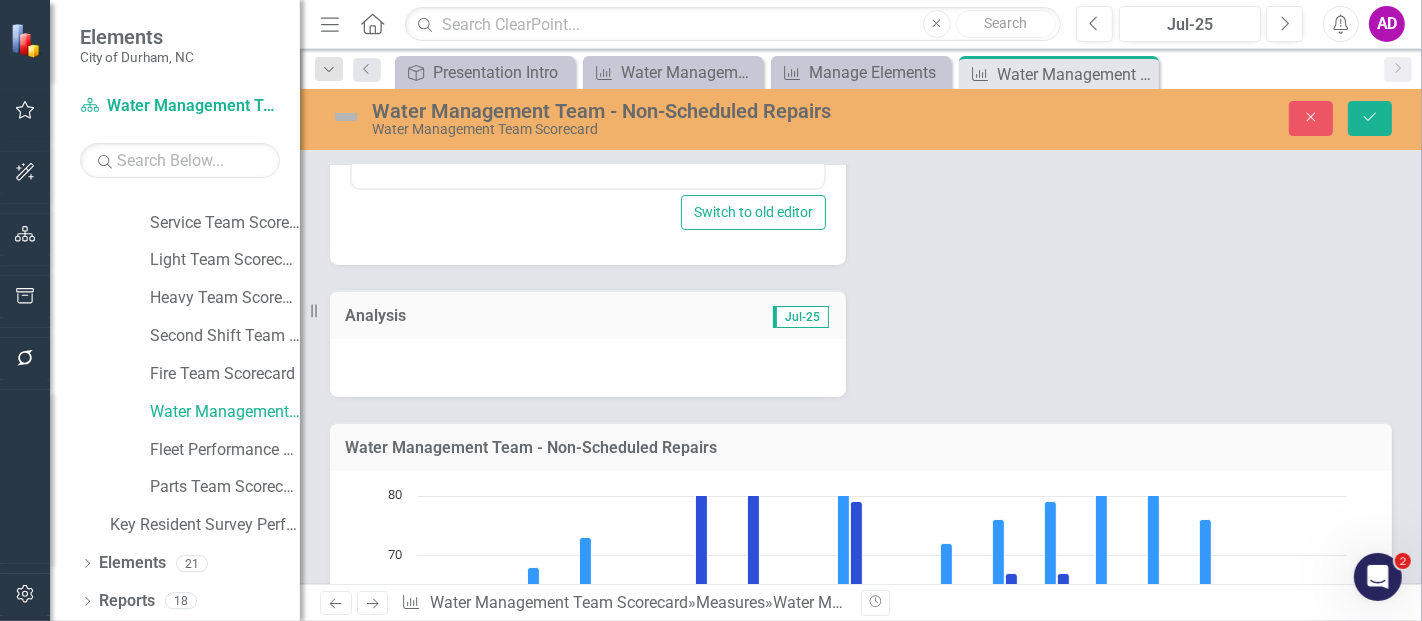 click at bounding box center [588, 368] 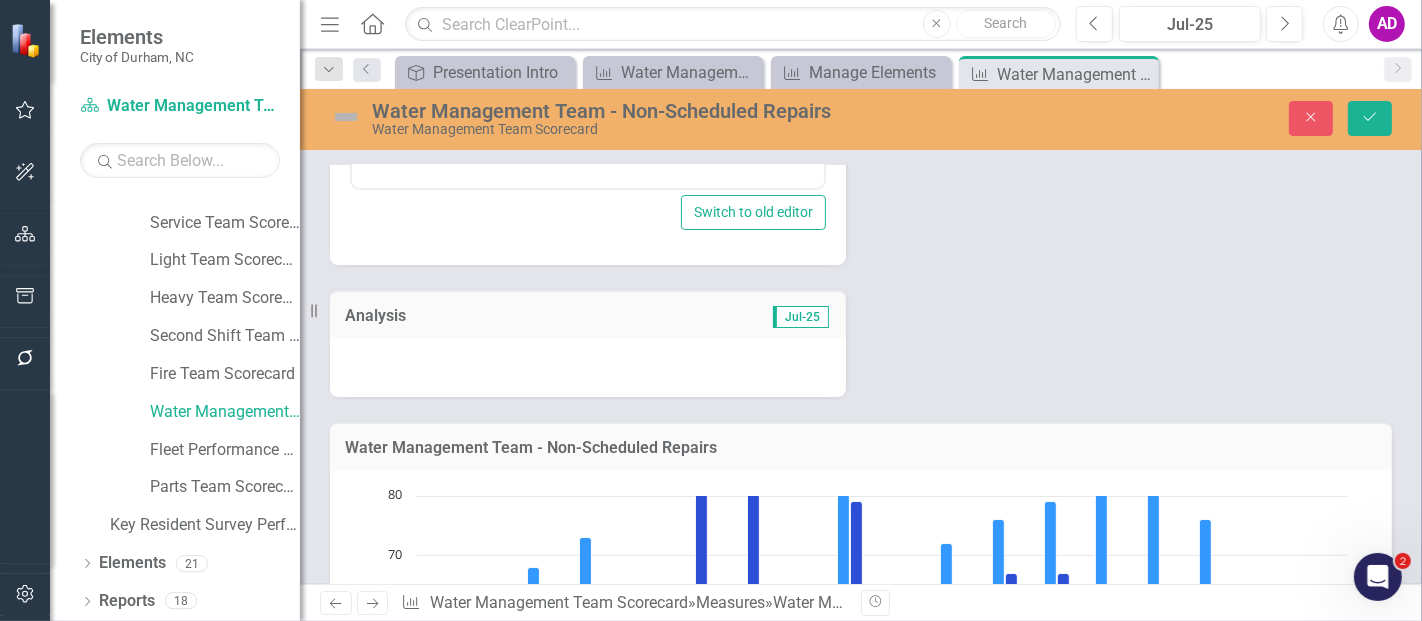 click at bounding box center (588, 368) 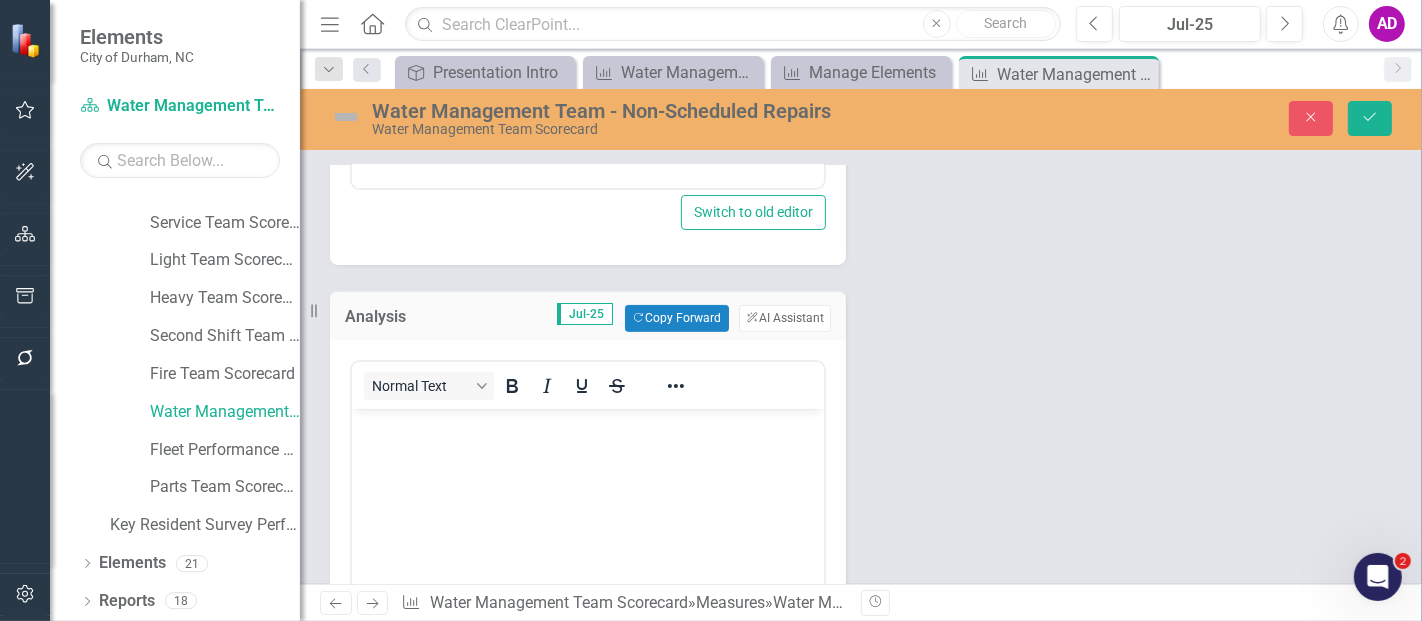scroll, scrollTop: 0, scrollLeft: 0, axis: both 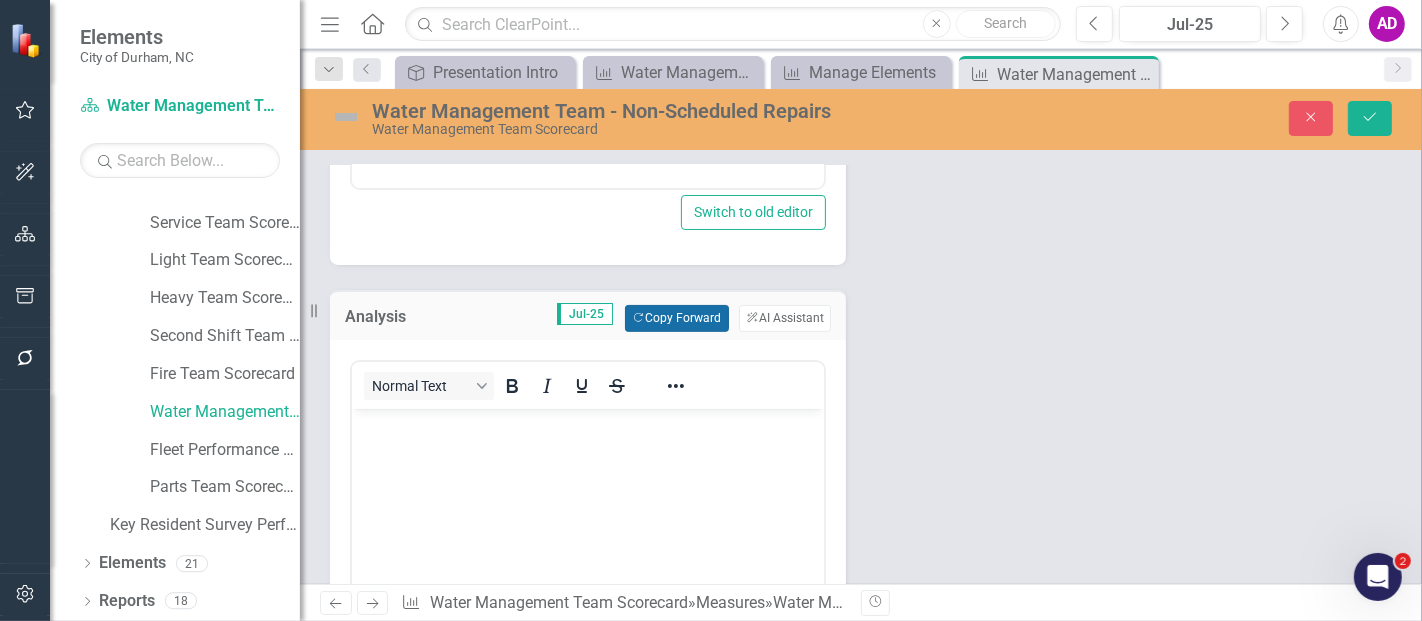 click on "Copy Forward  Copy Forward" at bounding box center [676, 318] 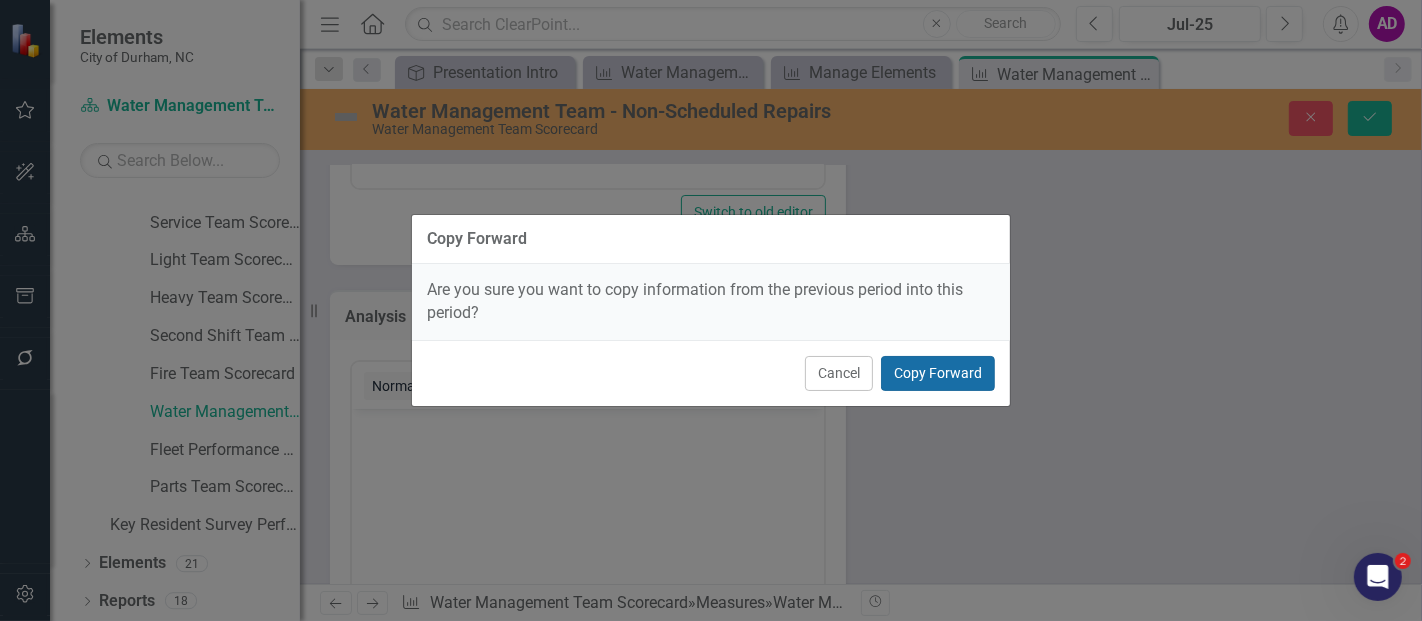 click on "Copy Forward" at bounding box center [938, 373] 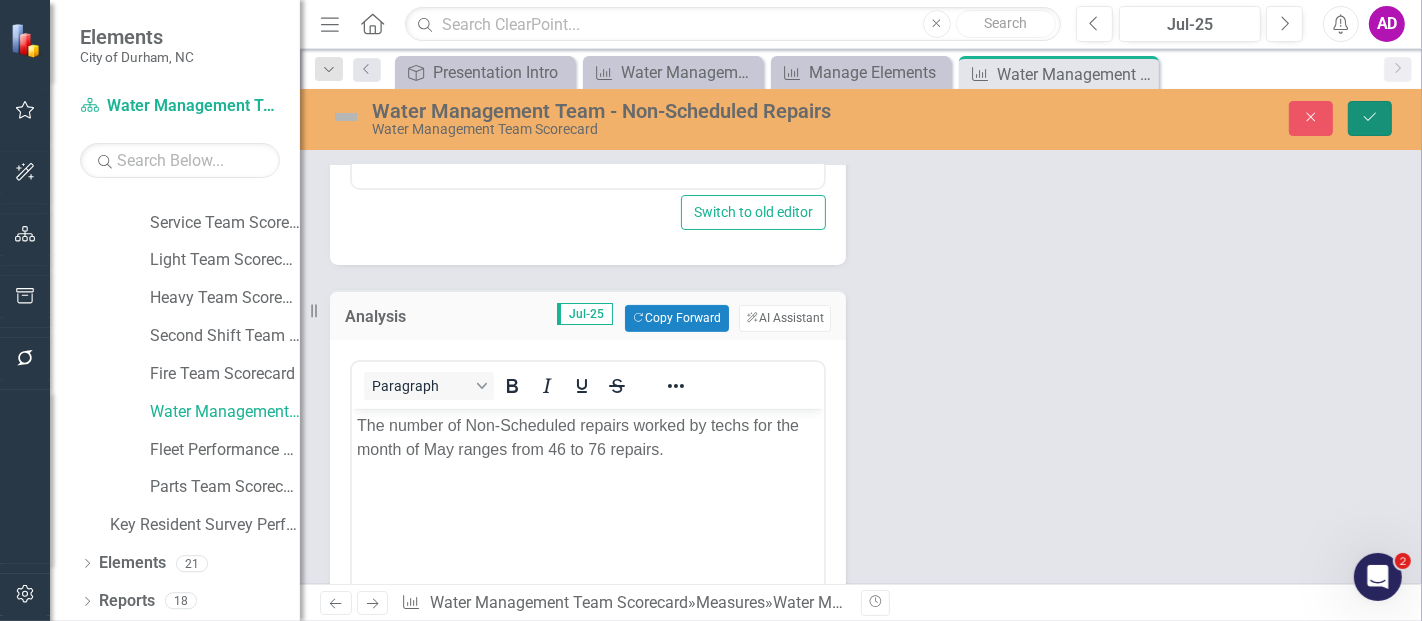 click on "Save" at bounding box center [1370, 118] 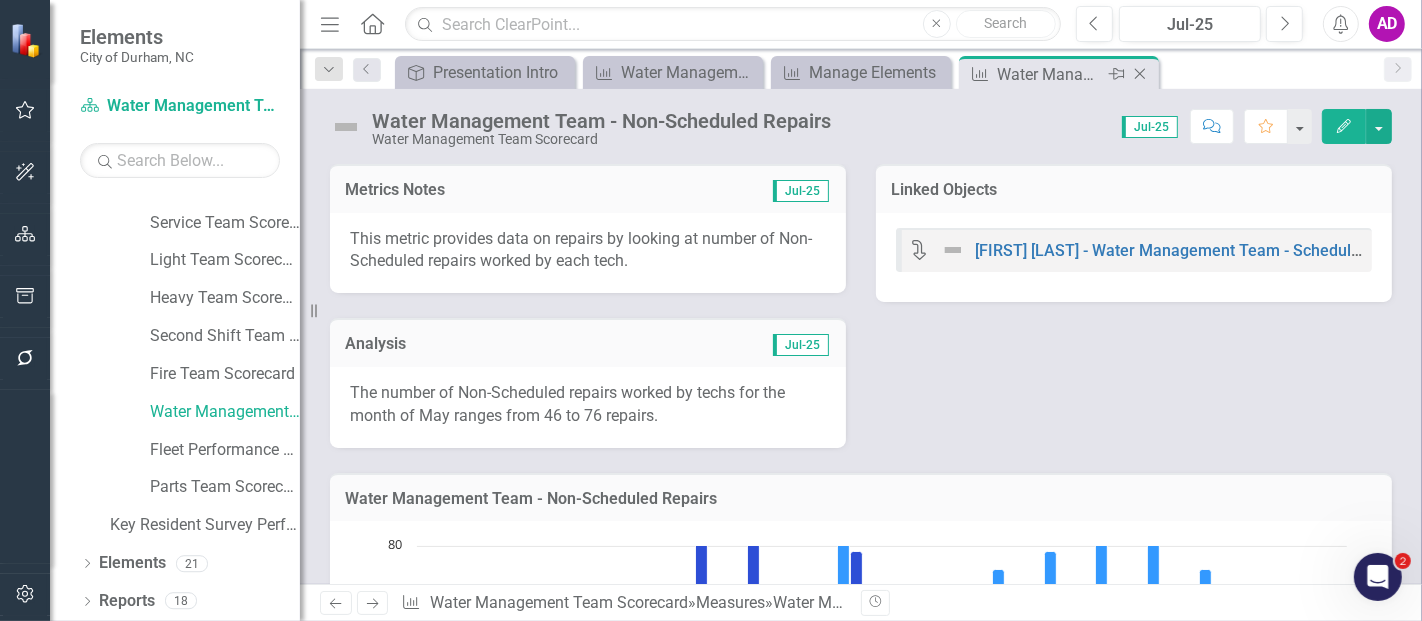 click on "Close" 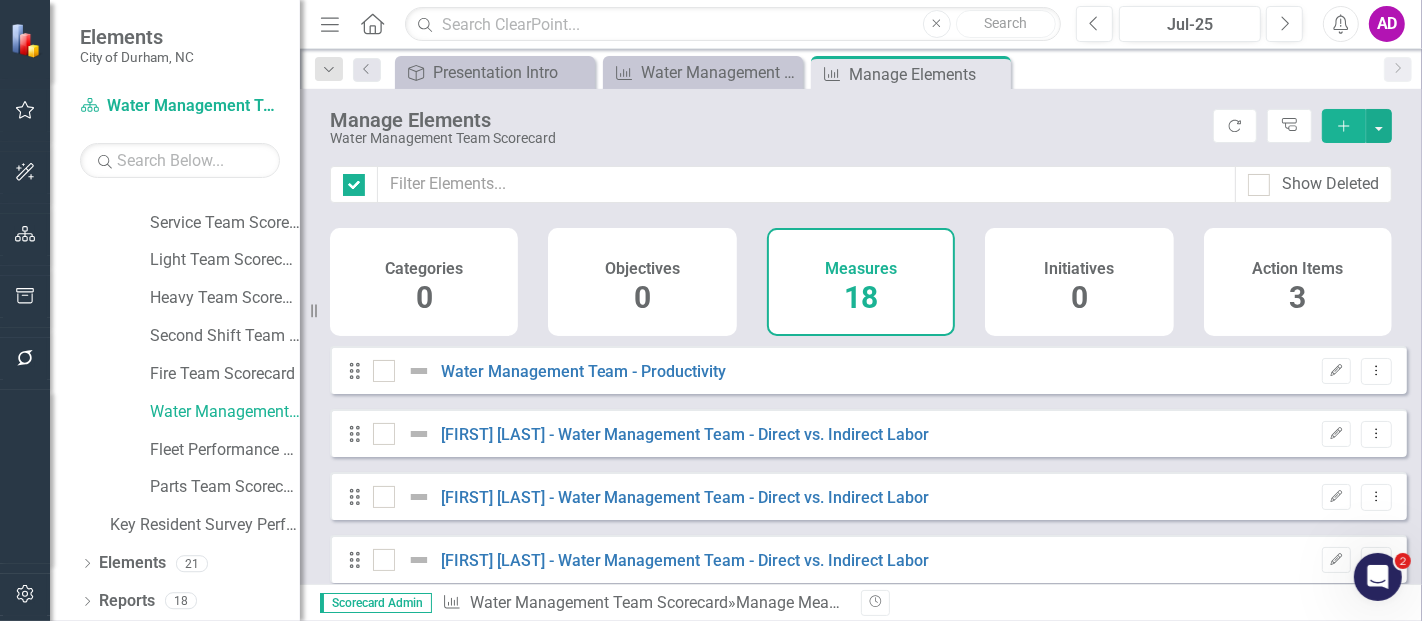 checkbox on "false" 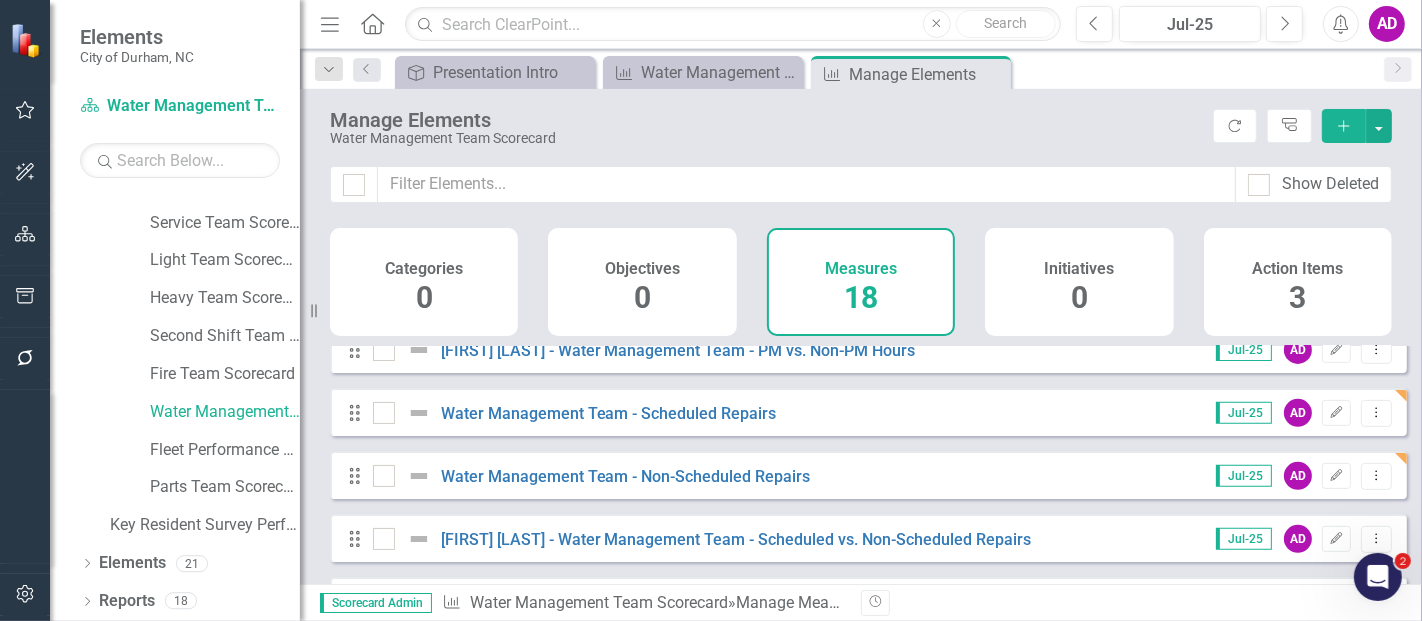scroll, scrollTop: 888, scrollLeft: 0, axis: vertical 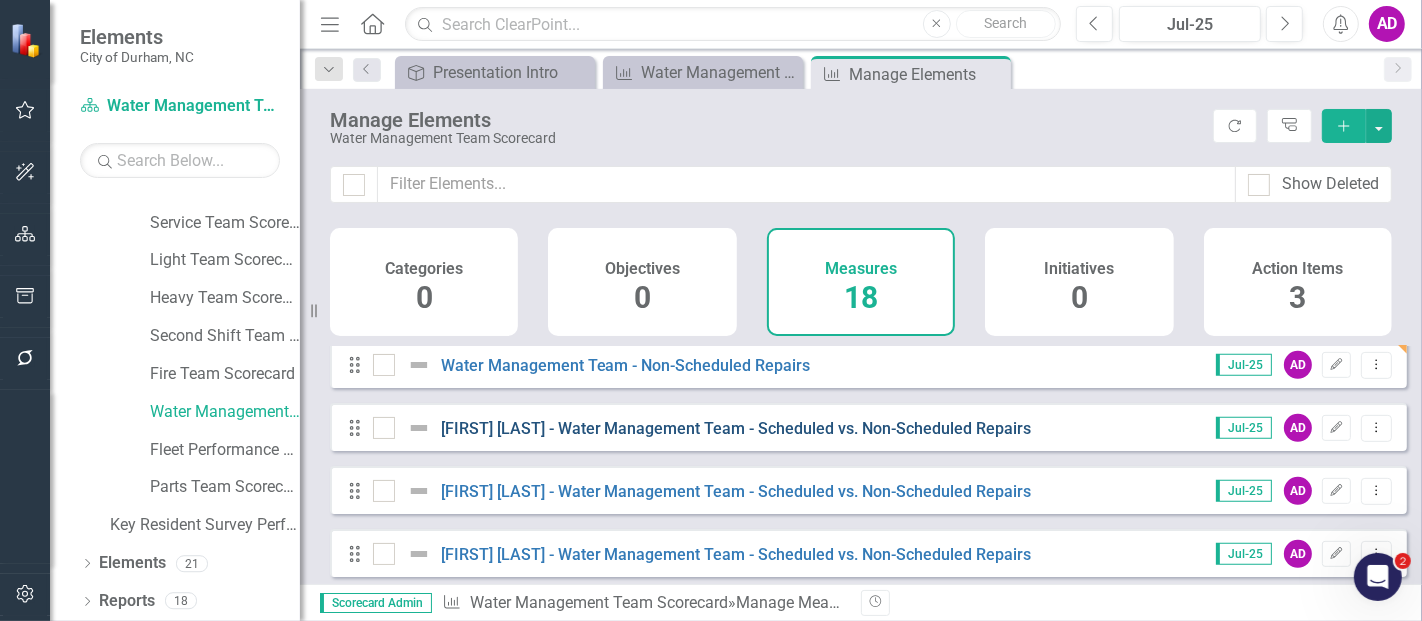 click on "[FIRST] [LAST] - Water Management Team - Scheduled vs. Non-Scheduled Repairs" at bounding box center [736, 428] 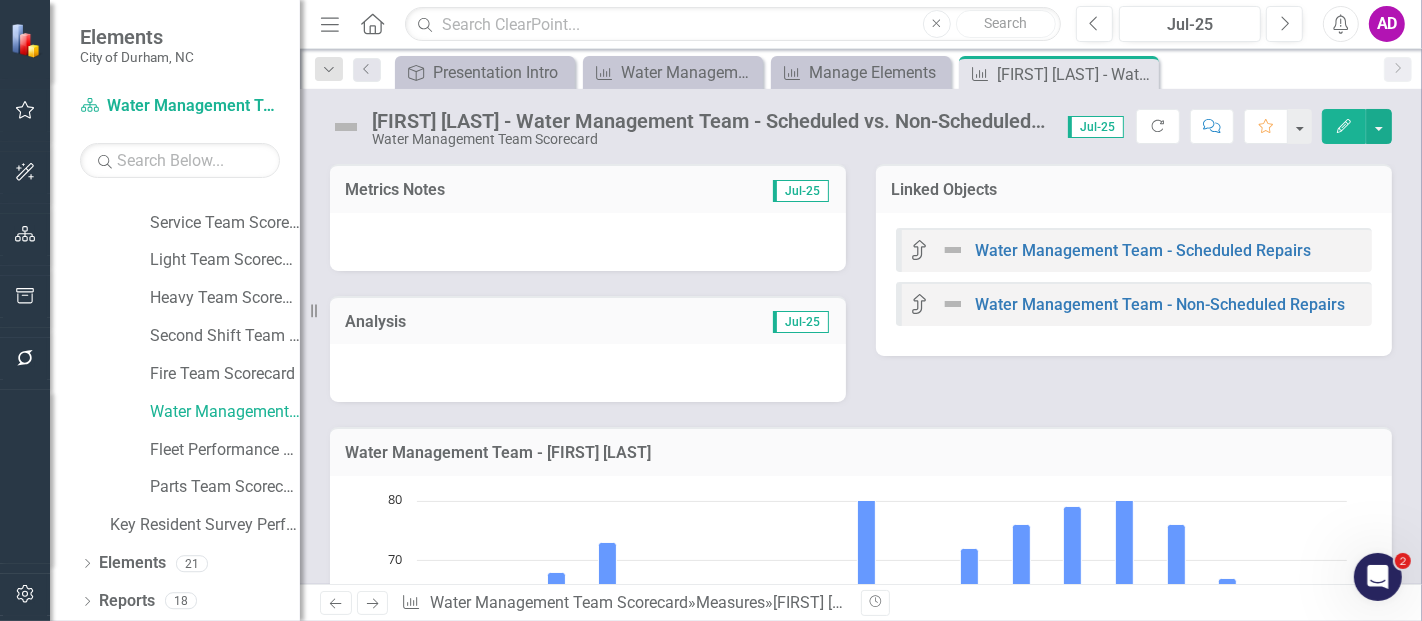 click at bounding box center [588, 242] 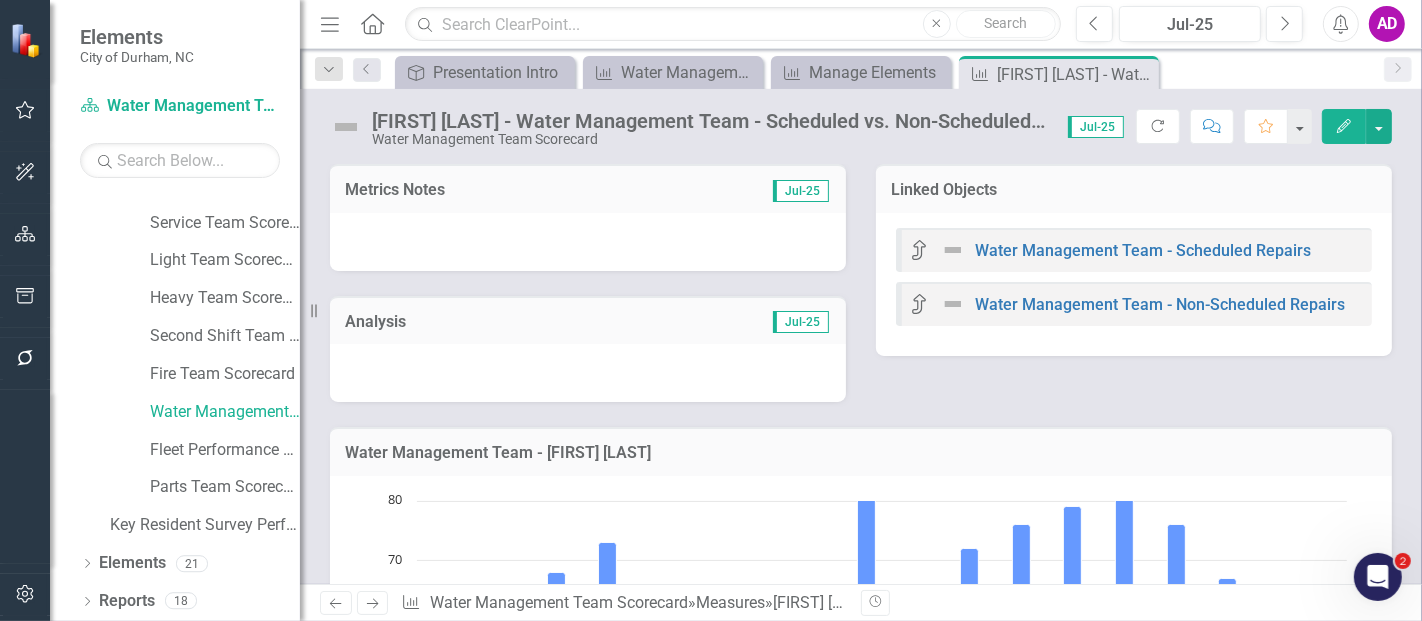 click at bounding box center [588, 242] 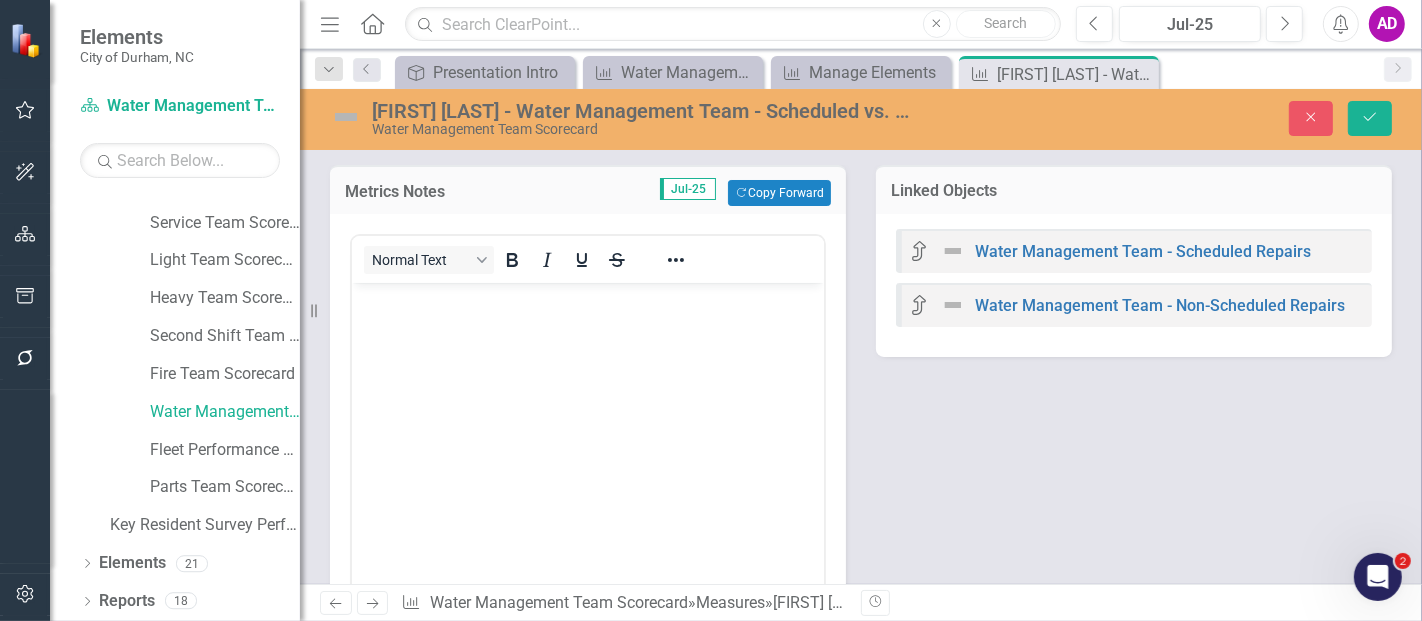 scroll, scrollTop: 0, scrollLeft: 0, axis: both 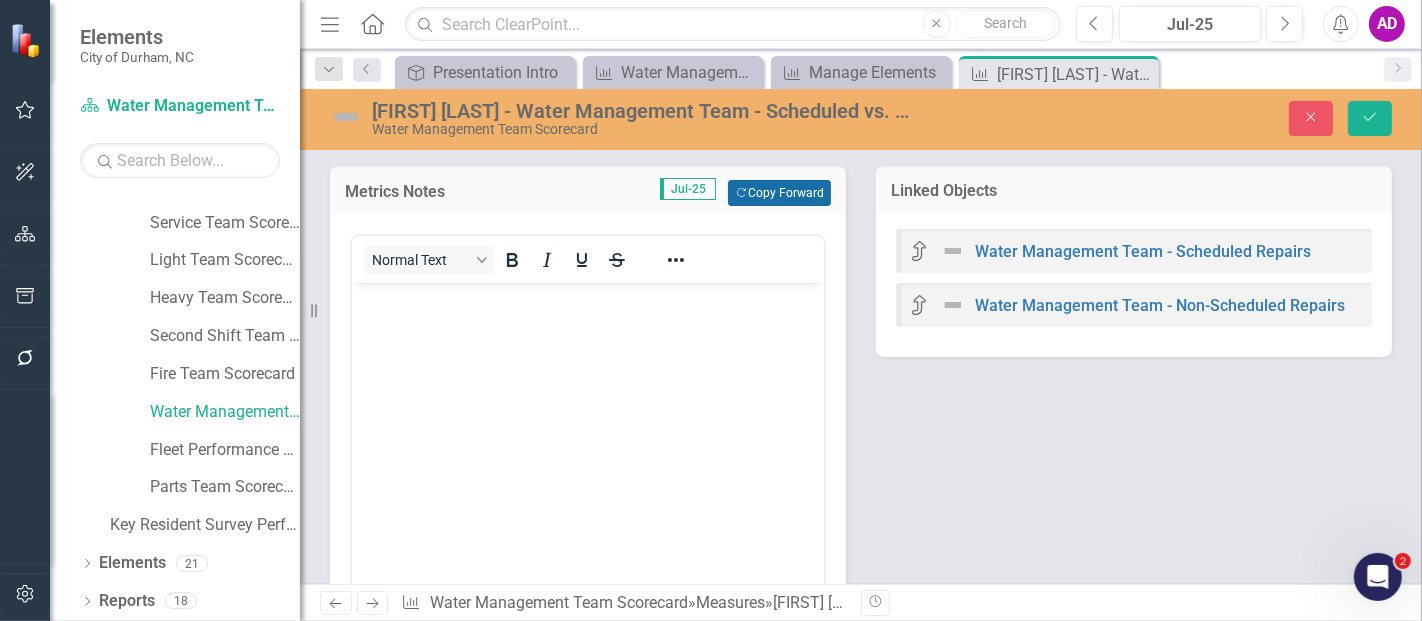 click on "Copy Forward  Copy Forward" at bounding box center (779, 193) 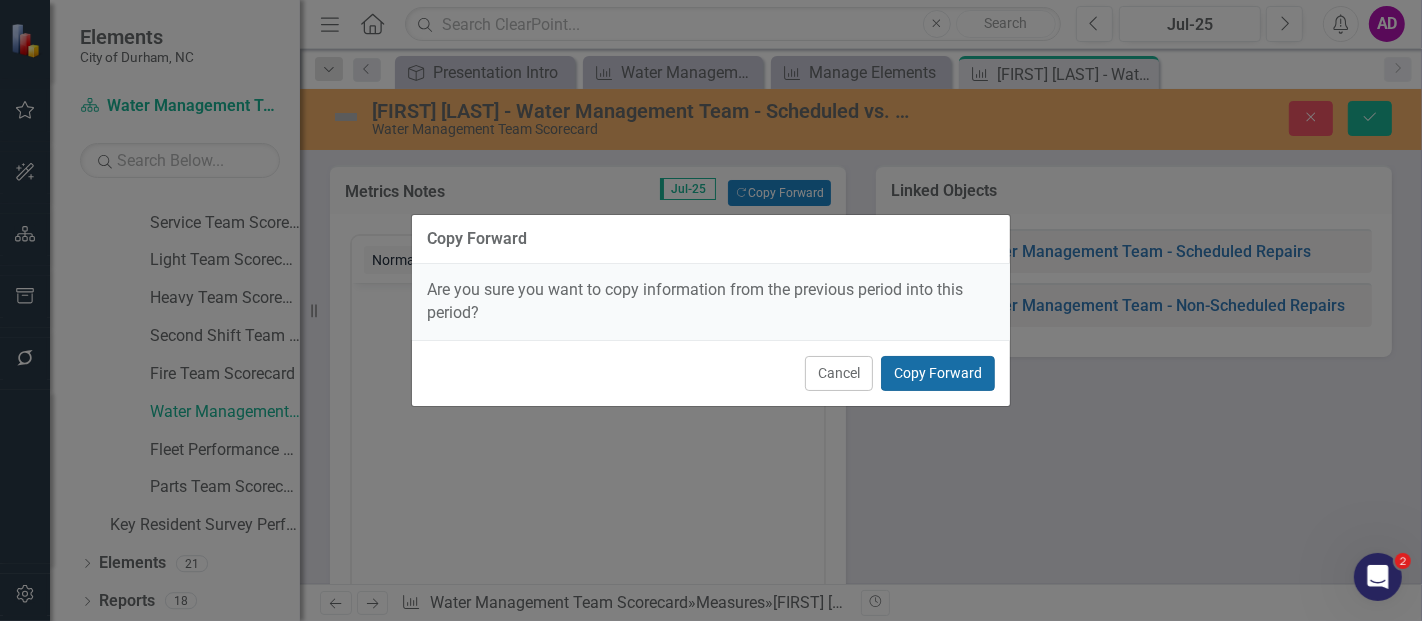 click on "Copy Forward" at bounding box center (938, 373) 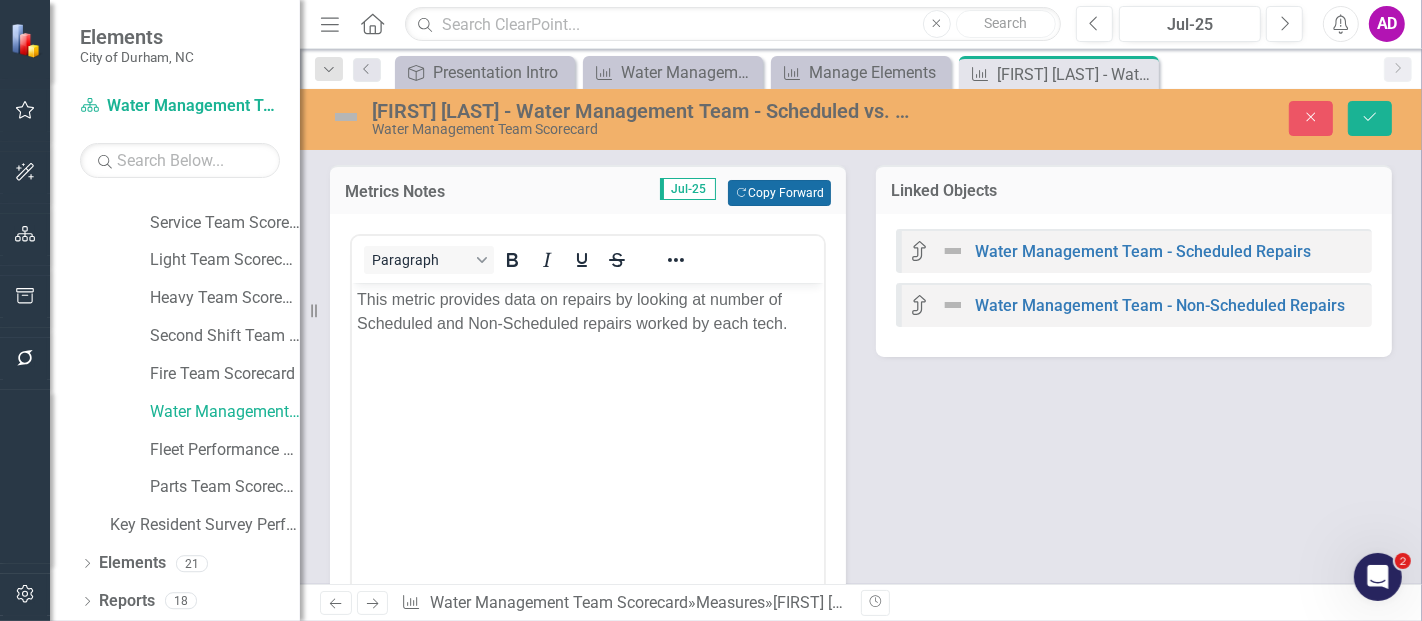 scroll, scrollTop: 333, scrollLeft: 0, axis: vertical 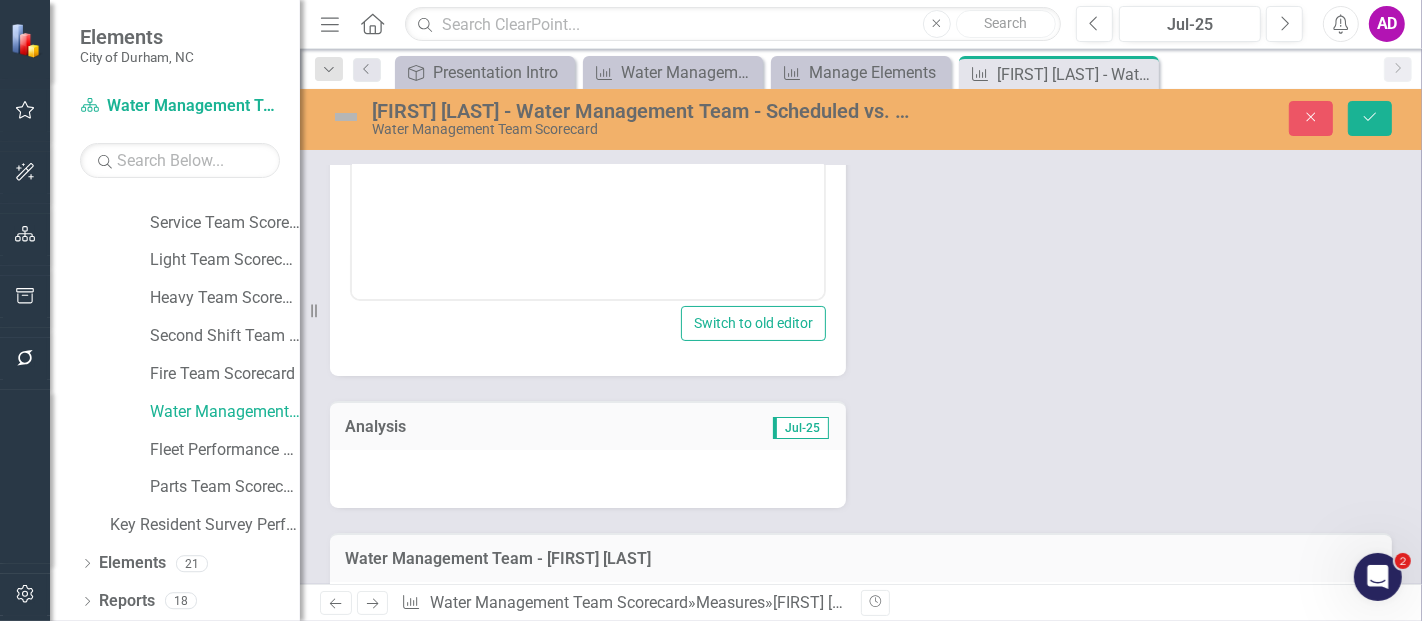 click at bounding box center [588, 479] 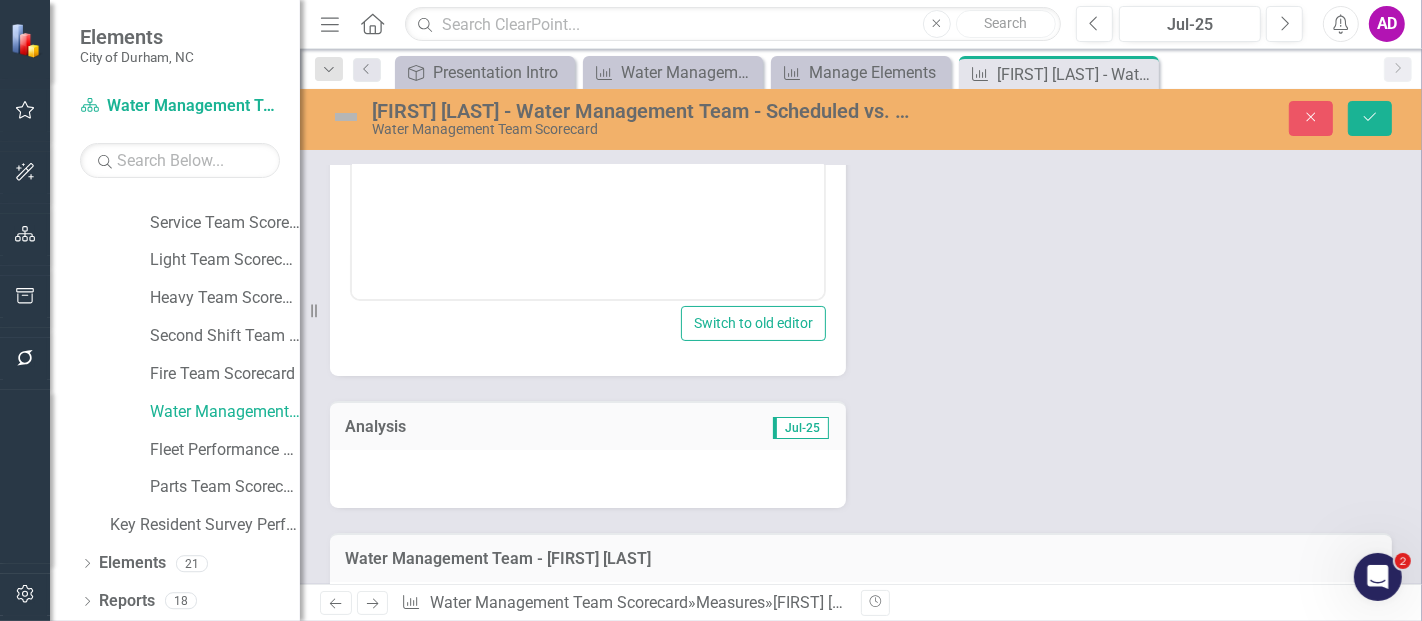 click at bounding box center [588, 479] 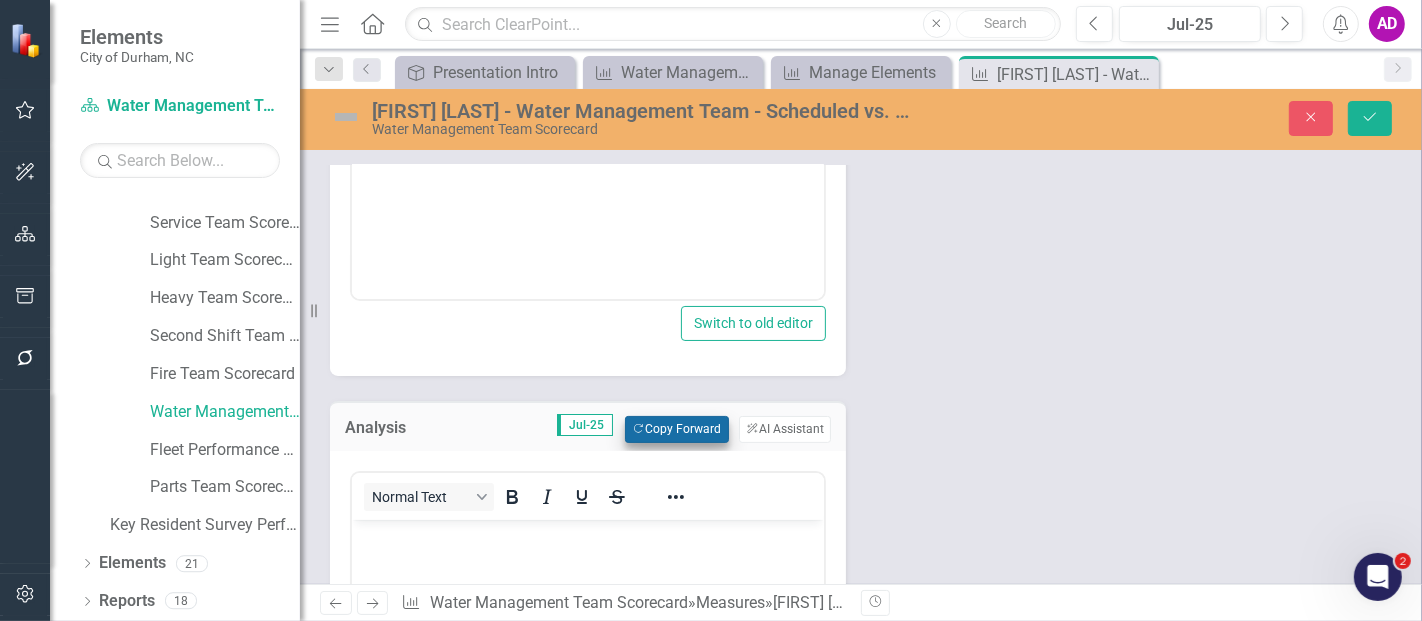 scroll, scrollTop: 0, scrollLeft: 0, axis: both 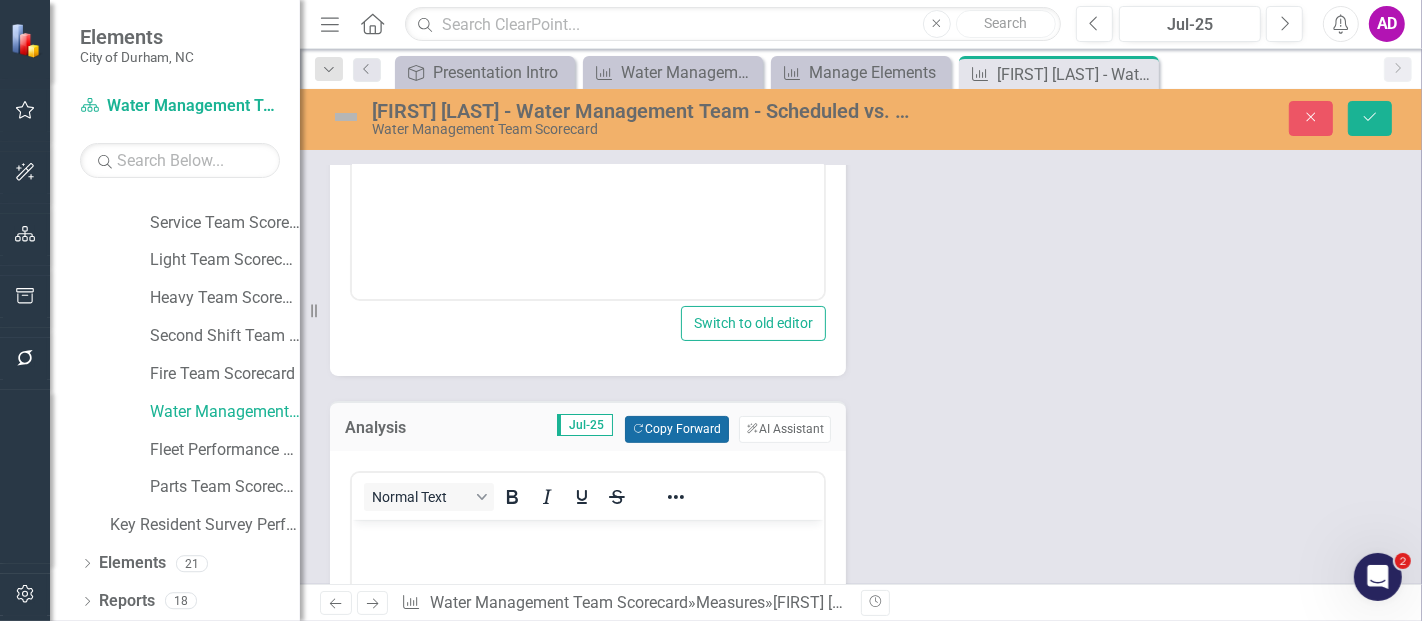 click on "Copy Forward  Copy Forward" at bounding box center [676, 429] 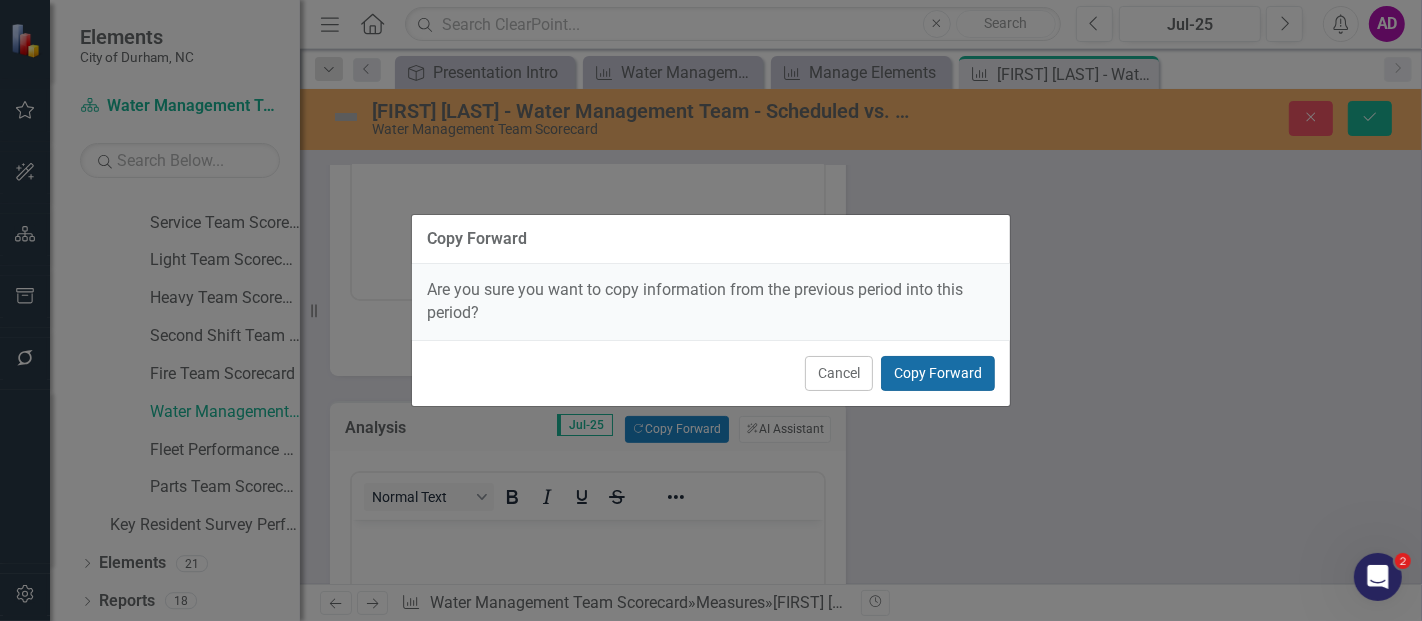 click on "Copy Forward" at bounding box center [938, 373] 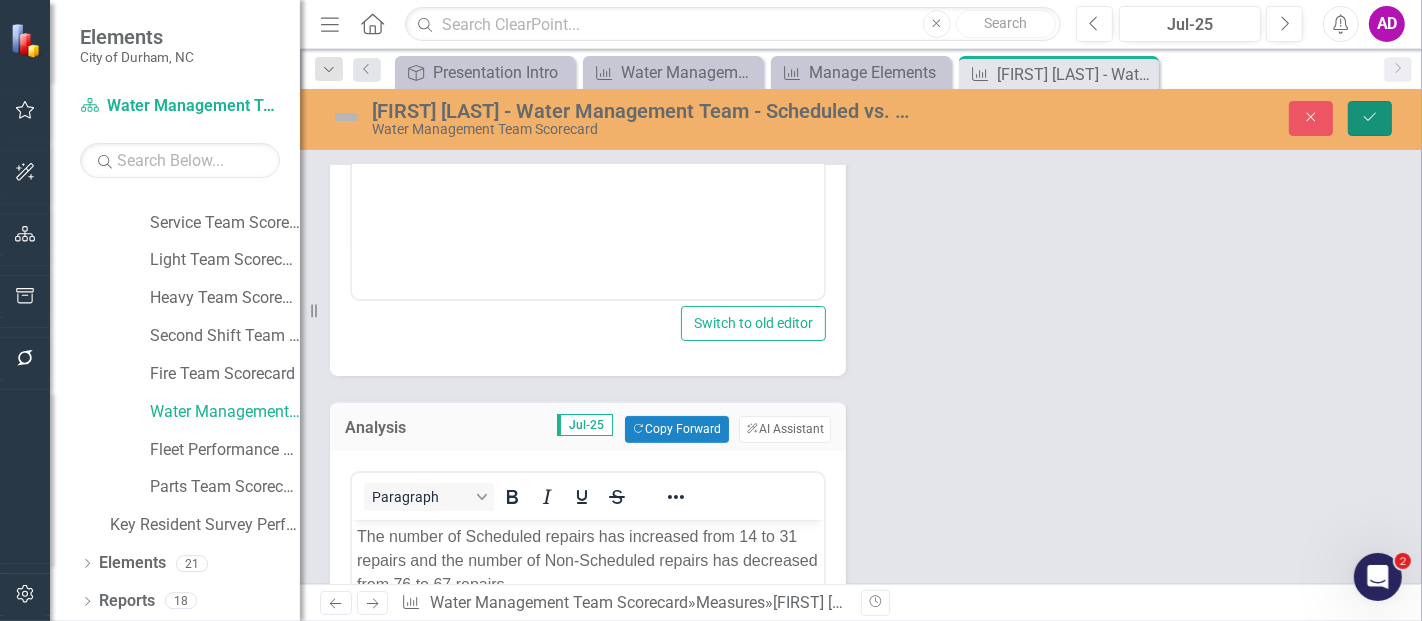 click on "Save" 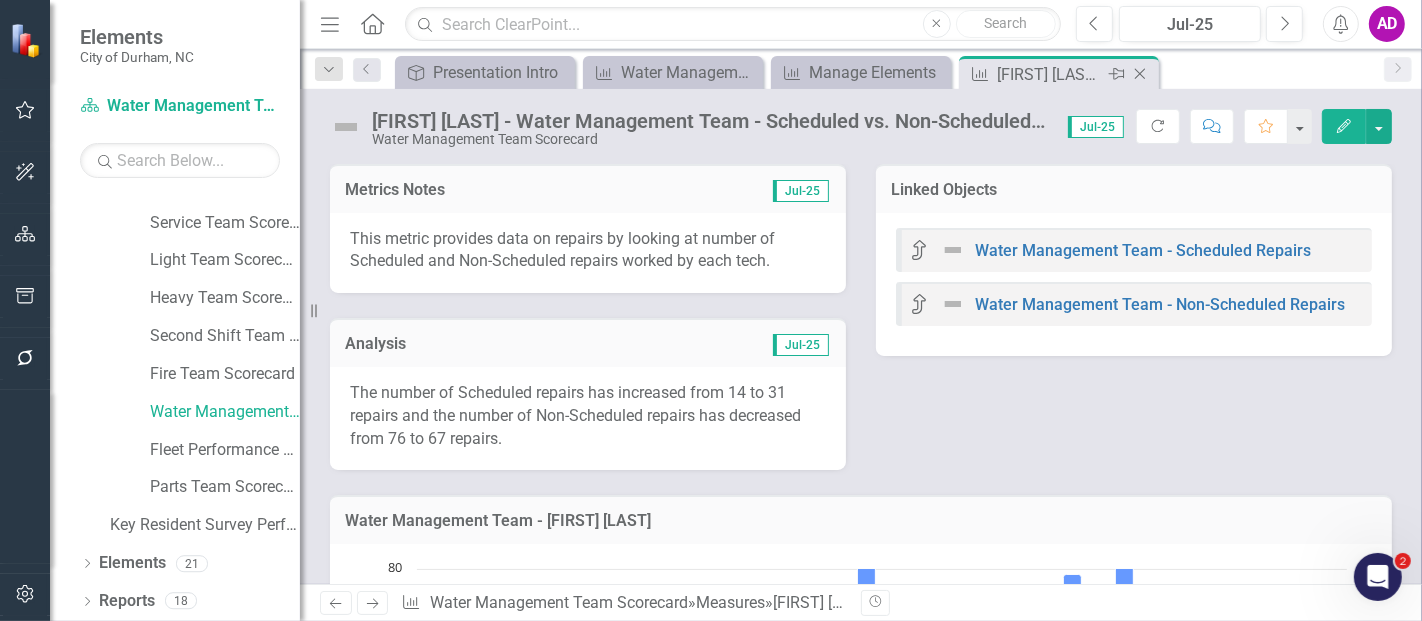 click on "Close" 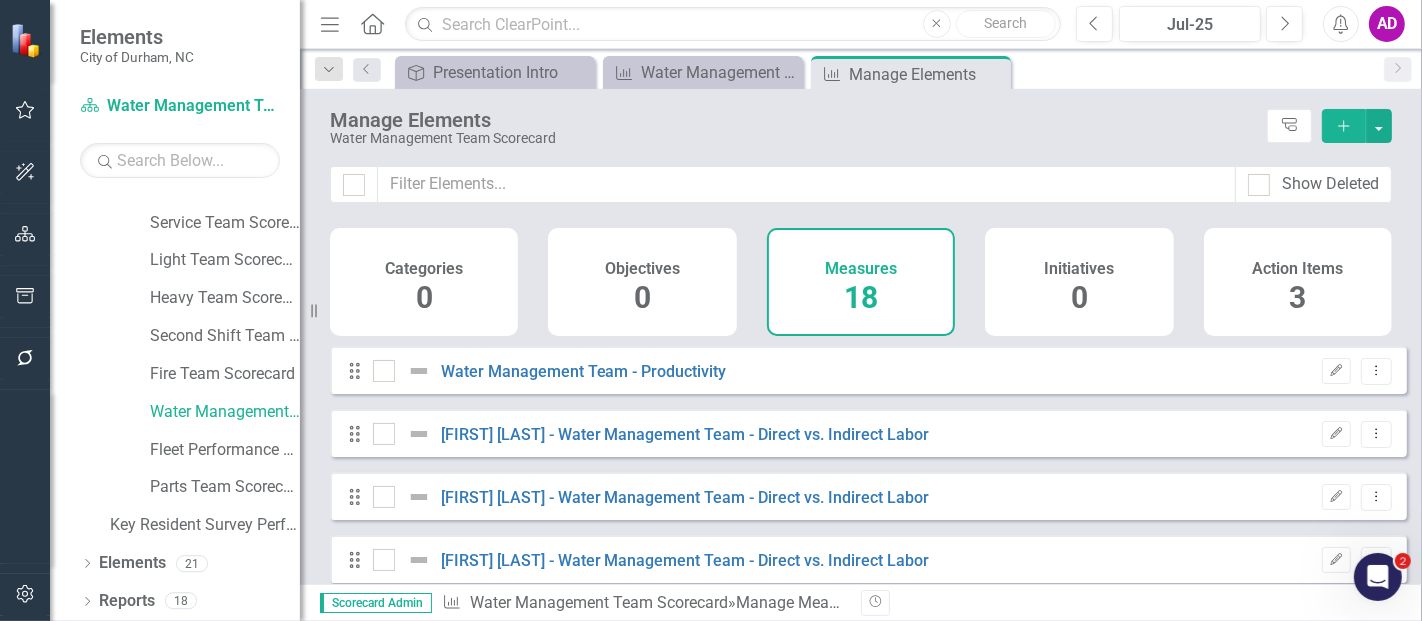 checkbox on "false" 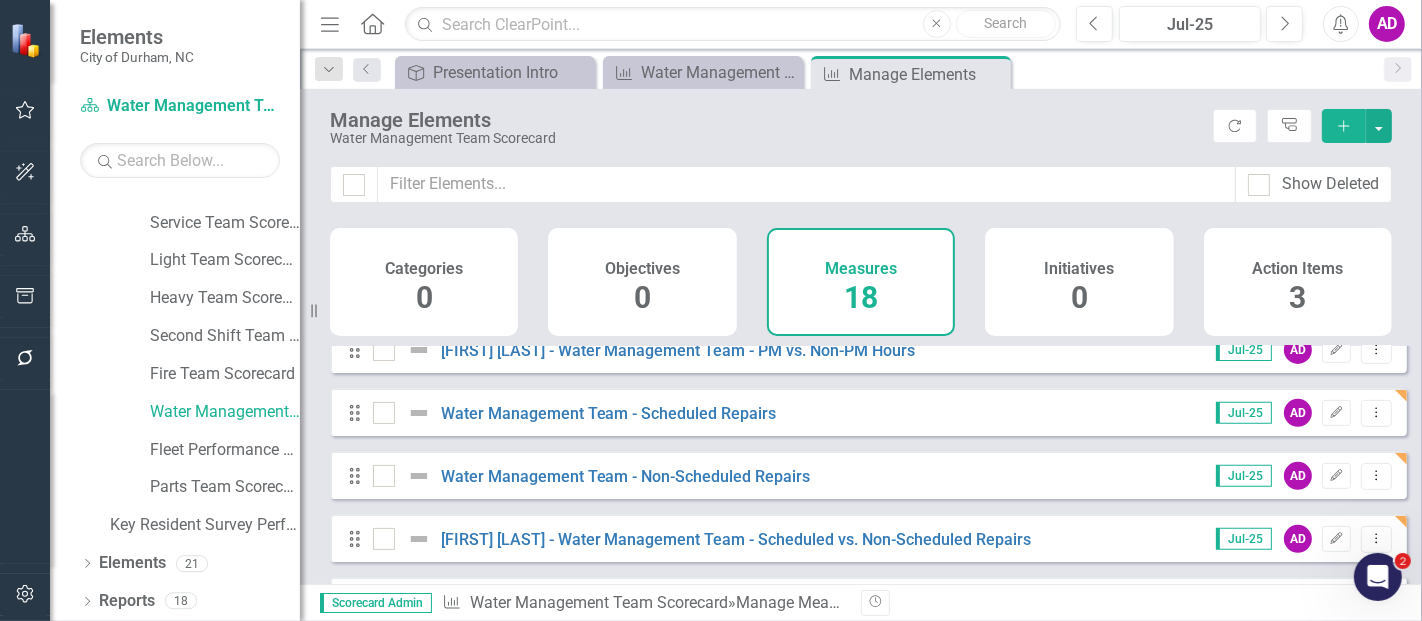scroll, scrollTop: 909, scrollLeft: 0, axis: vertical 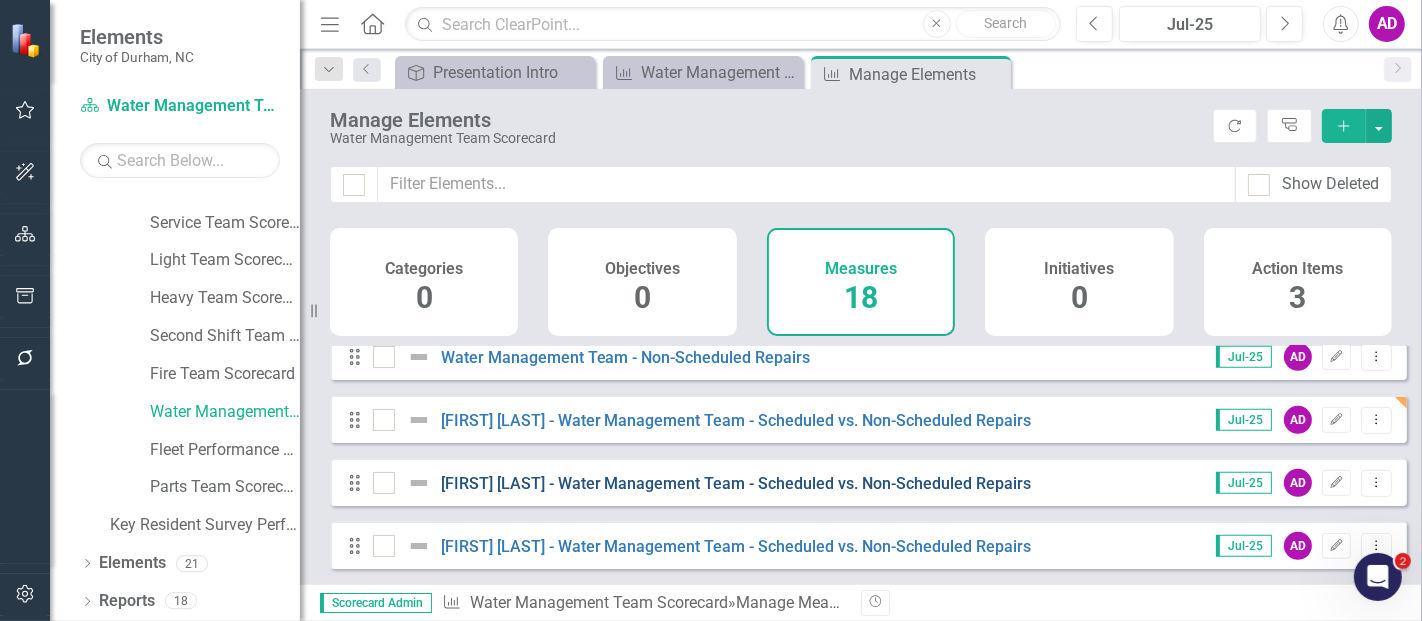 click on "[FIRST] [LAST] - Water Management Team - Scheduled vs. Non-Scheduled Repairs" at bounding box center (736, 483) 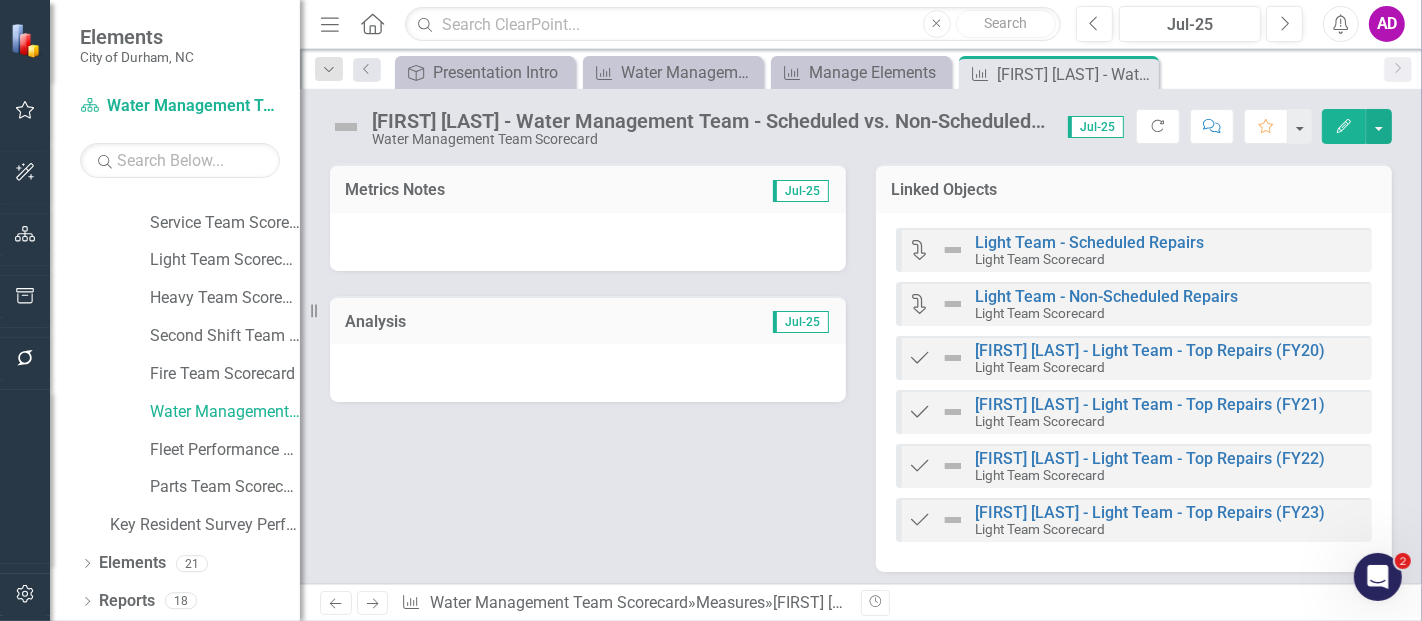 click at bounding box center [588, 242] 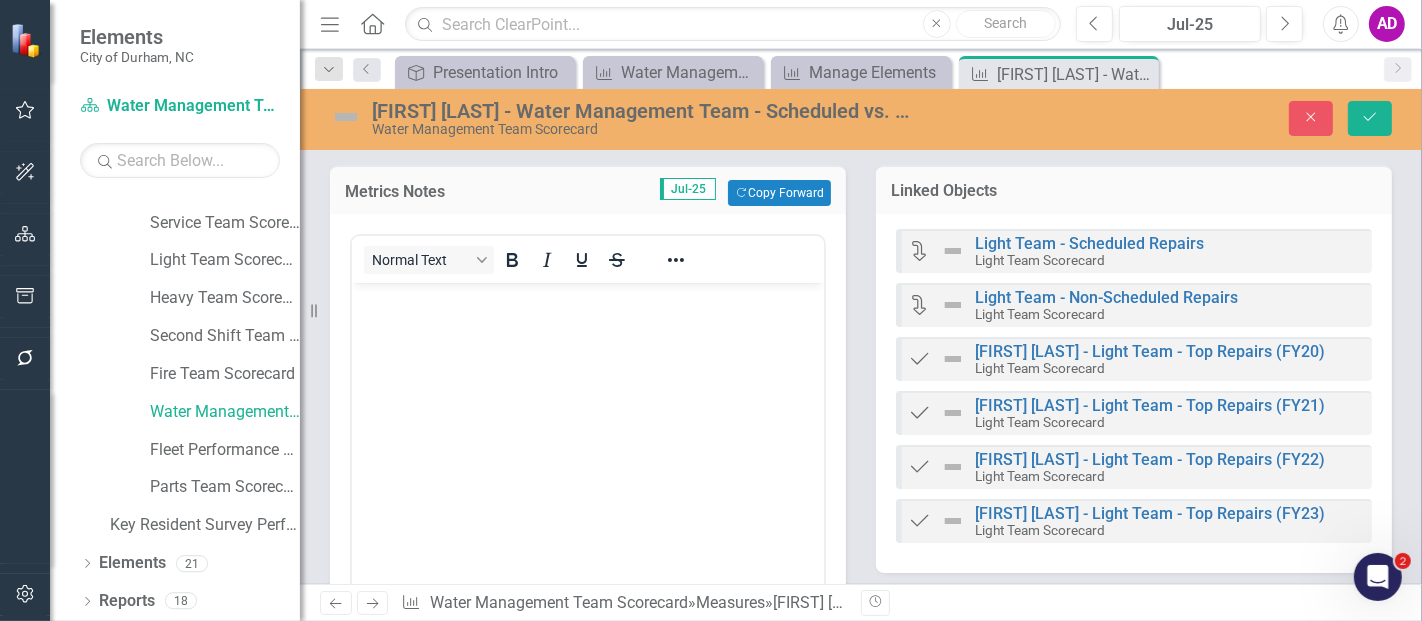 scroll, scrollTop: 0, scrollLeft: 0, axis: both 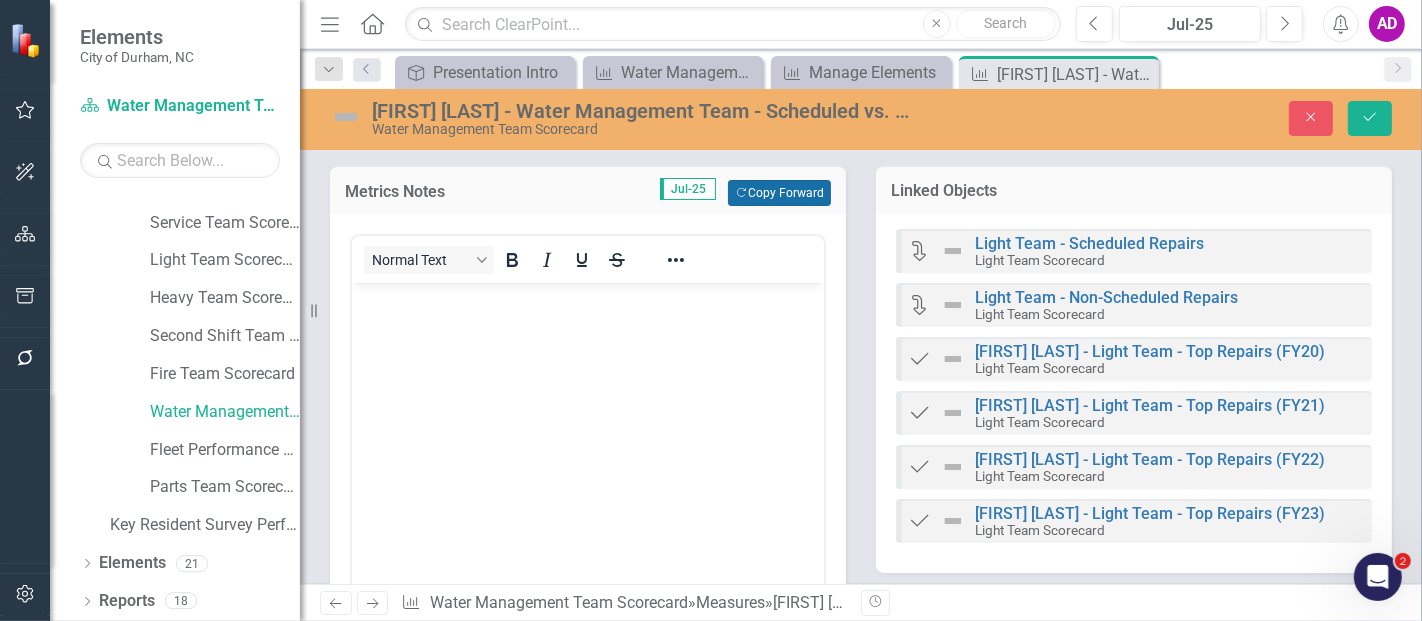 click on "Copy Forward  Copy Forward" at bounding box center [779, 193] 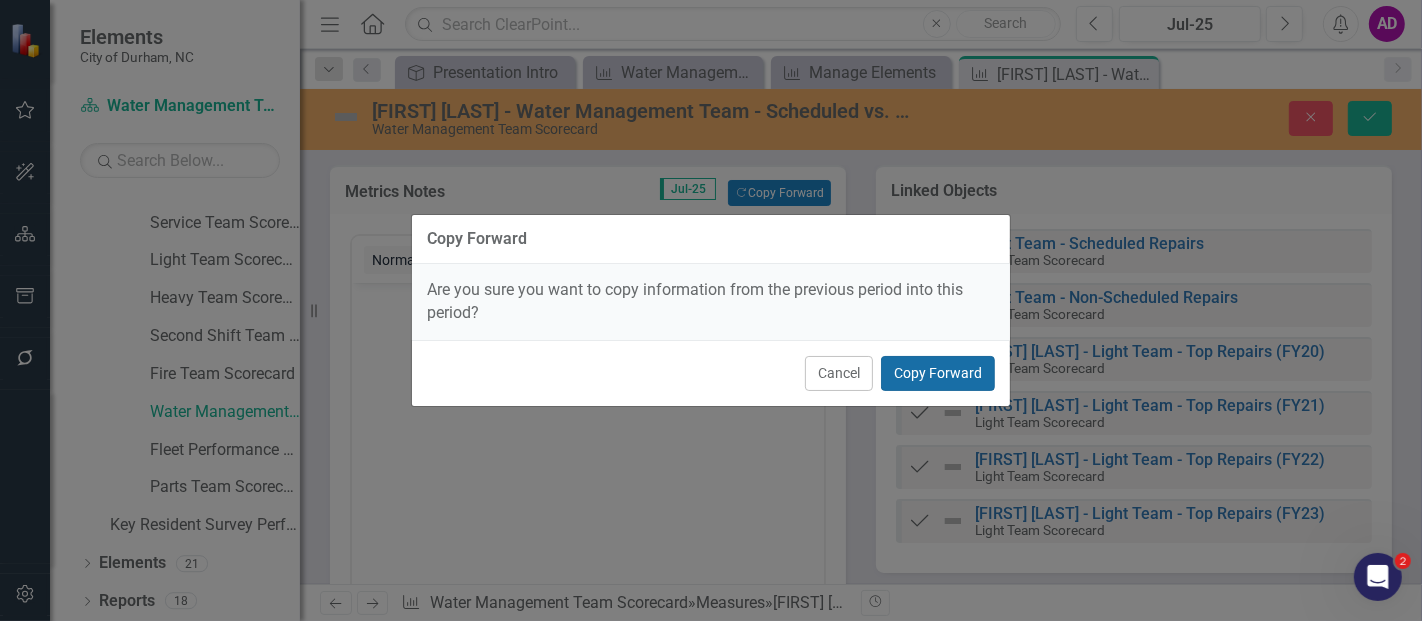 click on "Copy Forward" at bounding box center [938, 373] 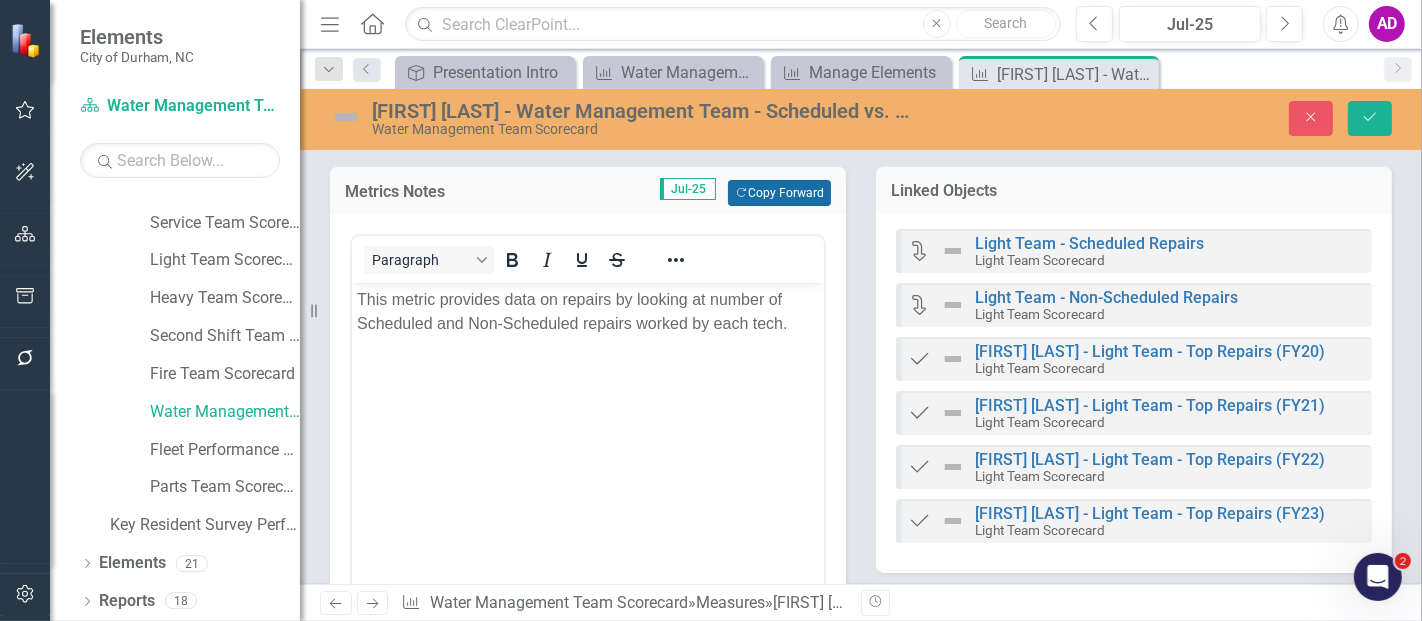 scroll, scrollTop: 555, scrollLeft: 0, axis: vertical 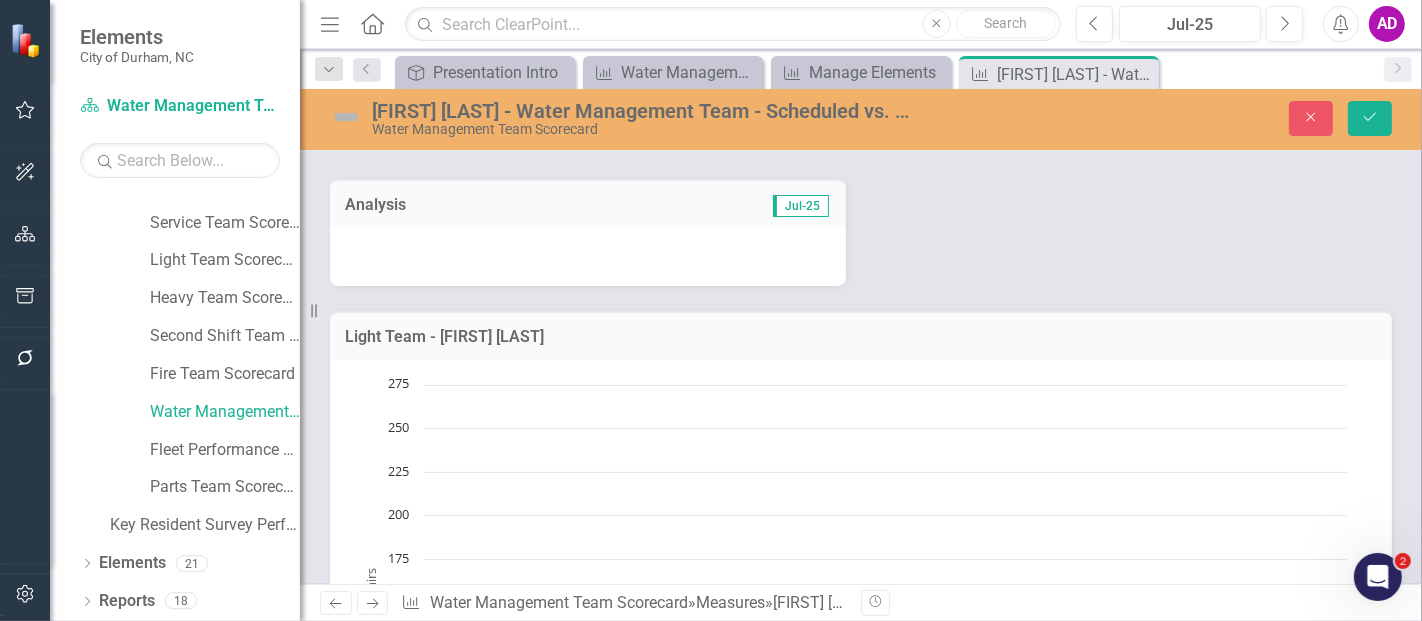 click at bounding box center [588, 257] 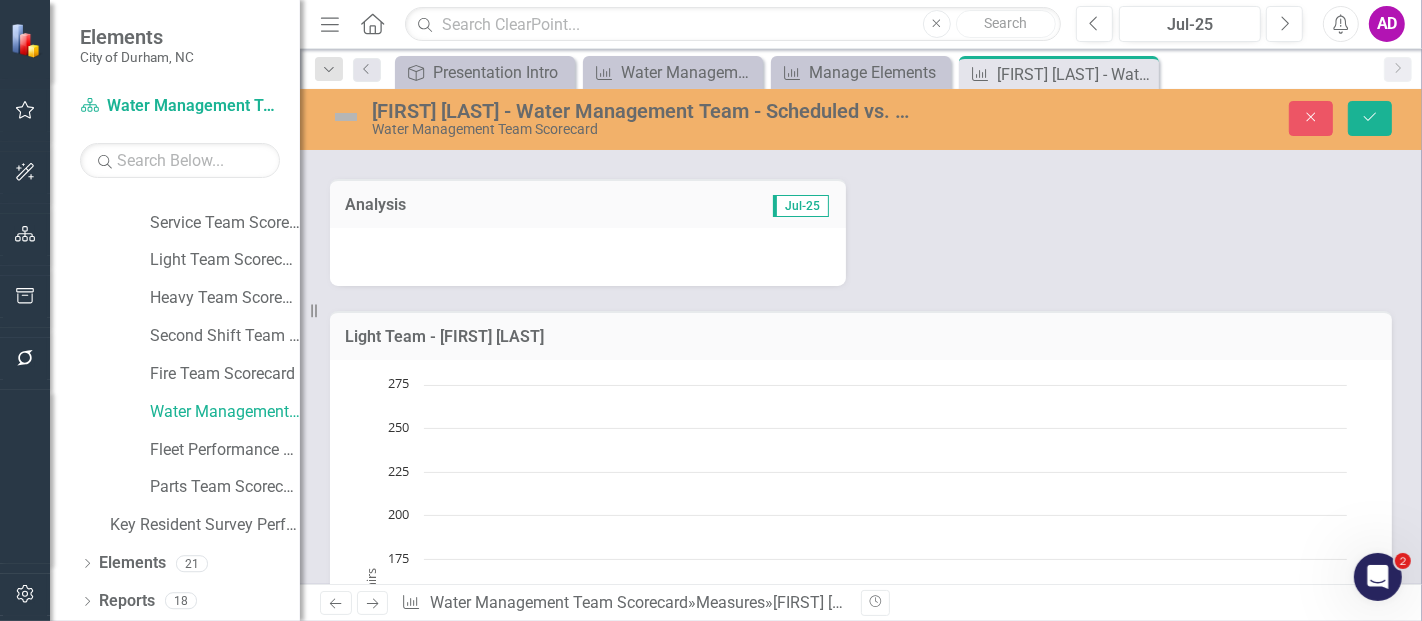 click at bounding box center [588, 257] 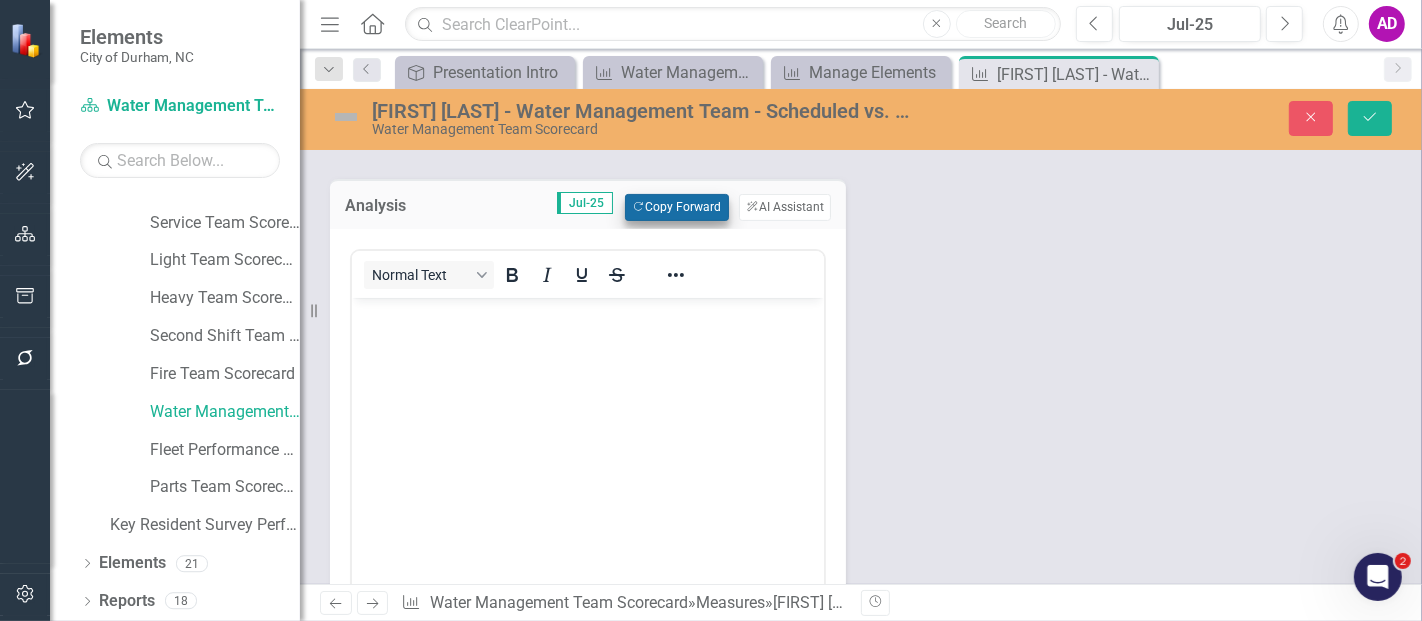 scroll, scrollTop: 0, scrollLeft: 0, axis: both 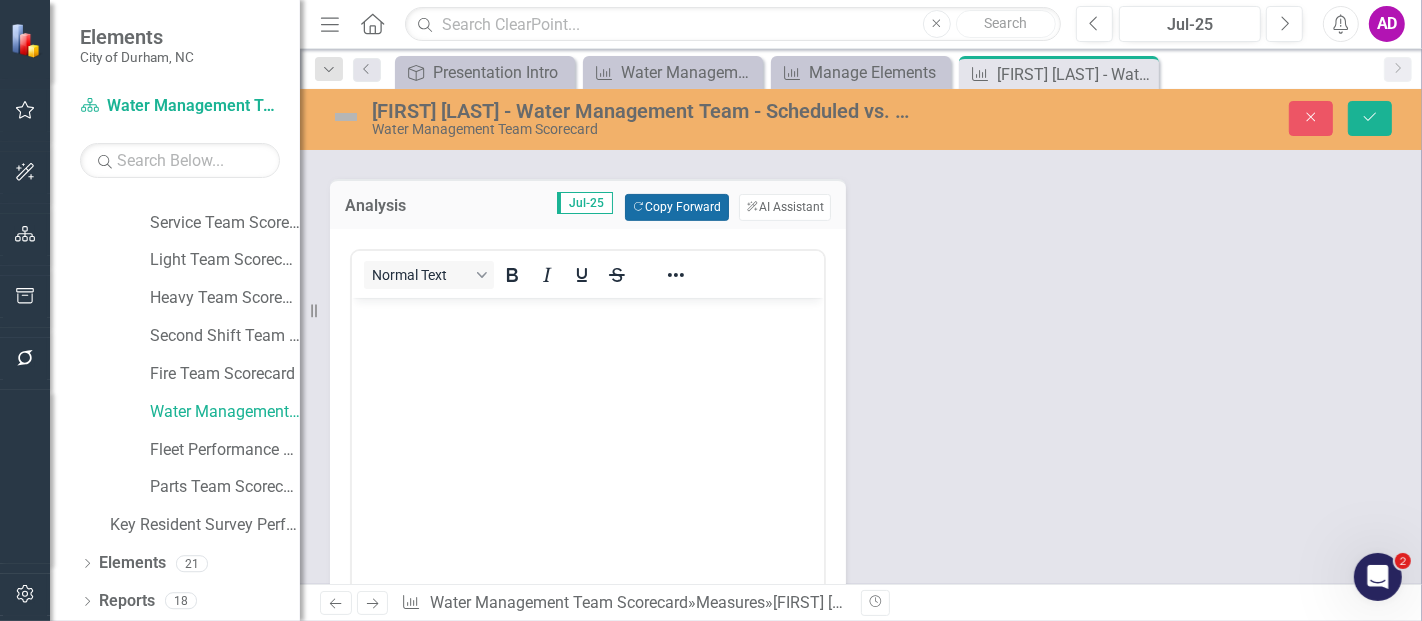 click on "Copy Forward  Copy Forward" at bounding box center [676, 207] 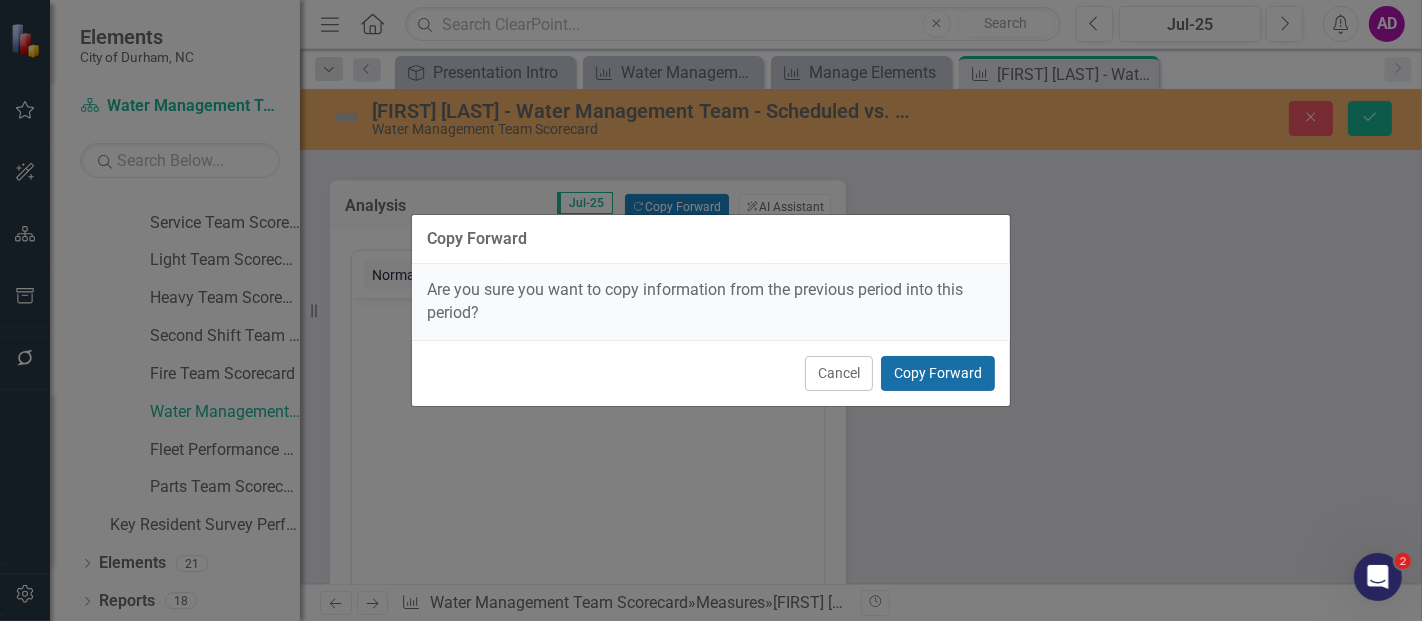click on "Copy Forward" at bounding box center (938, 373) 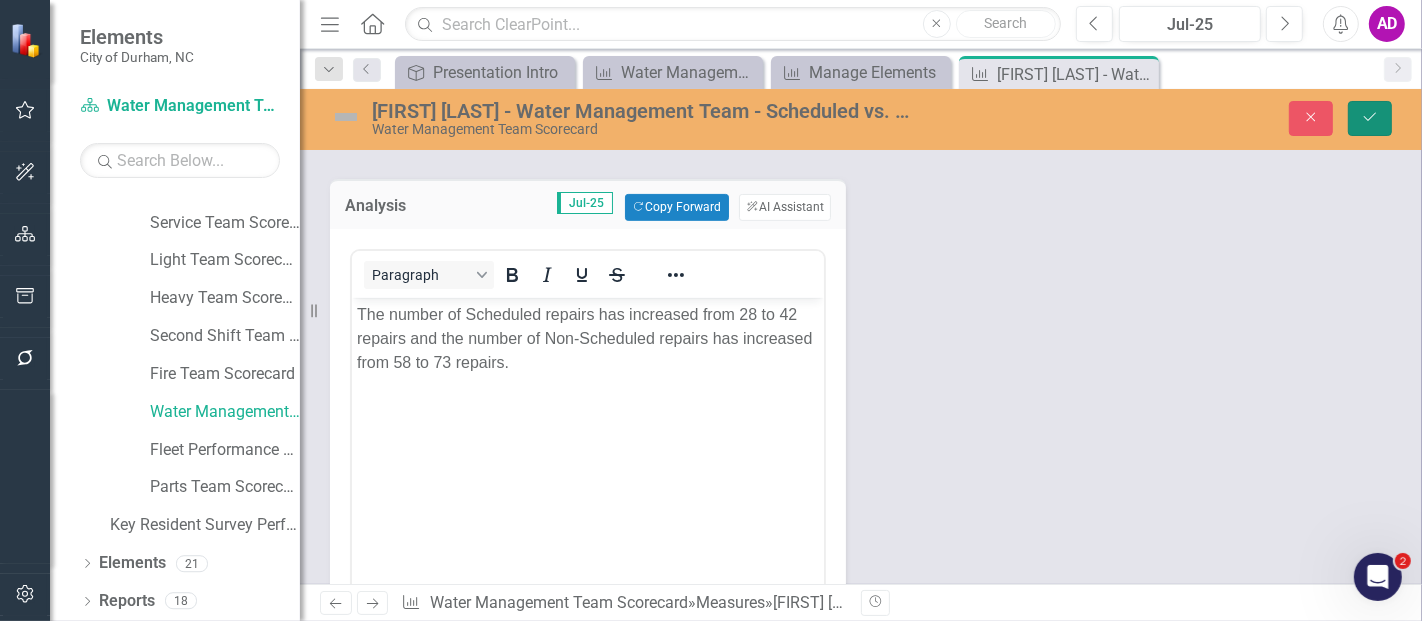 click on "Save" 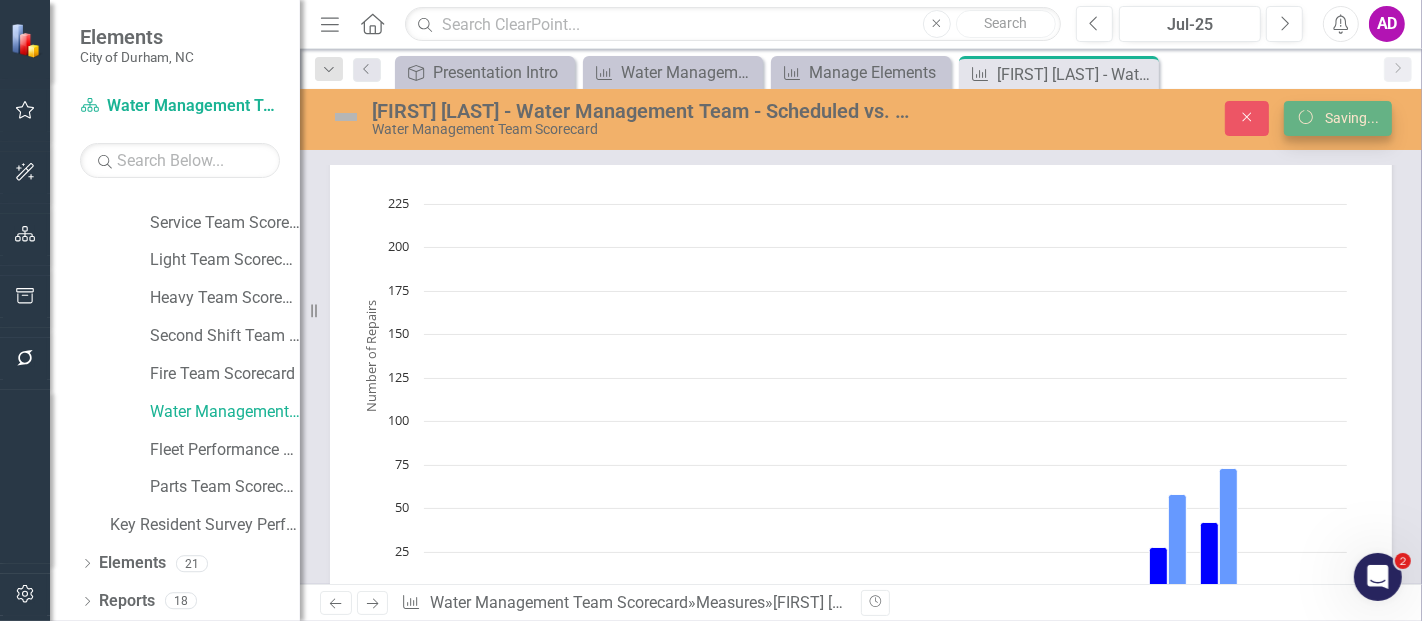 scroll, scrollTop: 142, scrollLeft: 0, axis: vertical 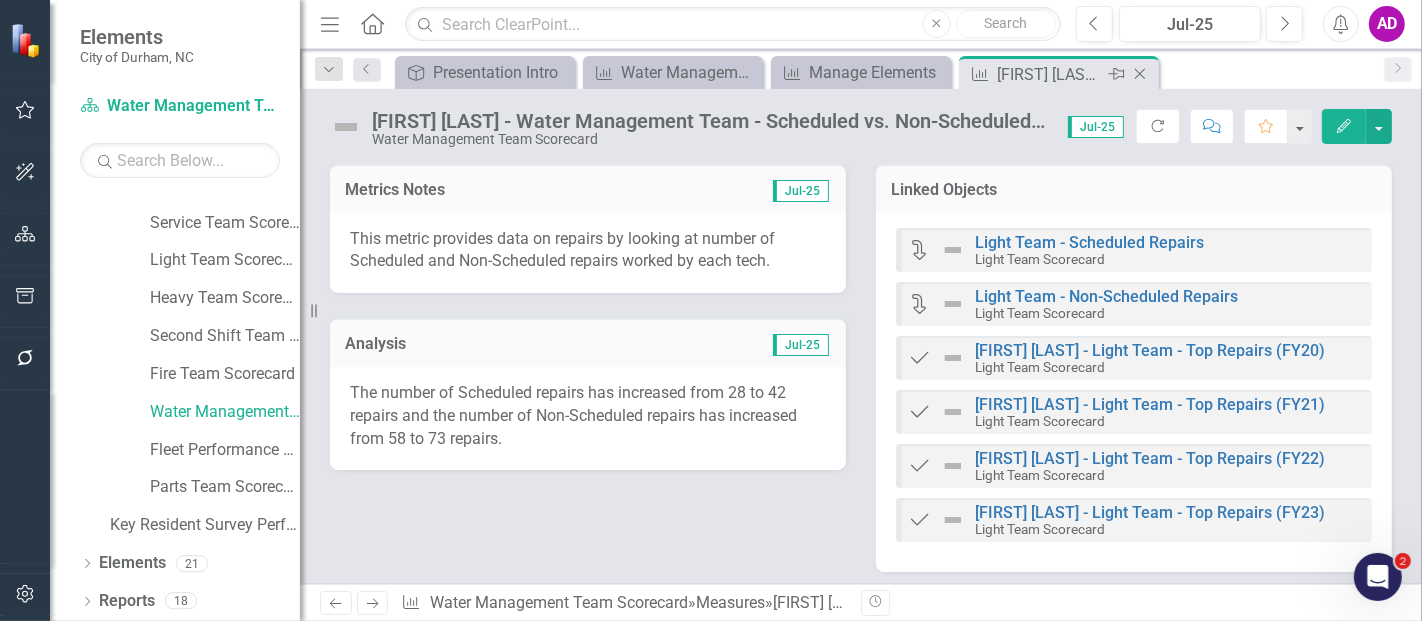 click 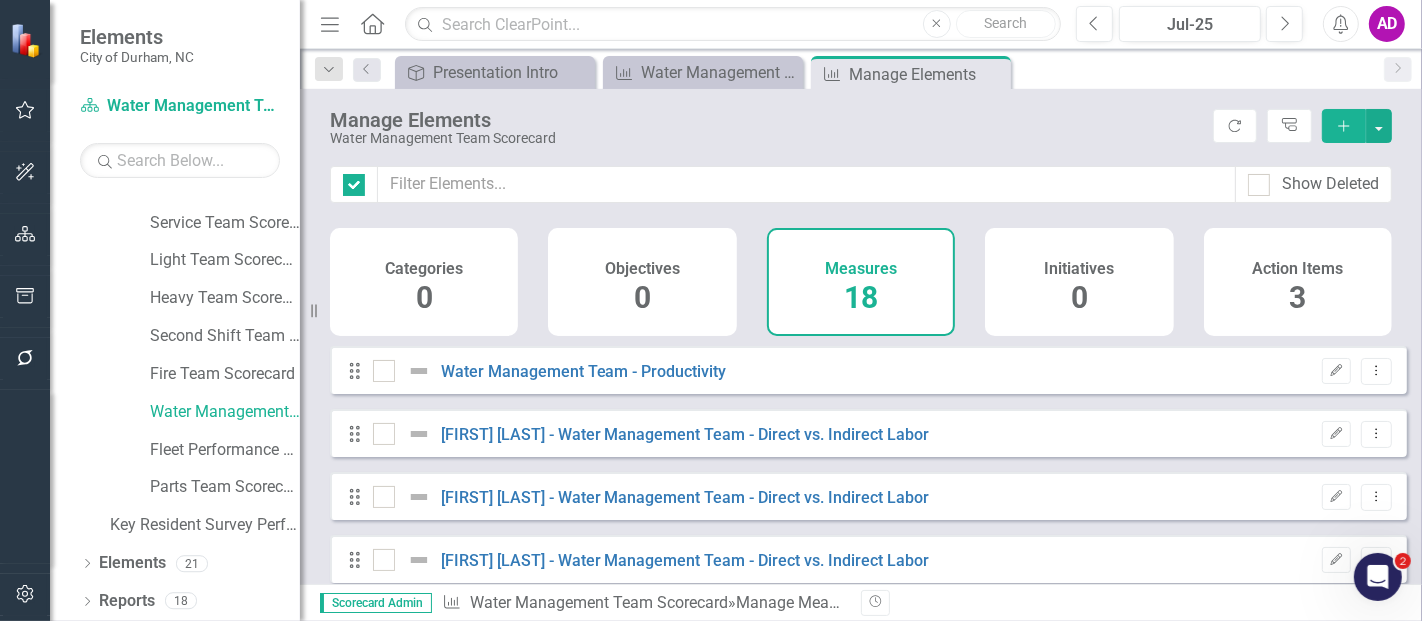 checkbox on "false" 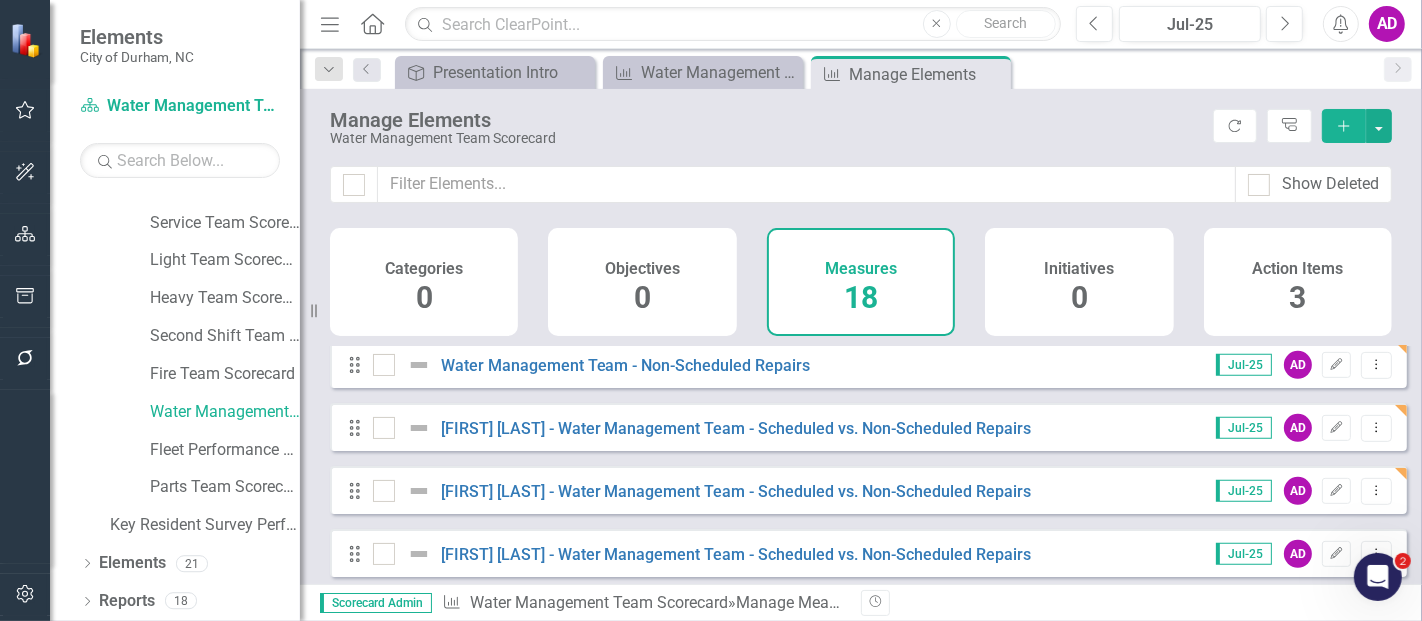 scroll, scrollTop: 909, scrollLeft: 0, axis: vertical 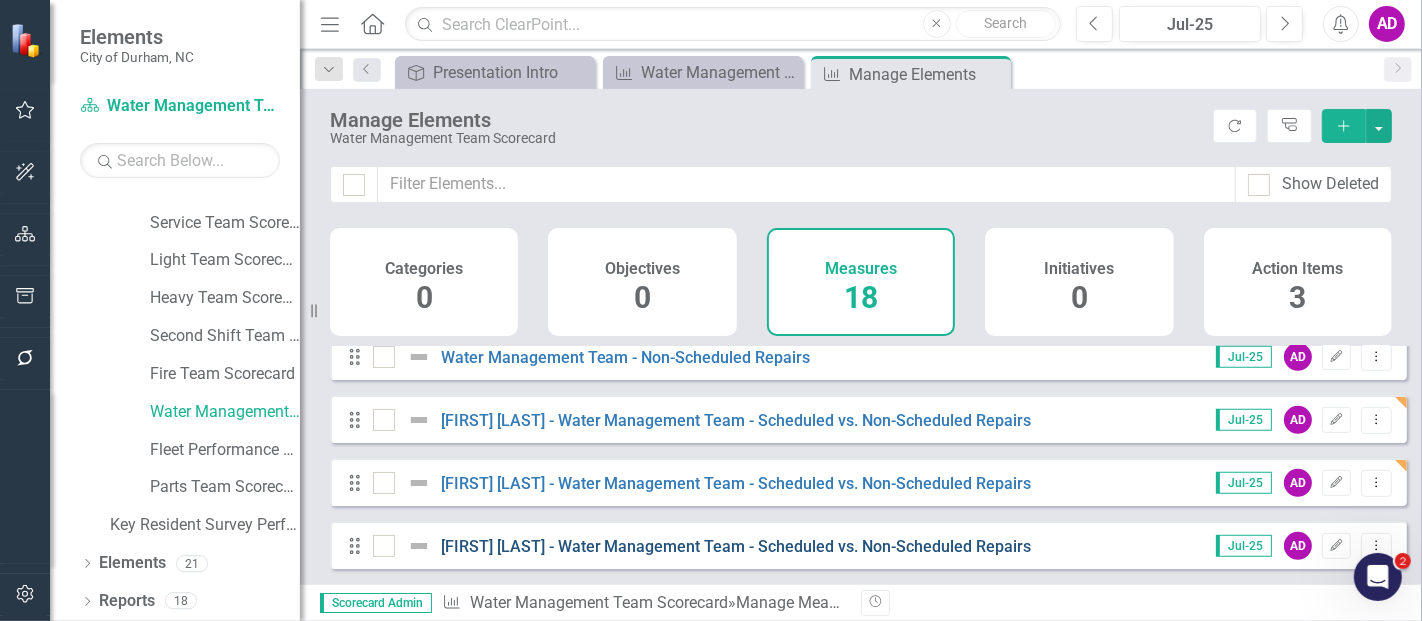 click on "[FIRST] [LAST] - Water Management Team - Scheduled vs. Non-Scheduled Repairs" at bounding box center (736, 546) 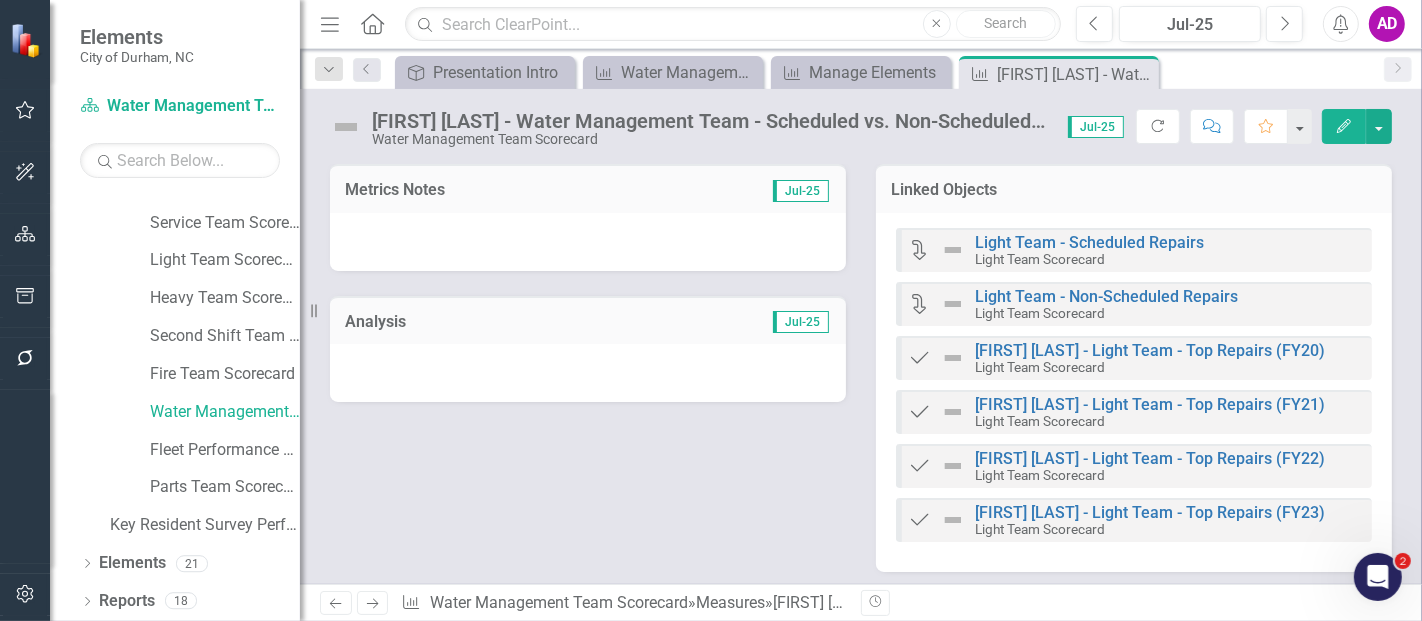 click at bounding box center [588, 242] 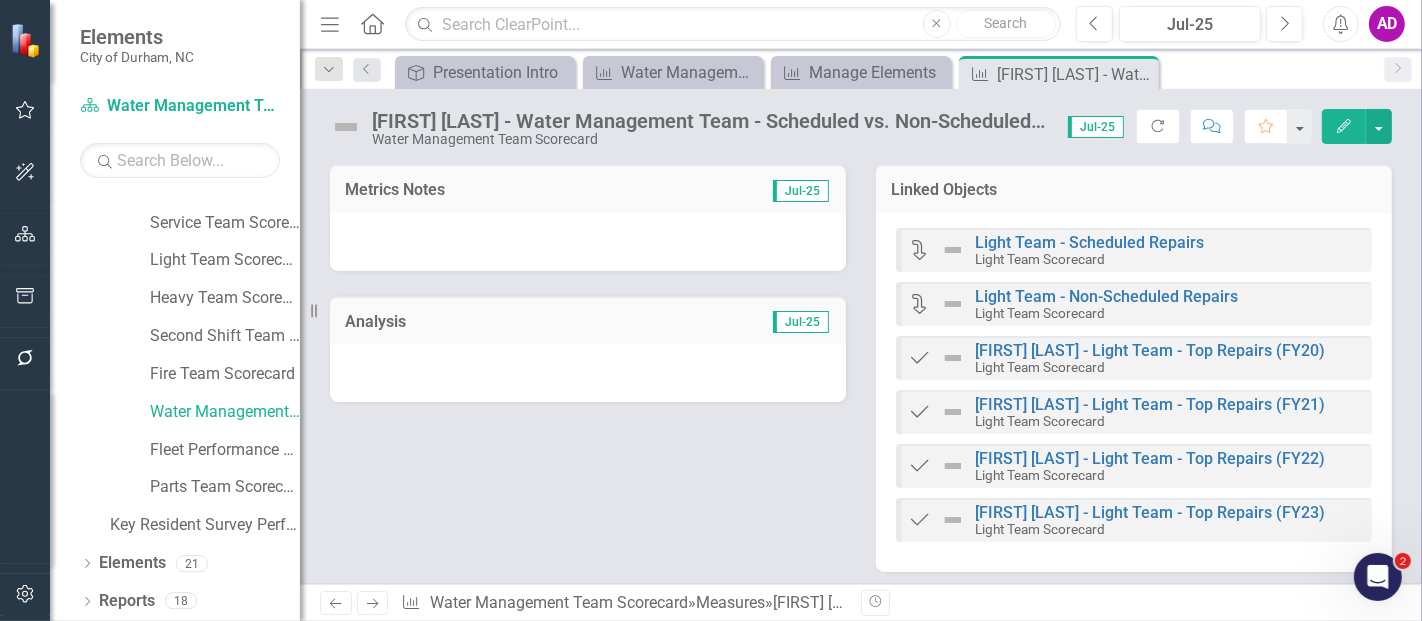 click at bounding box center [588, 242] 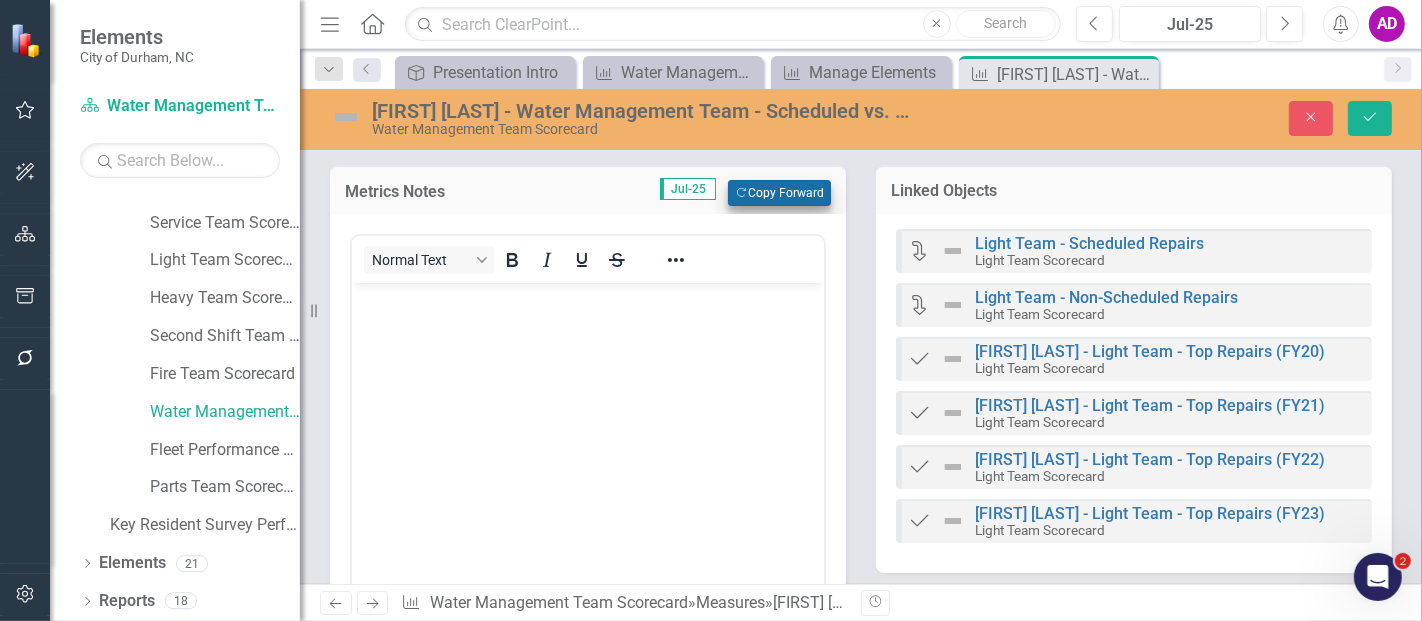 scroll, scrollTop: 0, scrollLeft: 0, axis: both 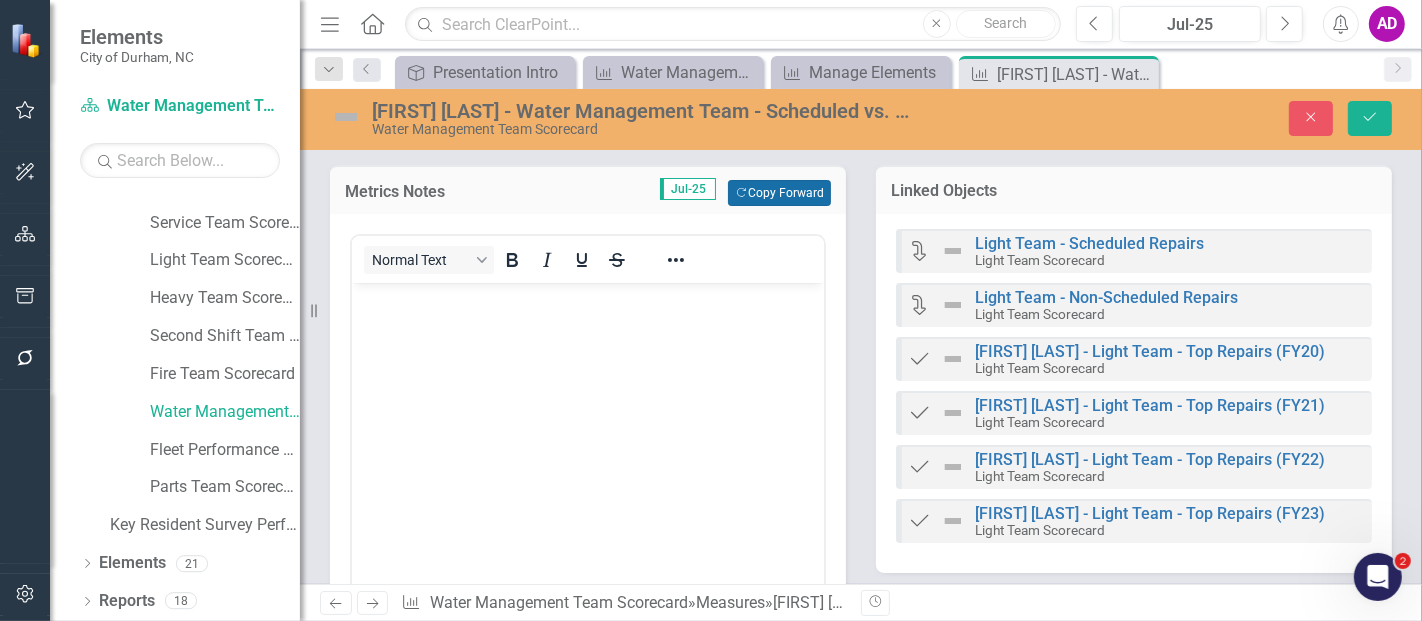 click on "Copy Forward  Copy Forward" at bounding box center (779, 193) 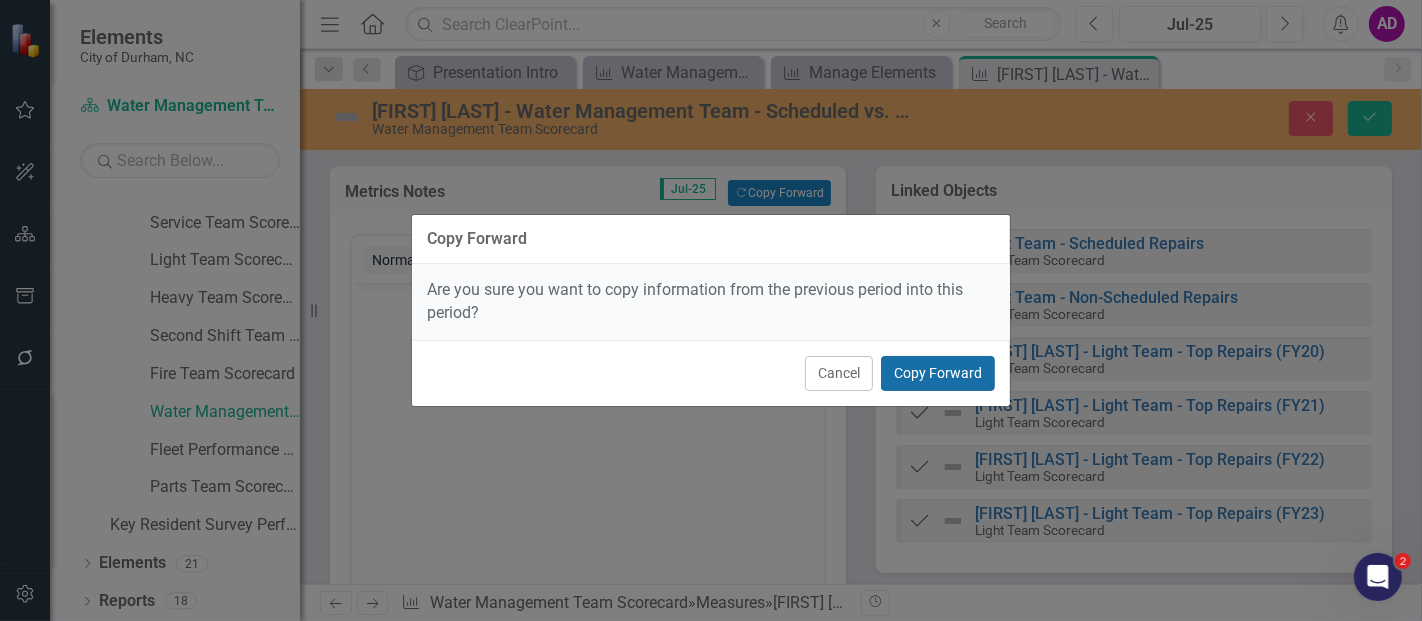 click on "Copy Forward" at bounding box center (938, 373) 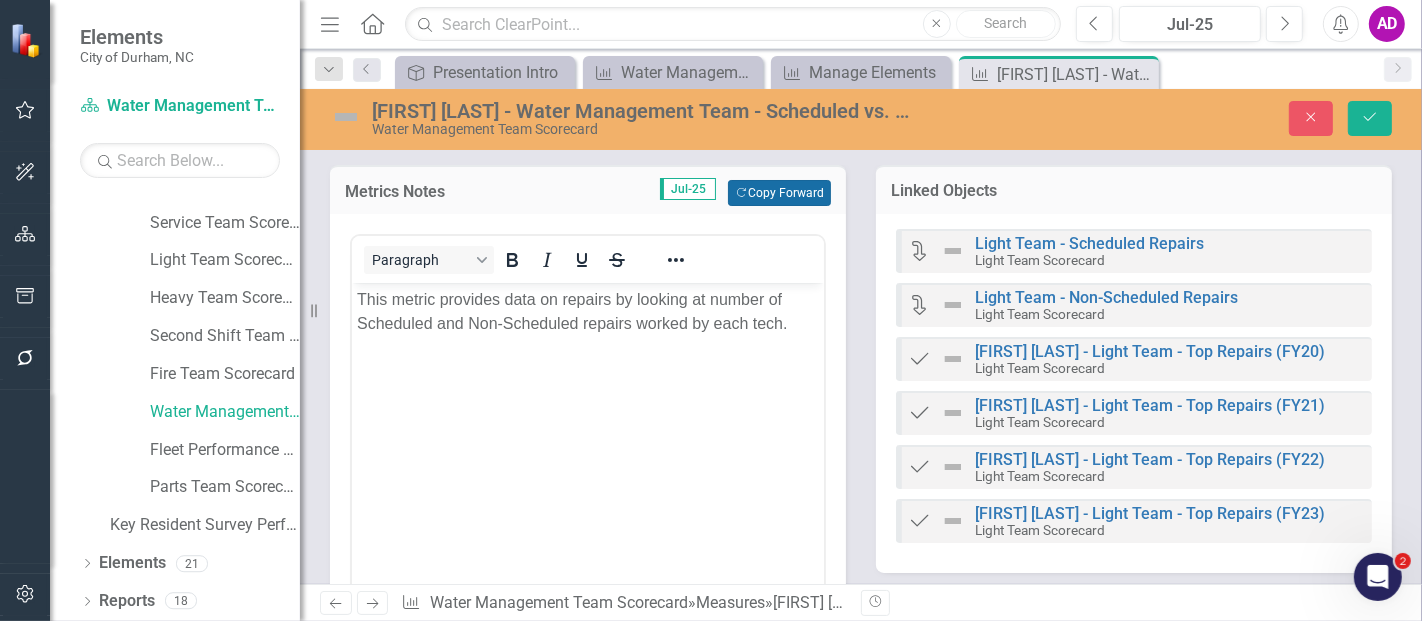 scroll, scrollTop: 444, scrollLeft: 0, axis: vertical 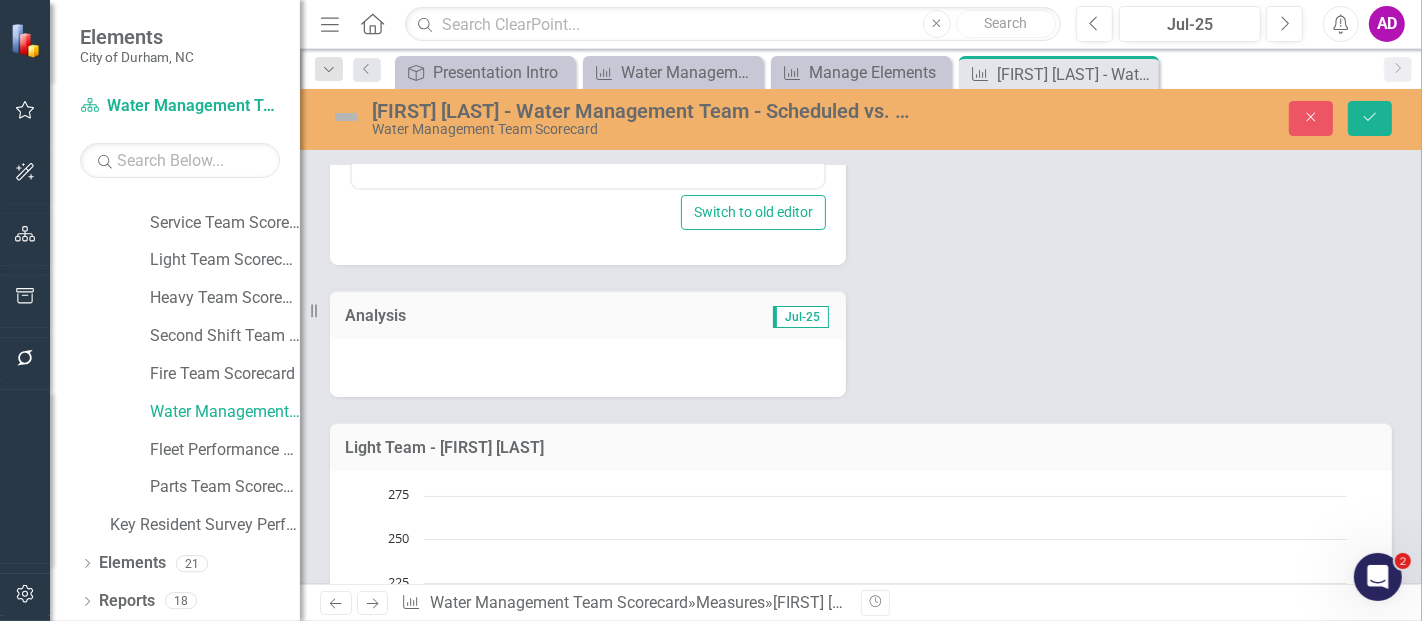 click at bounding box center [588, 368] 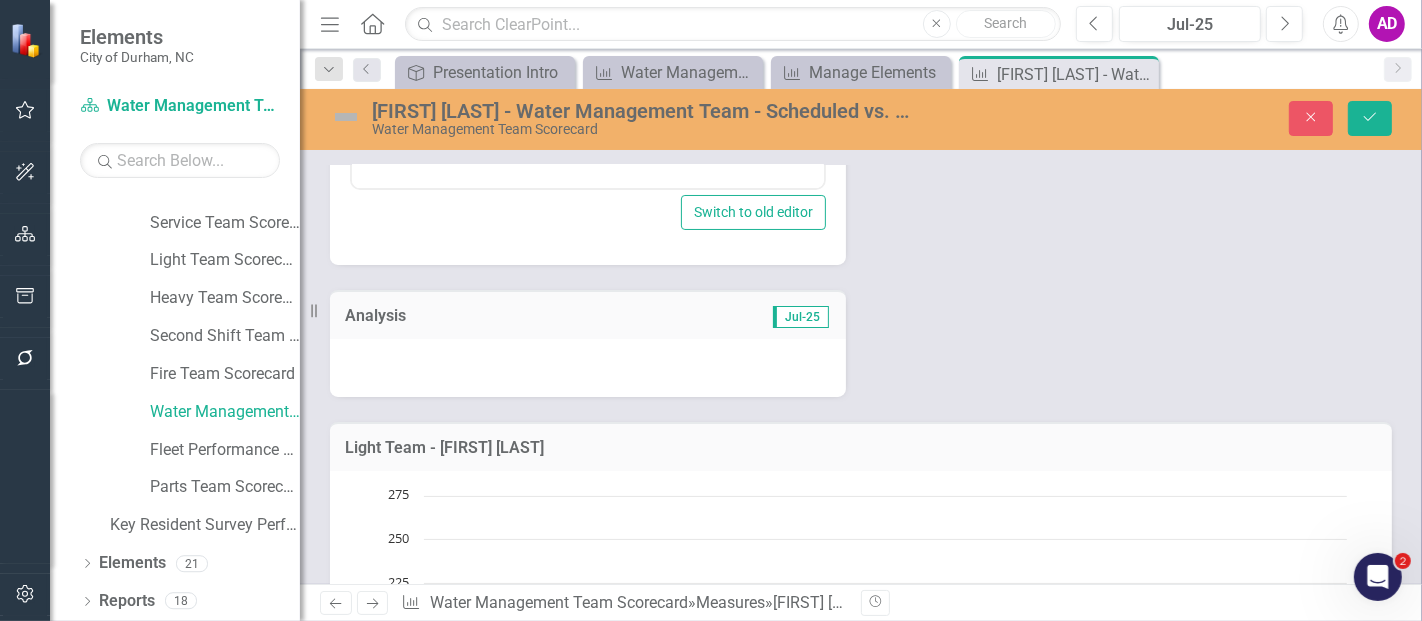 click at bounding box center [588, 368] 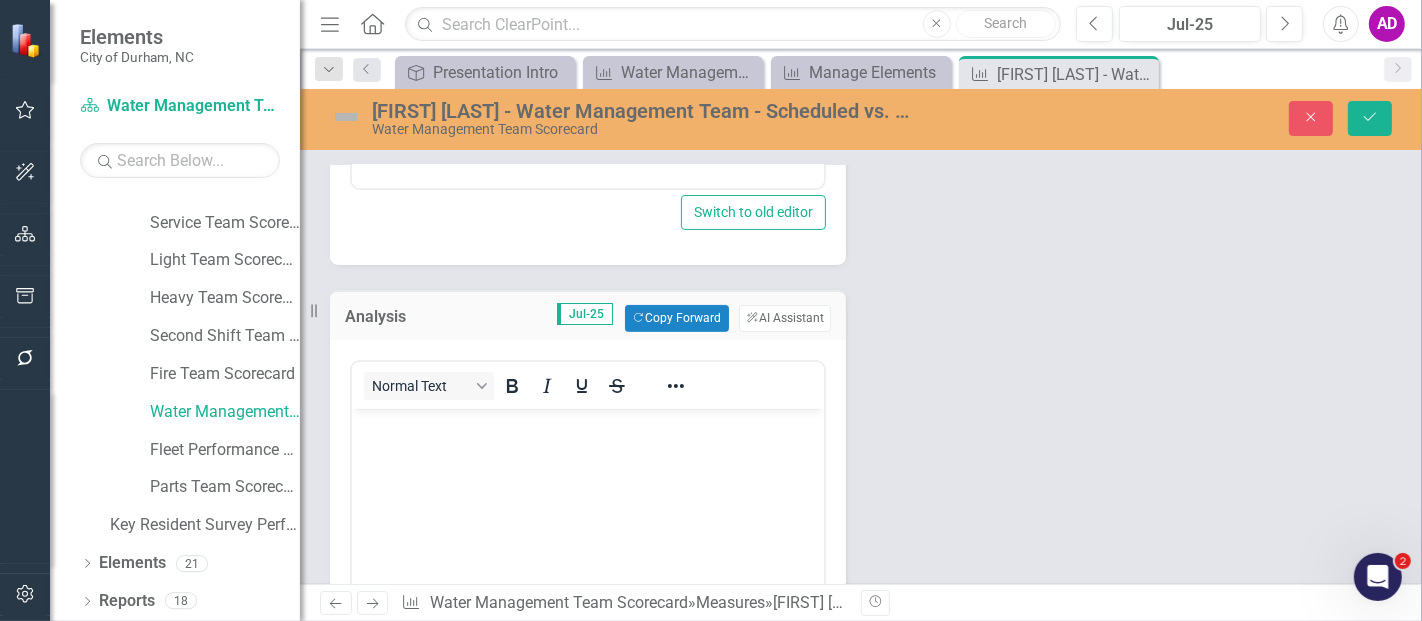 scroll, scrollTop: 0, scrollLeft: 0, axis: both 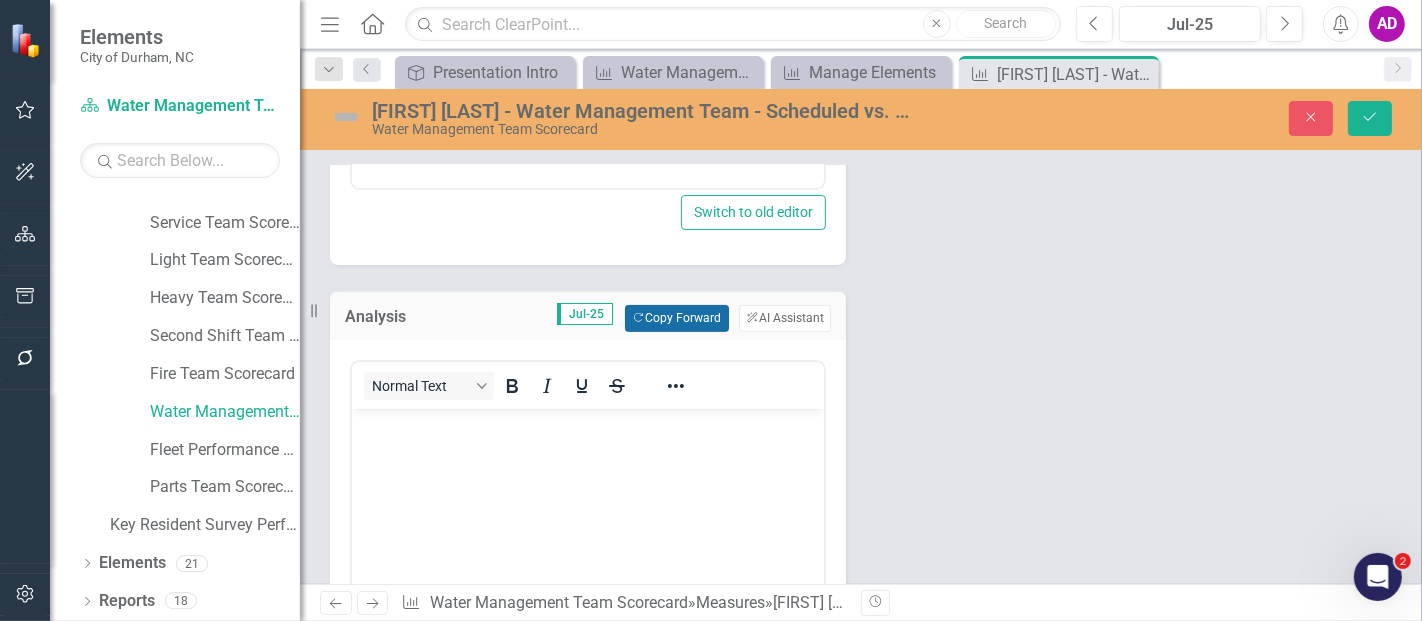 click on "Copy Forward  Copy Forward" at bounding box center (676, 318) 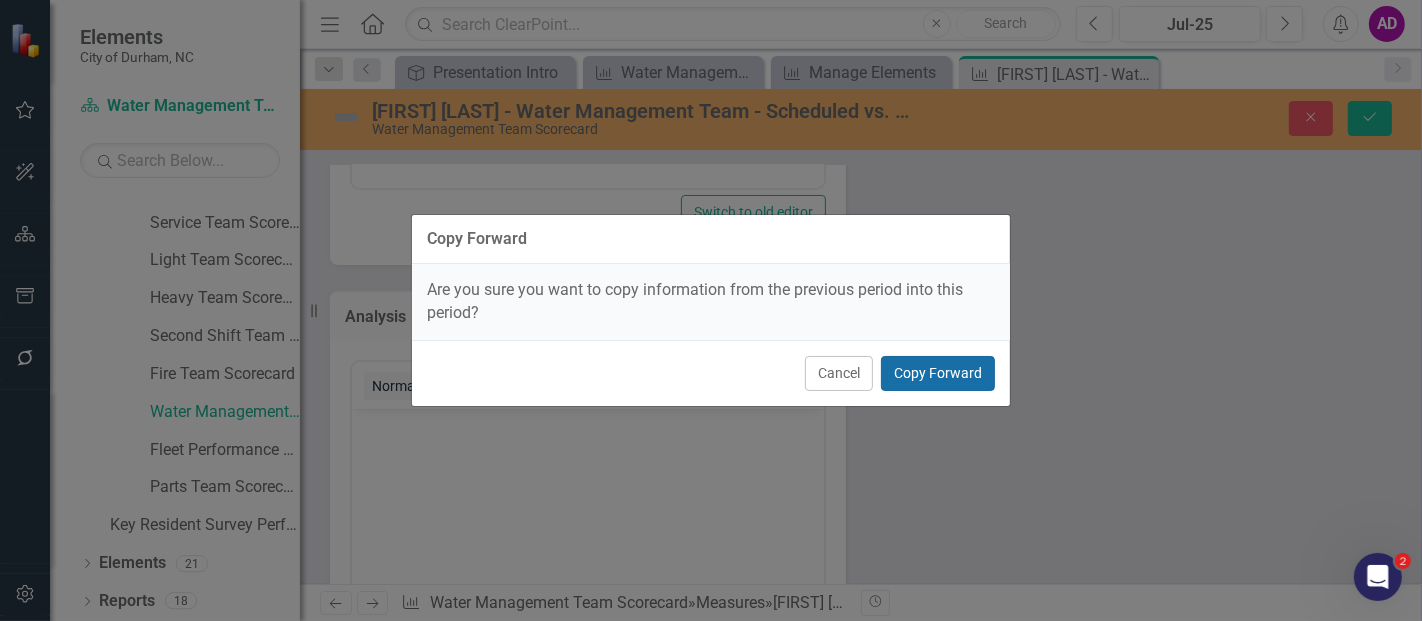 click on "Copy Forward" at bounding box center [938, 373] 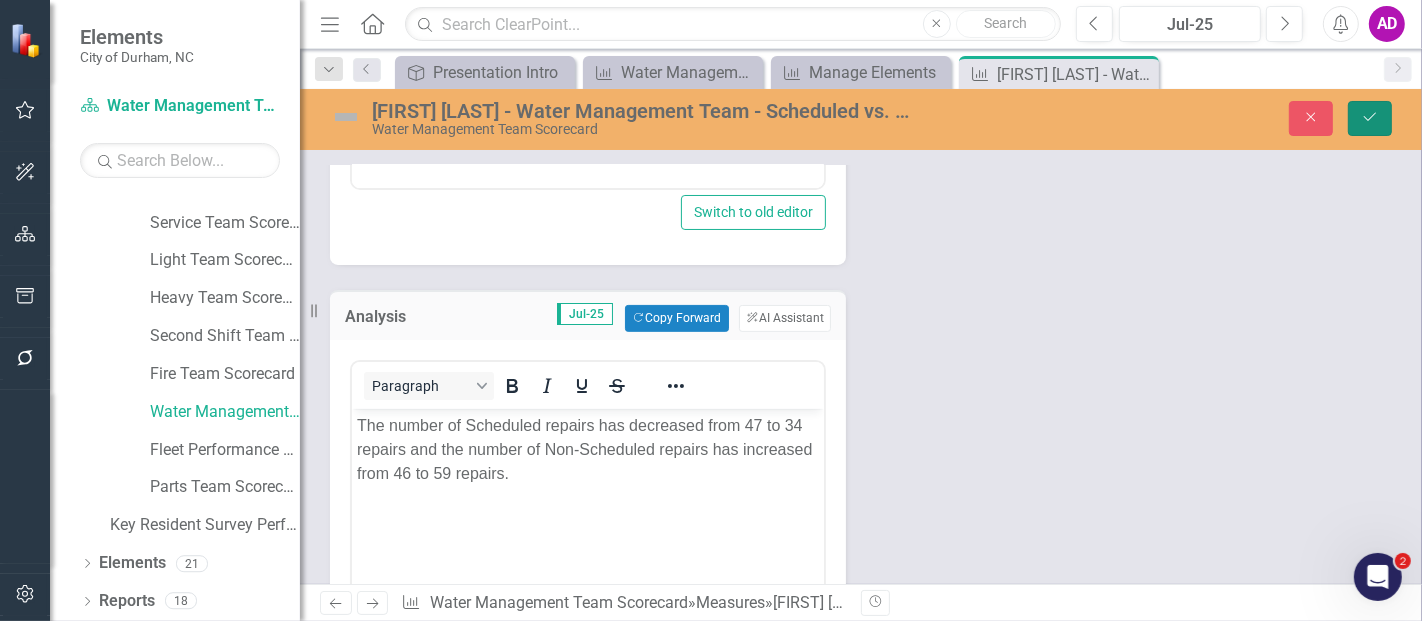 click on "Save" at bounding box center (1370, 118) 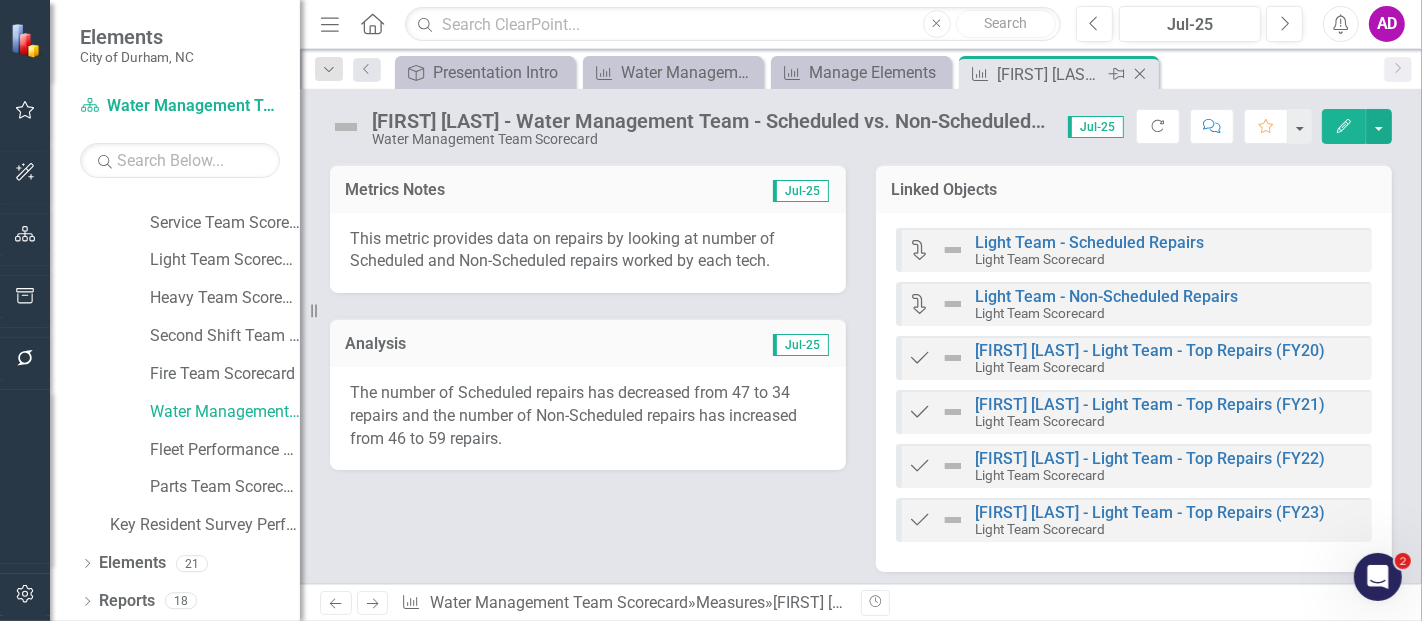 click on "Close" 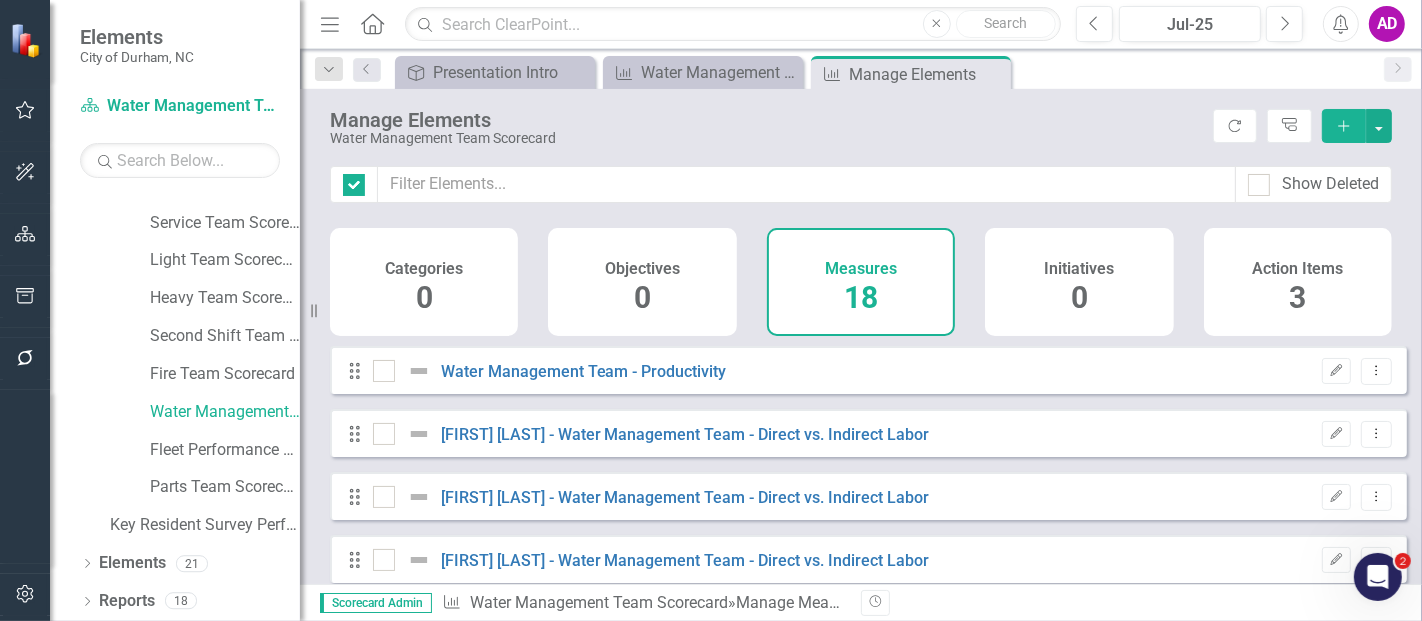 checkbox on "false" 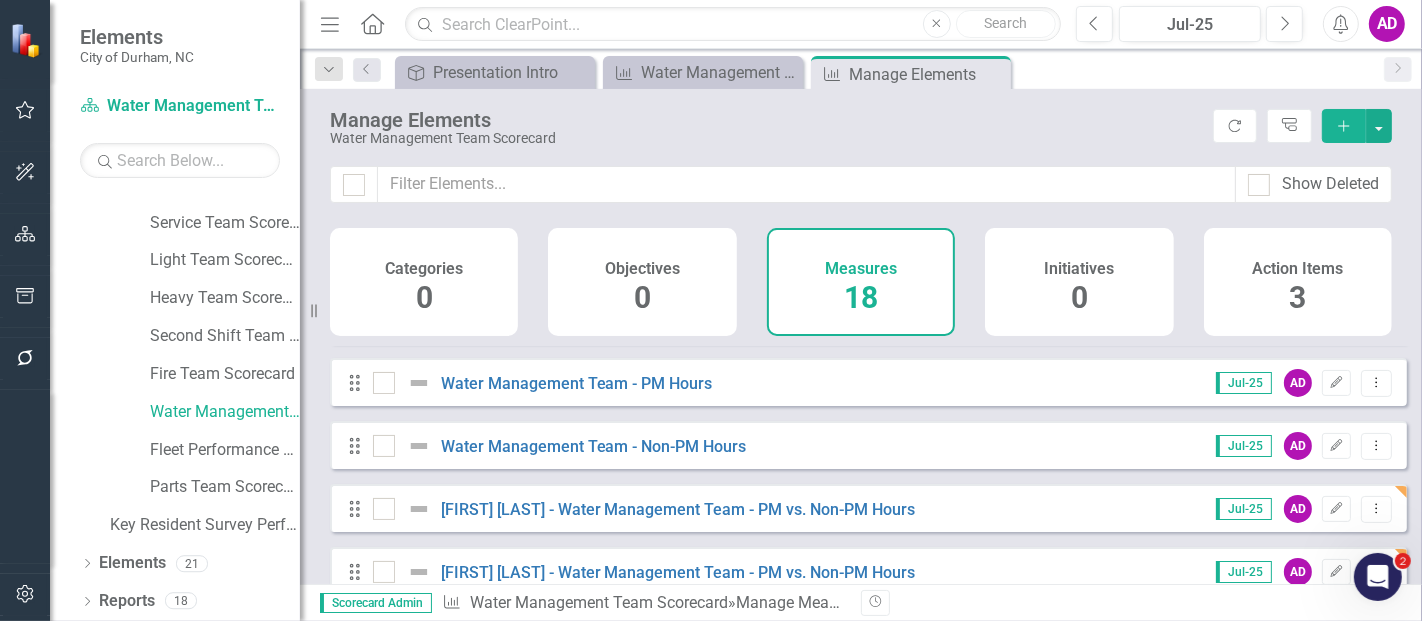 scroll, scrollTop: 909, scrollLeft: 0, axis: vertical 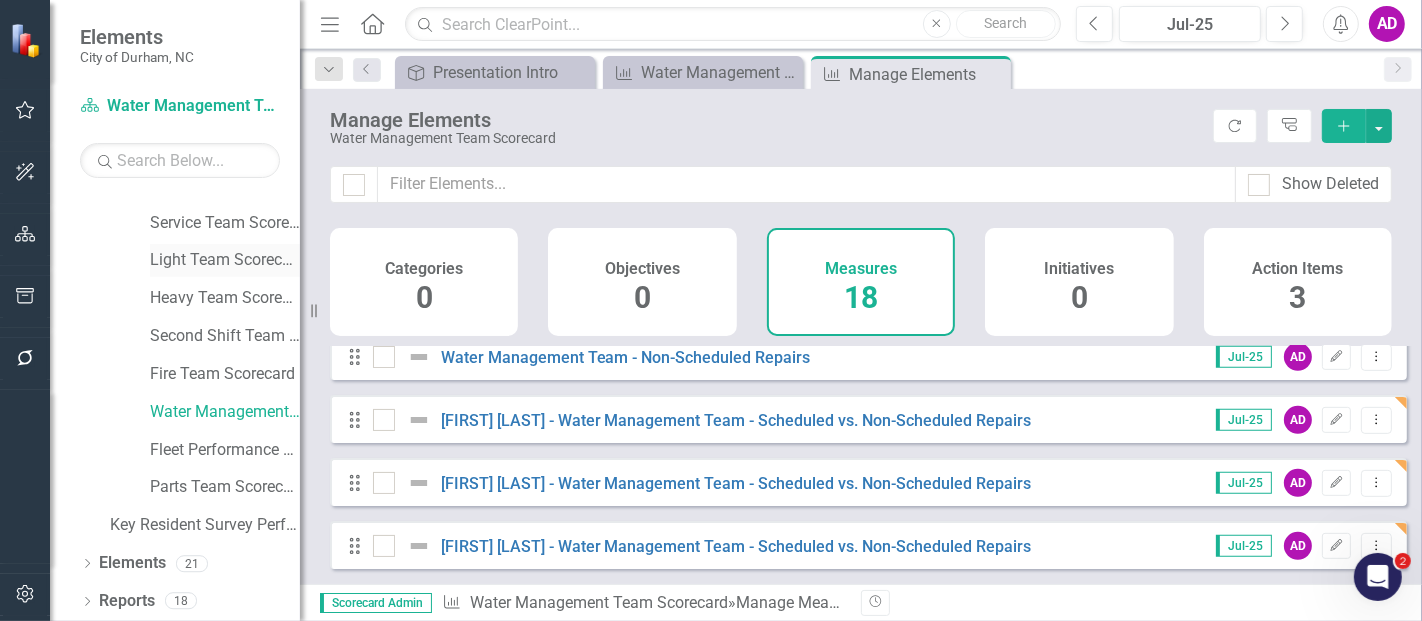 drag, startPoint x: 996, startPoint y: 70, endPoint x: 280, endPoint y: 264, distance: 741.8167 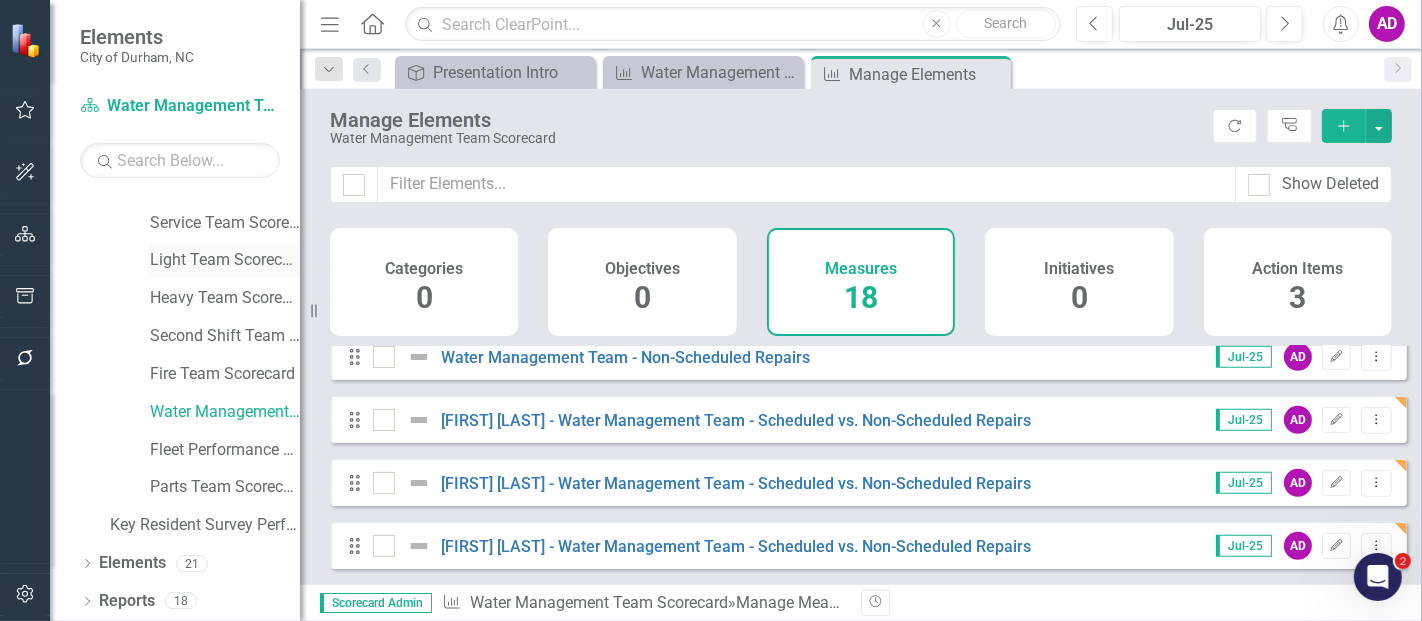 click on "Close" 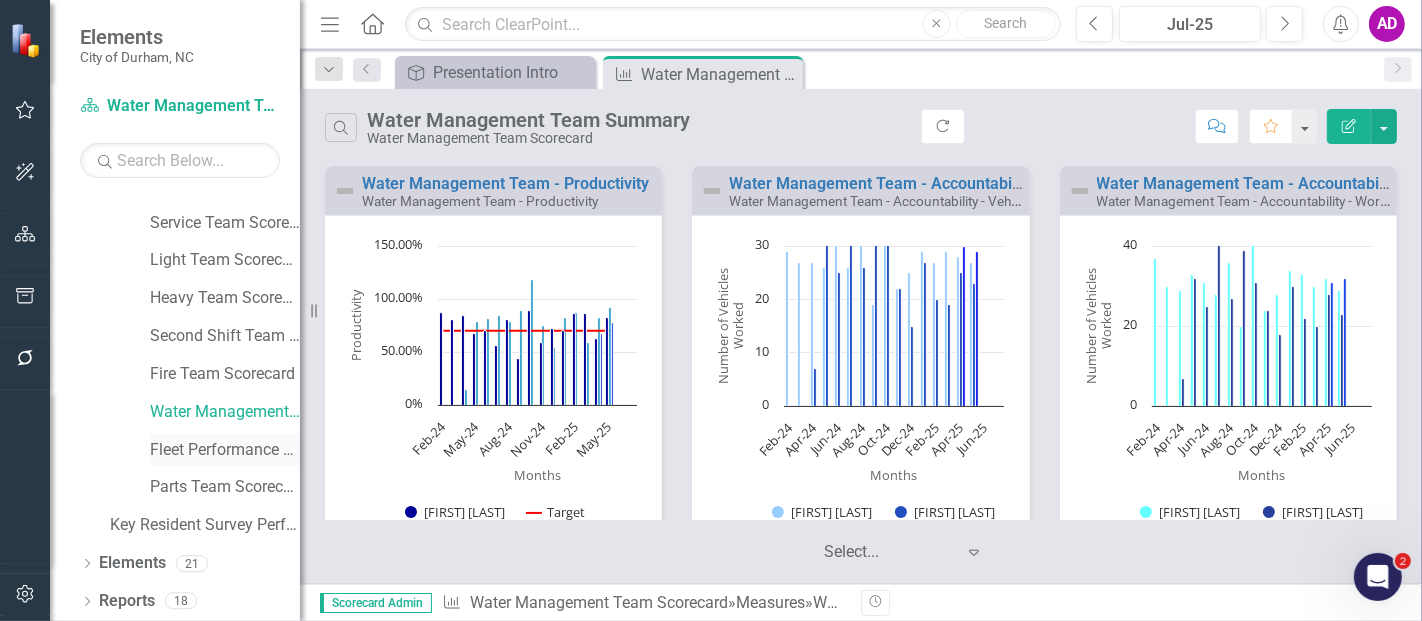click on "Close" 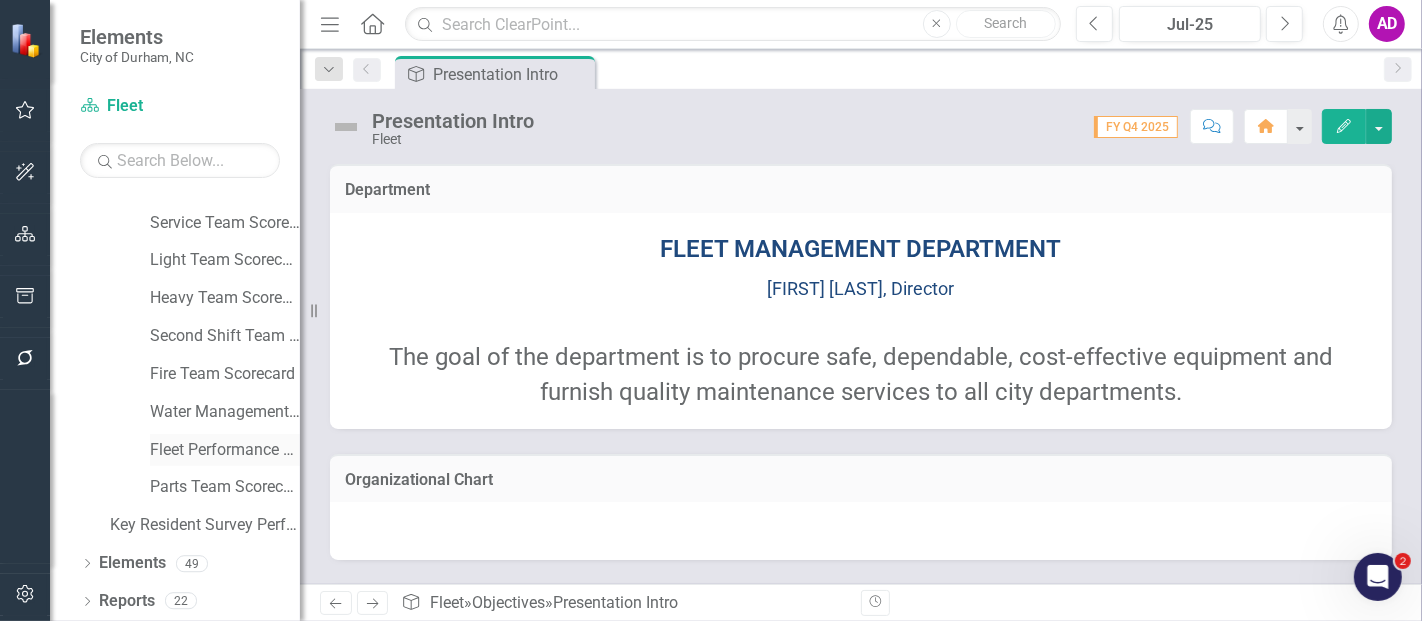click on "Fleet Performance Scorecard" at bounding box center (225, 450) 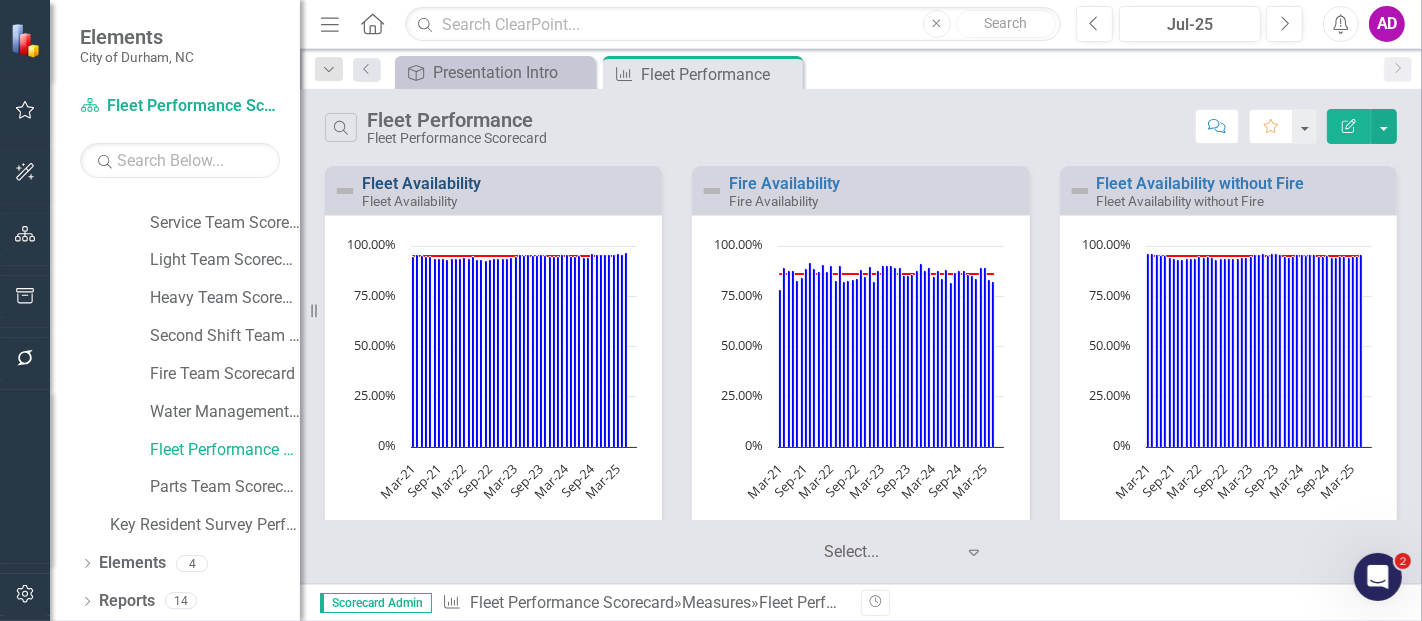 click on "Fleet Availability" at bounding box center (421, 183) 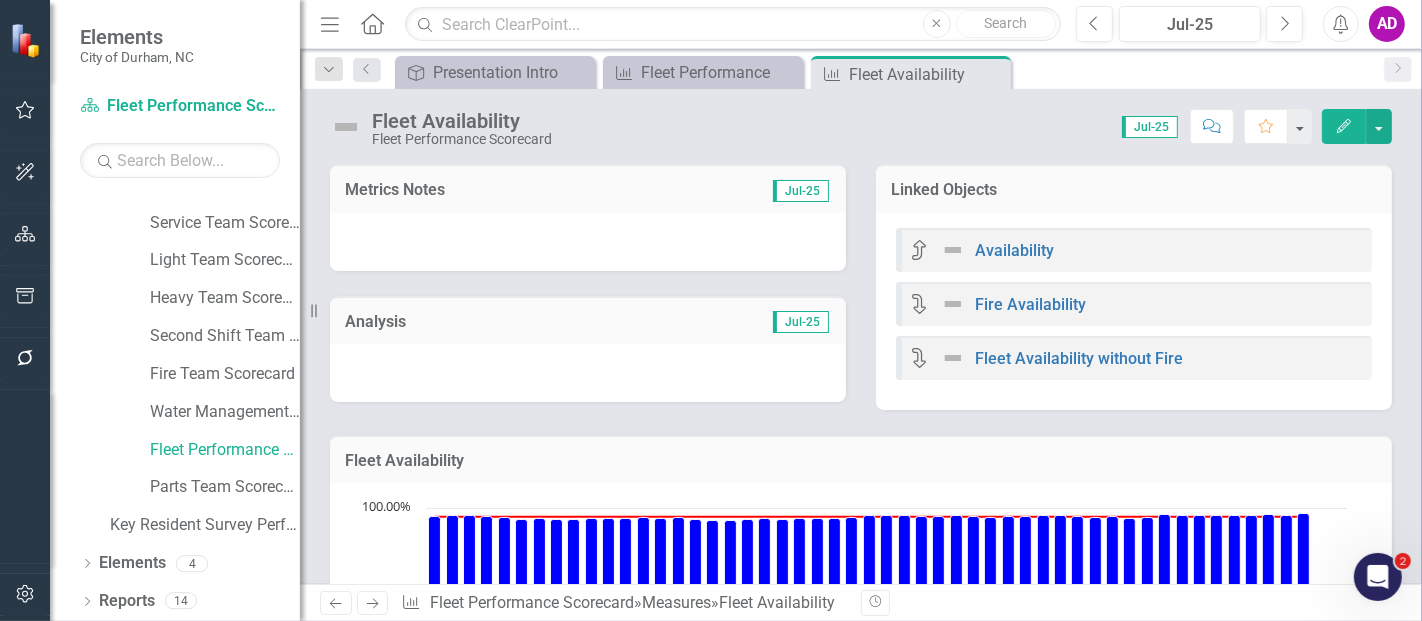 click at bounding box center (588, 242) 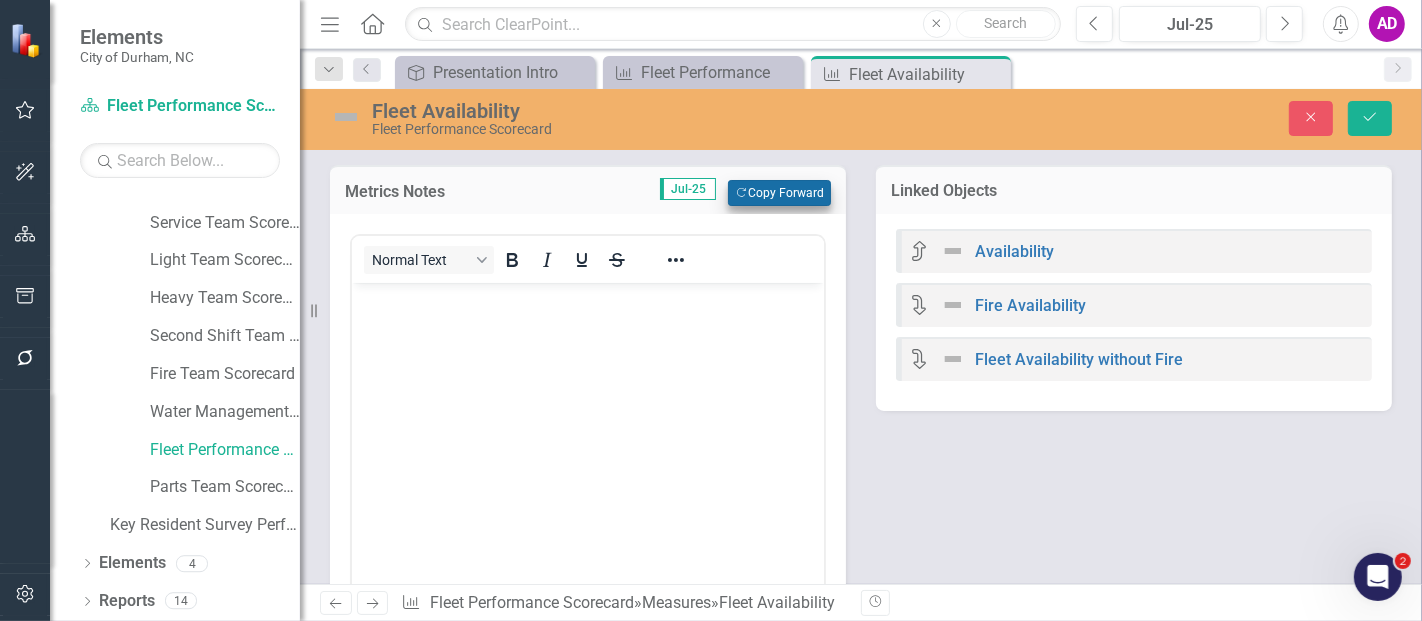 scroll, scrollTop: 0, scrollLeft: 0, axis: both 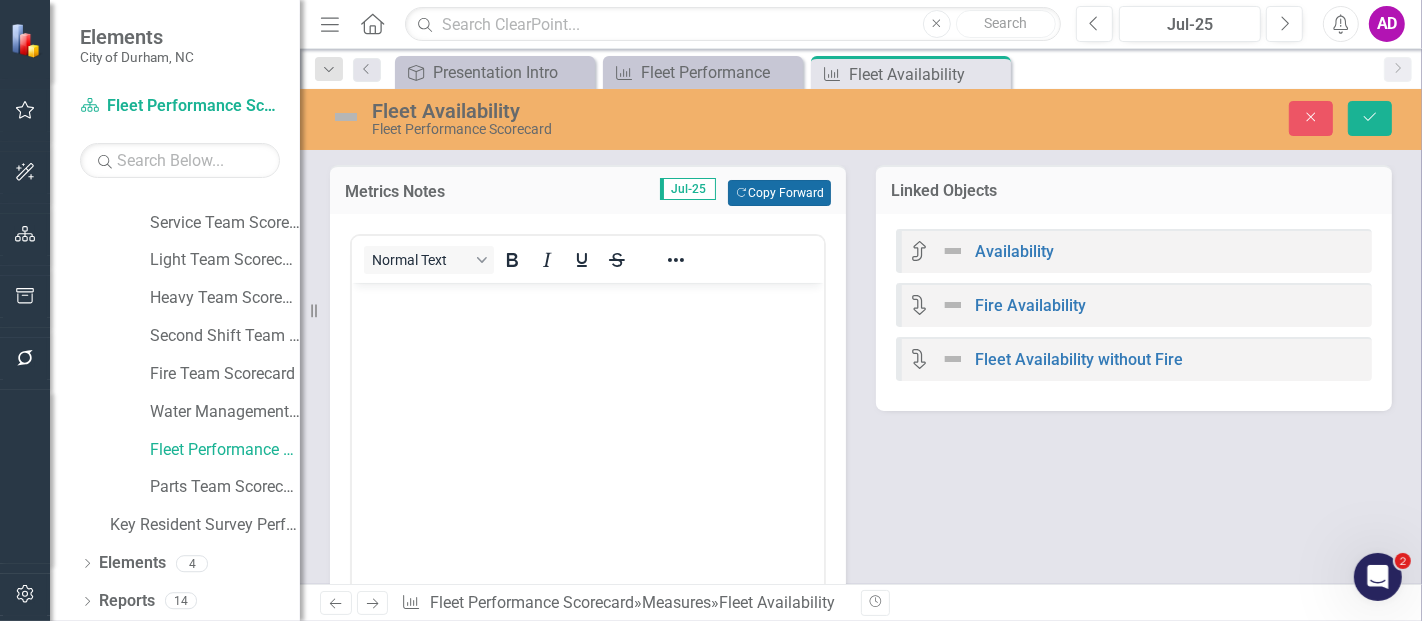 click on "Copy Forward  Copy Forward" at bounding box center [779, 193] 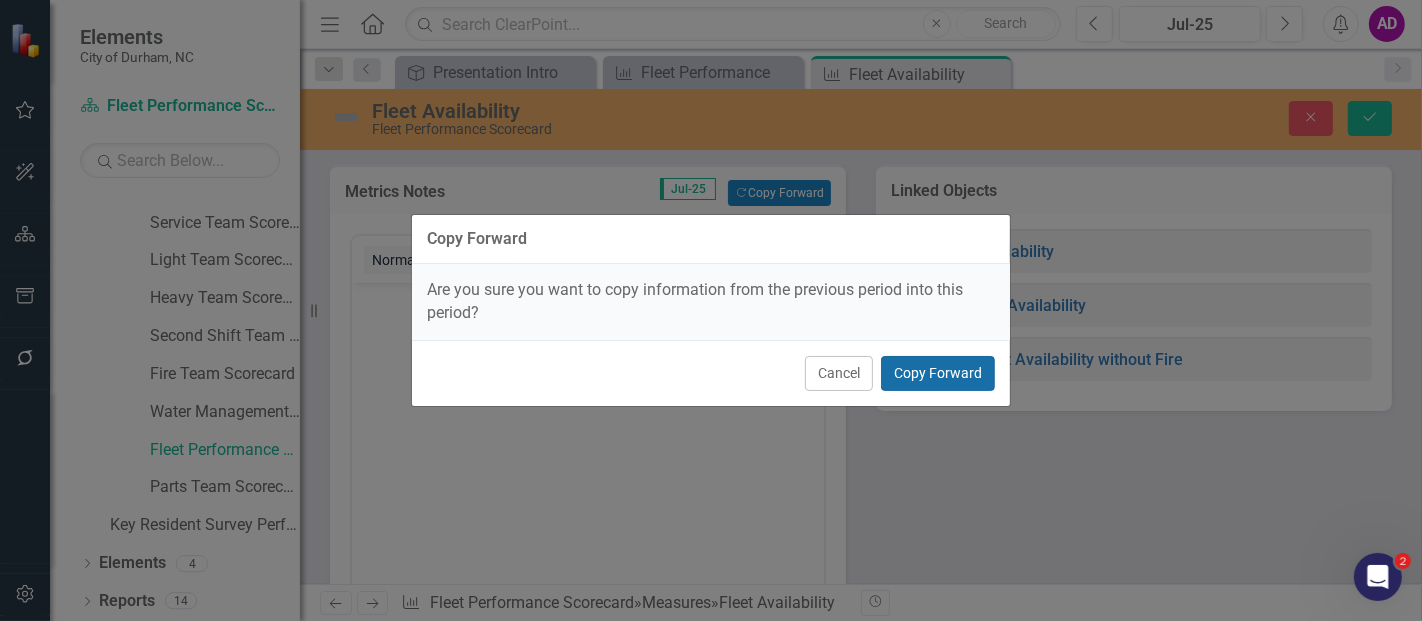 click on "Copy Forward" at bounding box center [938, 373] 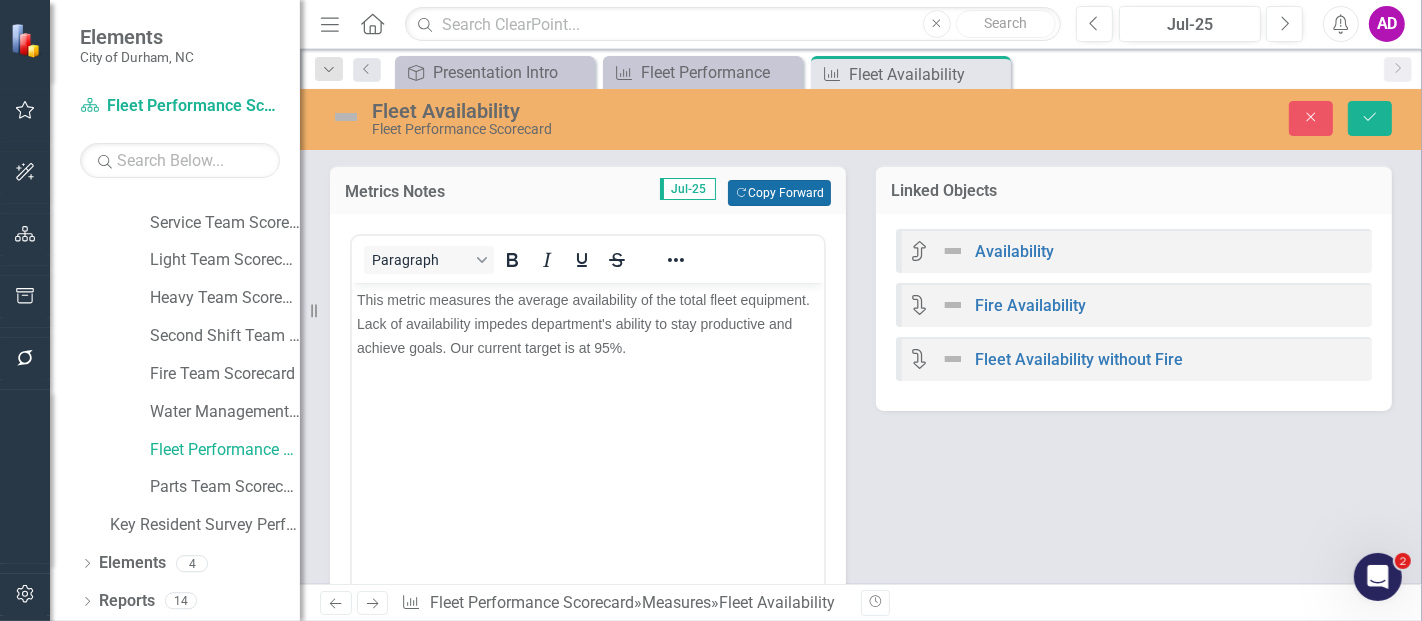 scroll, scrollTop: 444, scrollLeft: 0, axis: vertical 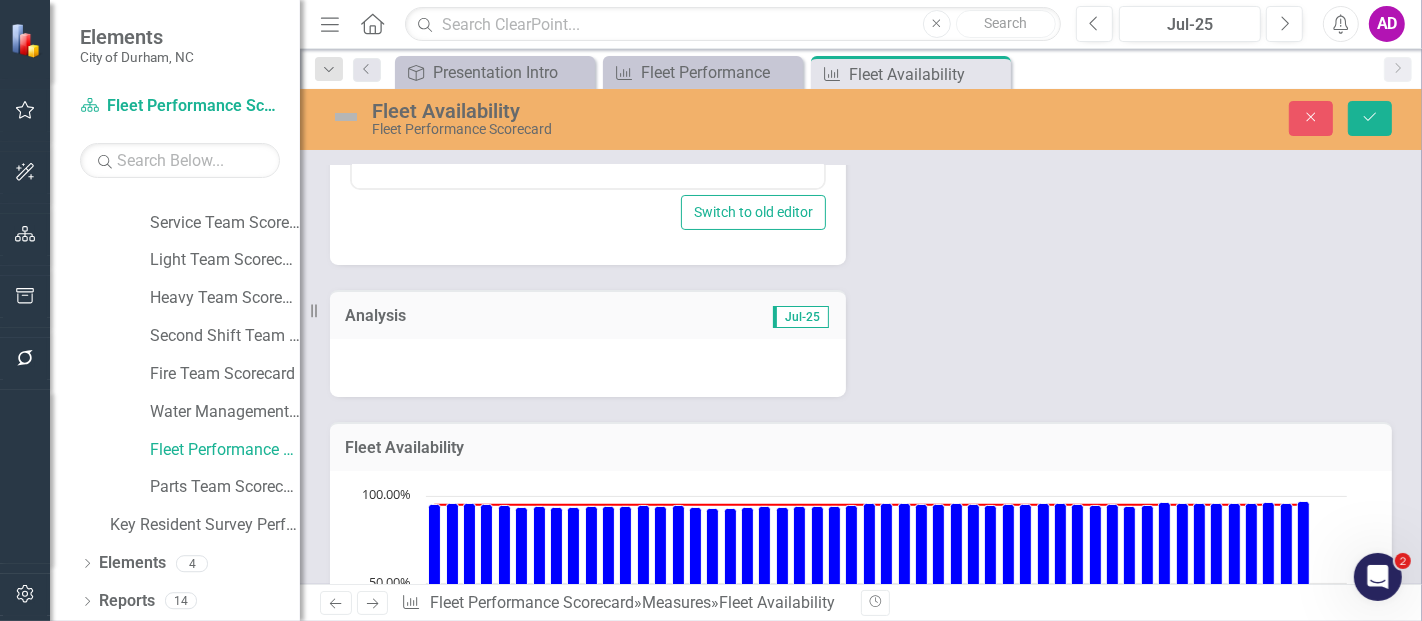 click at bounding box center [588, 368] 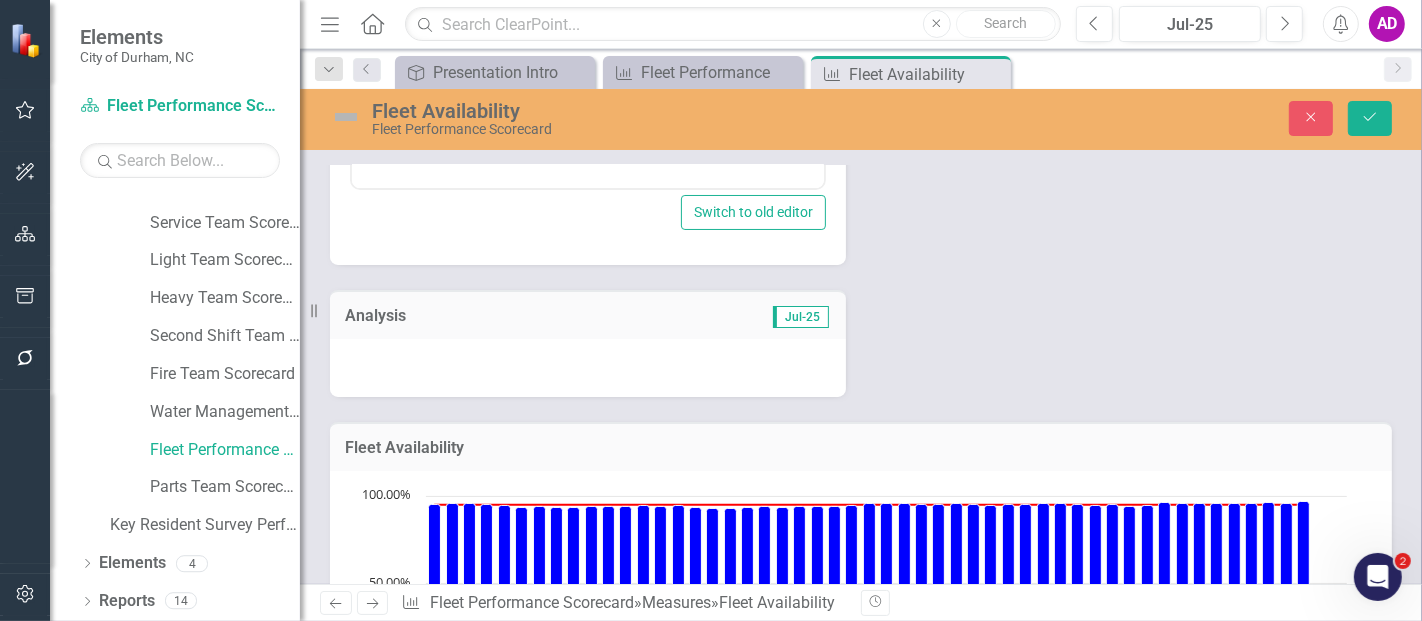 click at bounding box center (588, 368) 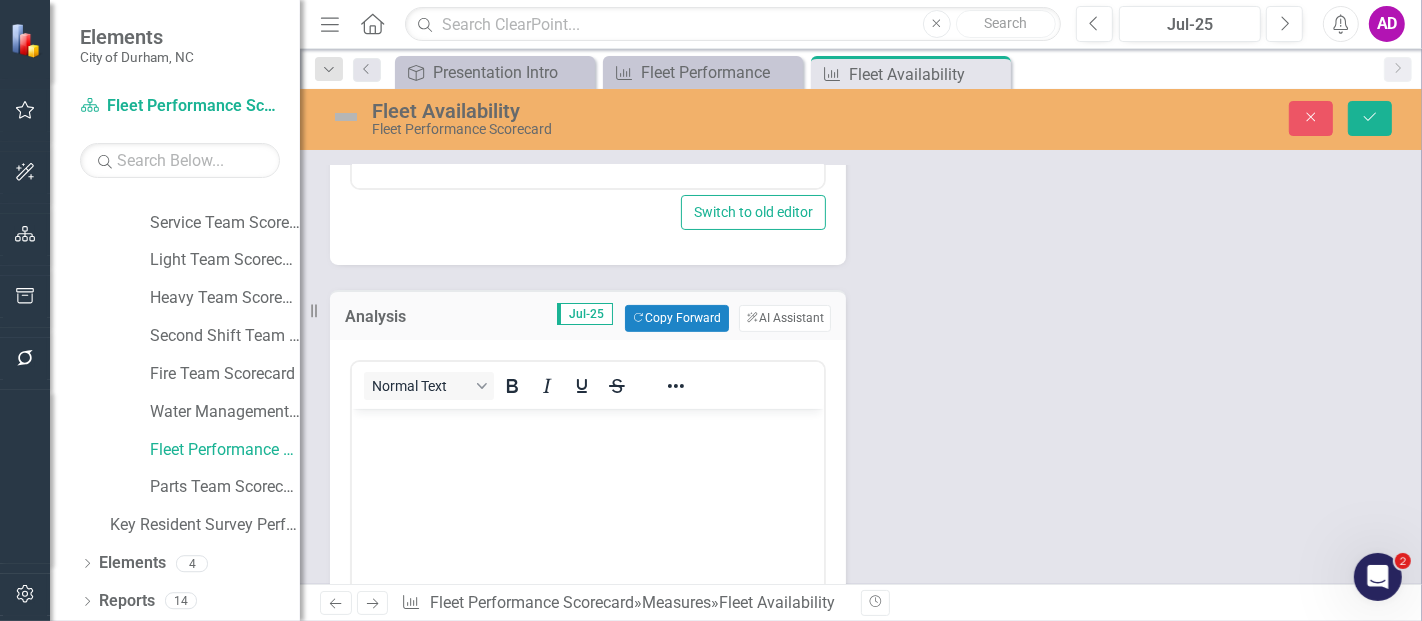 scroll, scrollTop: 0, scrollLeft: 0, axis: both 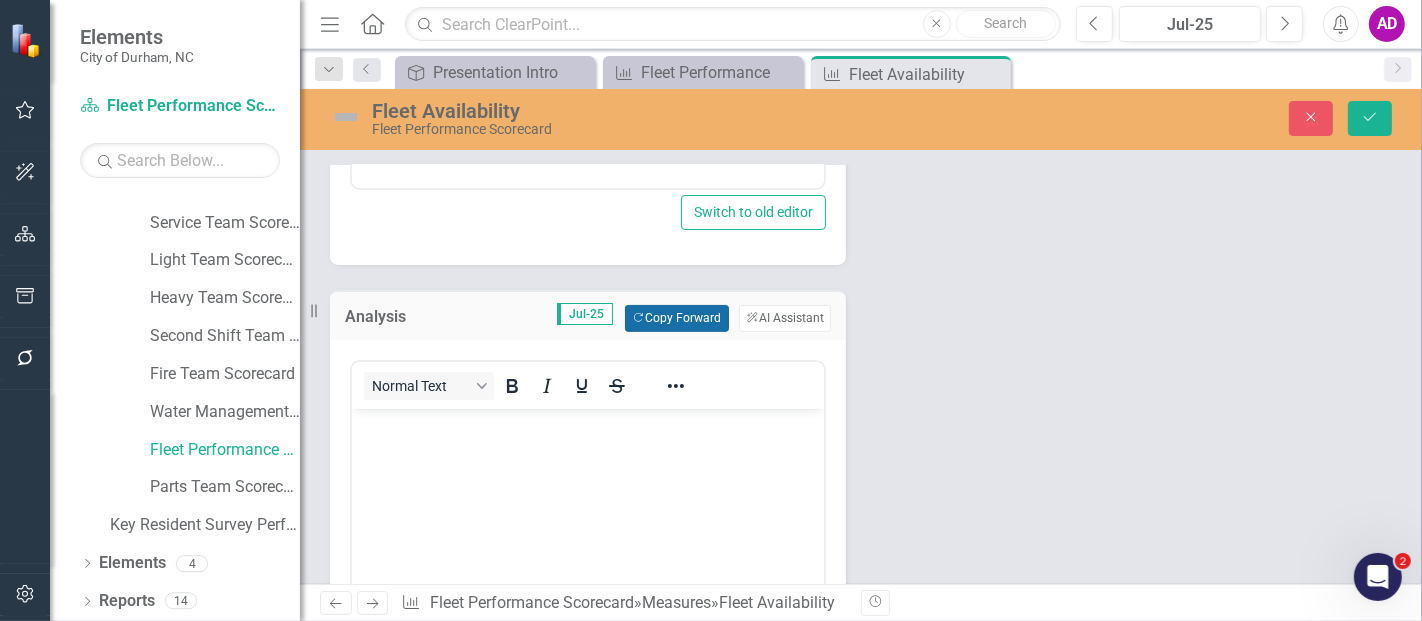 click on "Copy Forward  Copy Forward" at bounding box center (676, 318) 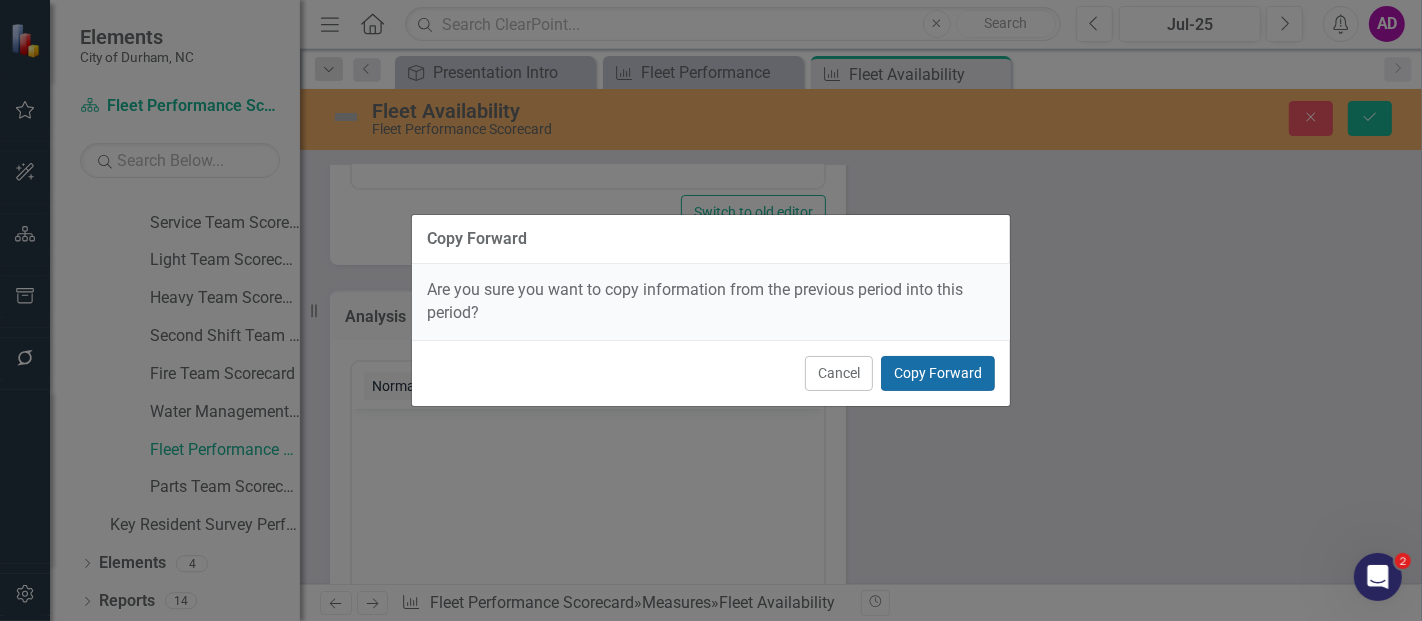 click on "Copy Forward" at bounding box center (938, 373) 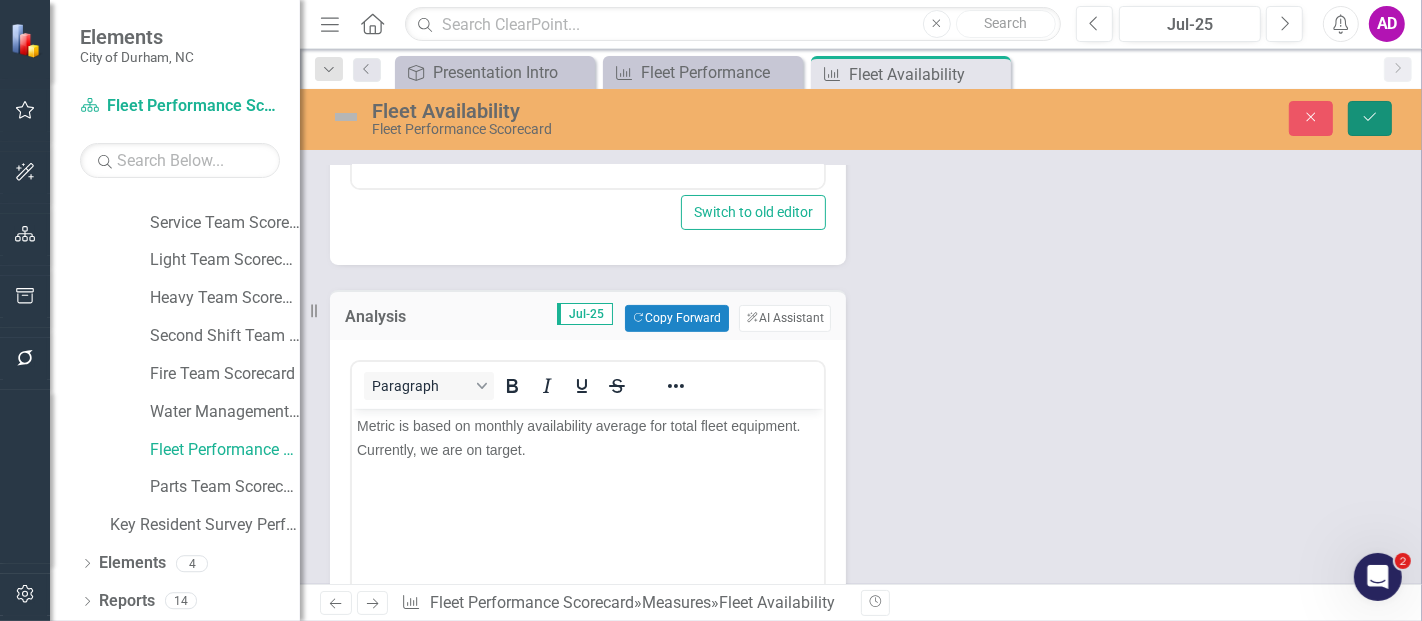 click on "Save" 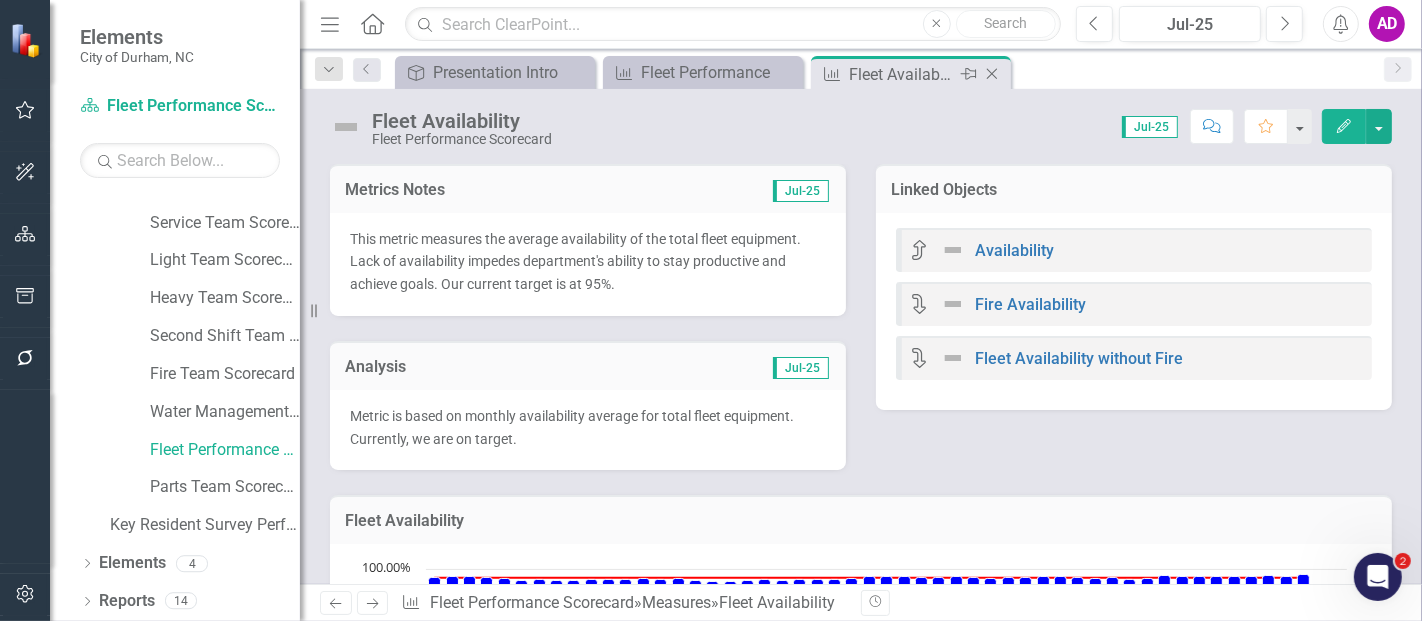 click on "Close" 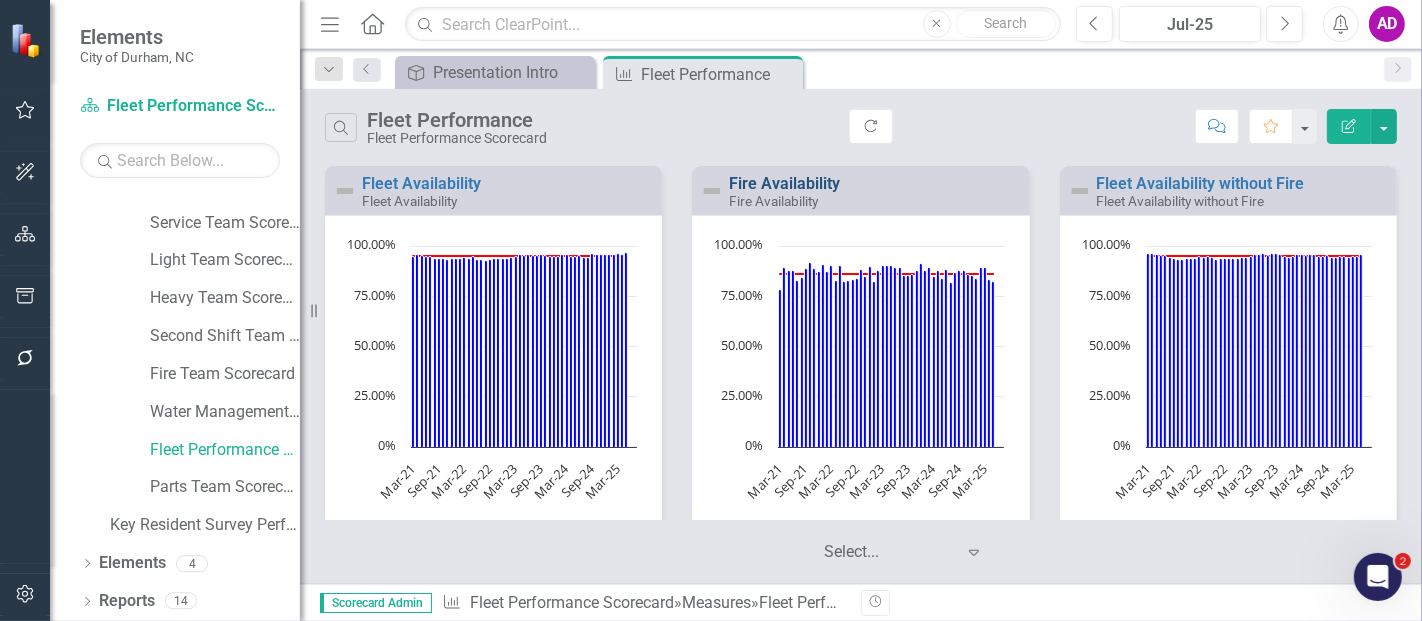 click on "Fire Availability" at bounding box center (784, 183) 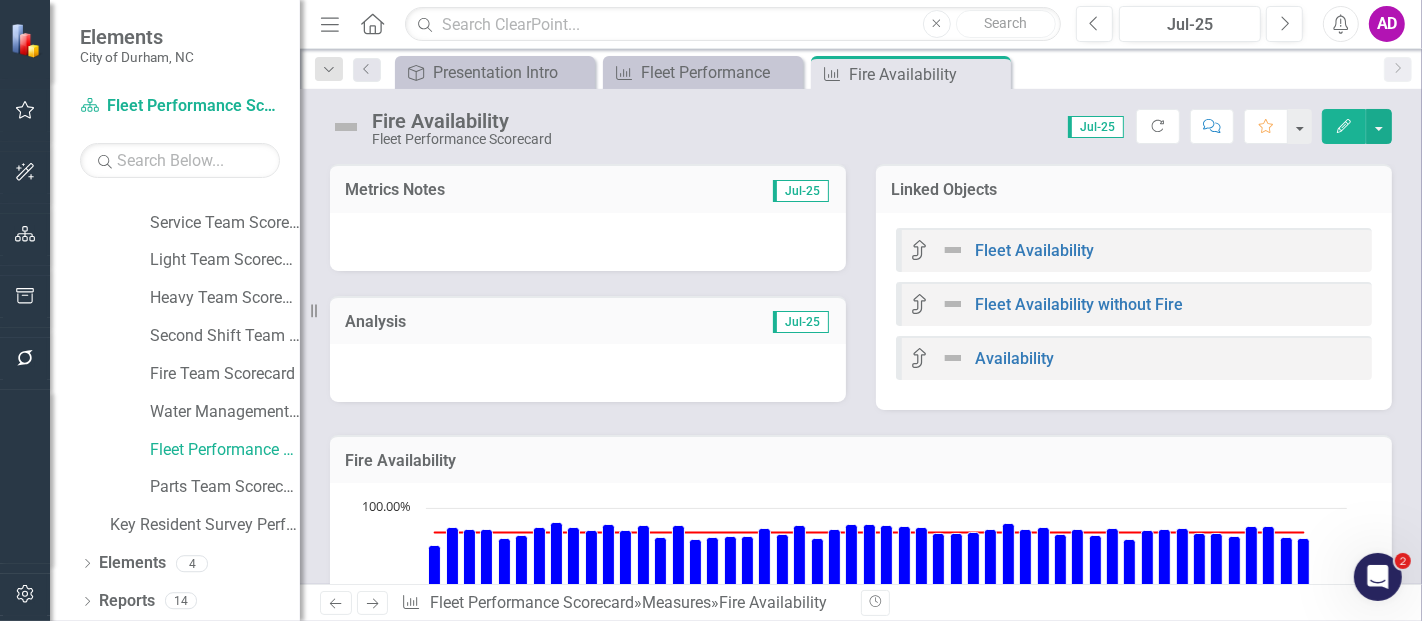 click at bounding box center [588, 242] 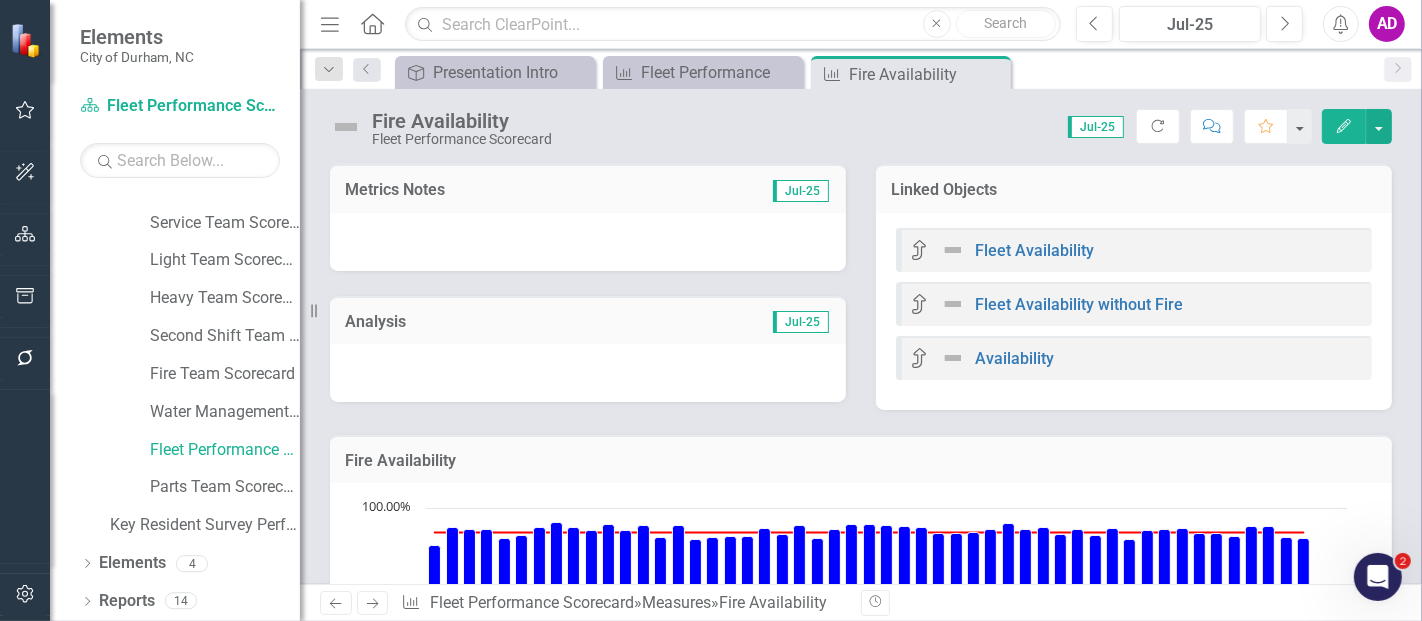 click at bounding box center (588, 242) 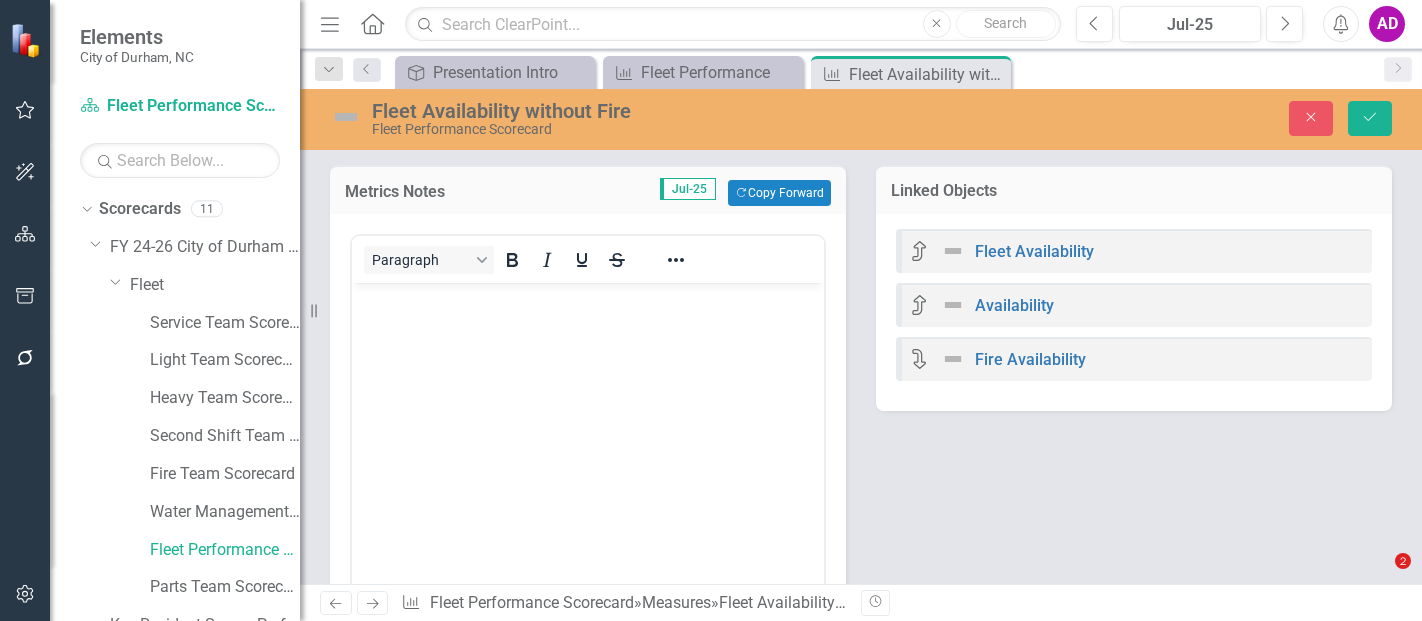scroll, scrollTop: 0, scrollLeft: 0, axis: both 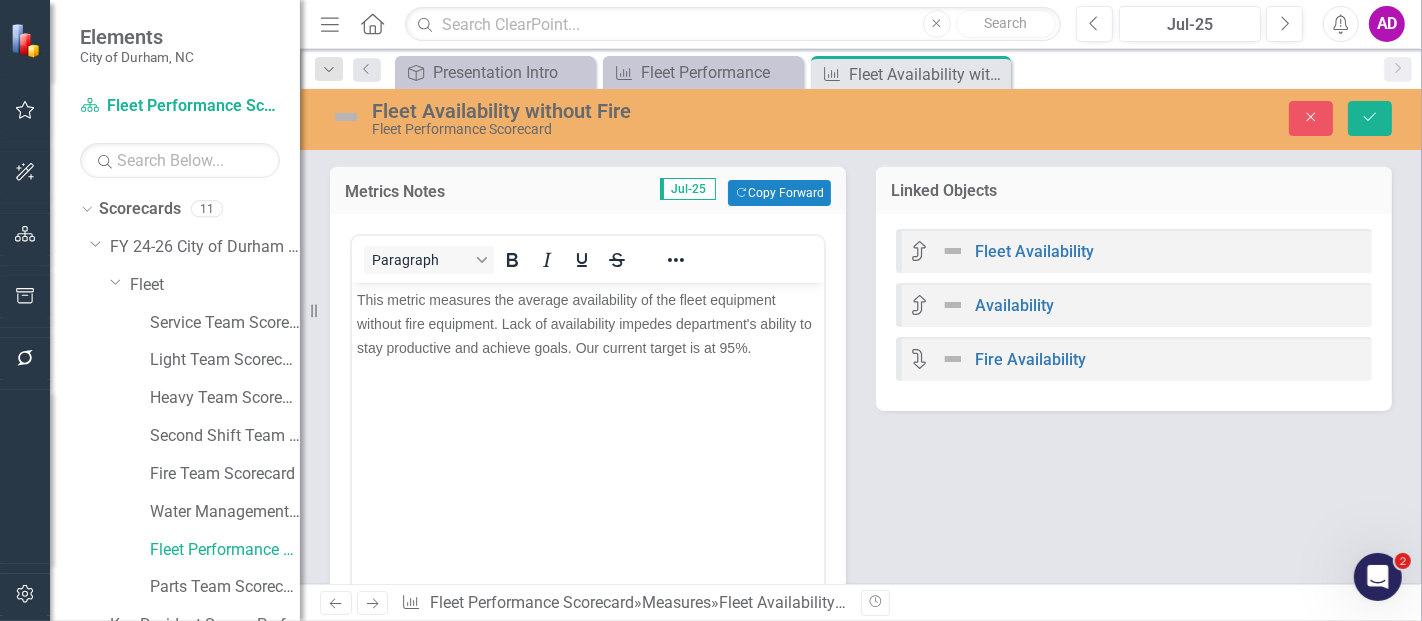 click on "Copy Forward  Copy Forward" at bounding box center (676, 762) 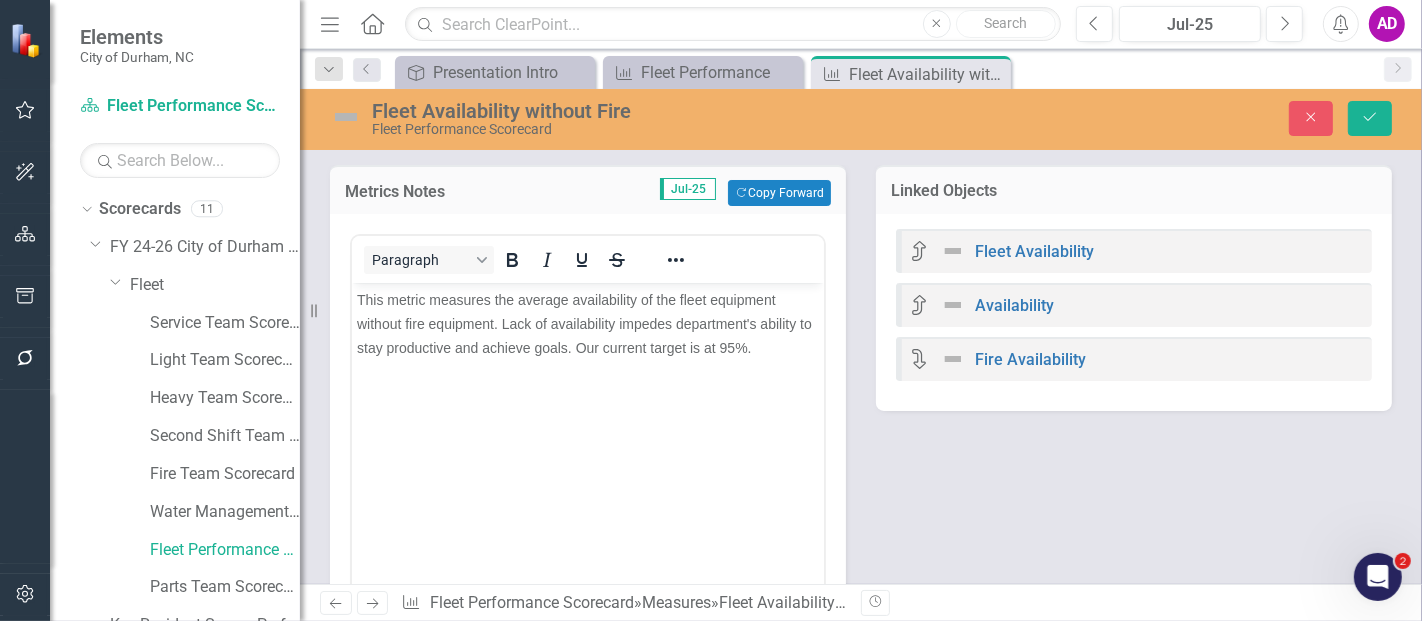 scroll, scrollTop: 0, scrollLeft: 0, axis: both 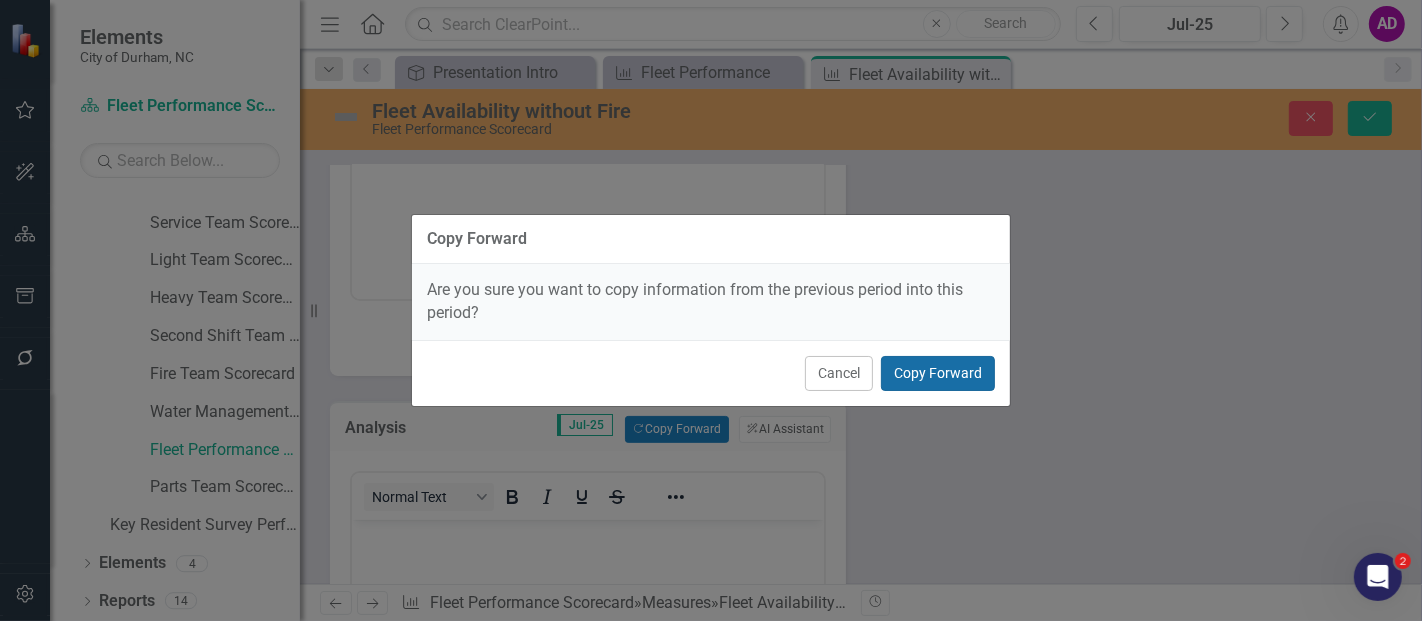 click on "Copy Forward" at bounding box center [938, 373] 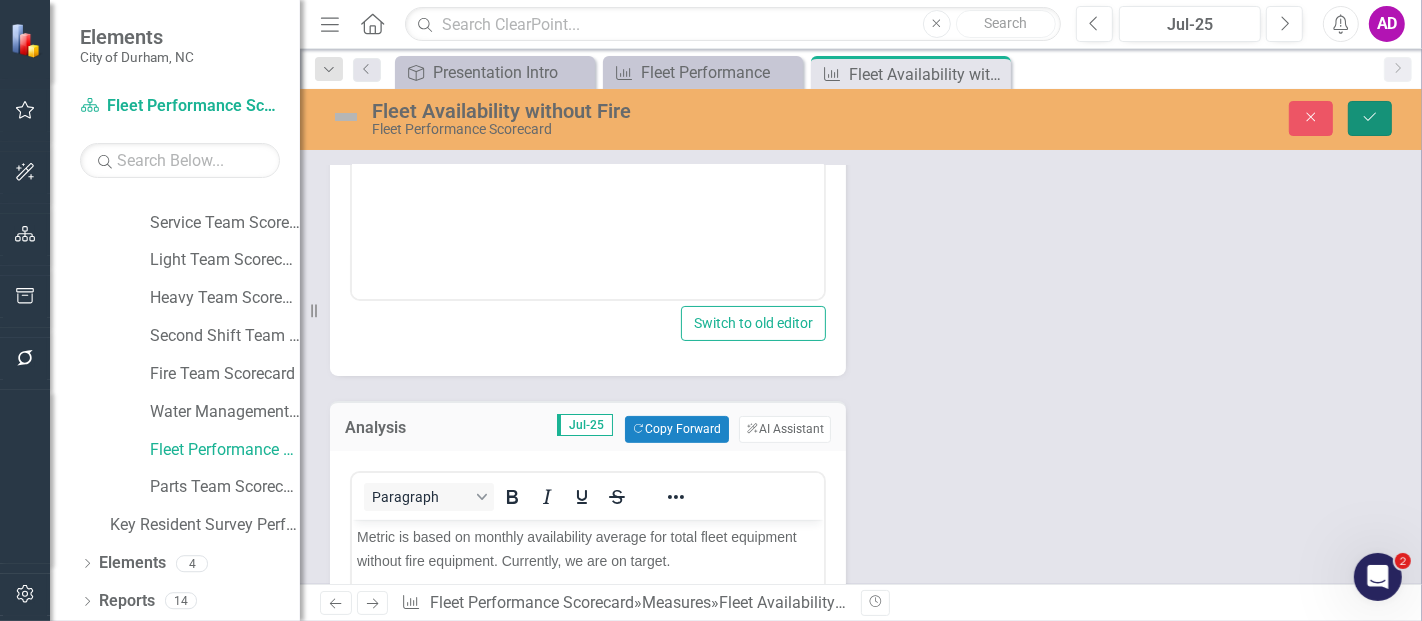 click on "Save" 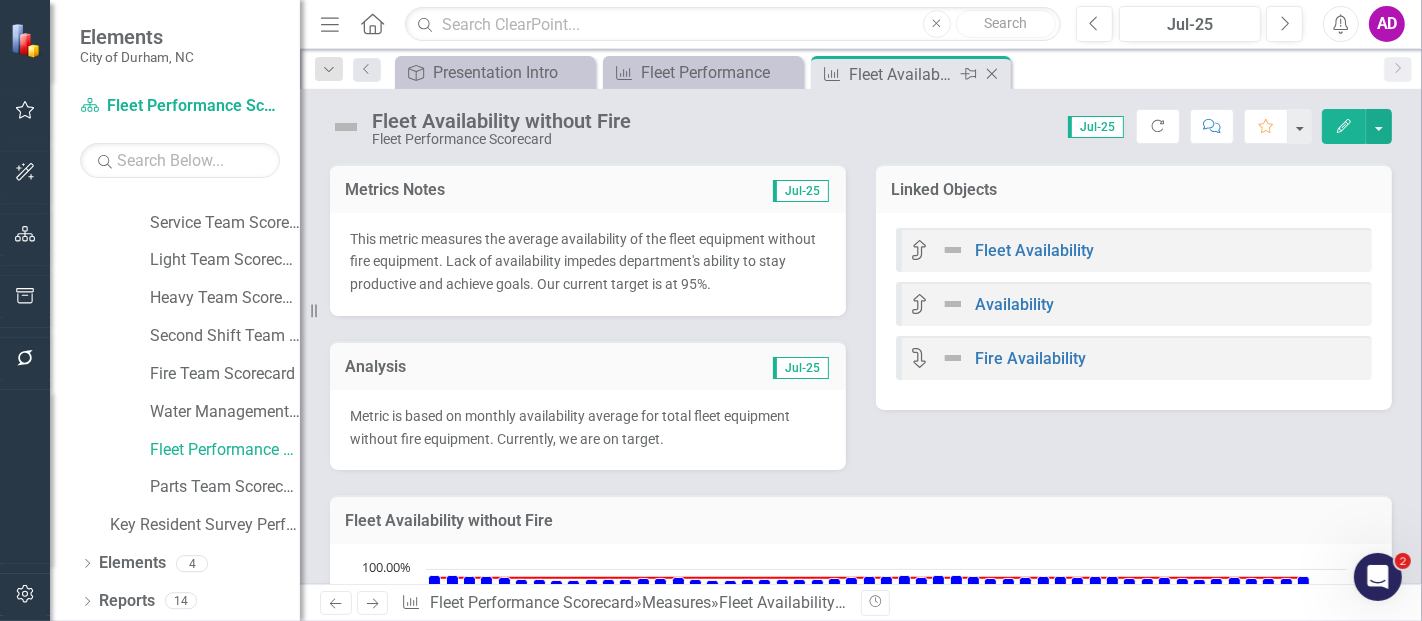 click on "Close" at bounding box center (993, 74) 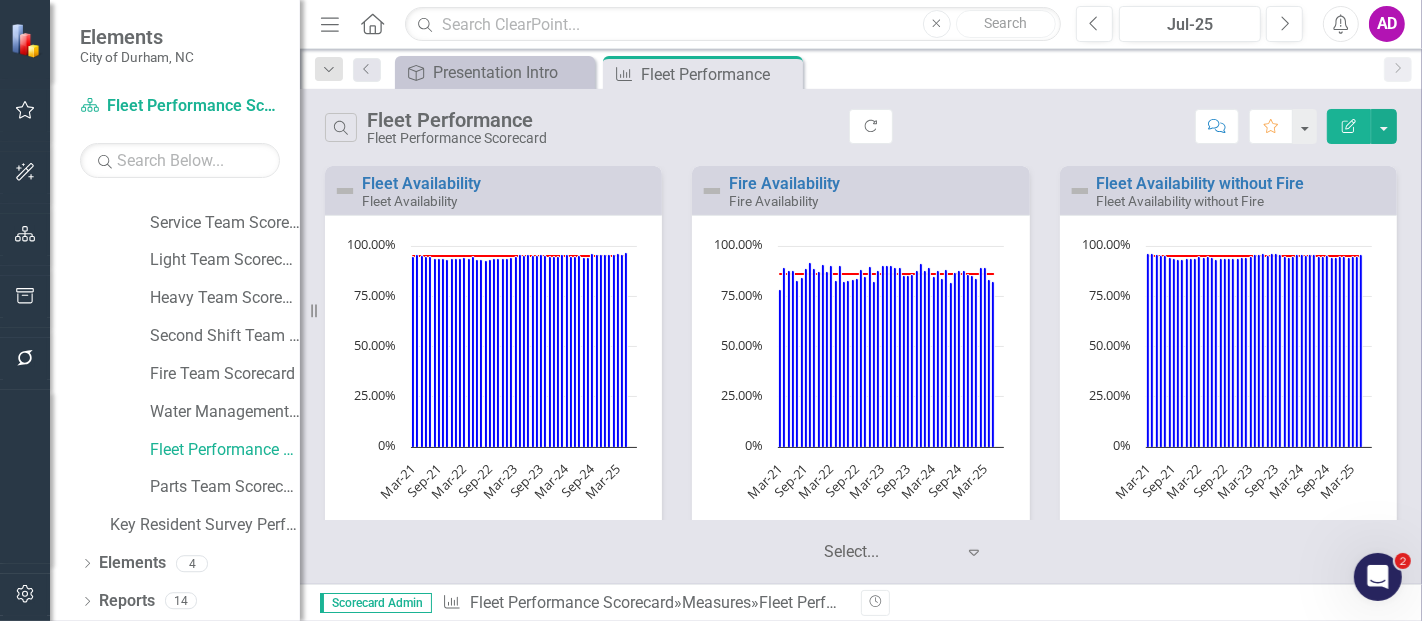 scroll, scrollTop: 444, scrollLeft: 0, axis: vertical 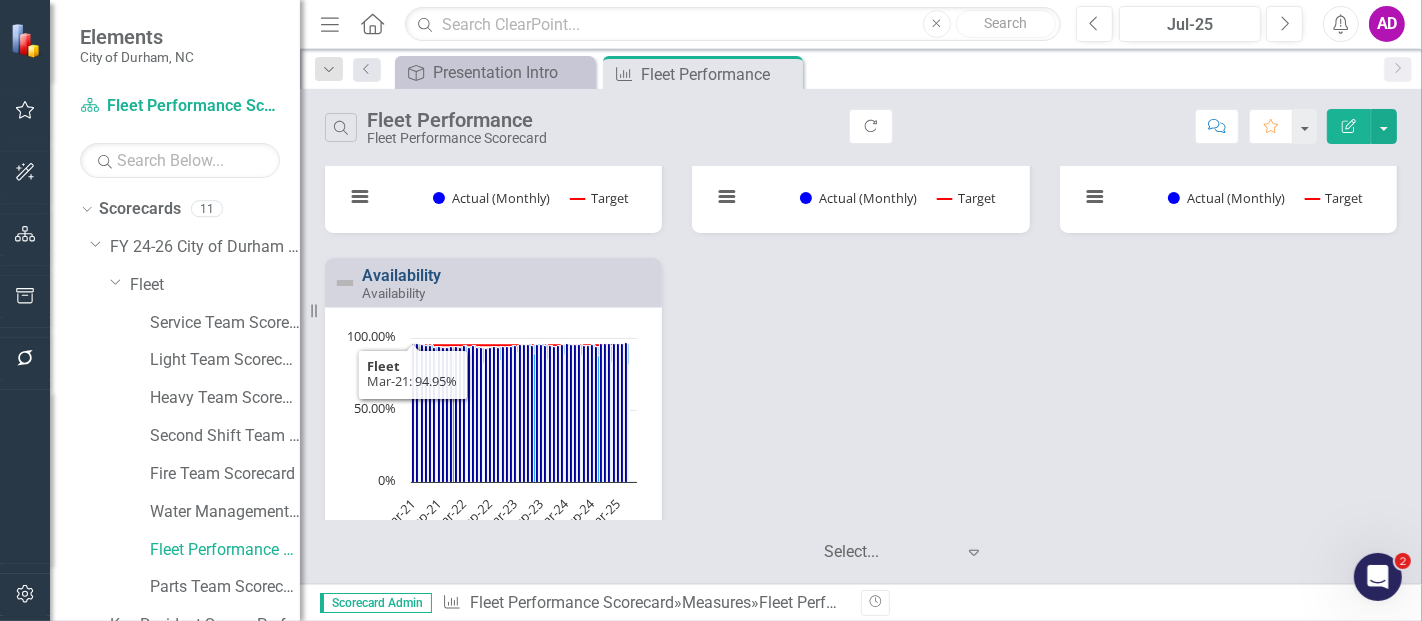 click on "Availability" at bounding box center (401, 275) 